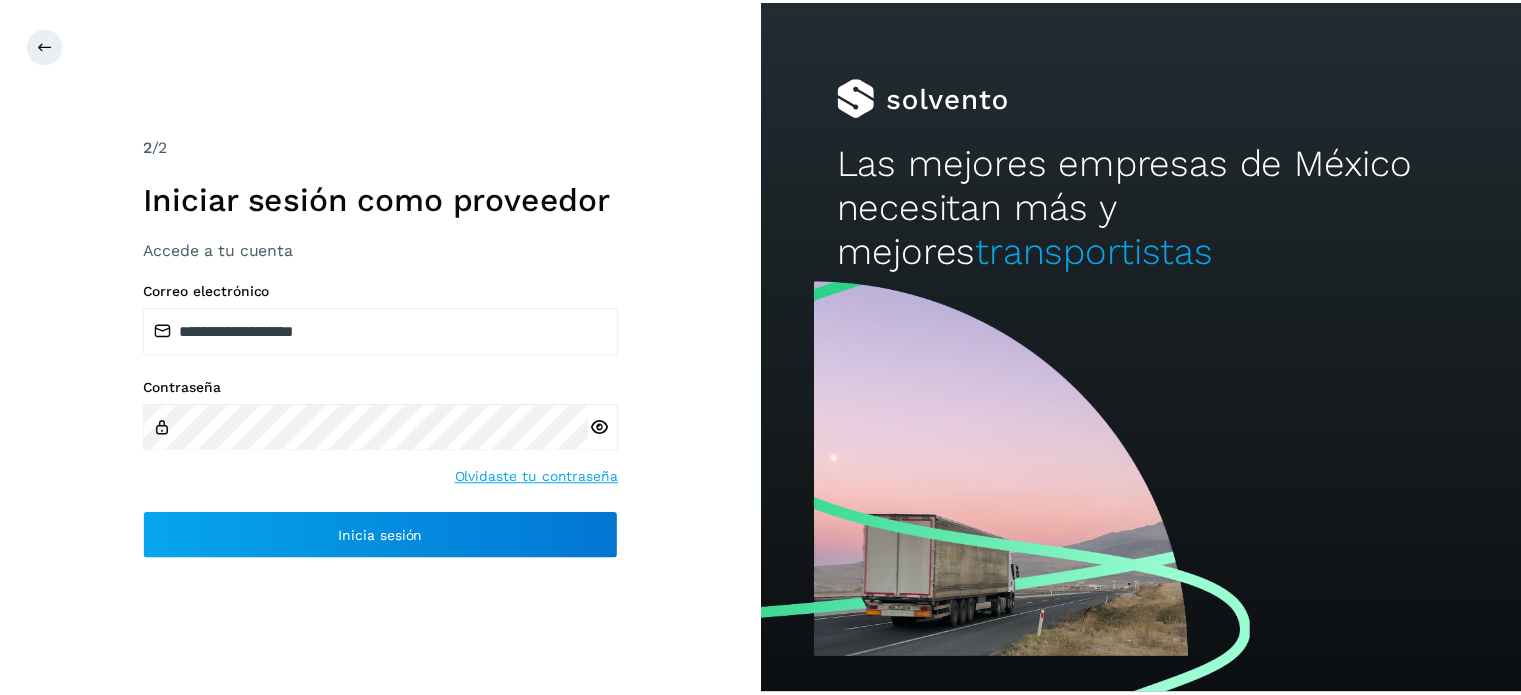 scroll, scrollTop: 0, scrollLeft: 0, axis: both 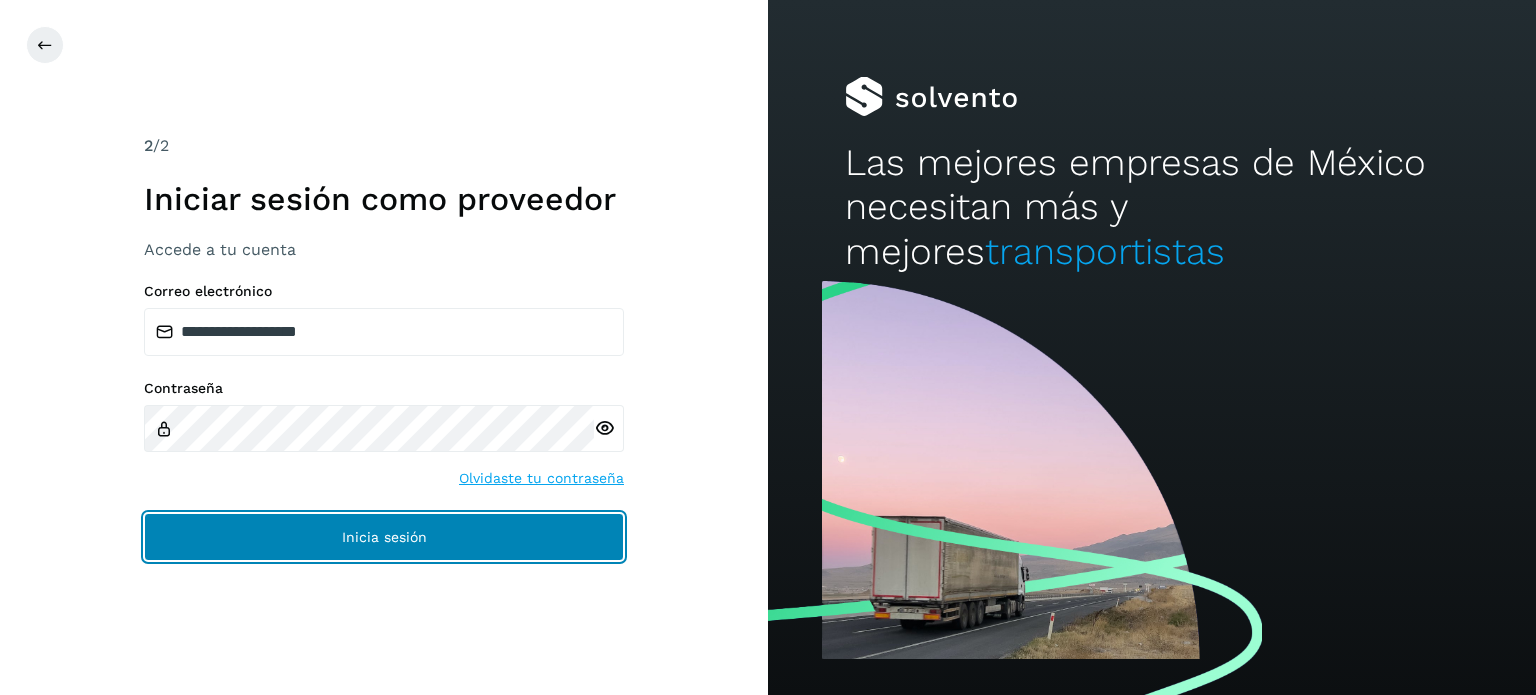 click on "Inicia sesión" at bounding box center (384, 537) 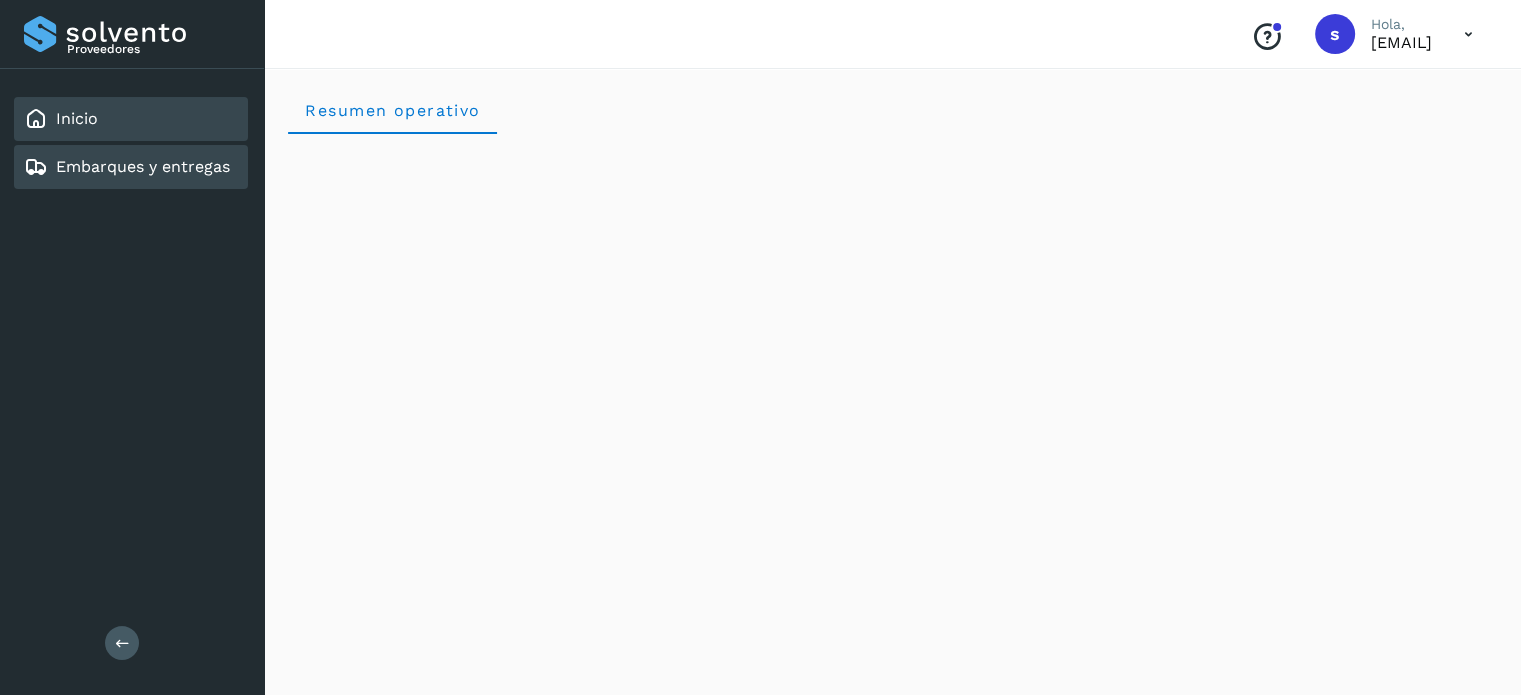 click on "Embarques y entregas" at bounding box center [143, 166] 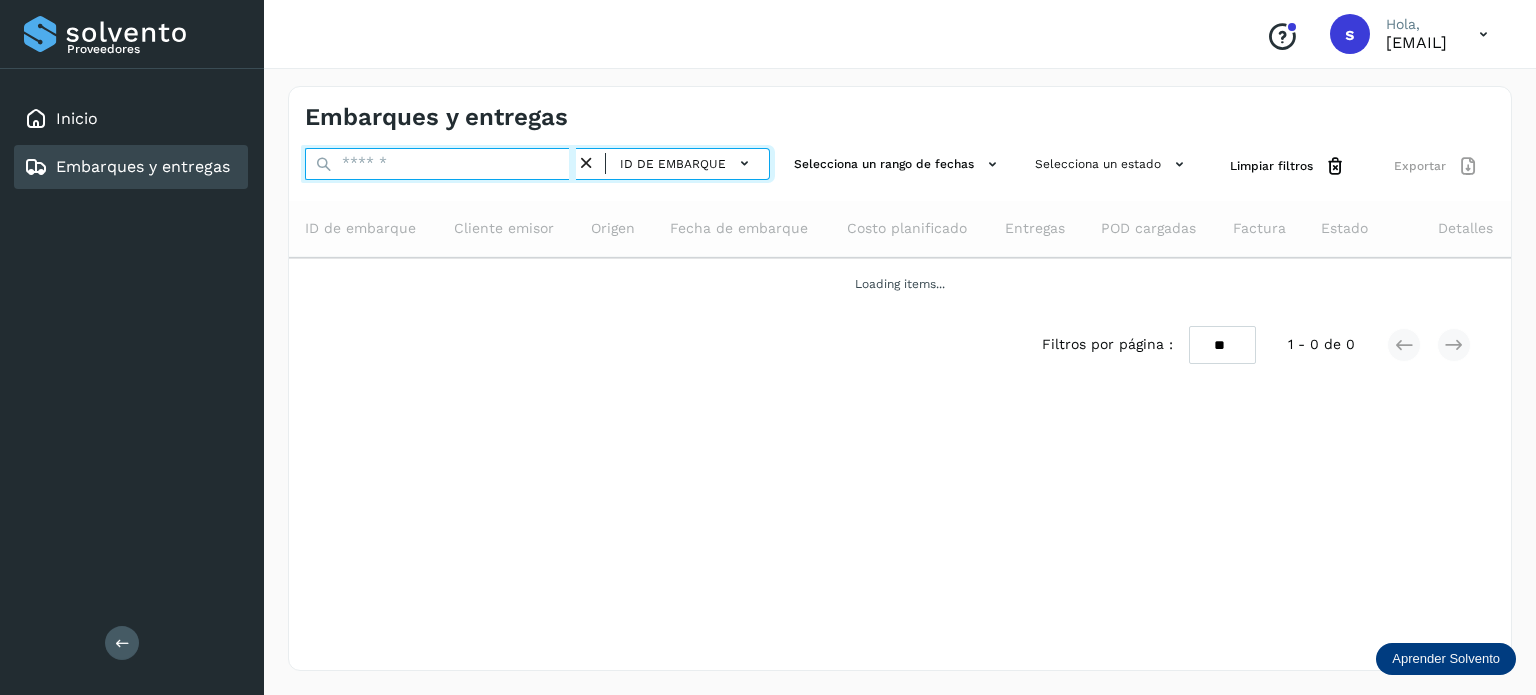 click at bounding box center (440, 164) 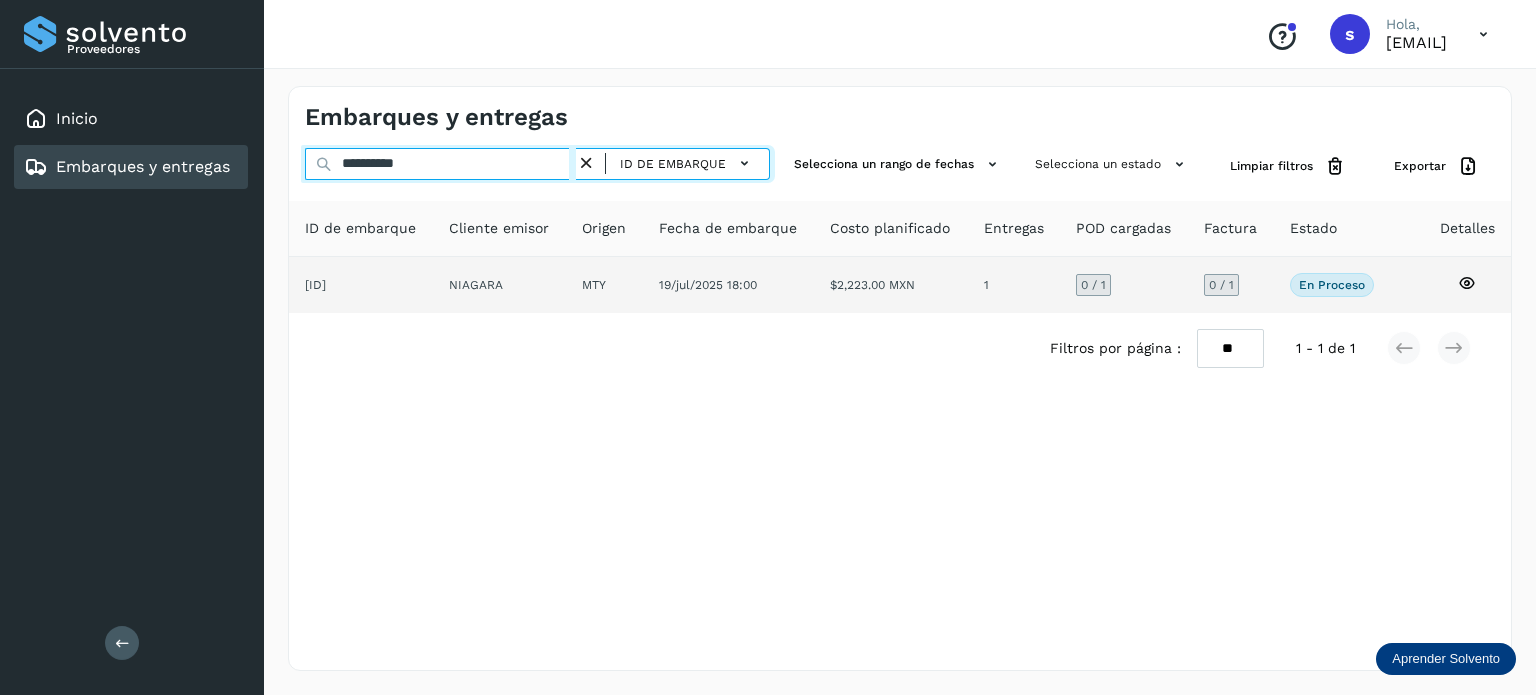 type on "**********" 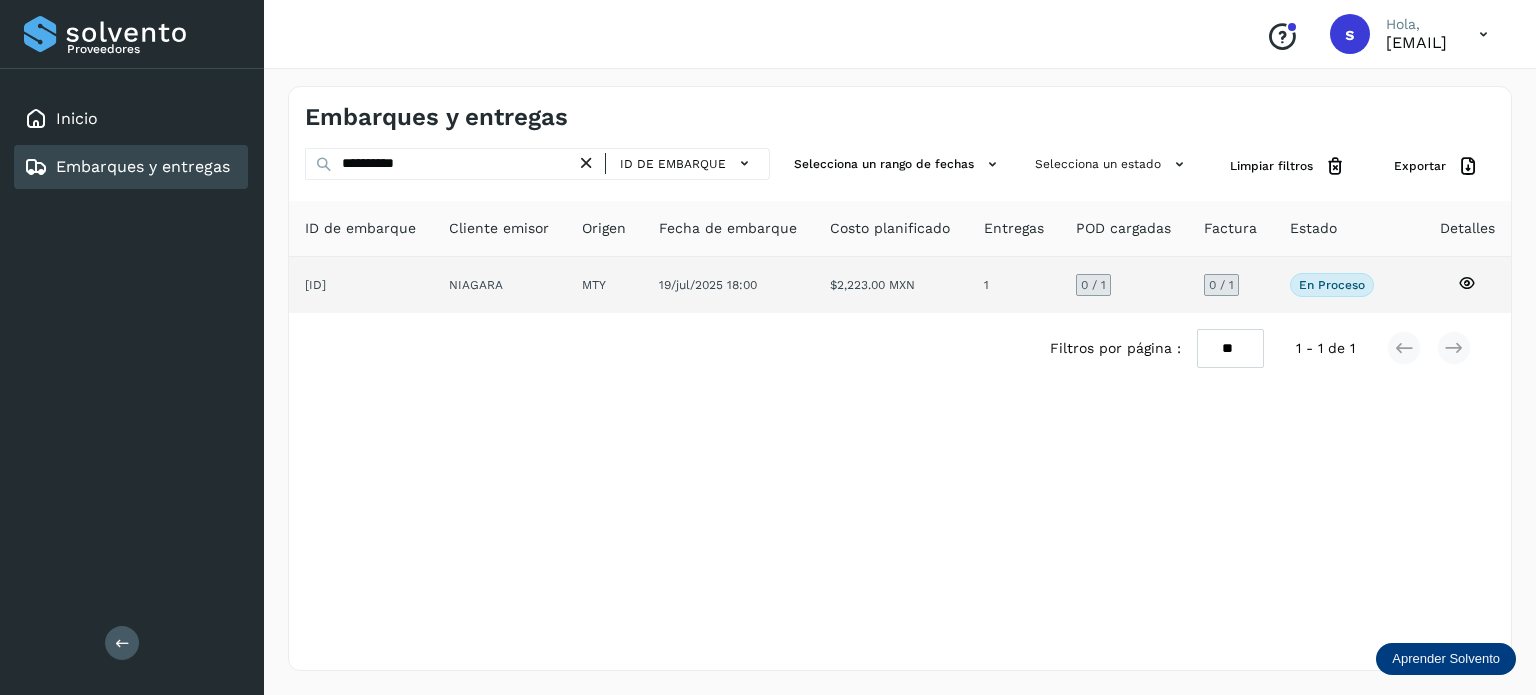 click on "NIAGARA" 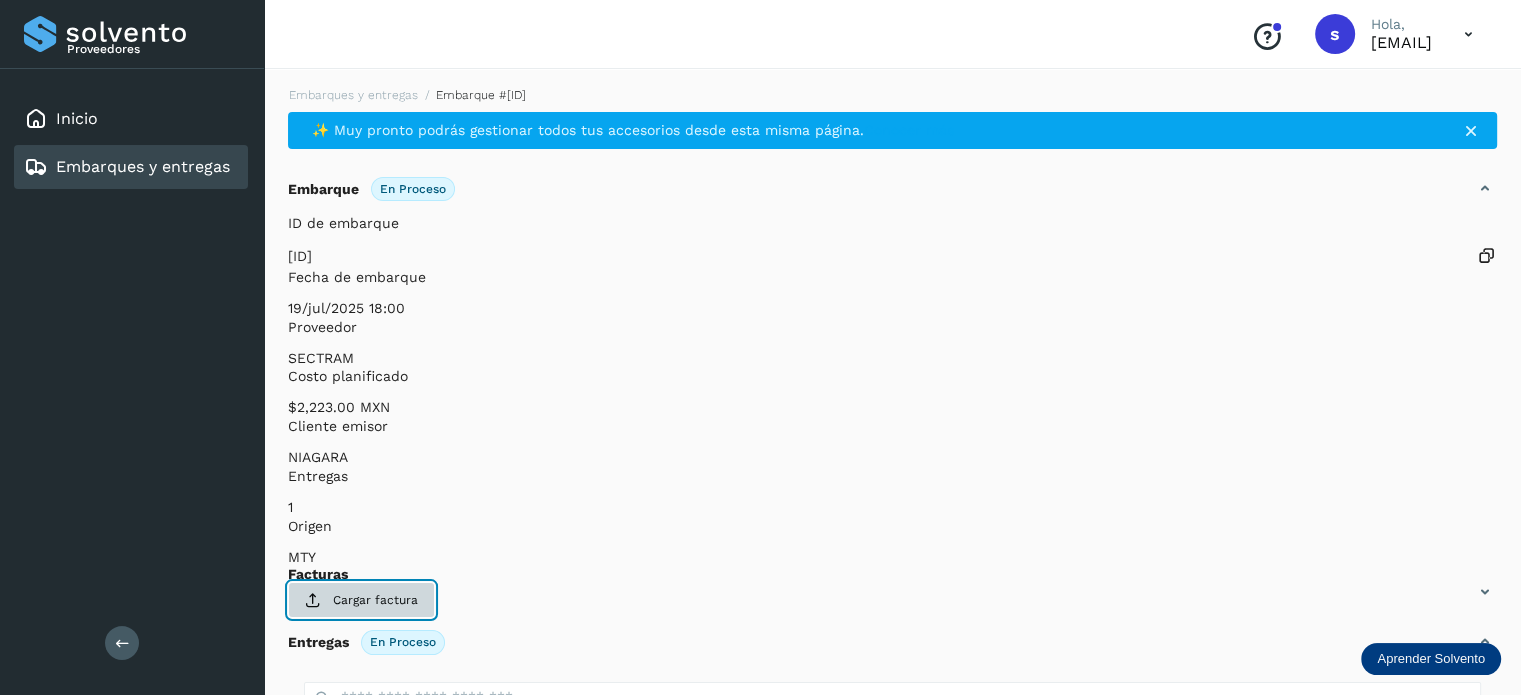click on "Cargar factura" 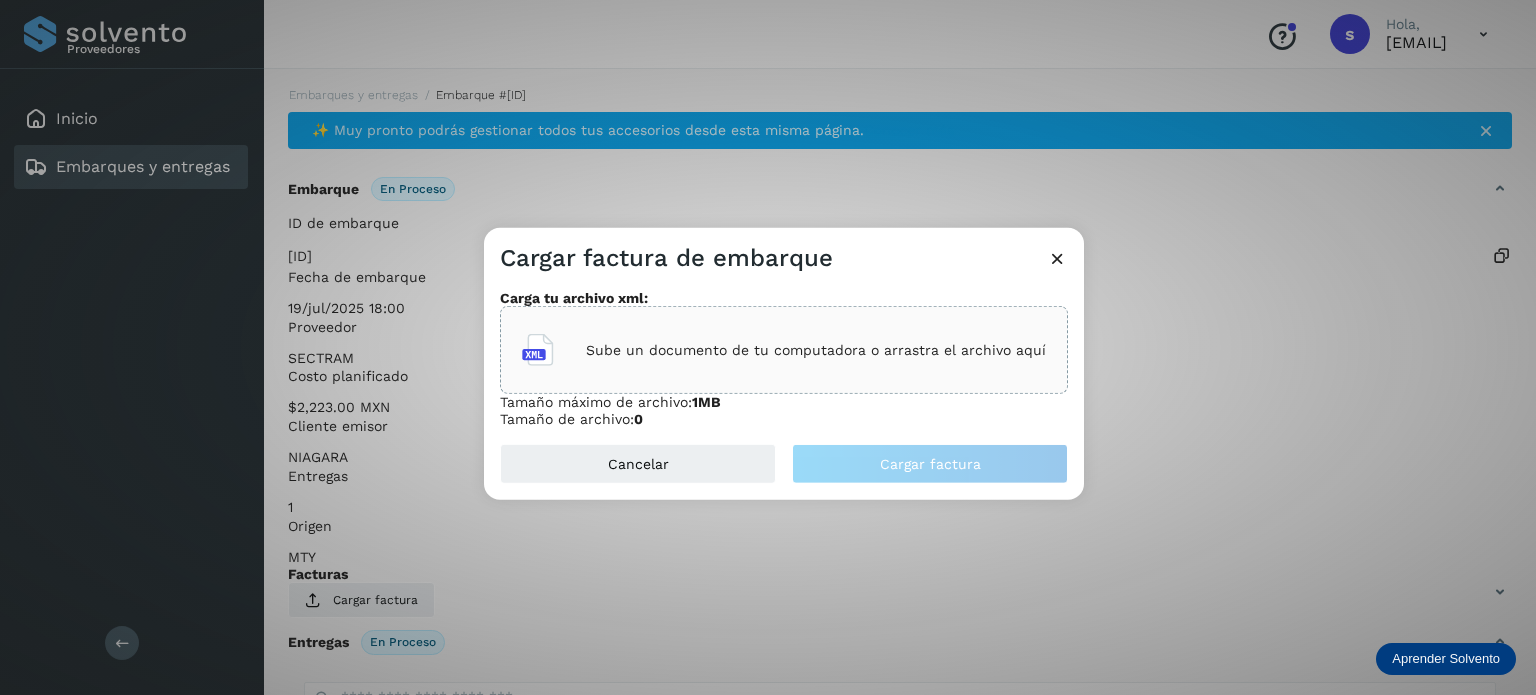 click on "Sube un documento de tu computadora o arrastra el archivo aquí" at bounding box center (784, 350) 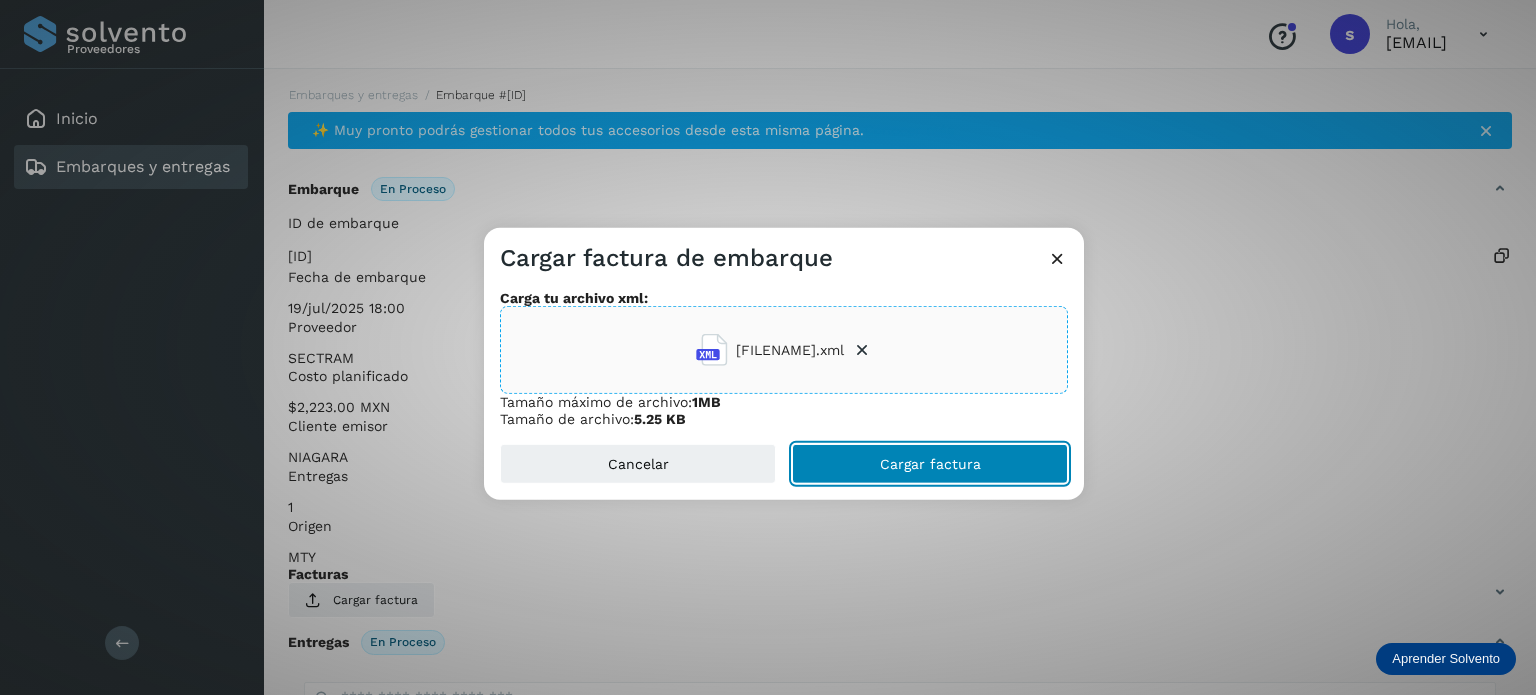 click on "Cargar factura" 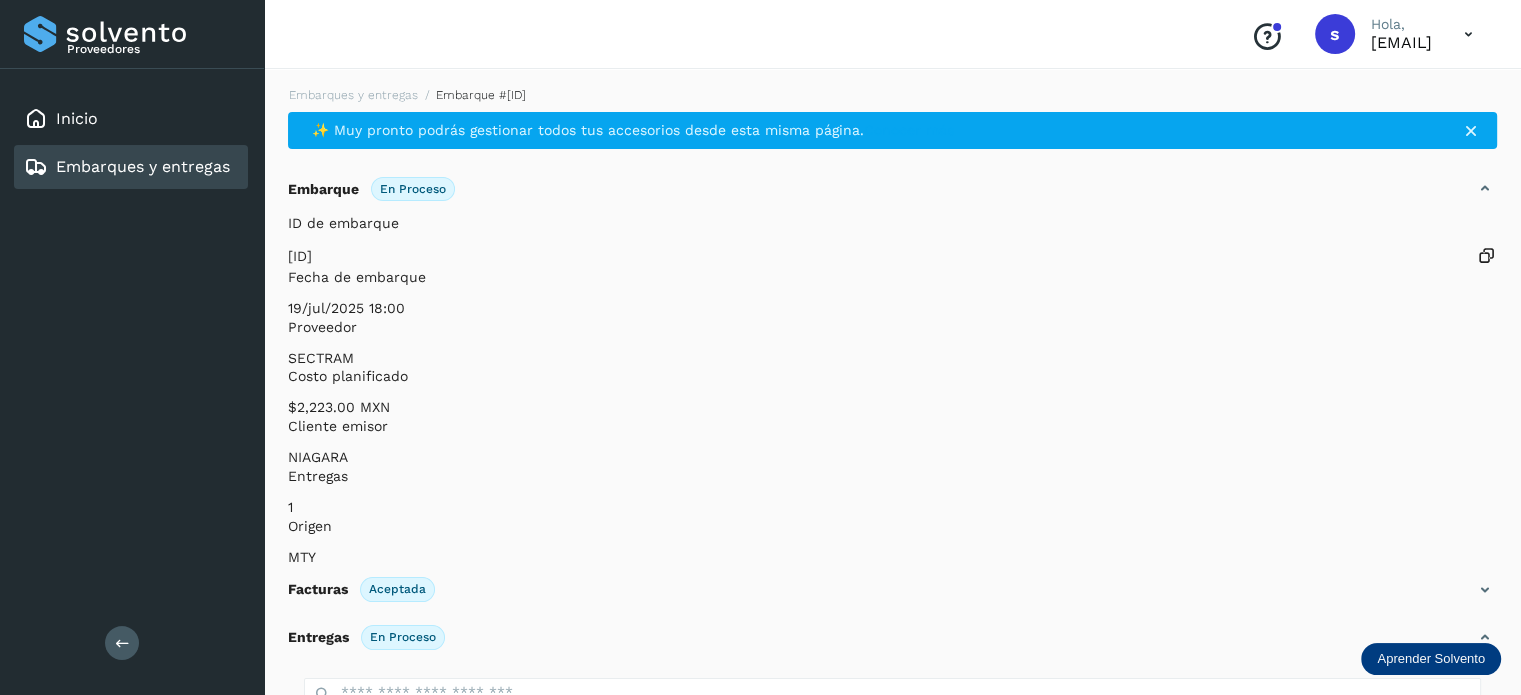 scroll, scrollTop: 250, scrollLeft: 0, axis: vertical 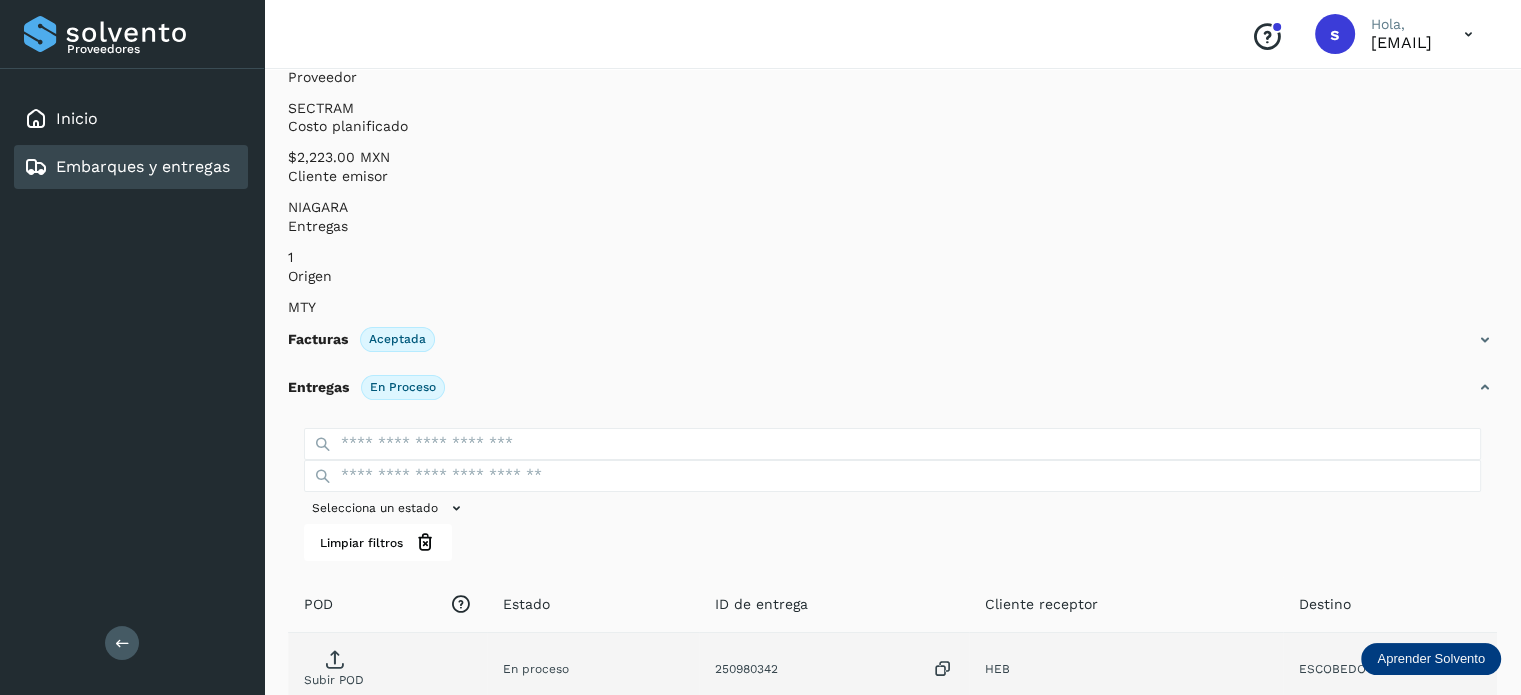 click on "Subir POD" at bounding box center (334, 672) 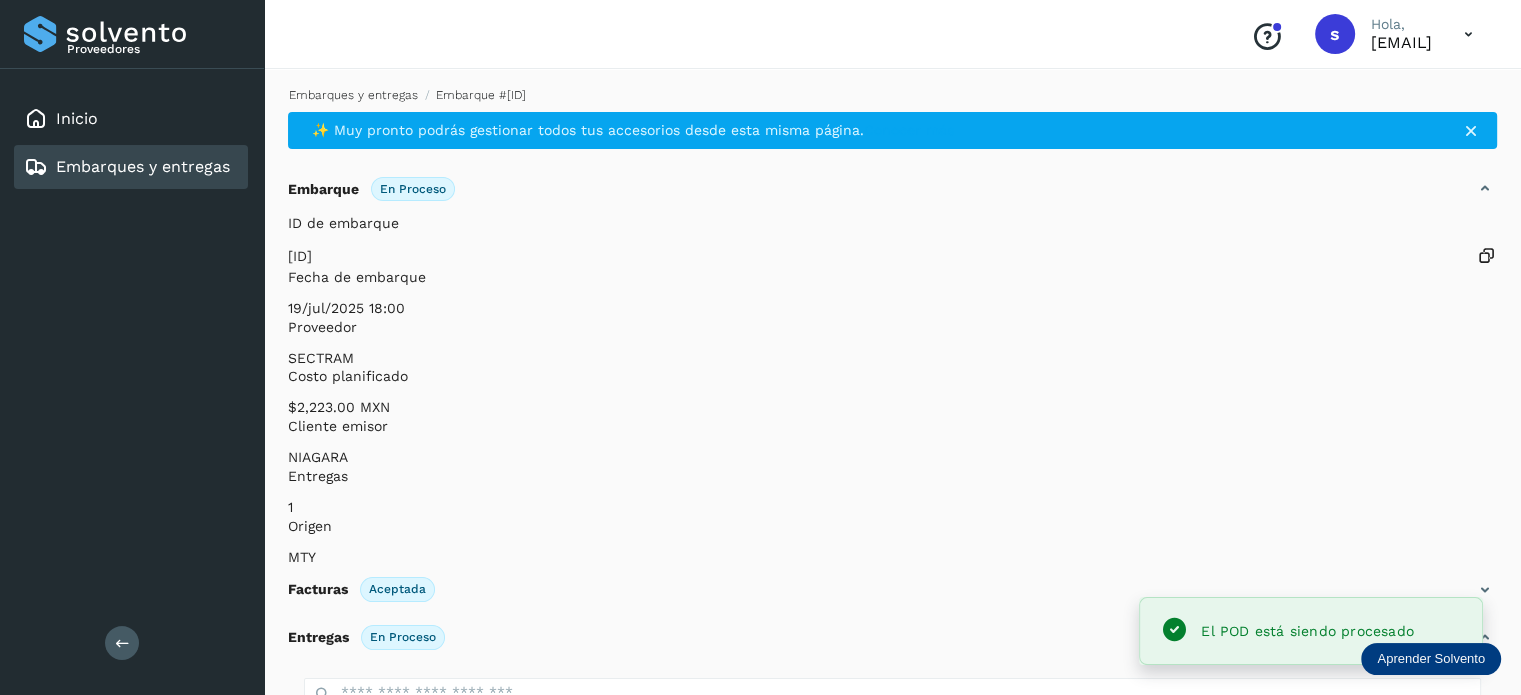 click on "Embarques y entregas" at bounding box center [353, 95] 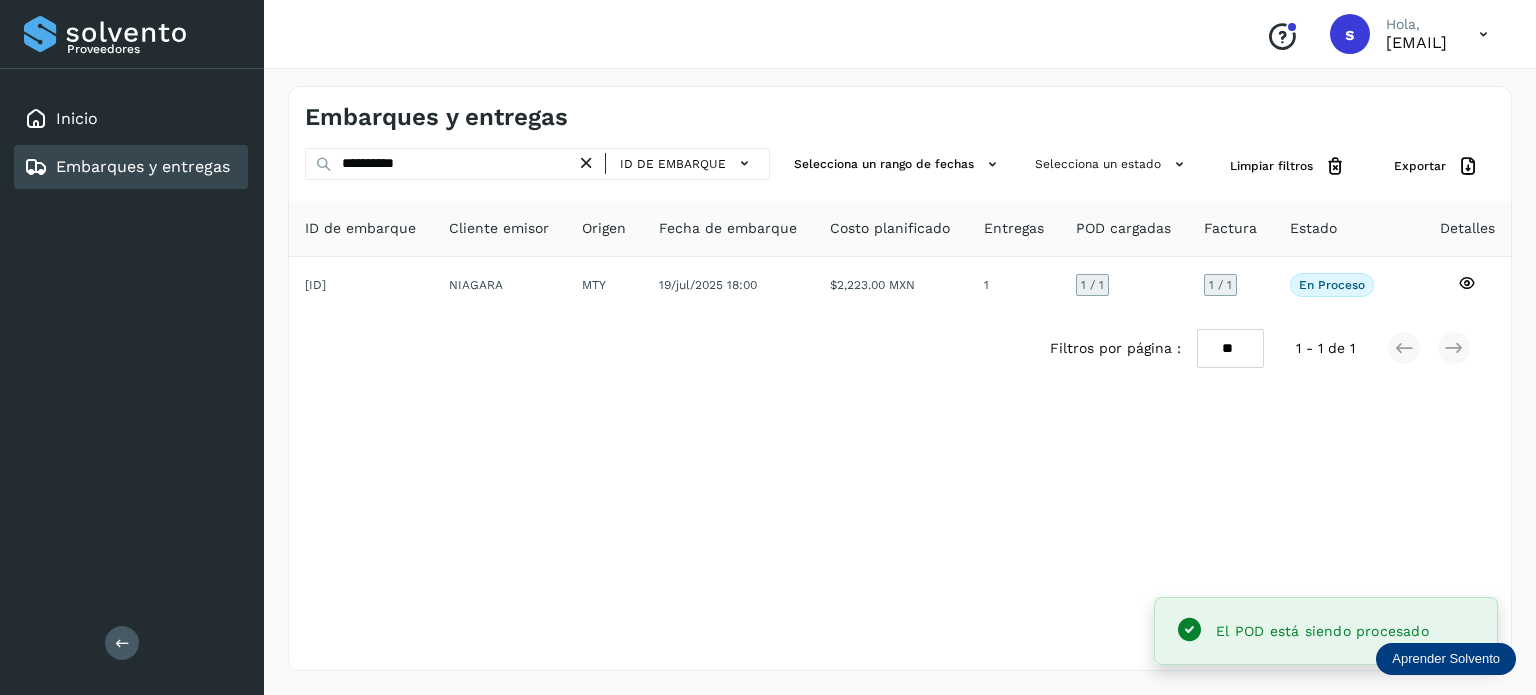 click at bounding box center [586, 163] 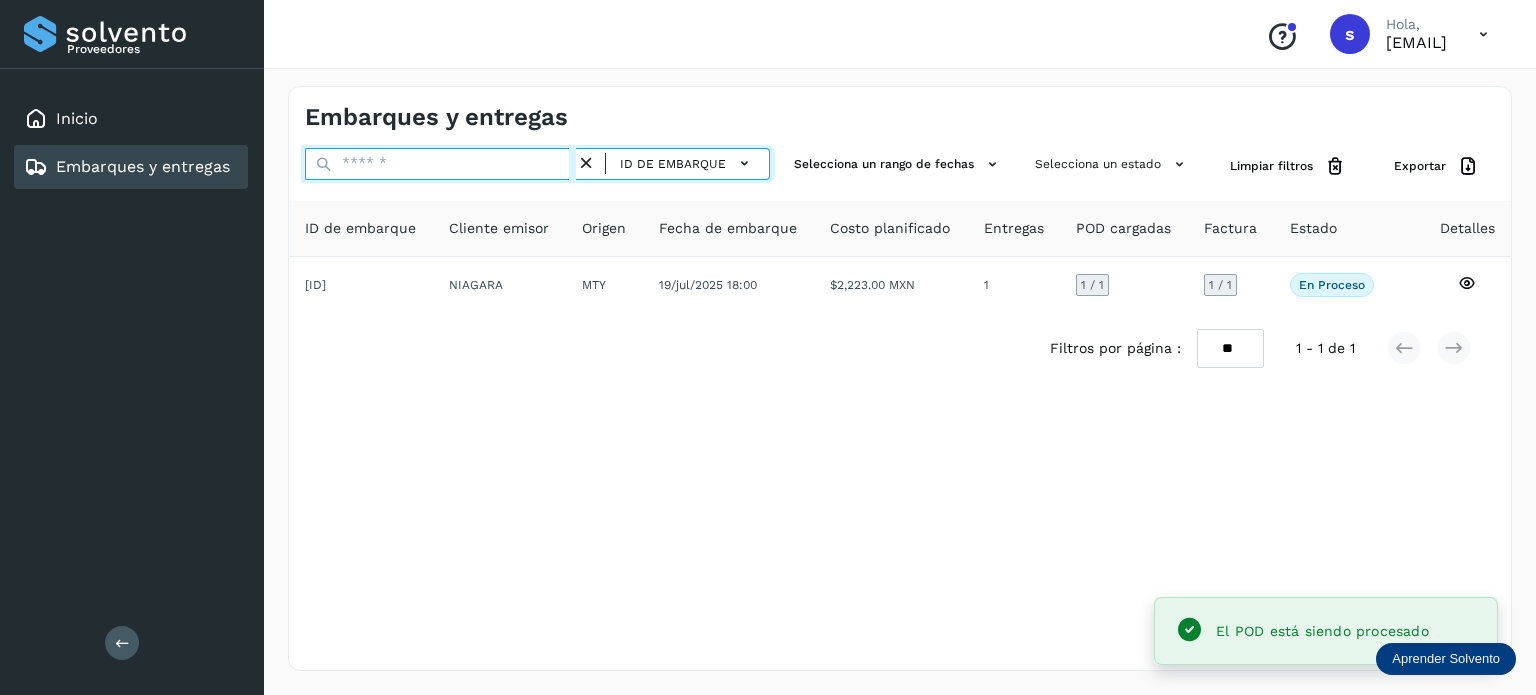 click at bounding box center [440, 164] 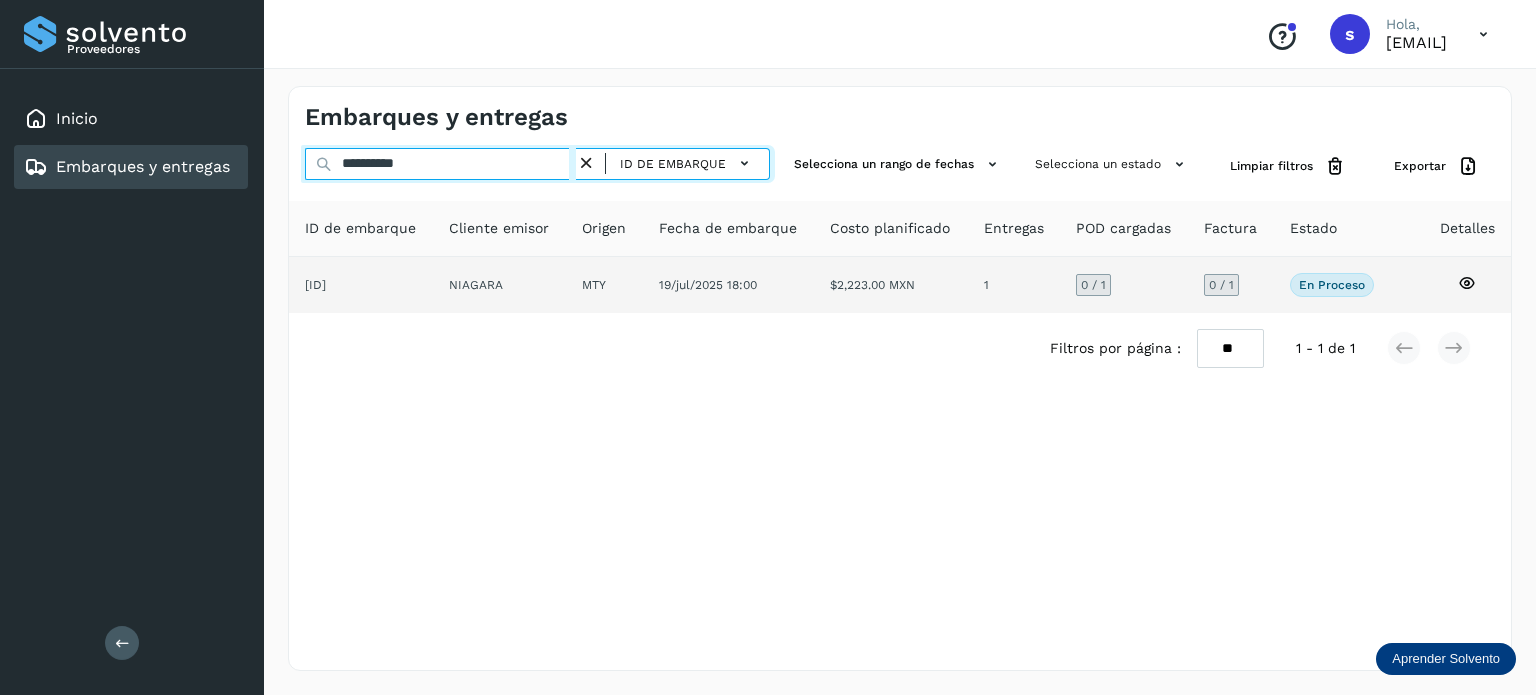 type on "**********" 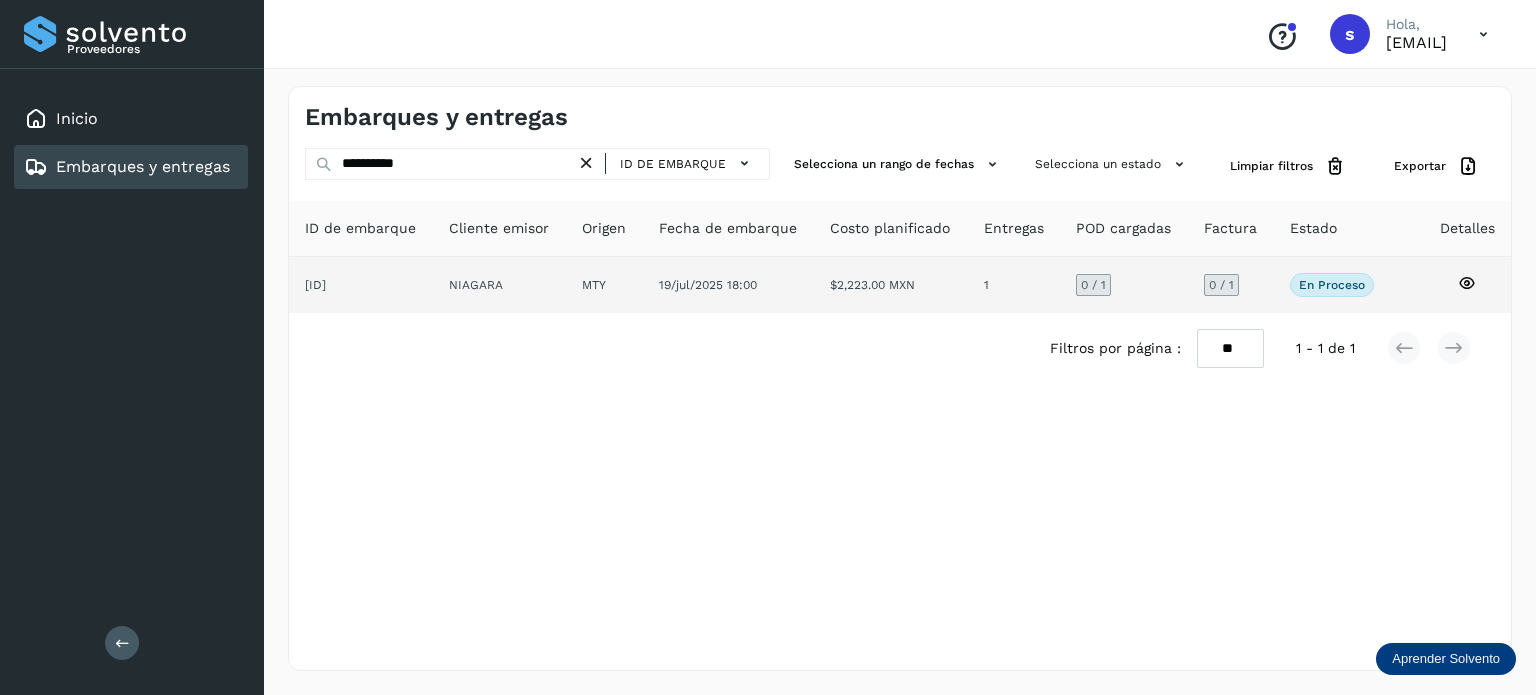 click on "NIAGARA" 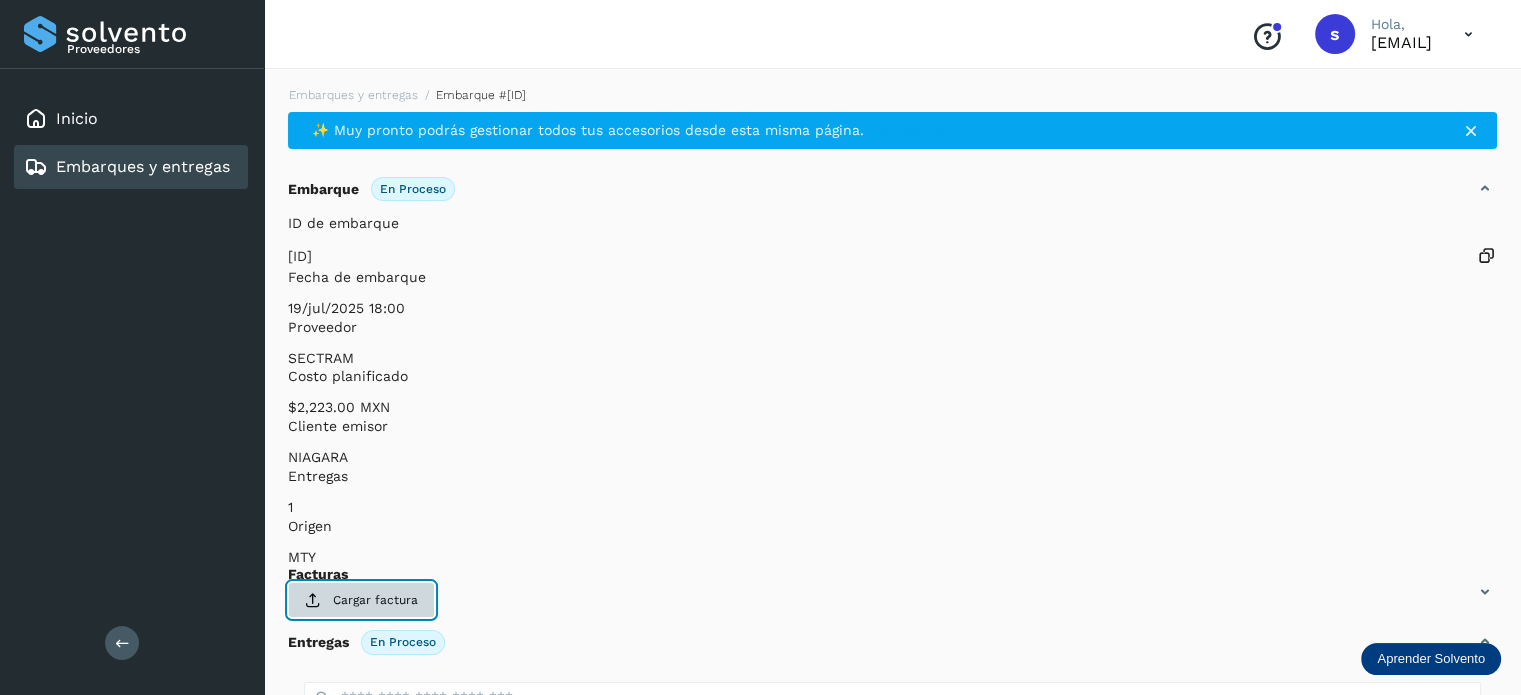 click on "Cargar factura" 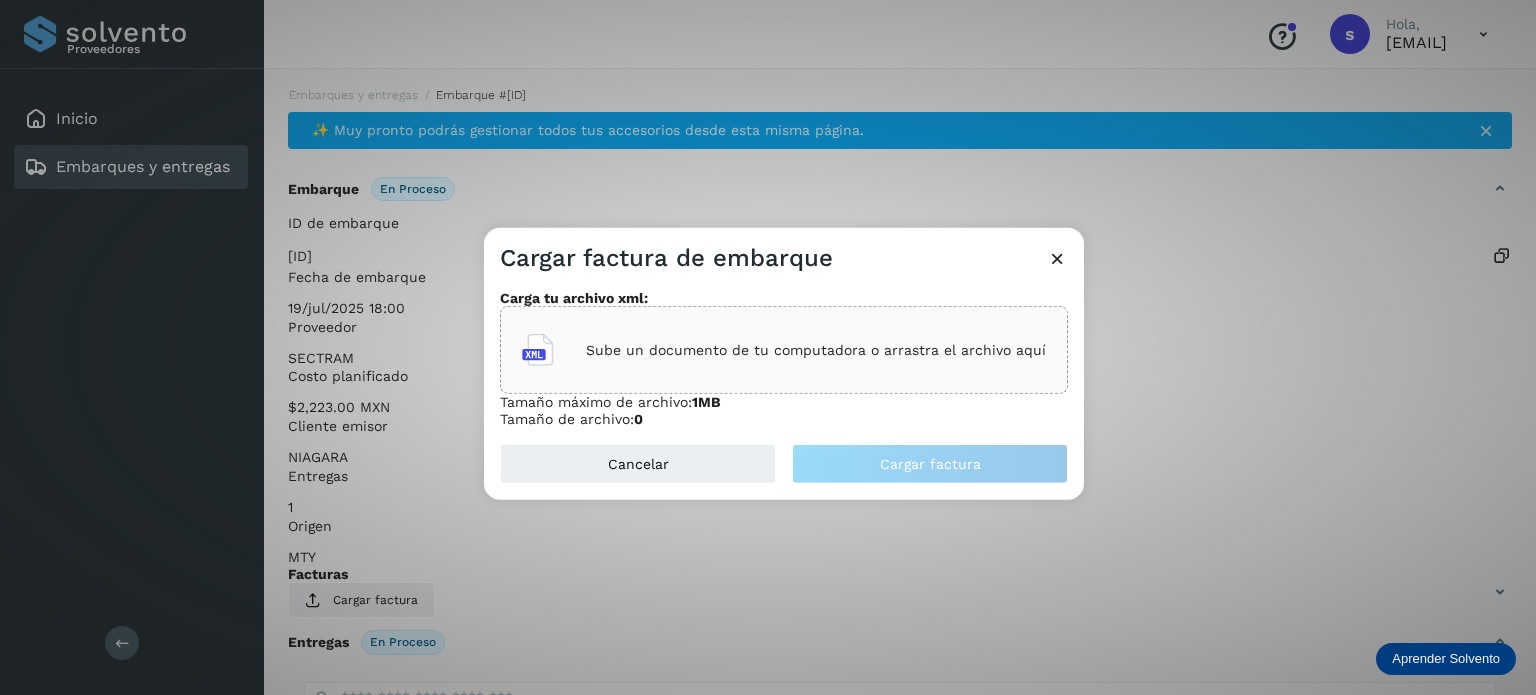 click on "Sube un documento de tu computadora o arrastra el archivo aquí" at bounding box center [816, 350] 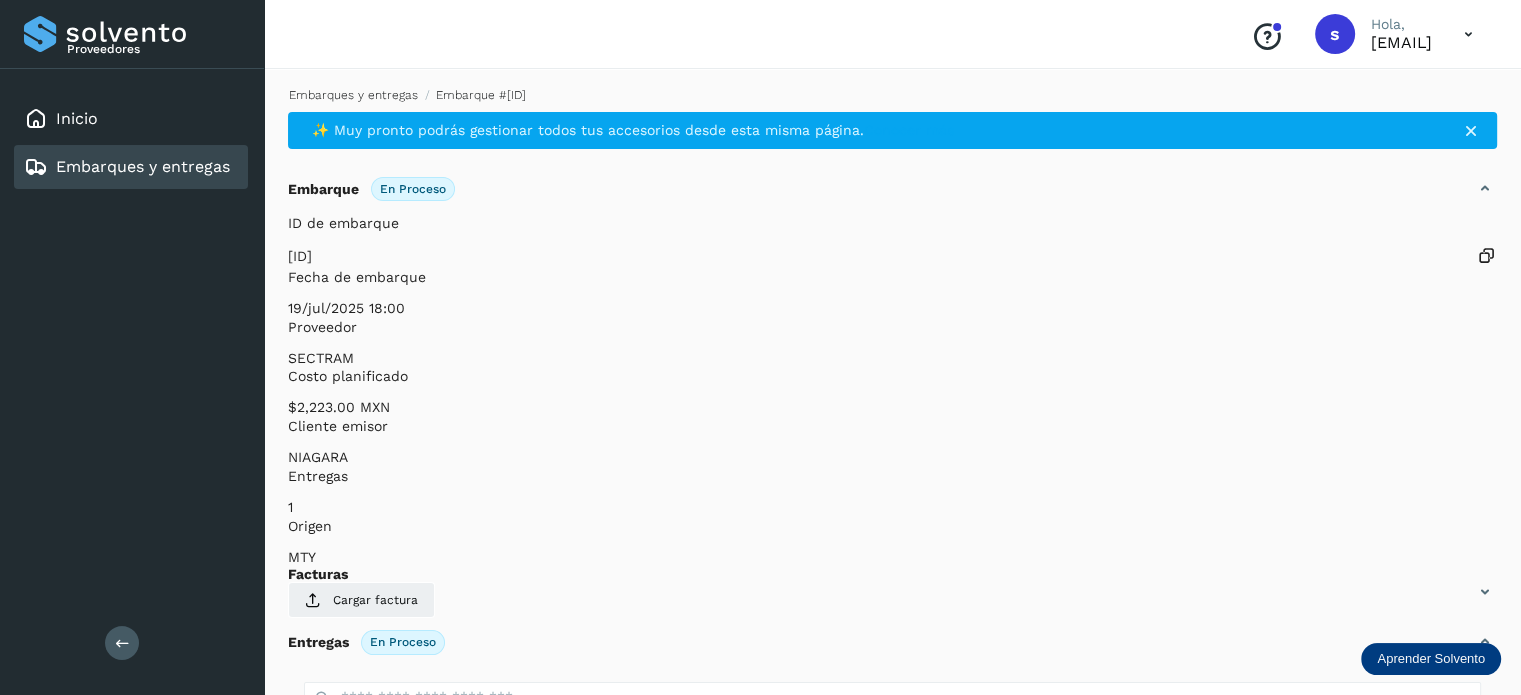 click on "Embarques y entregas" at bounding box center [353, 95] 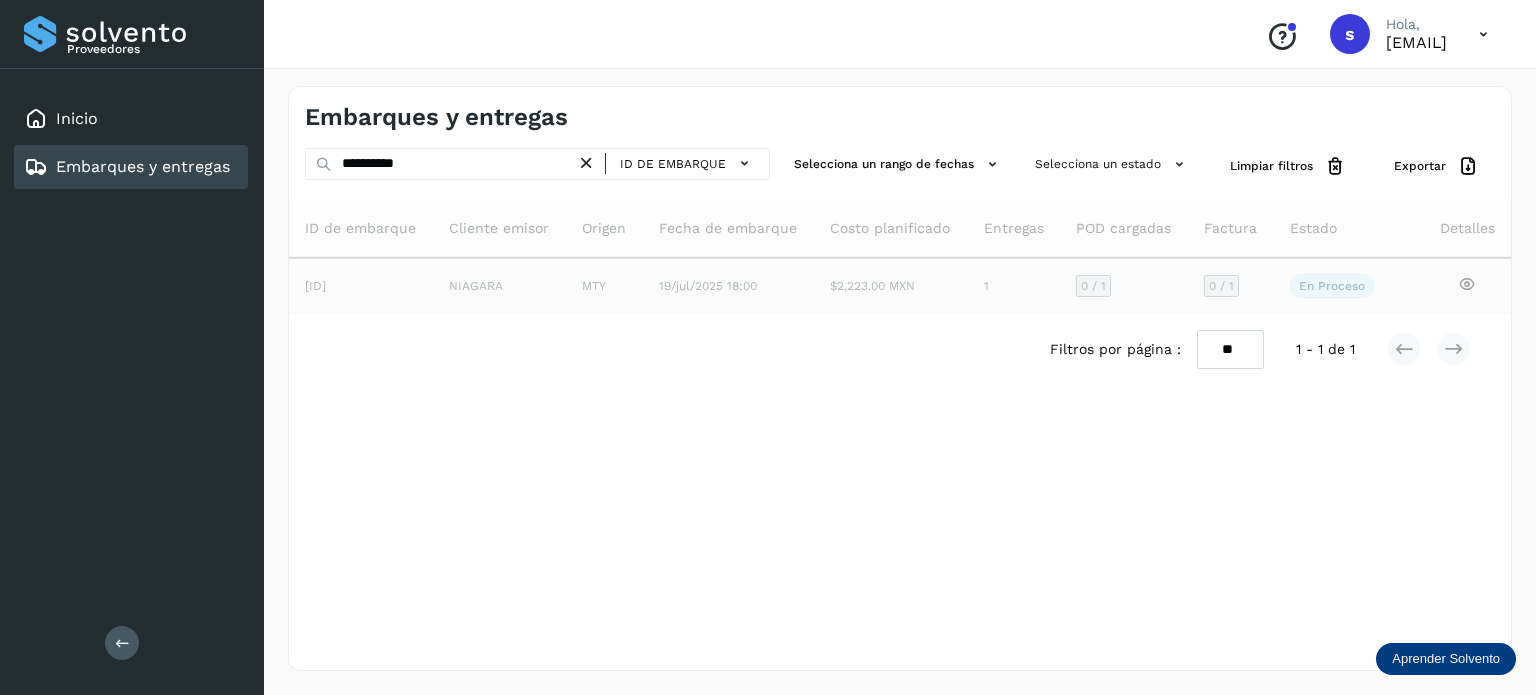 click on "MTY" 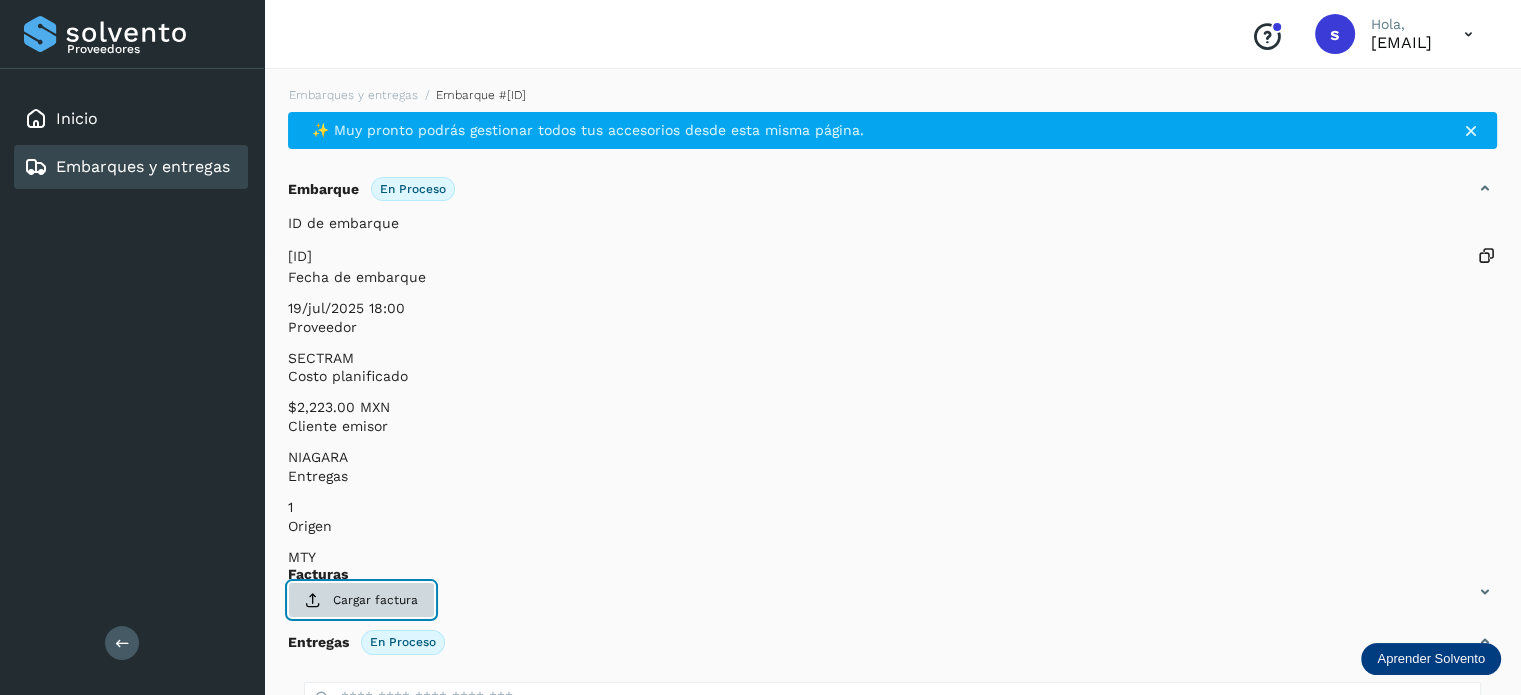 click on "Cargar factura" at bounding box center (361, 600) 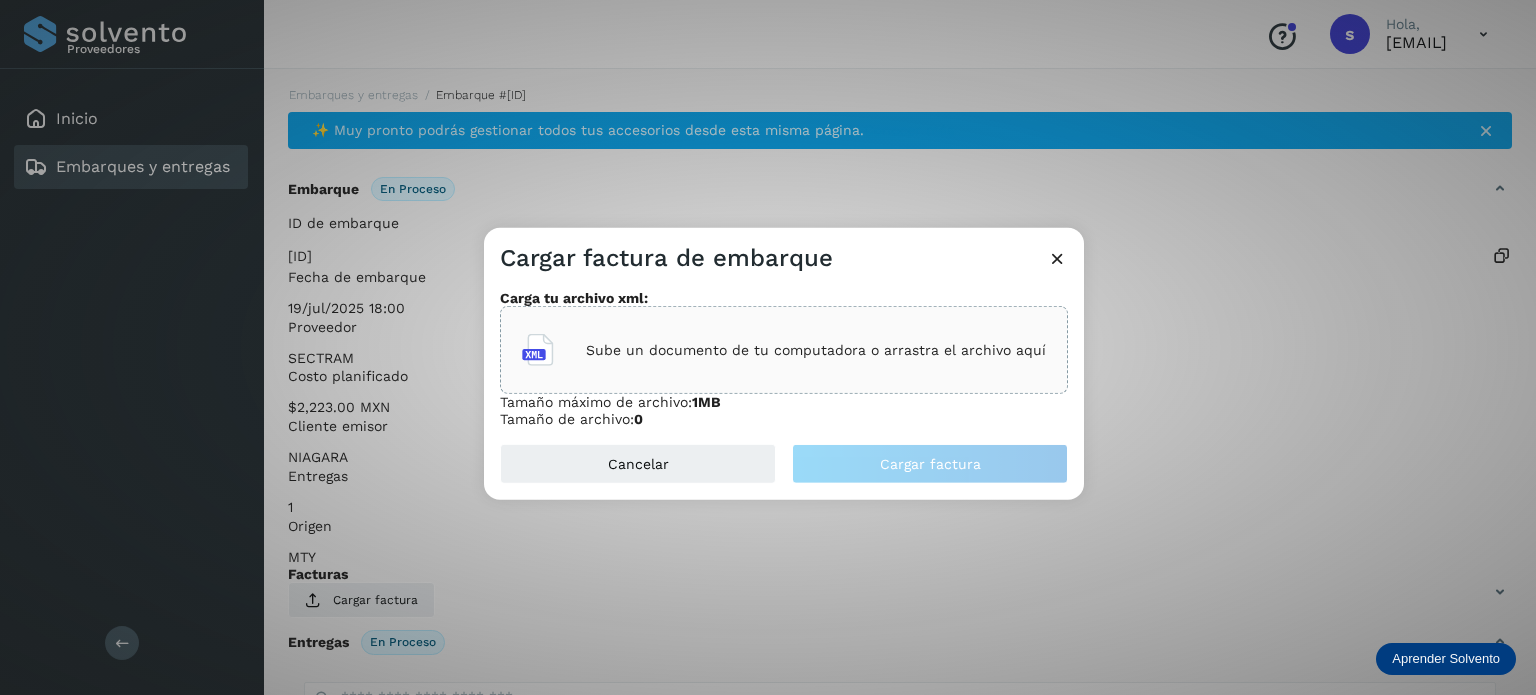 click on "Sube un documento de tu computadora o arrastra el archivo aquí" 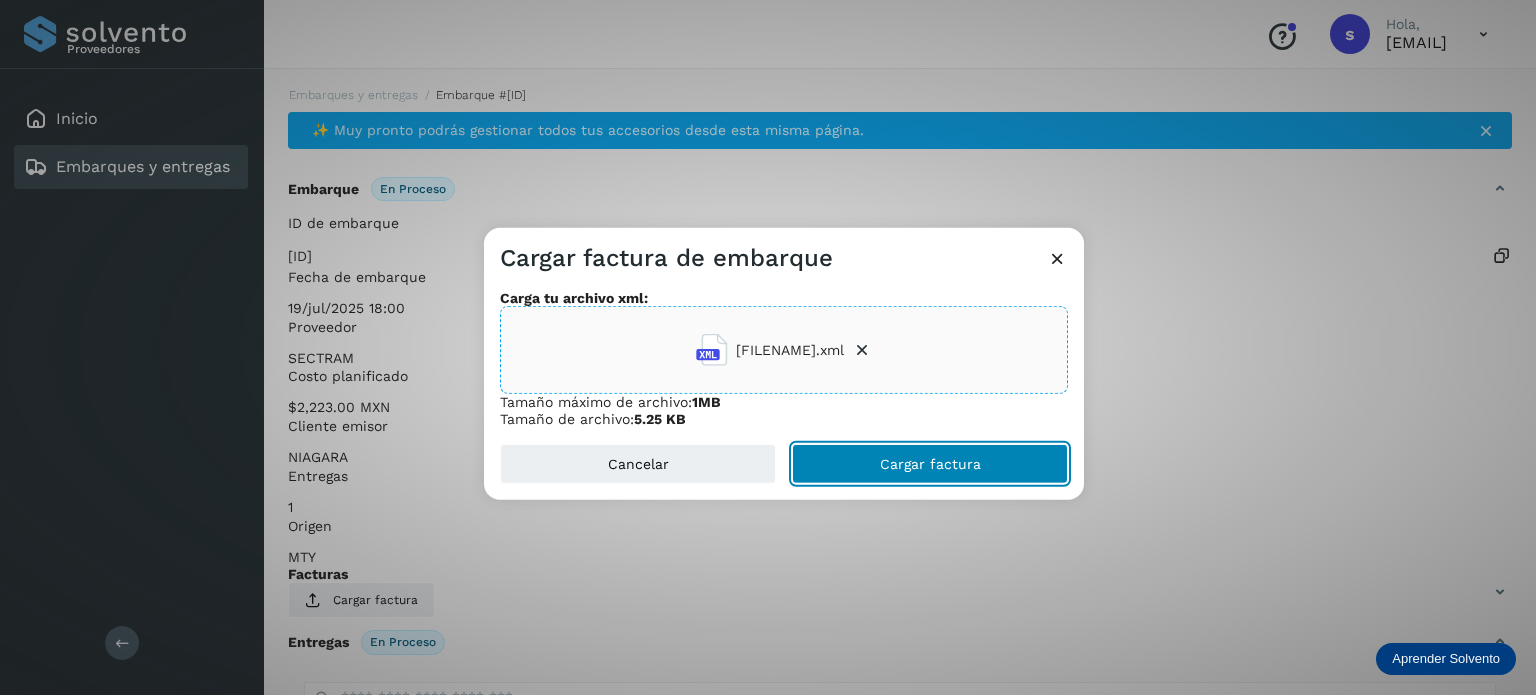 click on "Cargar factura" 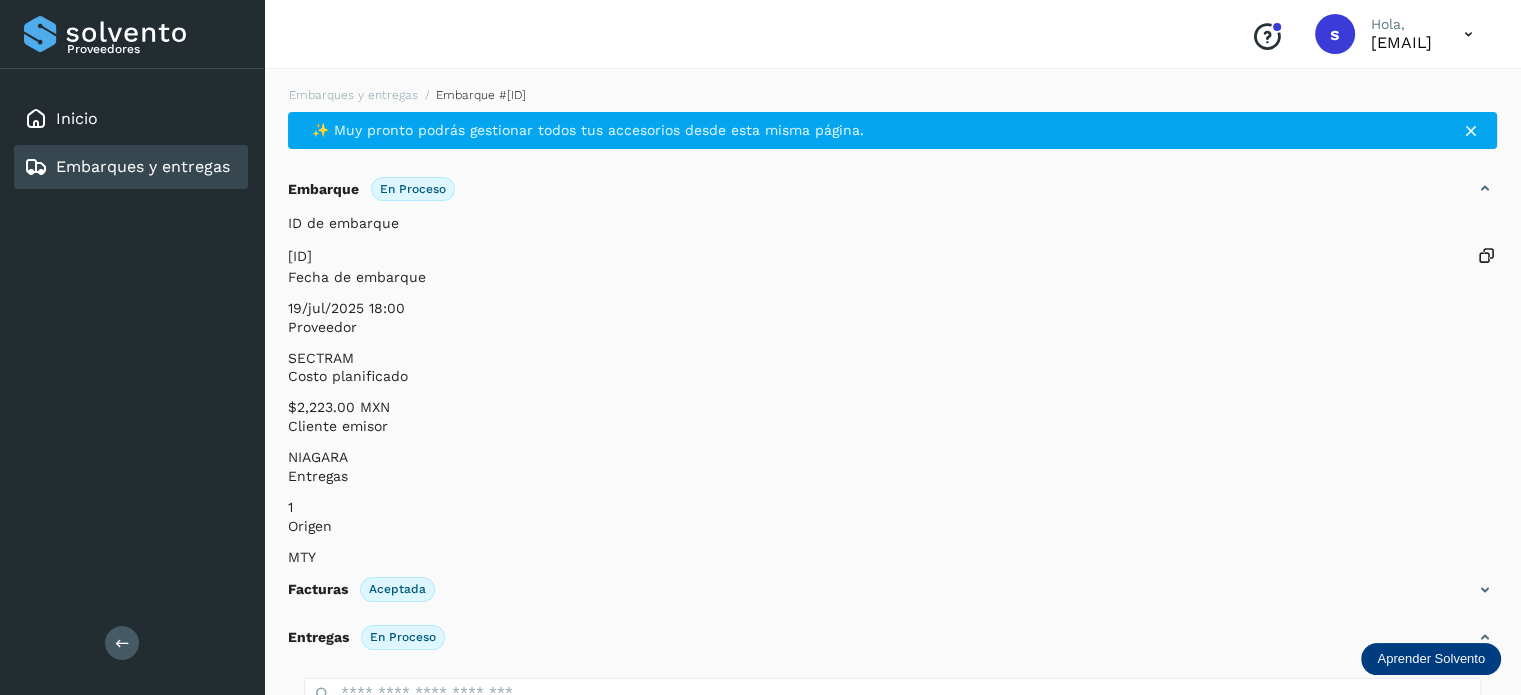 scroll, scrollTop: 250, scrollLeft: 0, axis: vertical 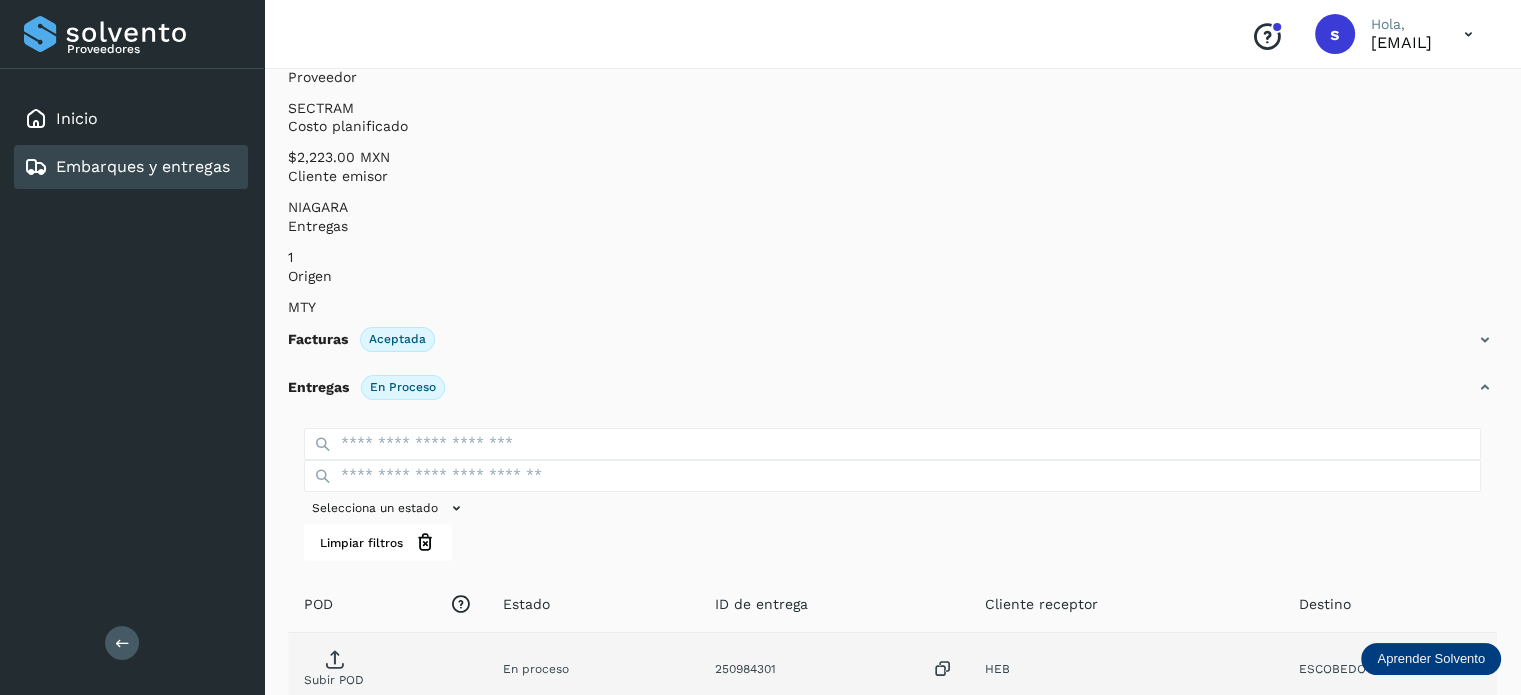 click on "Subir POD" at bounding box center (334, 680) 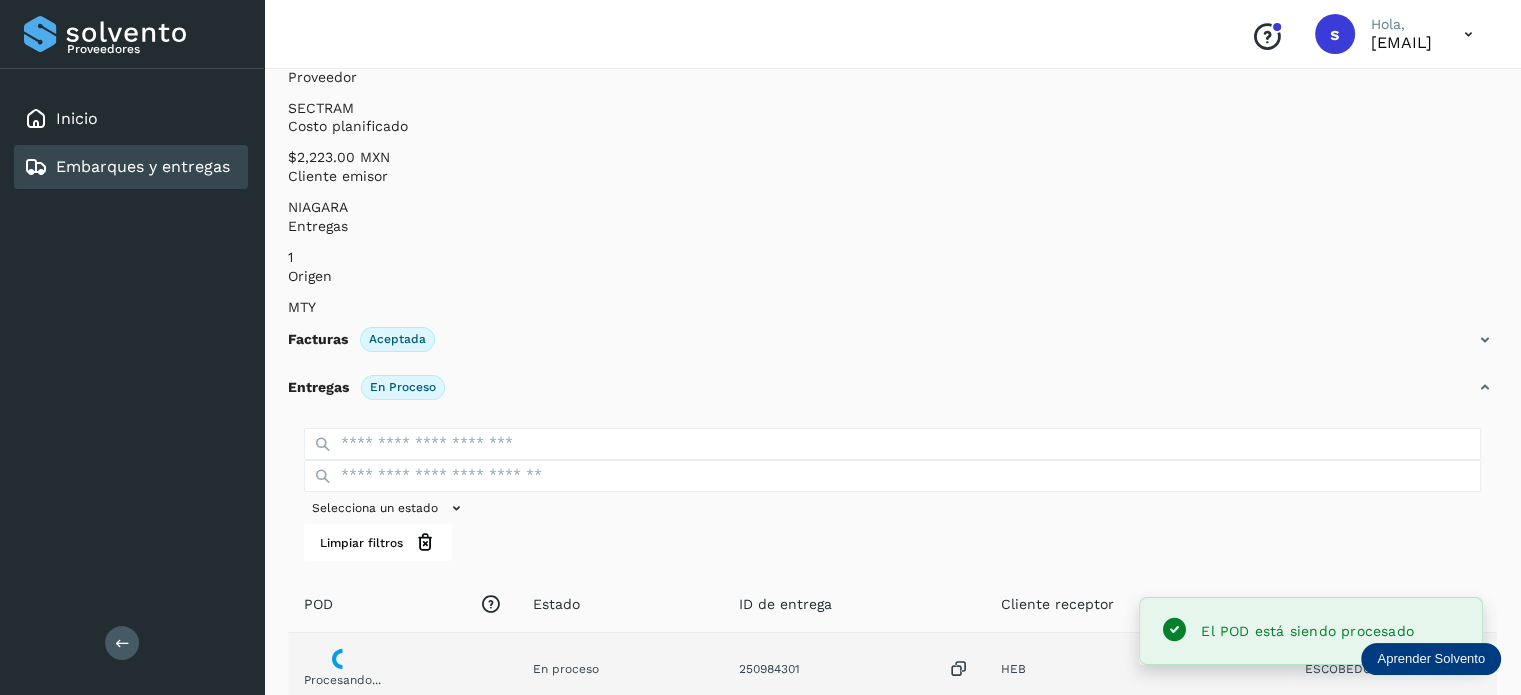 scroll, scrollTop: 0, scrollLeft: 0, axis: both 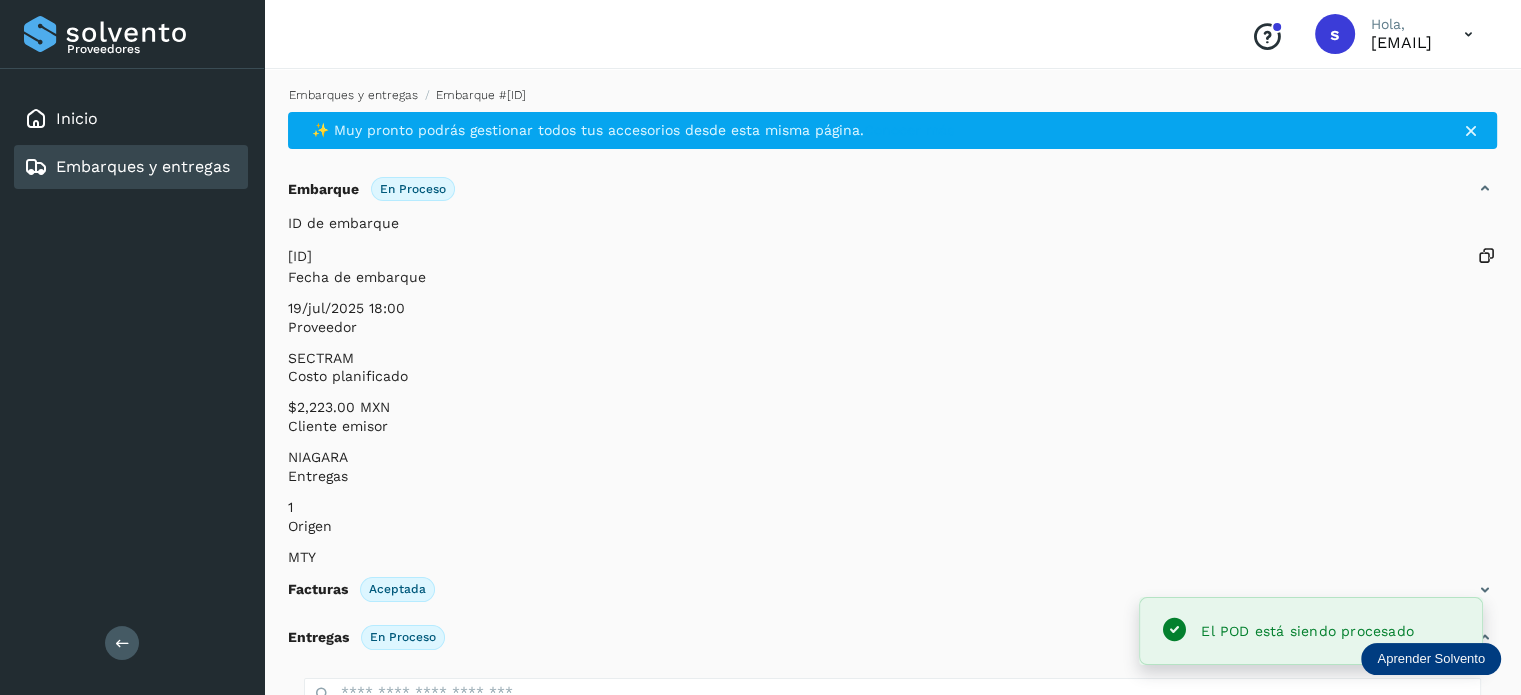 click on "Embarques y entregas" at bounding box center [353, 95] 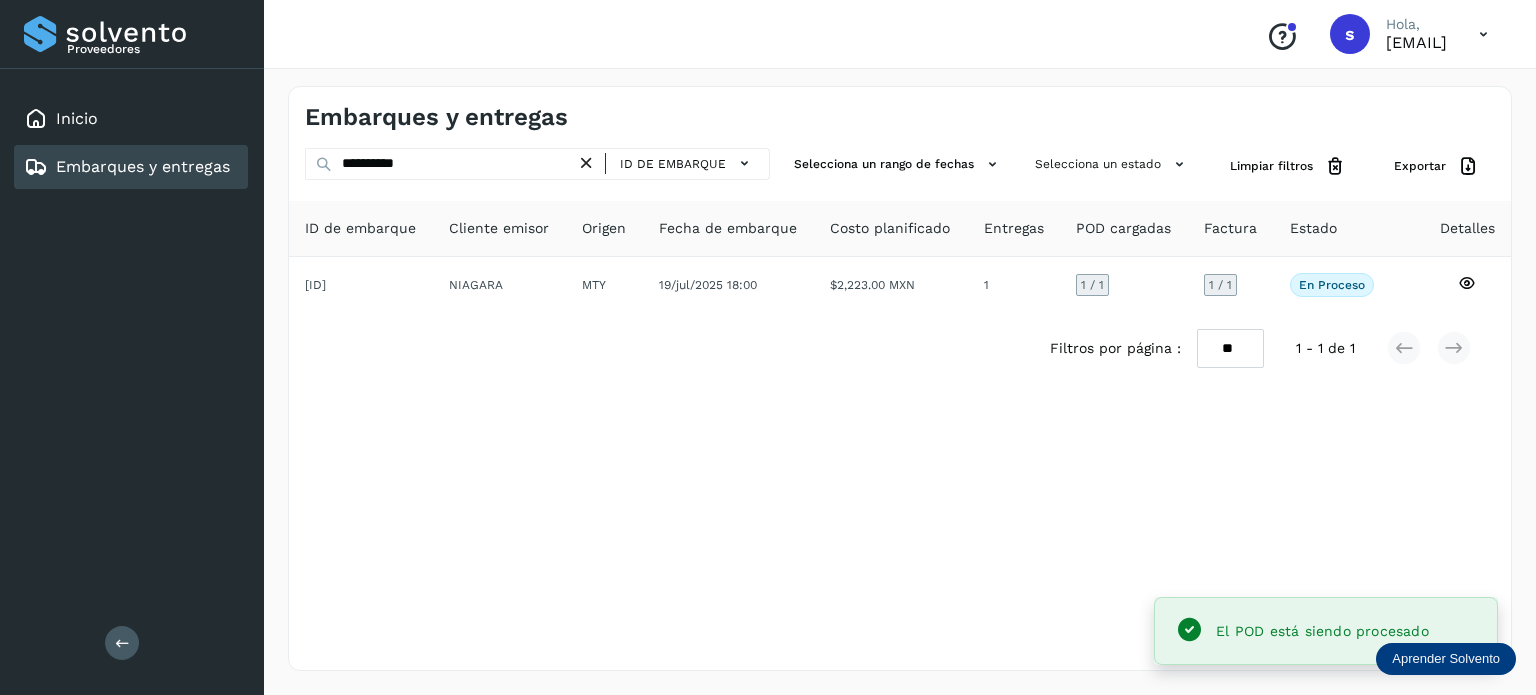 click at bounding box center [586, 163] 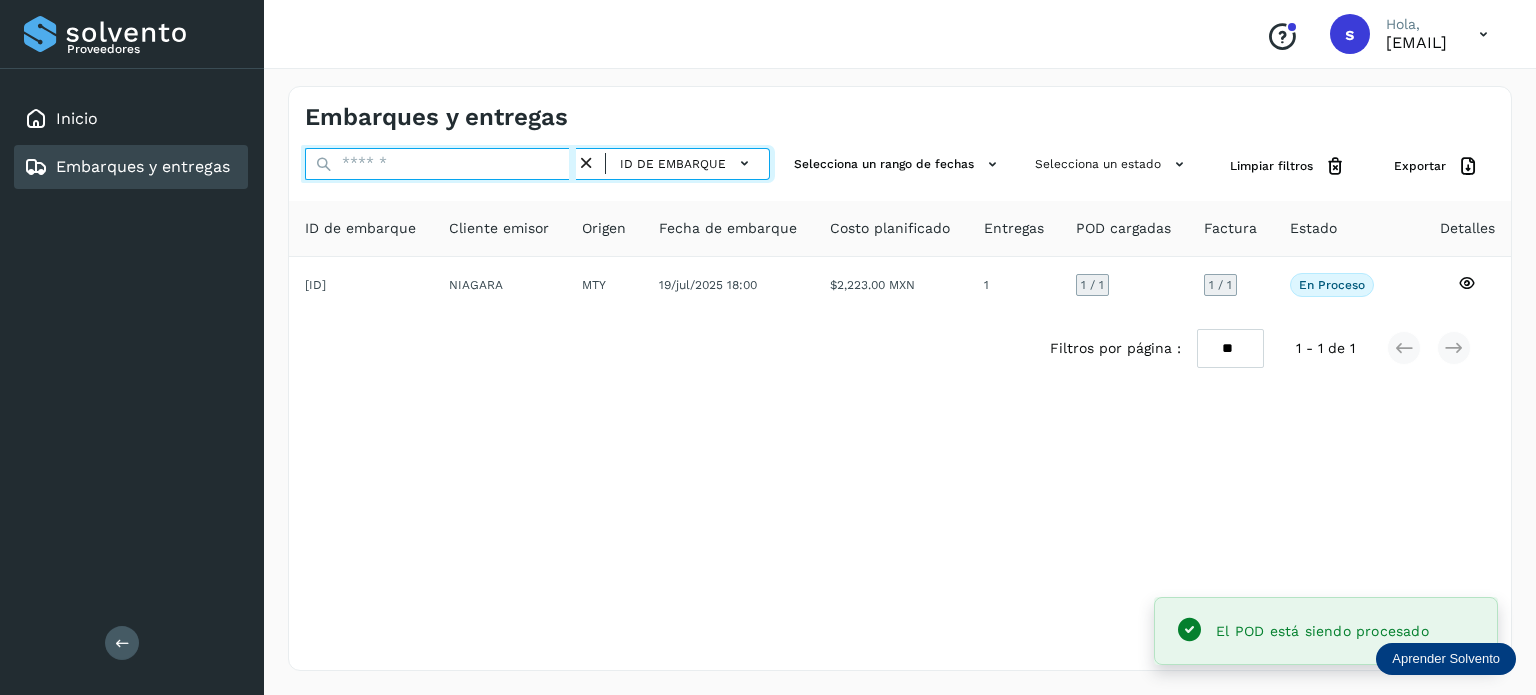 click at bounding box center [440, 164] 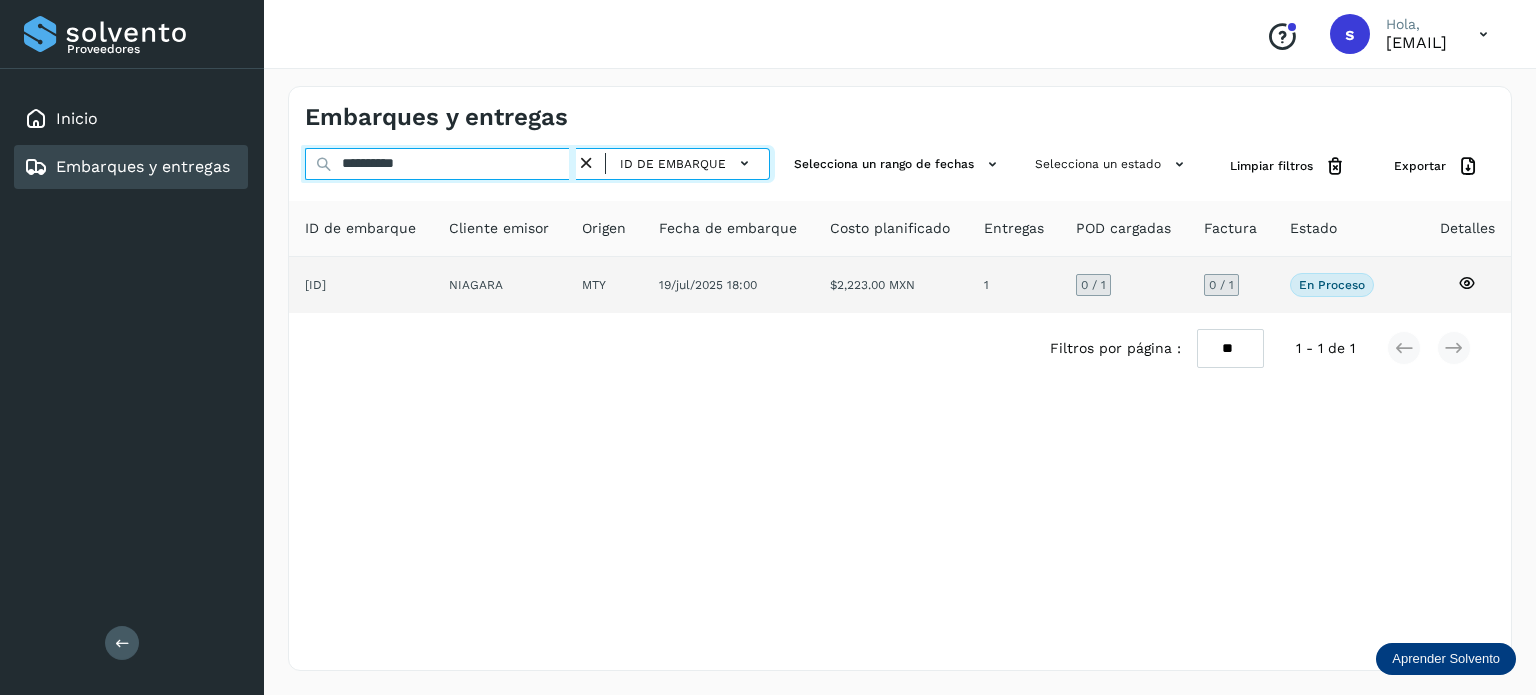 type on "**********" 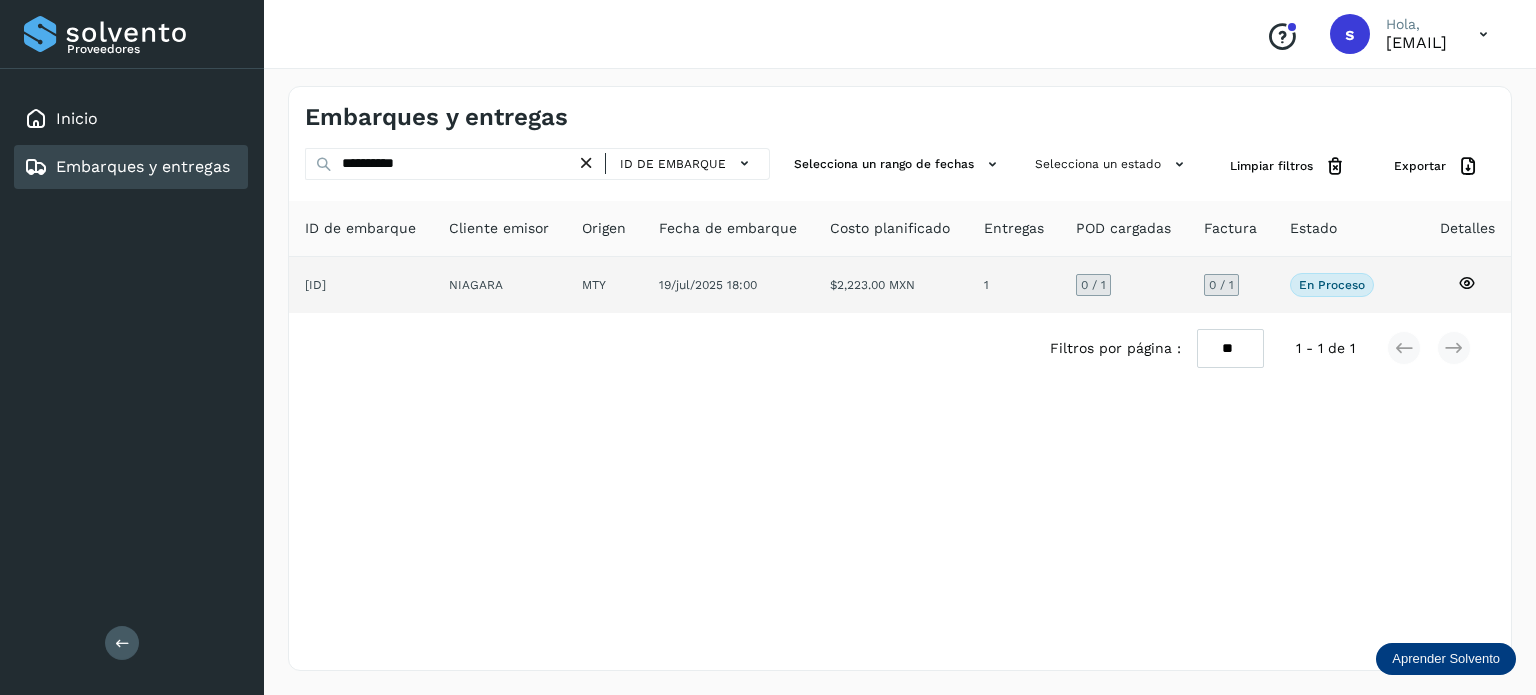 click on "NIAGARA" 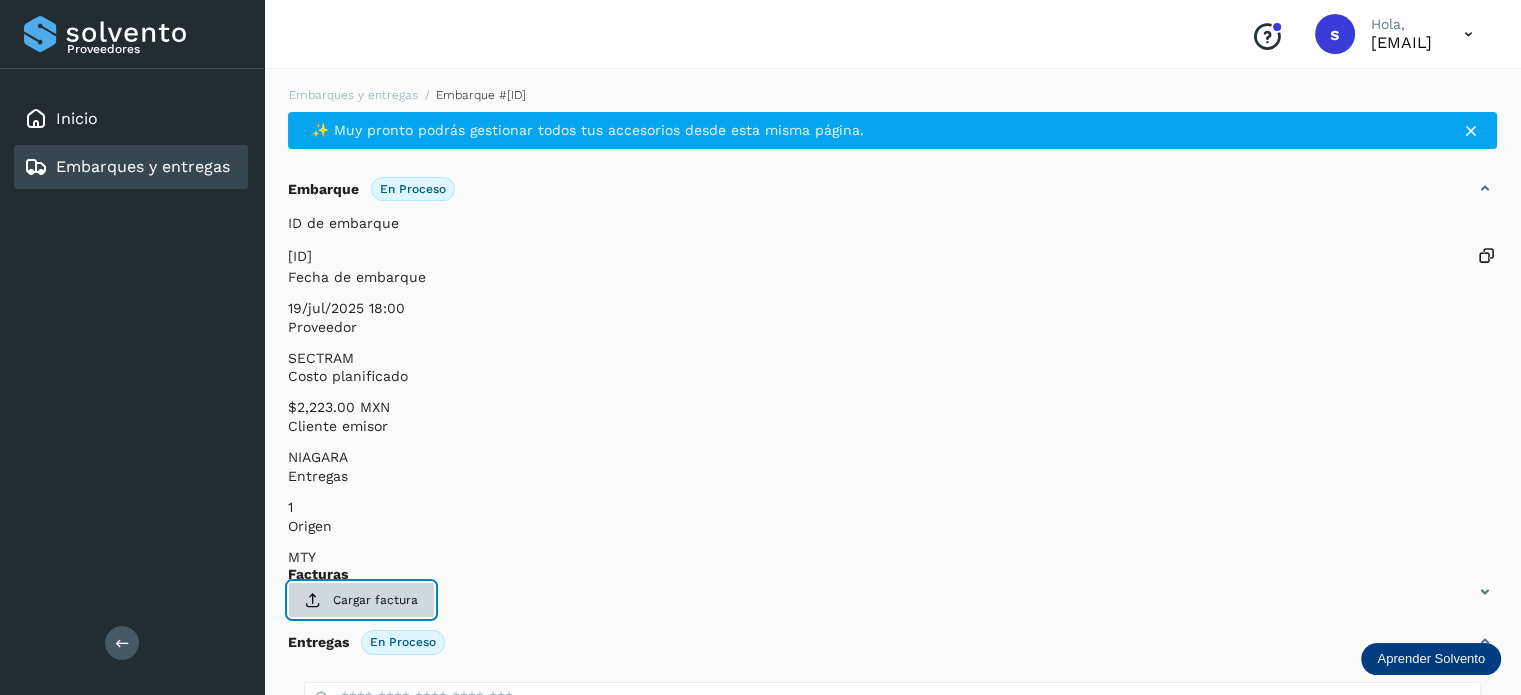 click on "Cargar factura" at bounding box center [361, 600] 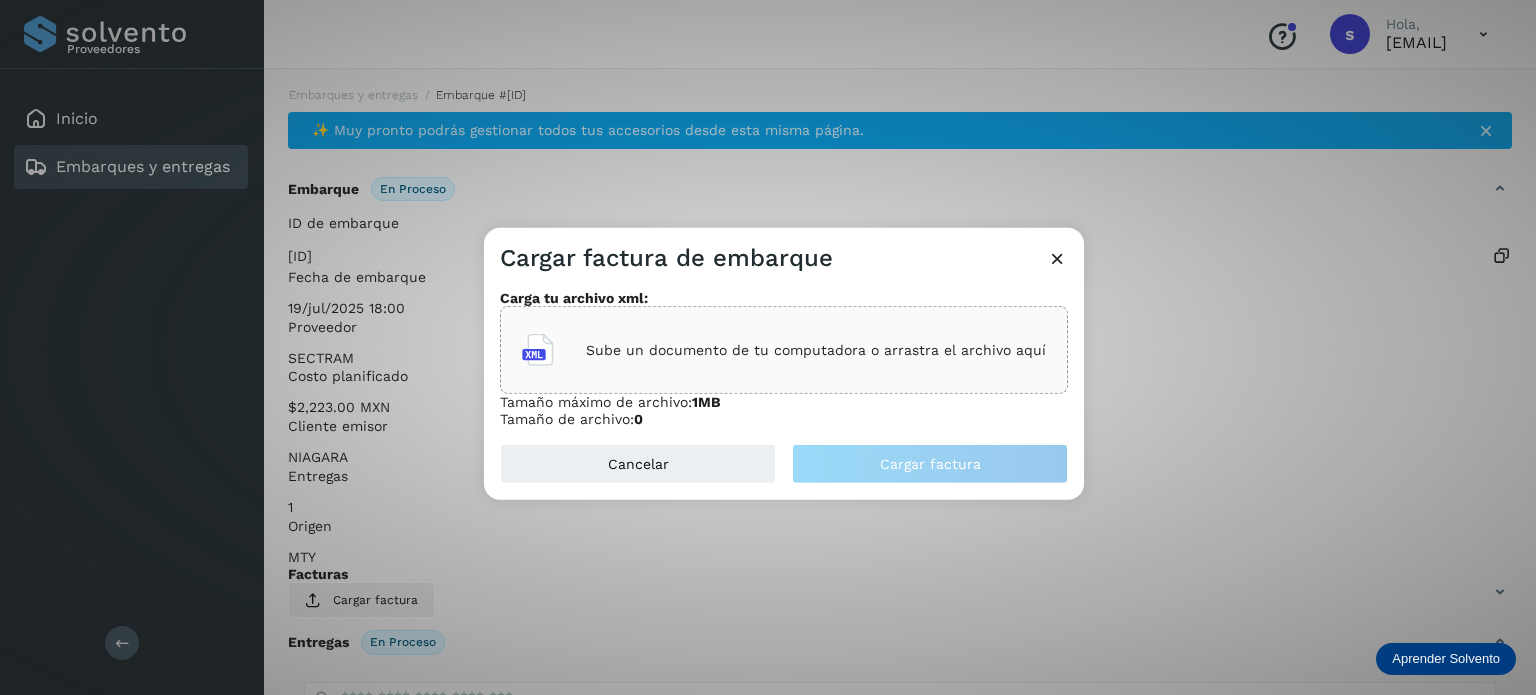 click on "Sube un documento de tu computadora o arrastra el archivo aquí" 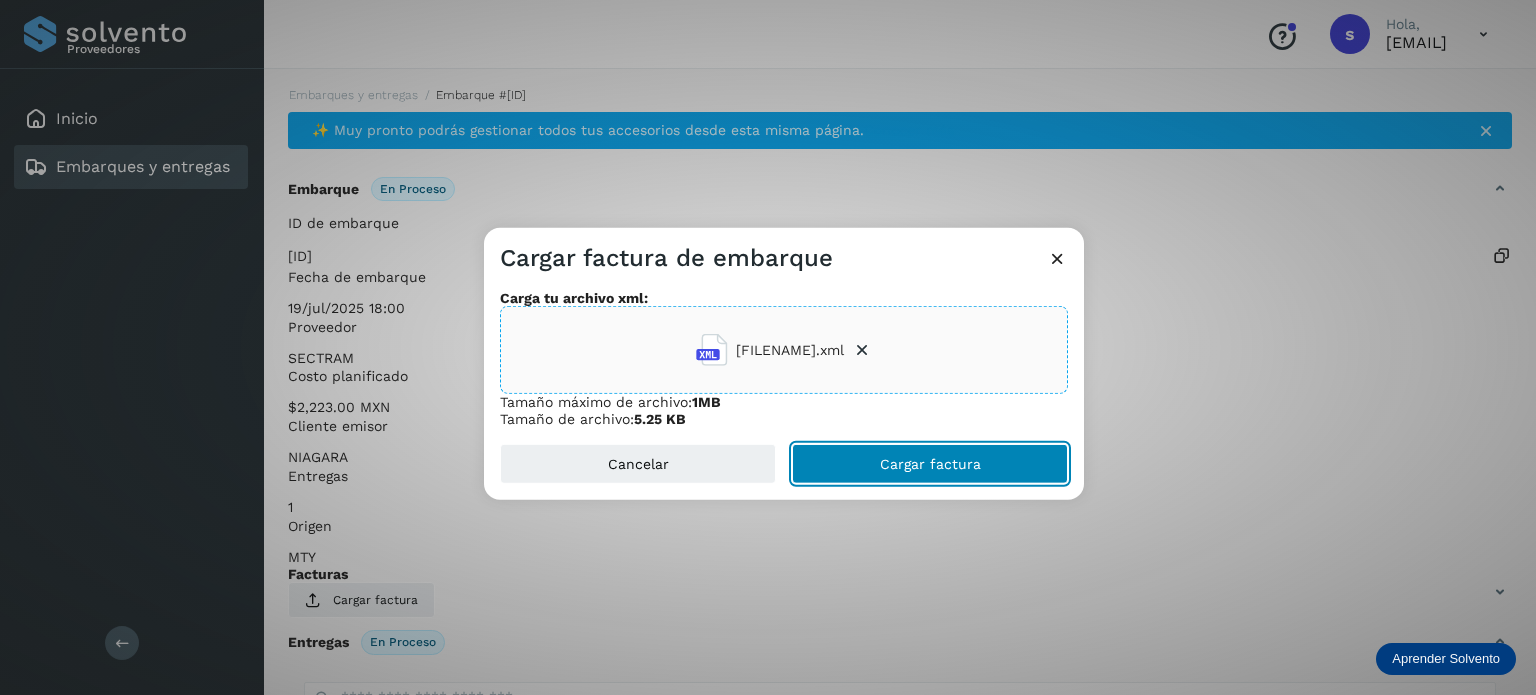 click on "Cargar factura" 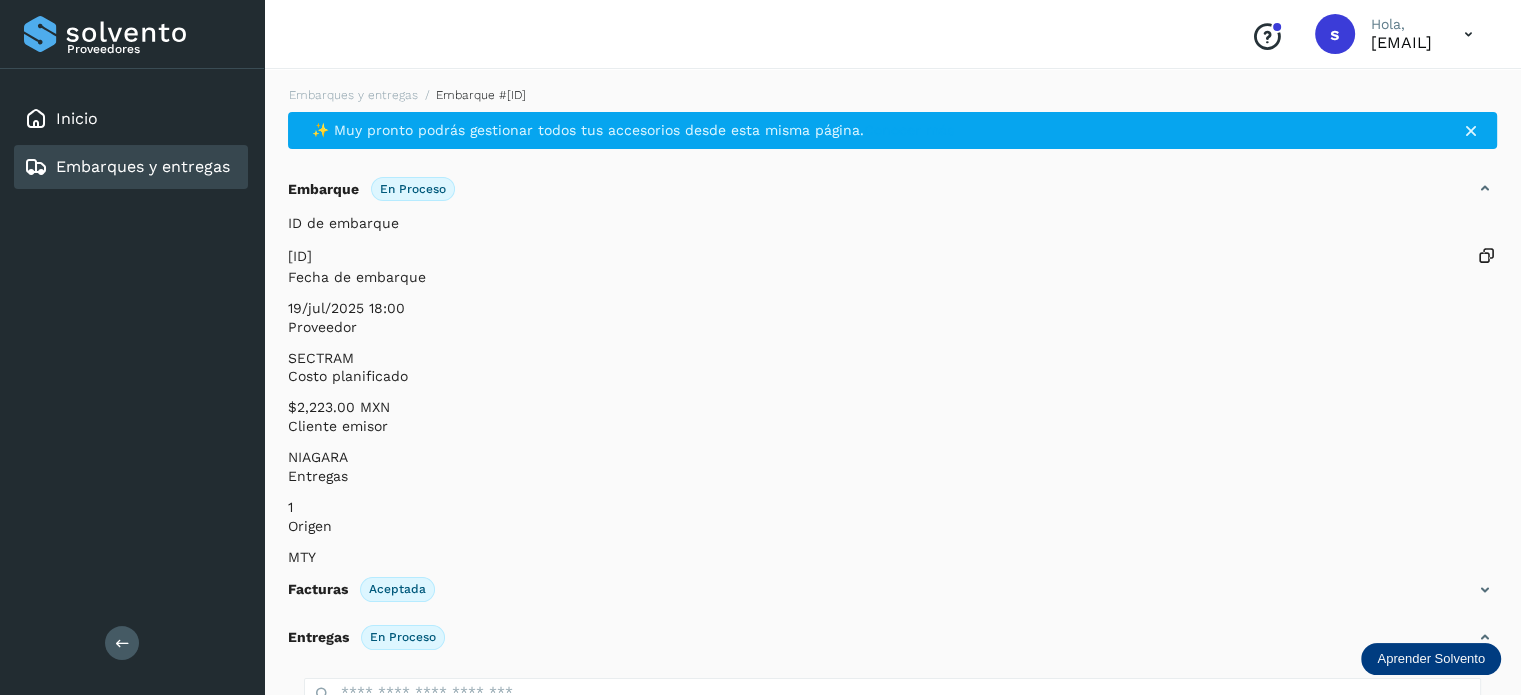 scroll, scrollTop: 250, scrollLeft: 0, axis: vertical 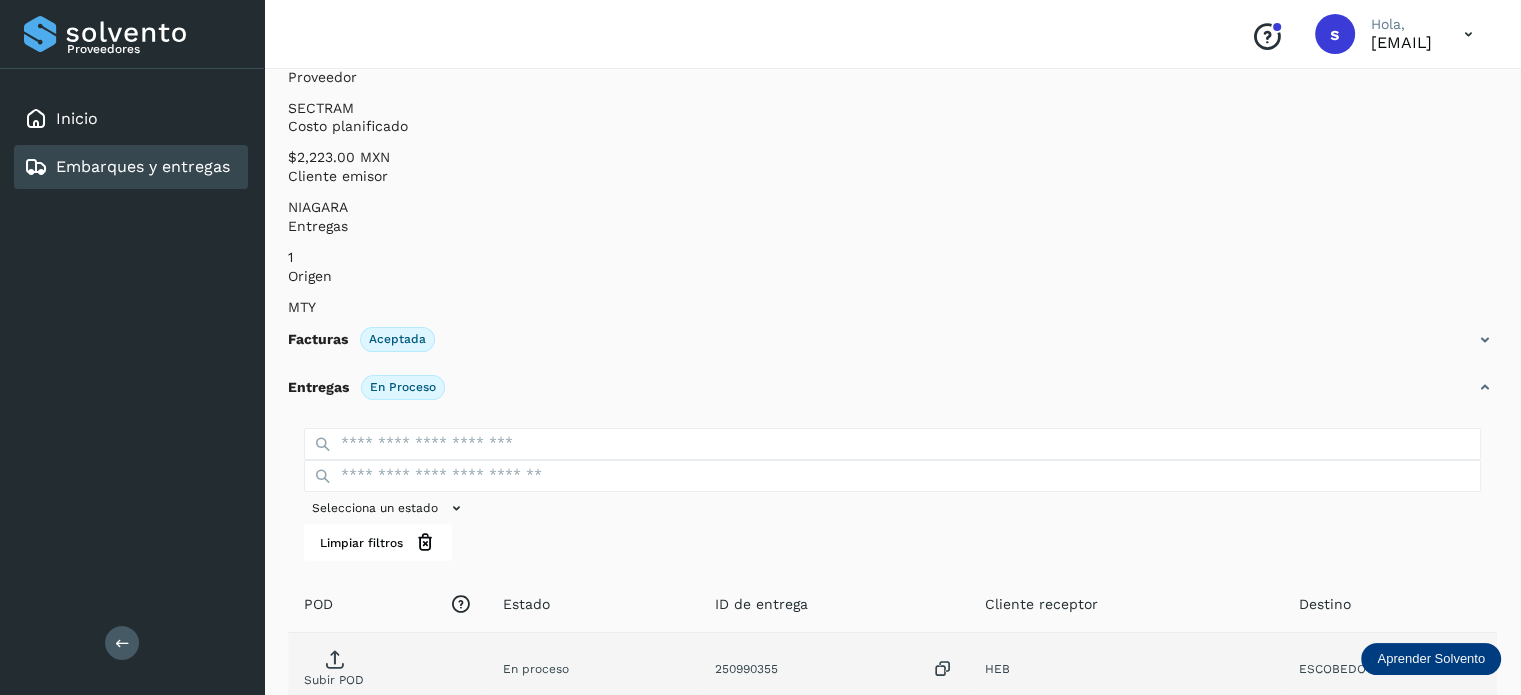 click on "Subir POD" at bounding box center [334, 672] 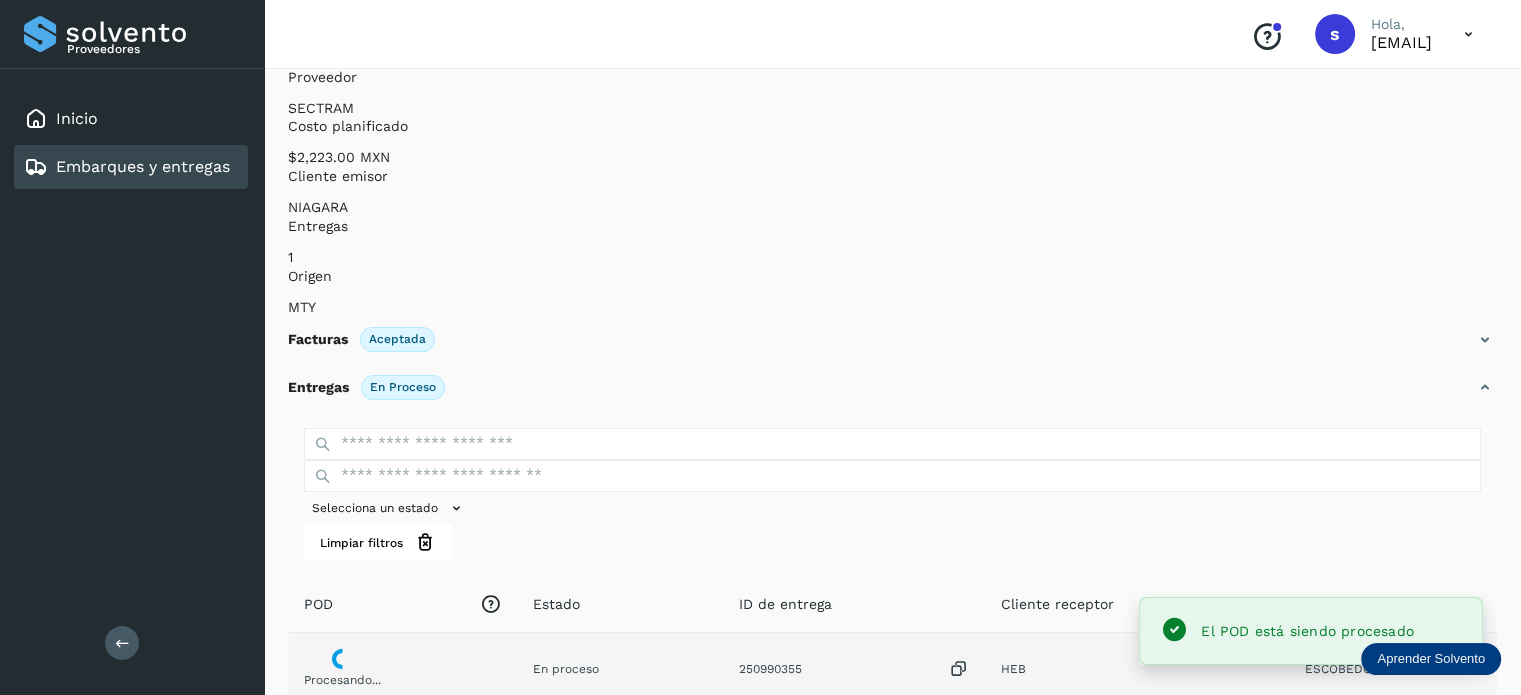 scroll, scrollTop: 0, scrollLeft: 0, axis: both 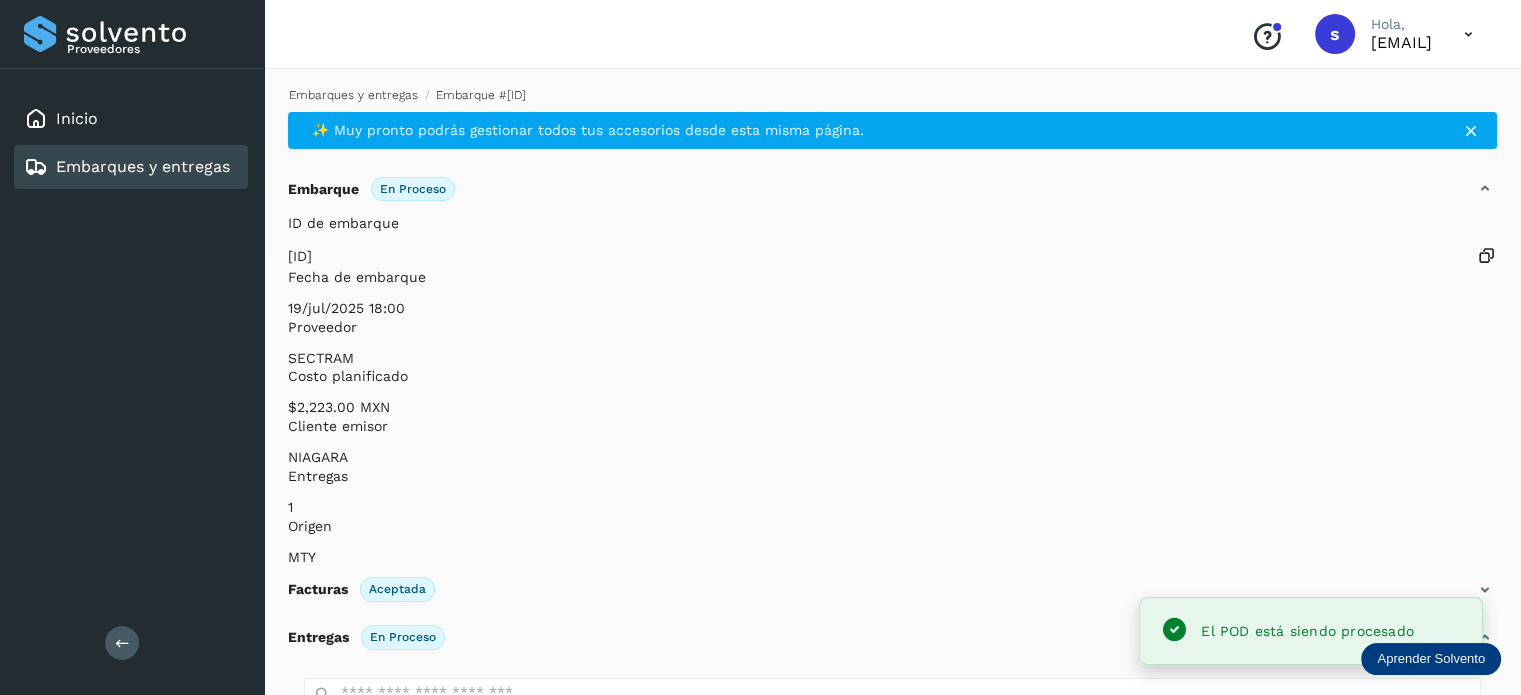click on "Embarques y entregas" at bounding box center (353, 95) 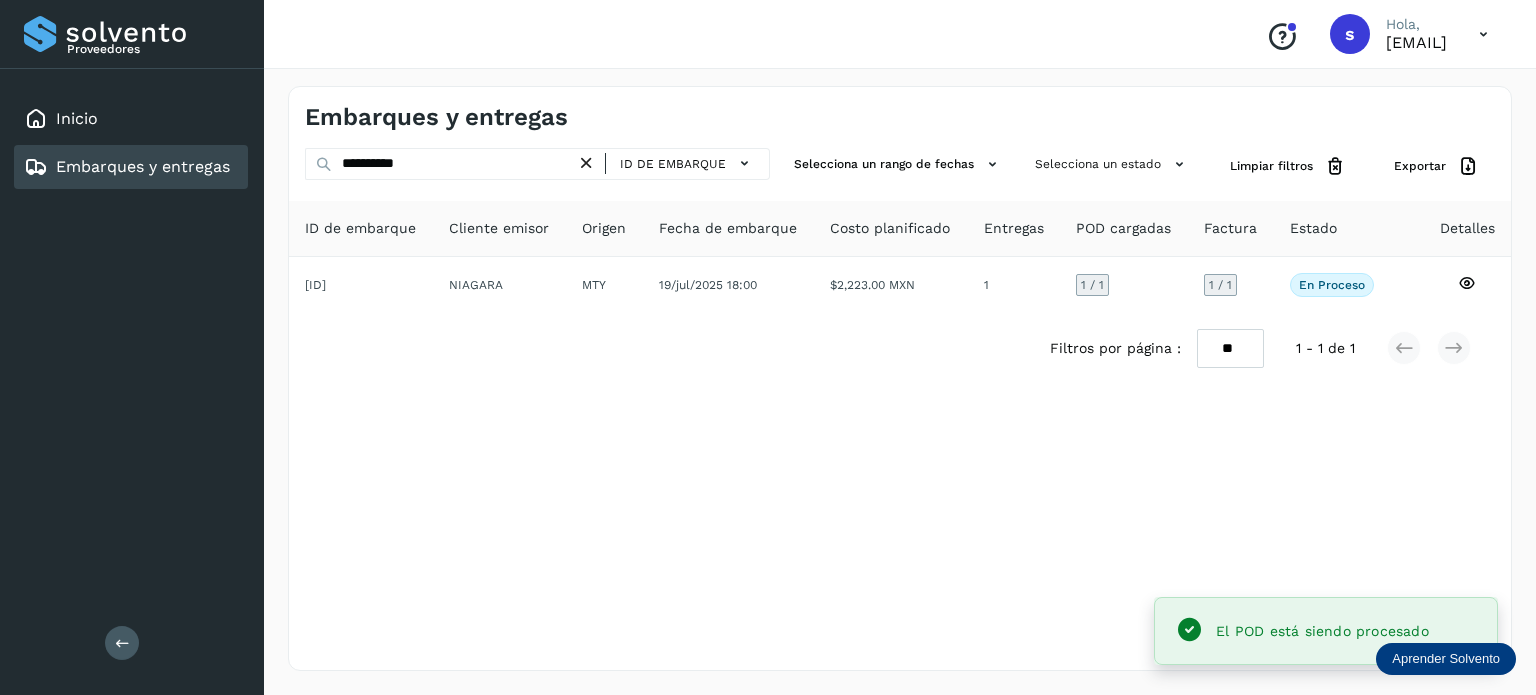 click at bounding box center [586, 163] 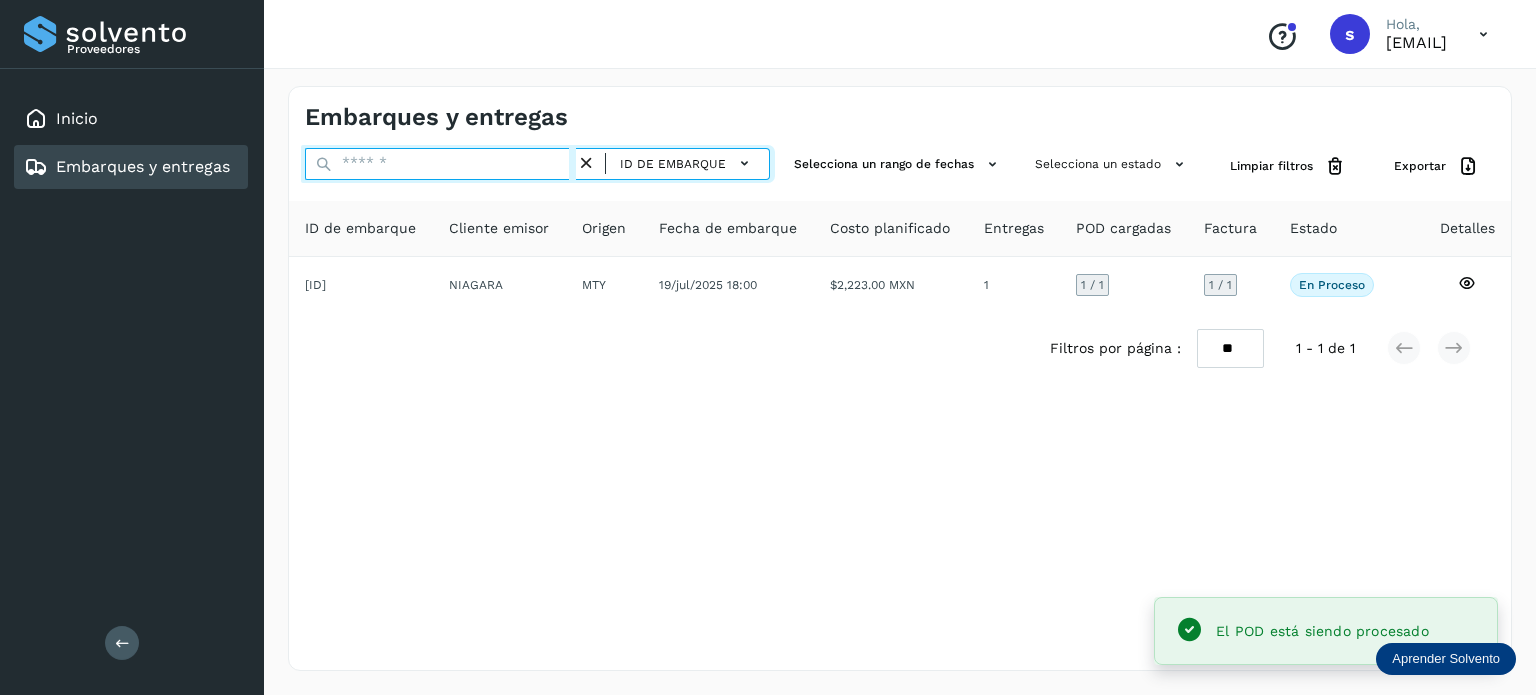 click at bounding box center (440, 164) 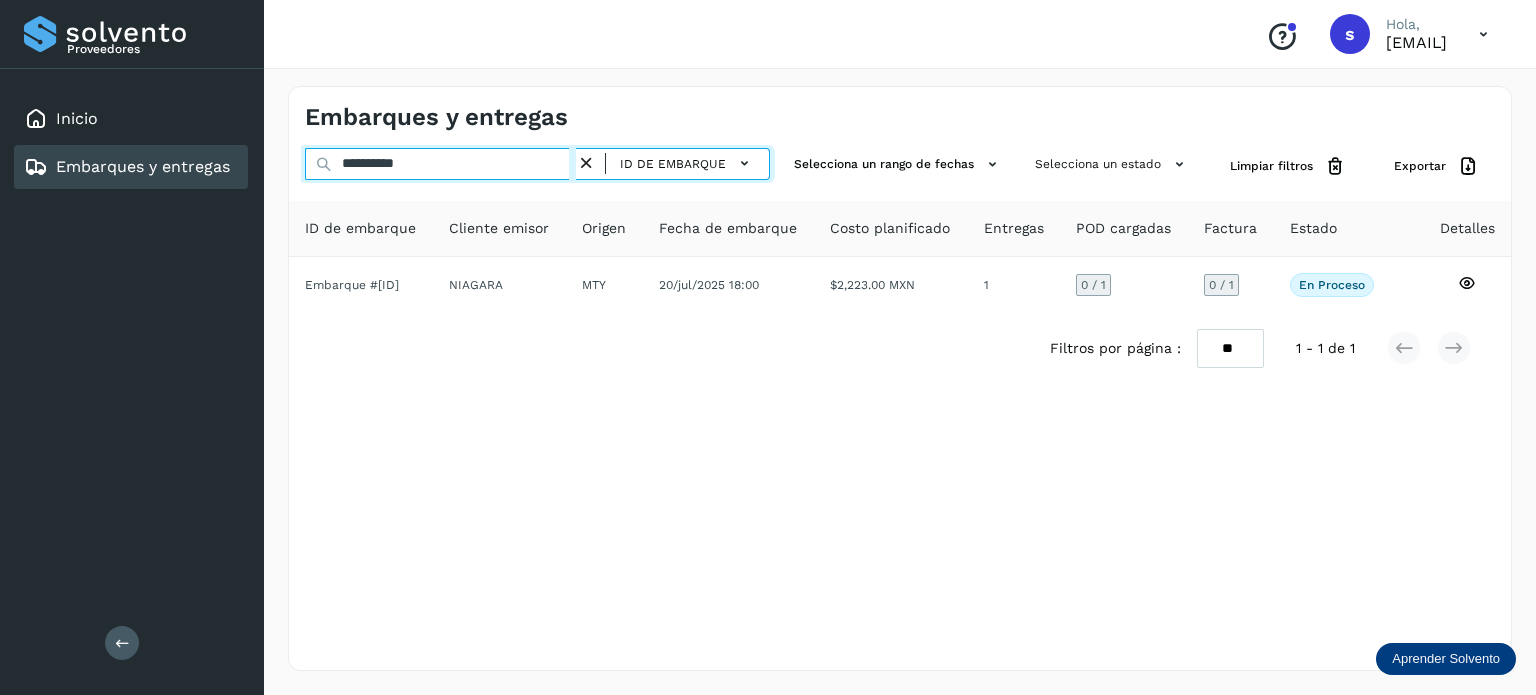 type on "**********" 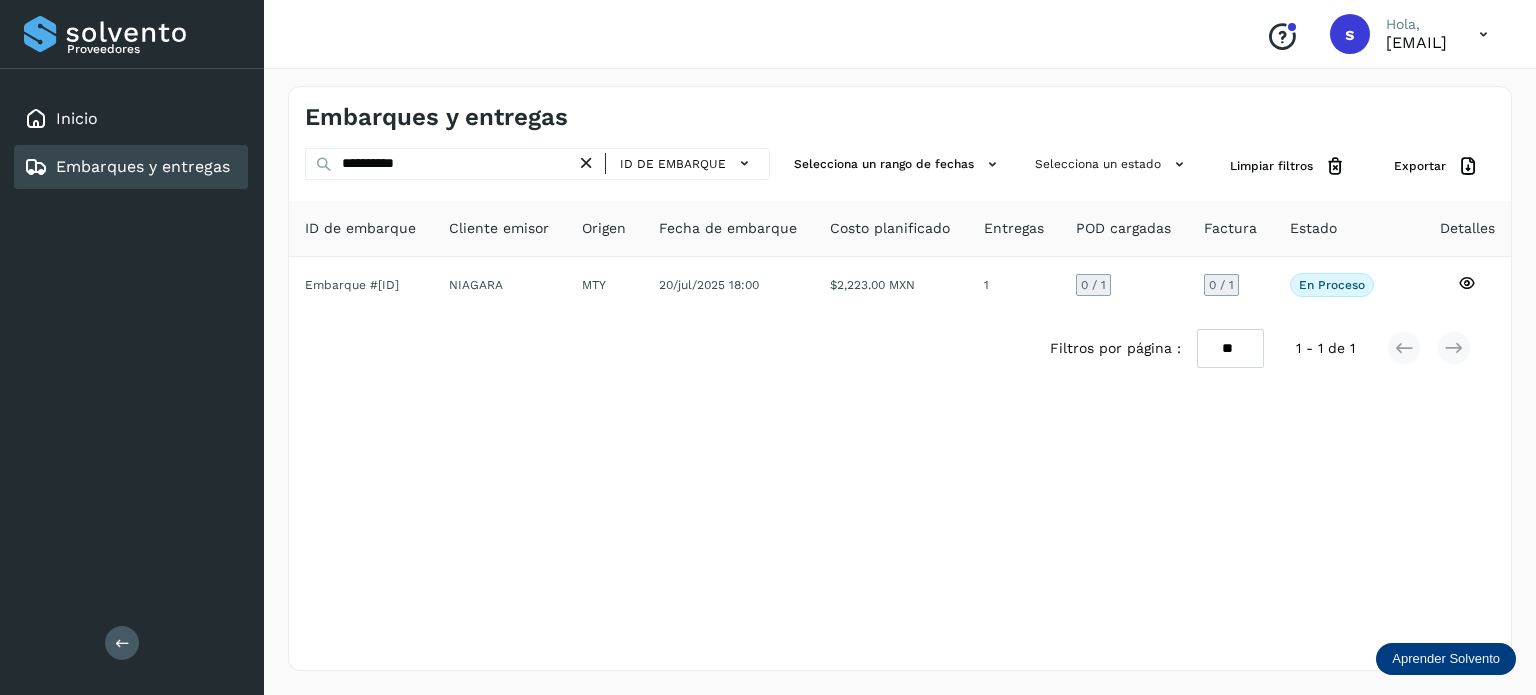 click on "Cliente emisor" 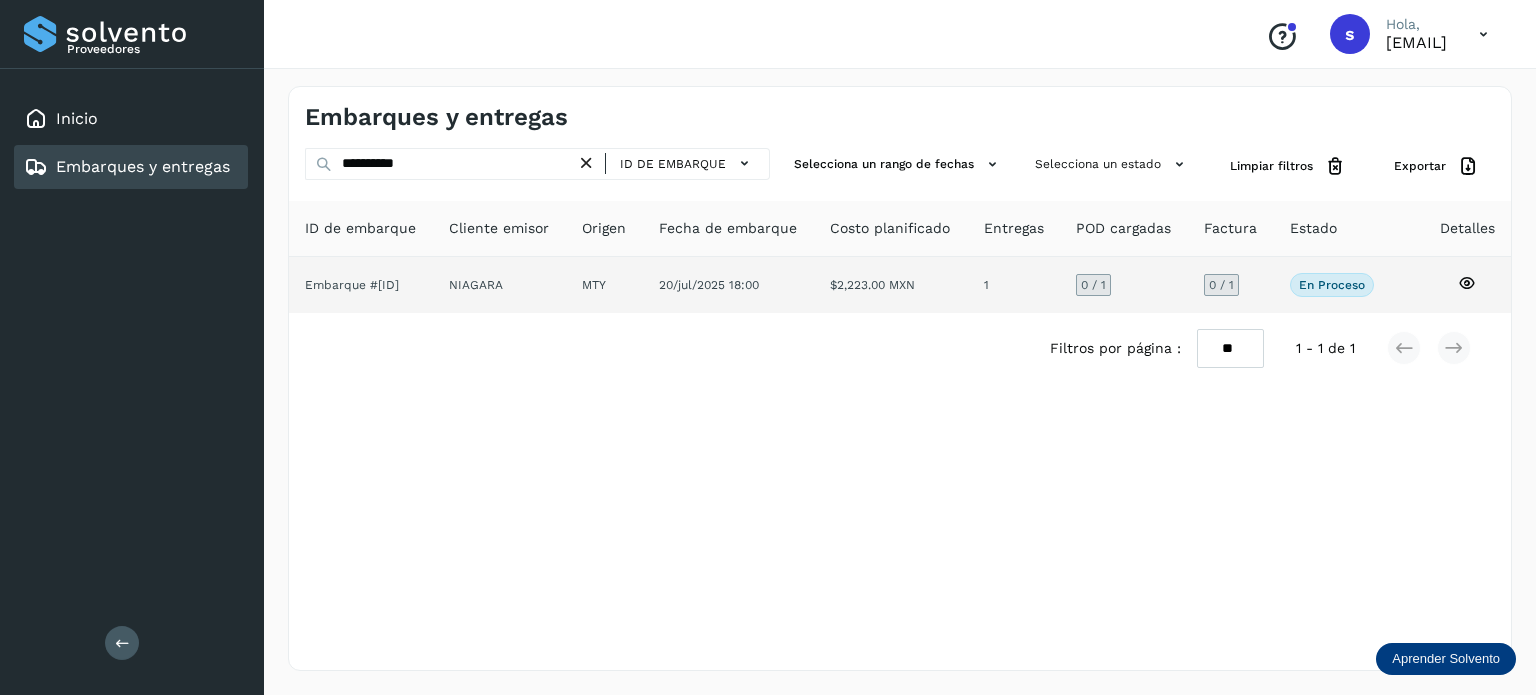 click on "1" 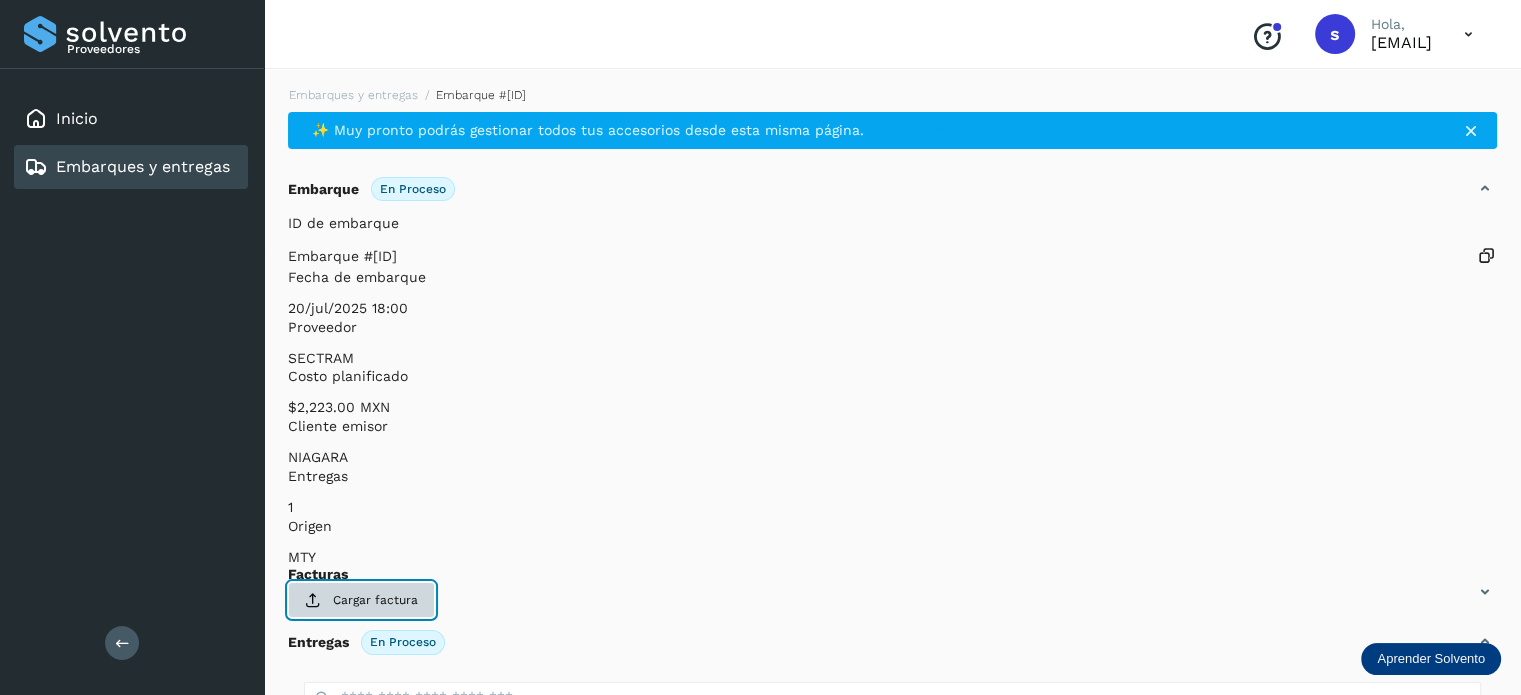 click on "Cargar factura" 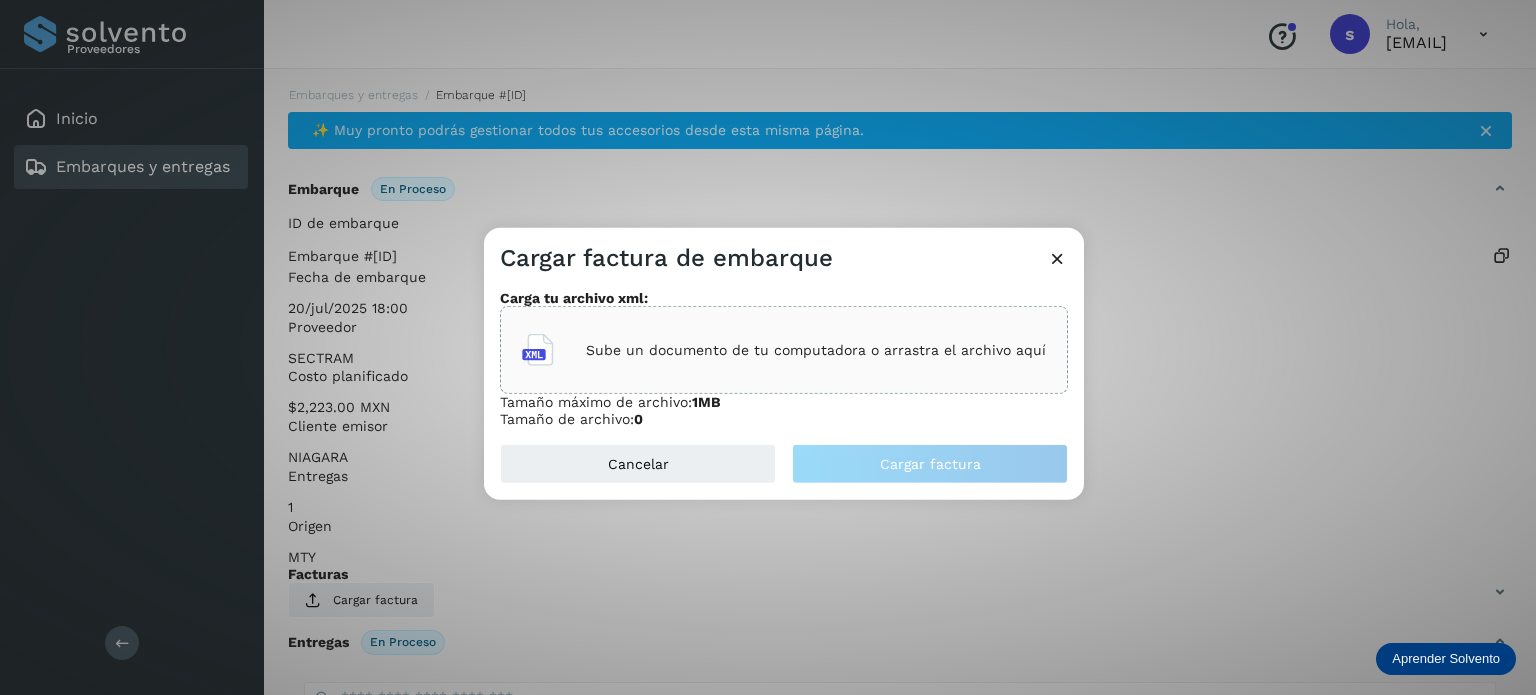 click on "Sube un documento de tu computadora o arrastra el archivo aquí" 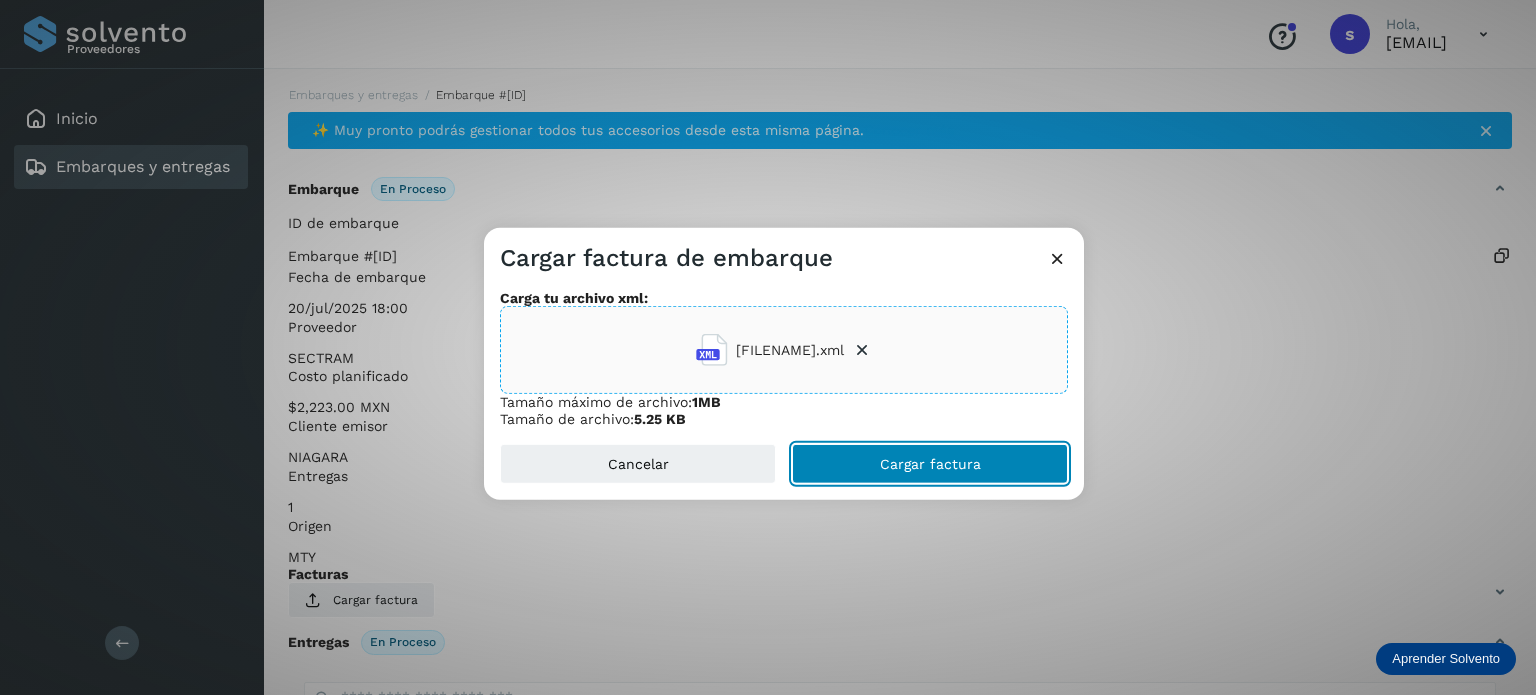 click on "Cargar factura" 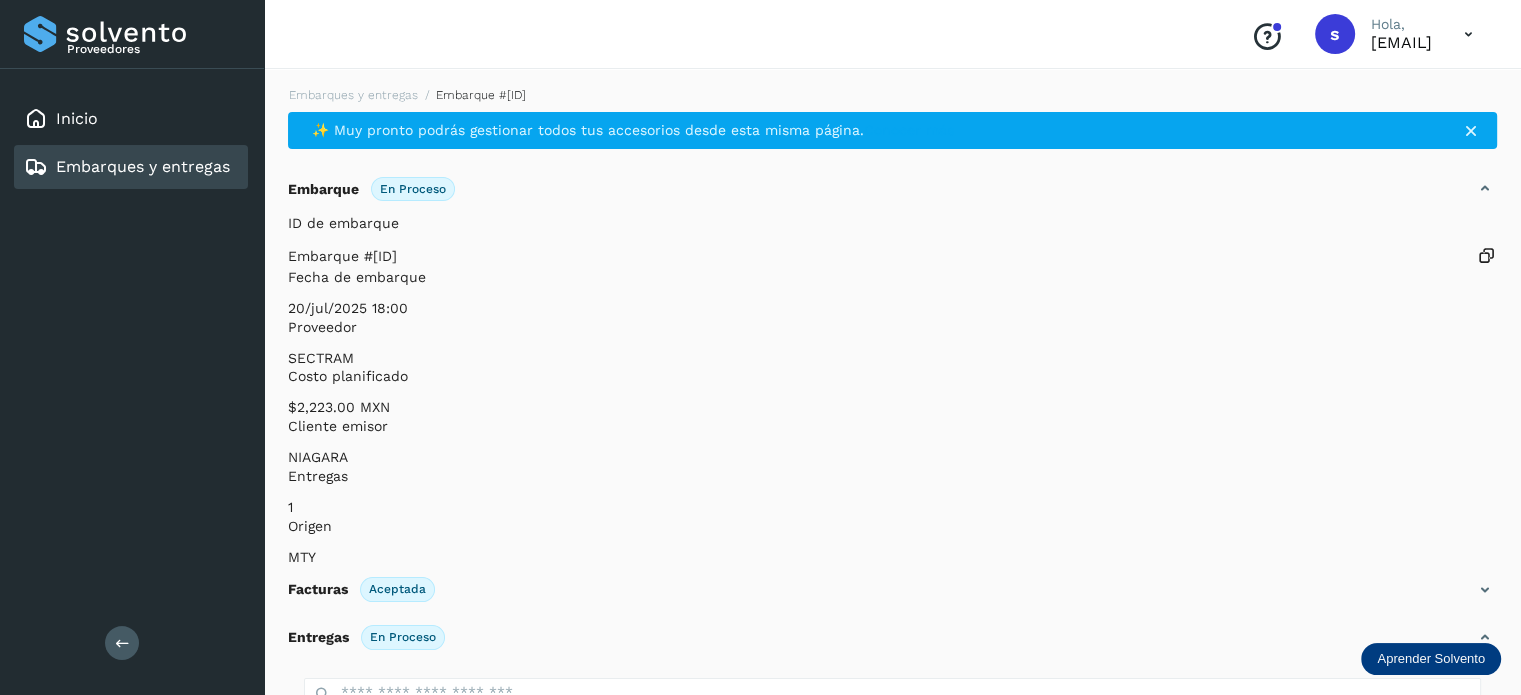 scroll, scrollTop: 250, scrollLeft: 0, axis: vertical 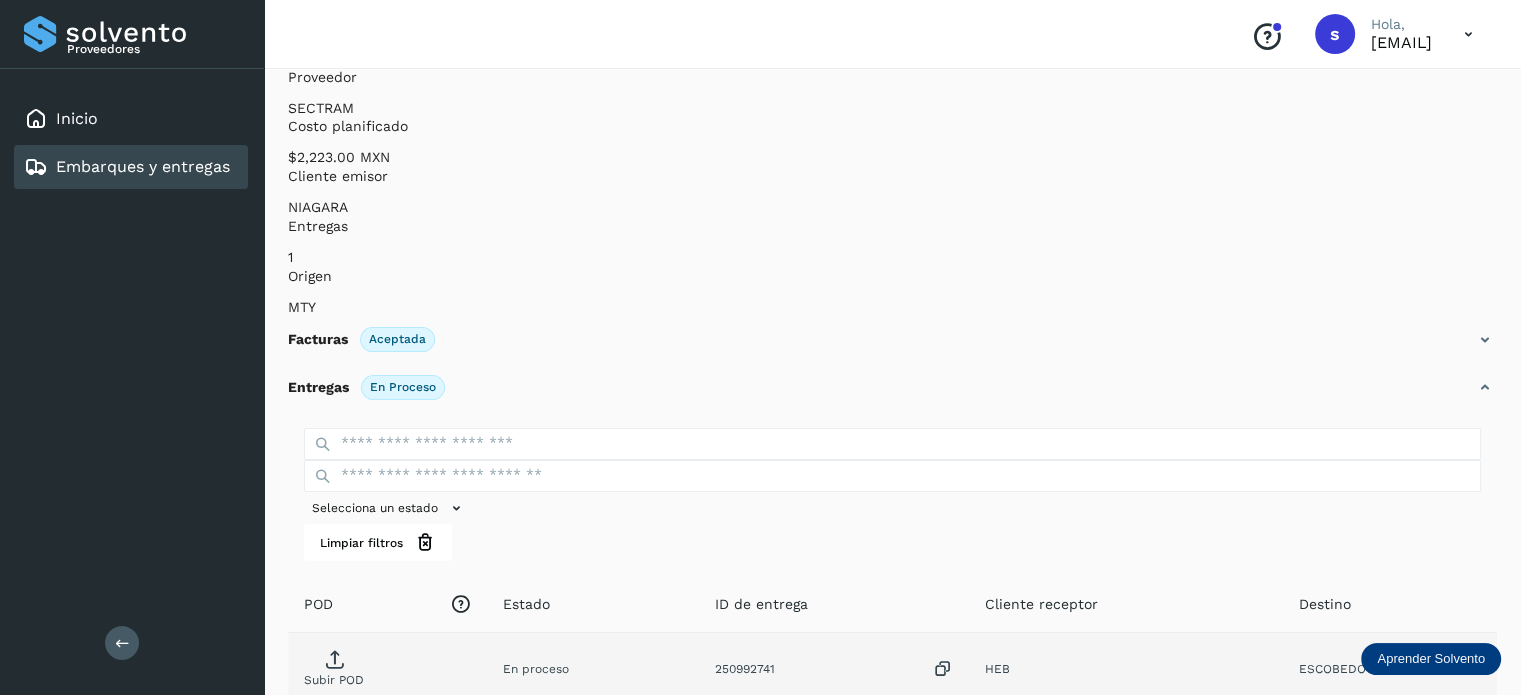 click at bounding box center (334, 658) 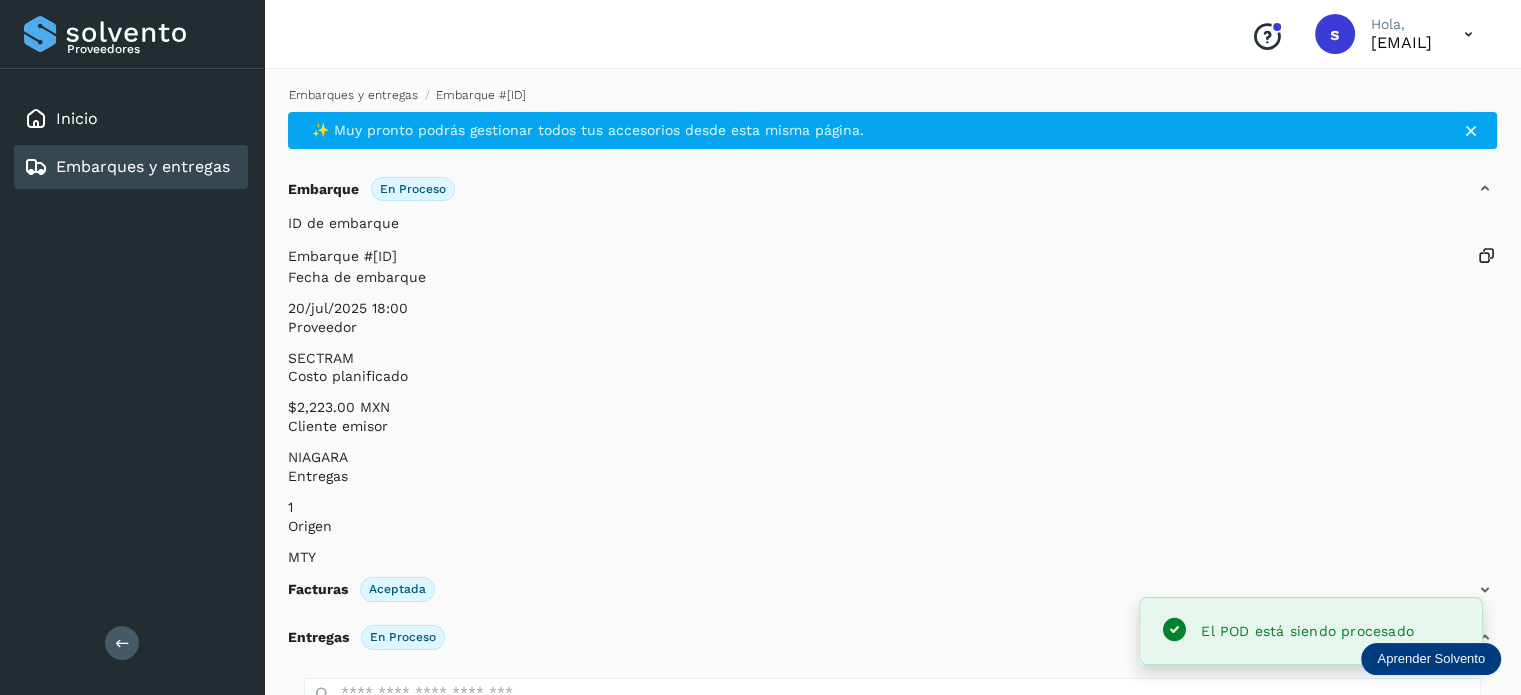 click on "Embarques y entregas" at bounding box center (353, 95) 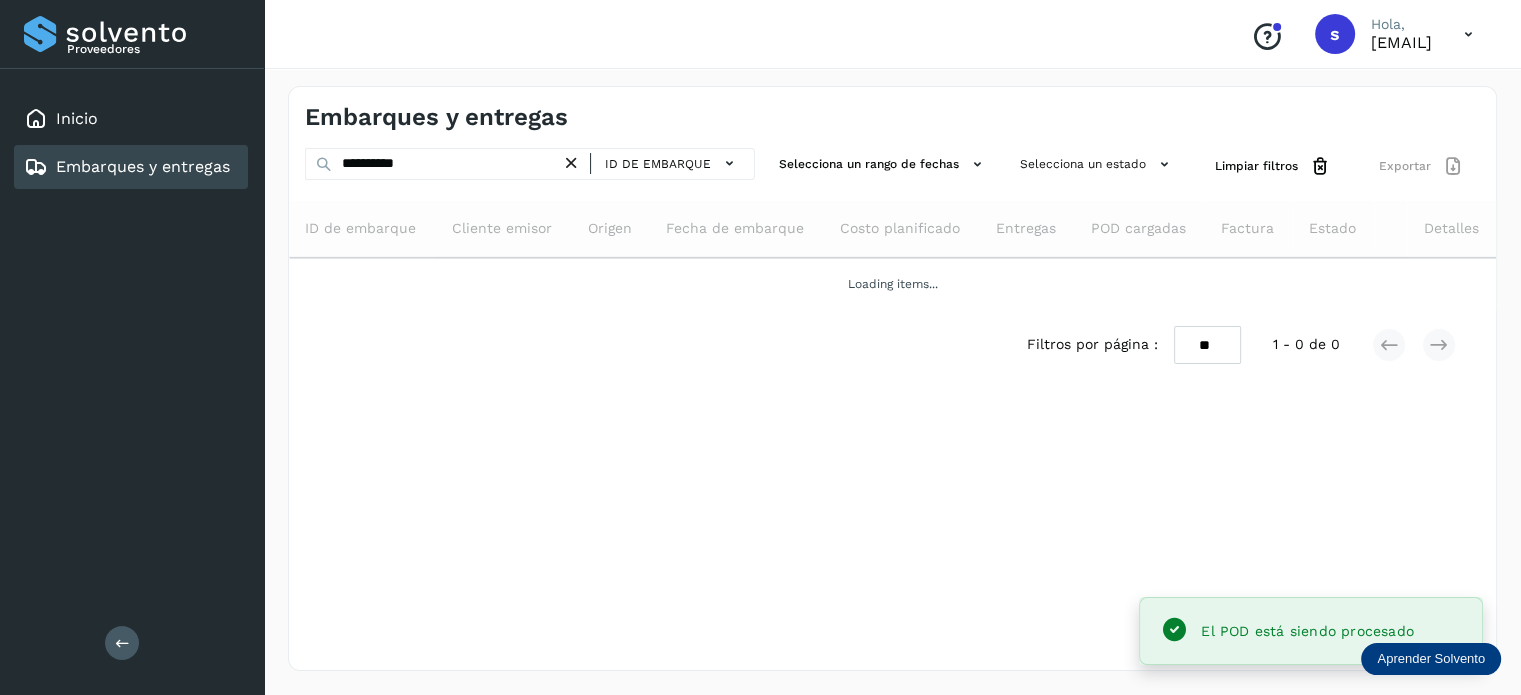 scroll, scrollTop: 0, scrollLeft: 0, axis: both 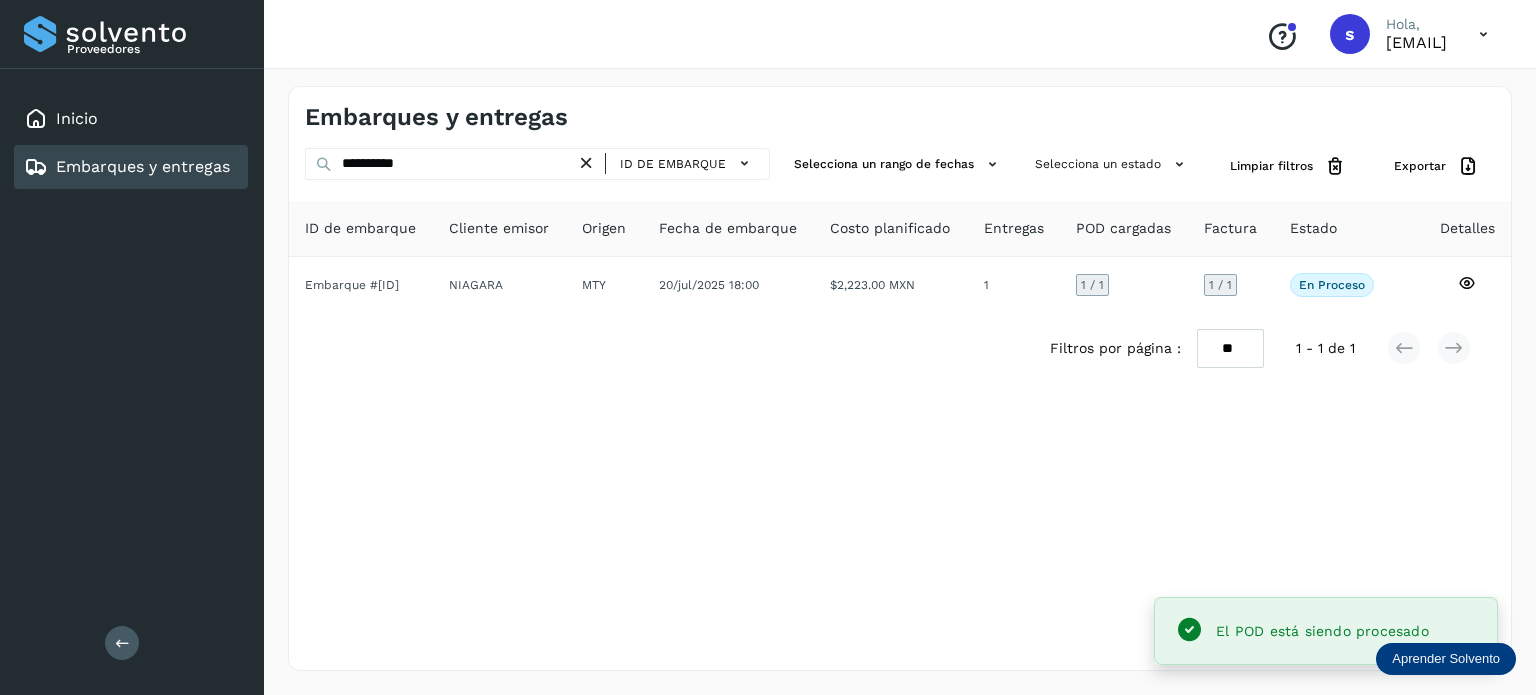 click at bounding box center [586, 163] 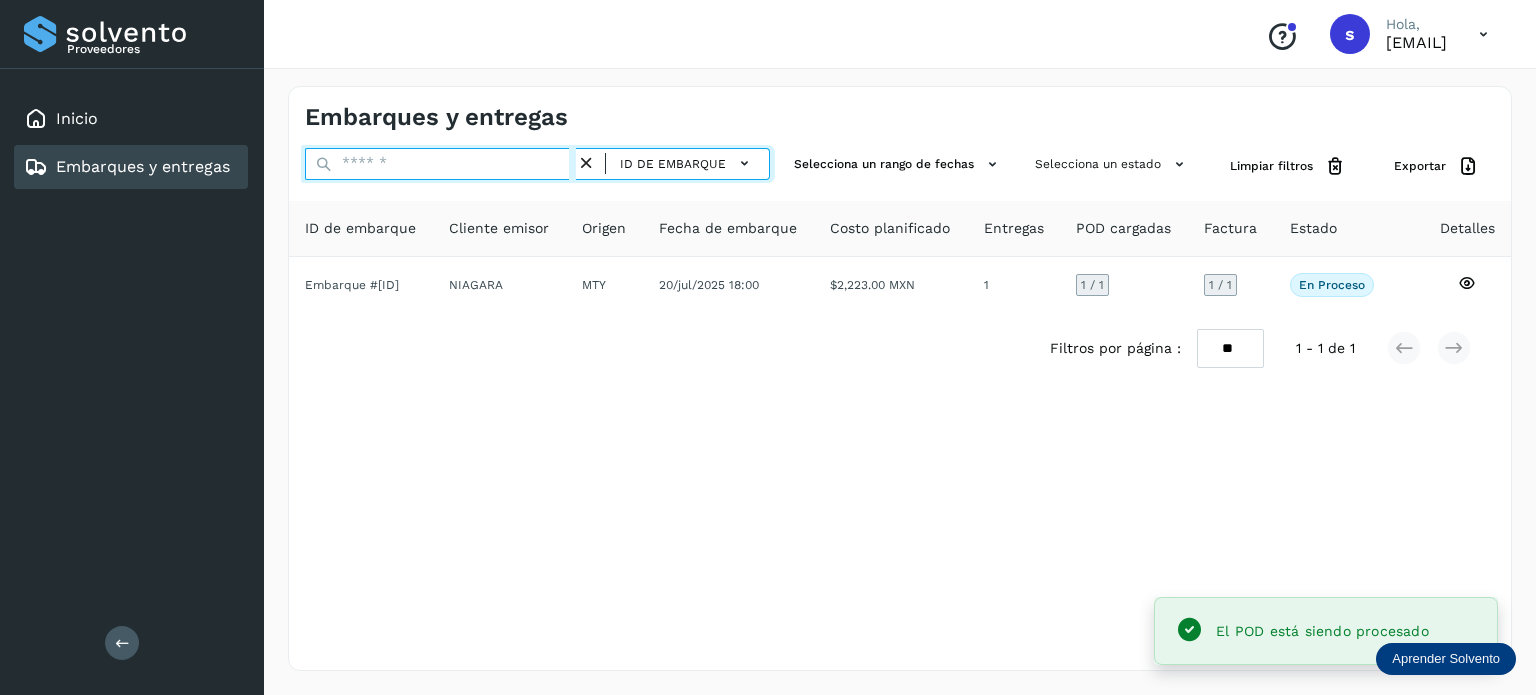 click at bounding box center [440, 164] 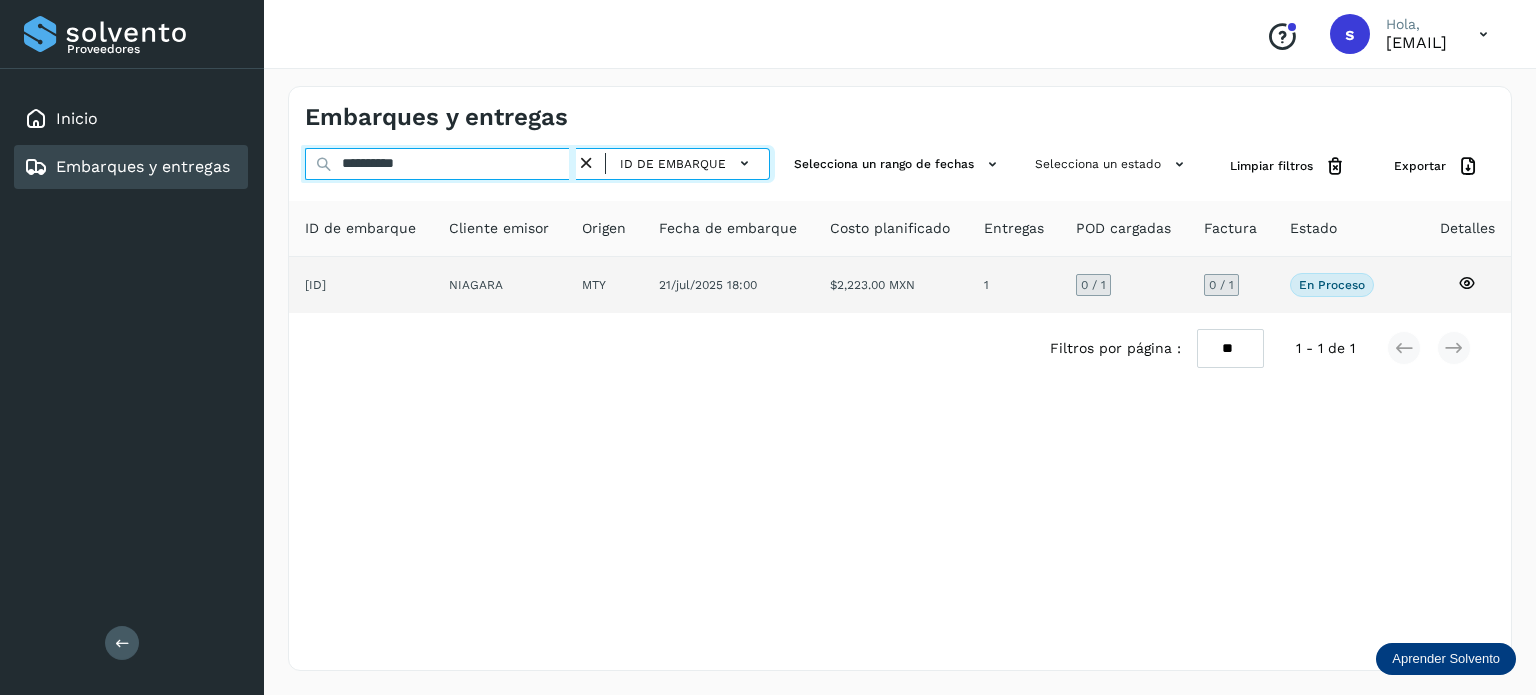 type on "**********" 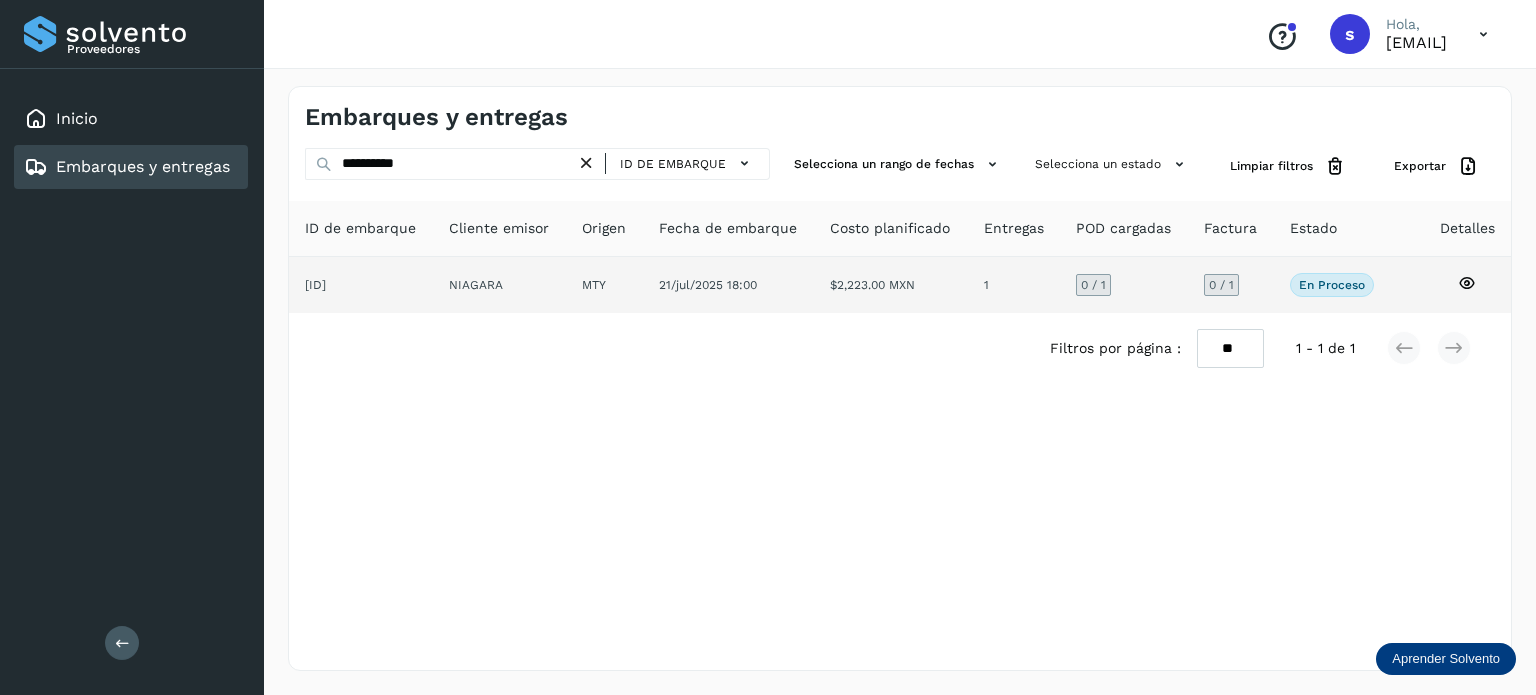 click on "21/jul/2025 18:00" 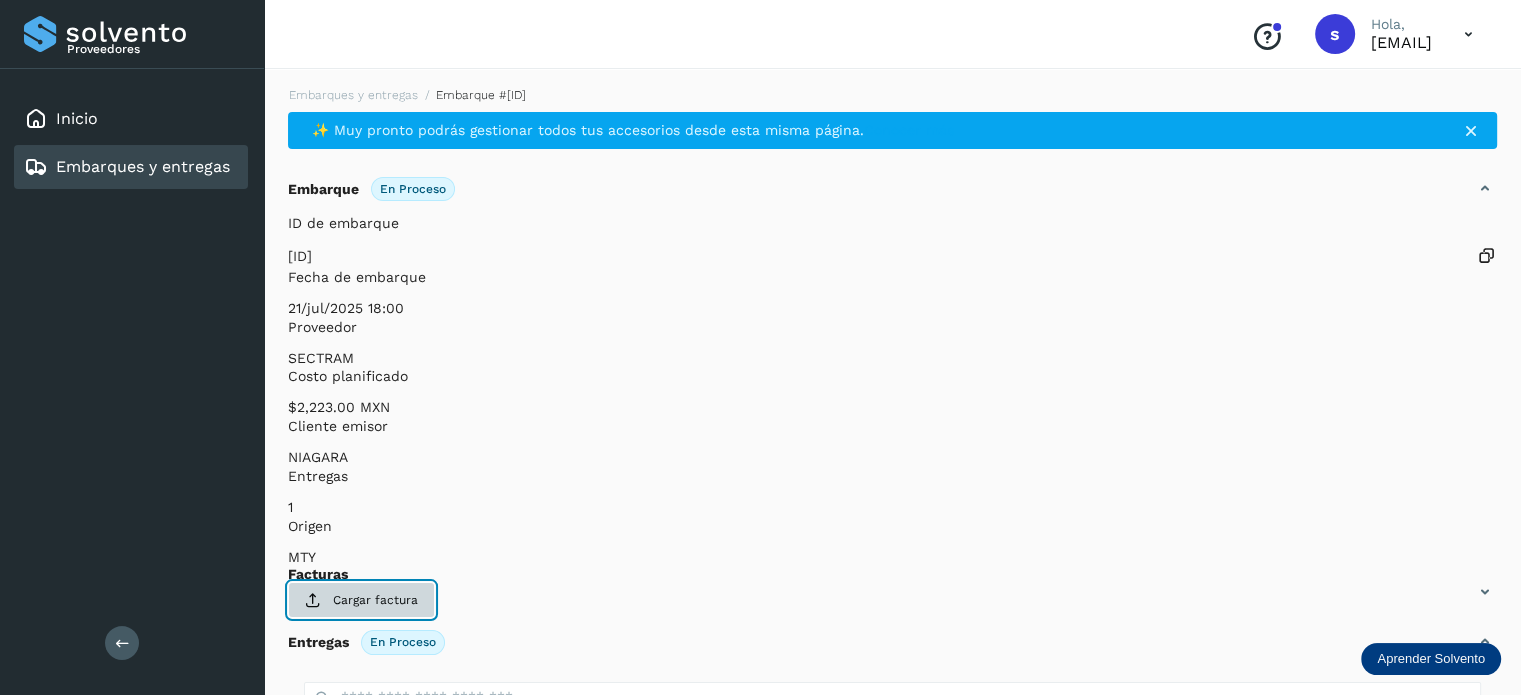 click on "Cargar factura" at bounding box center (361, 600) 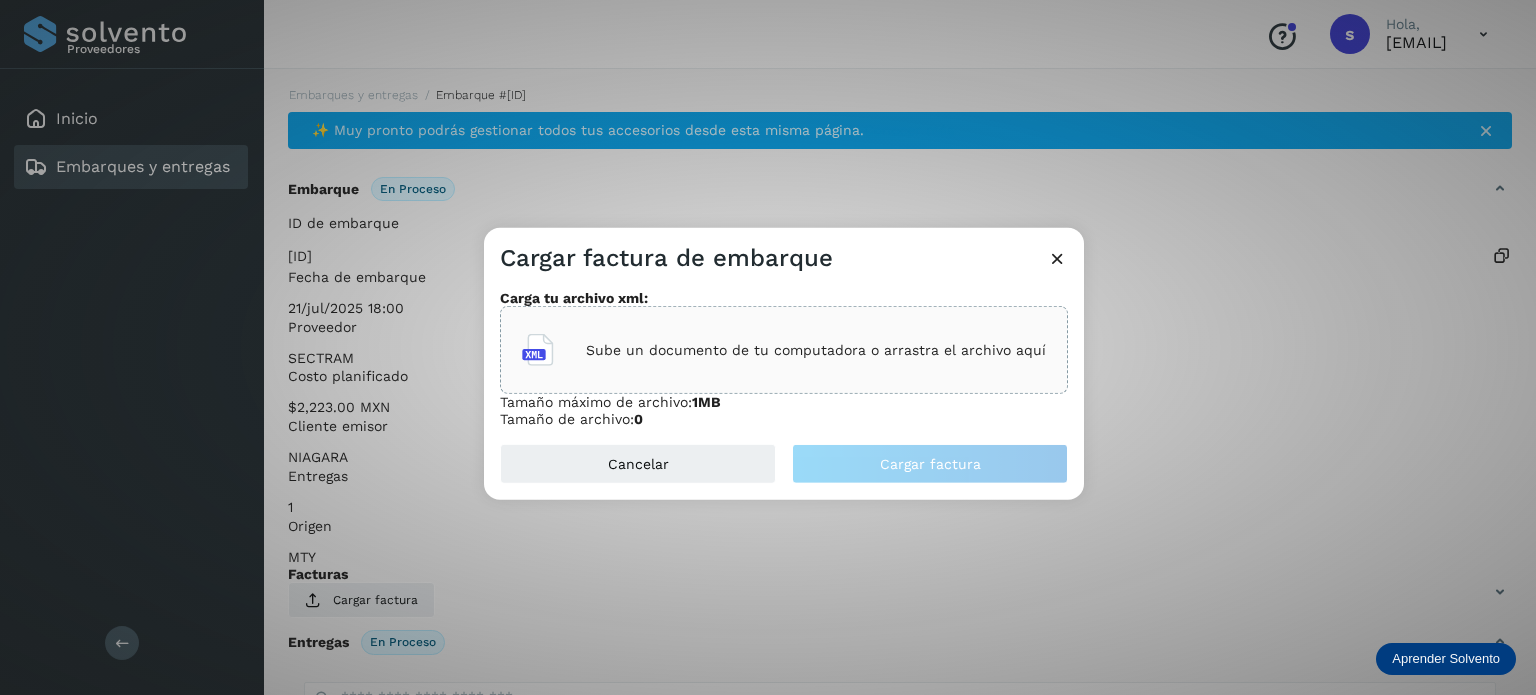 click on "Carga tu archivo xml: Sube un documento de tu computadora o arrastra el archivo aquí Tamaño máximo de archivo:  1MB Tamaño de archivo:  0" 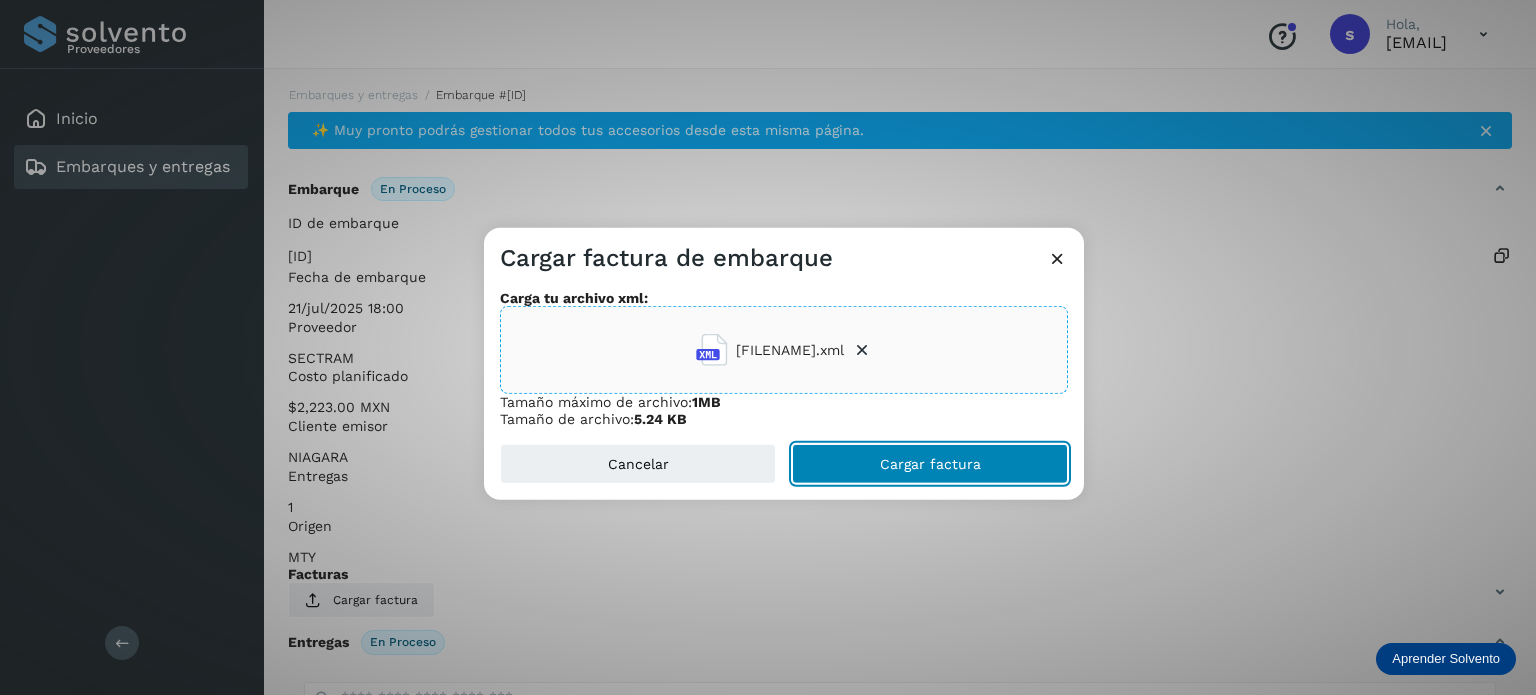 click on "Cargar factura" 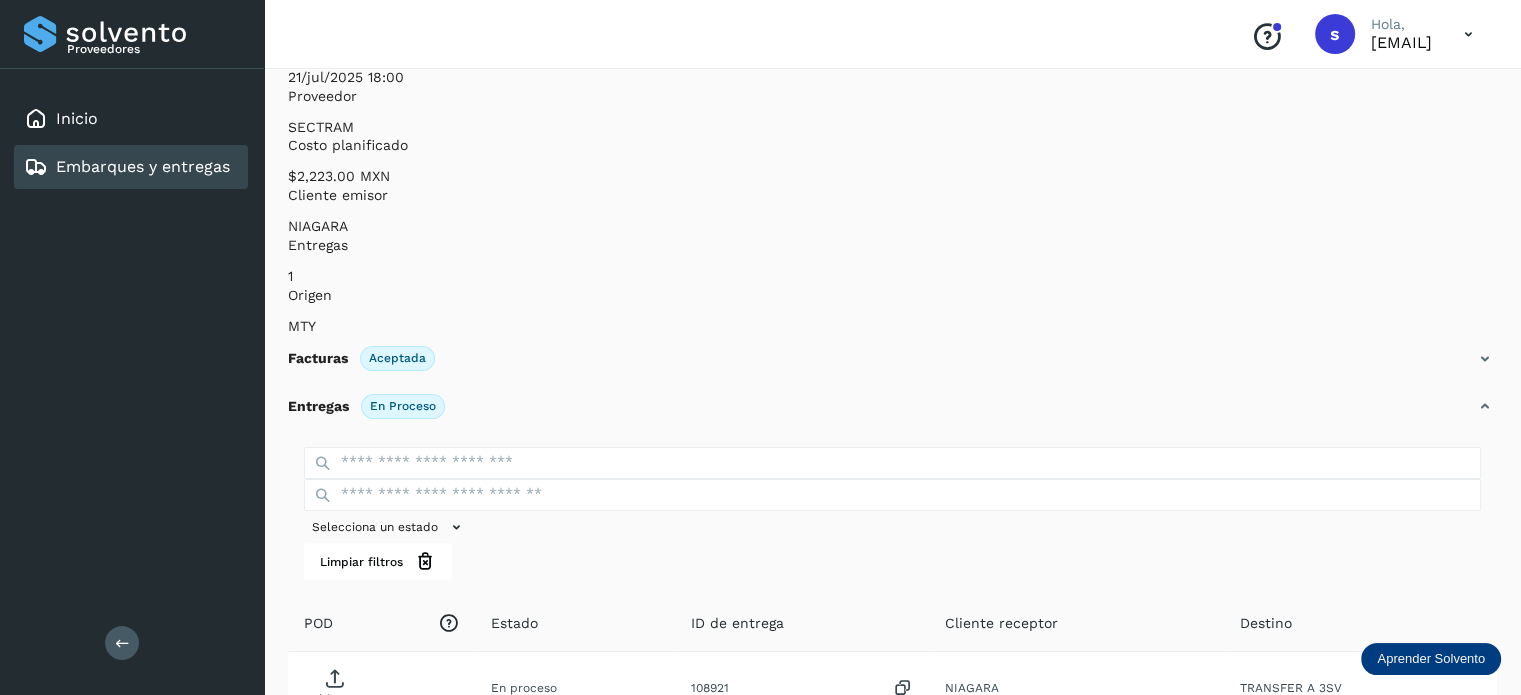 scroll, scrollTop: 250, scrollLeft: 0, axis: vertical 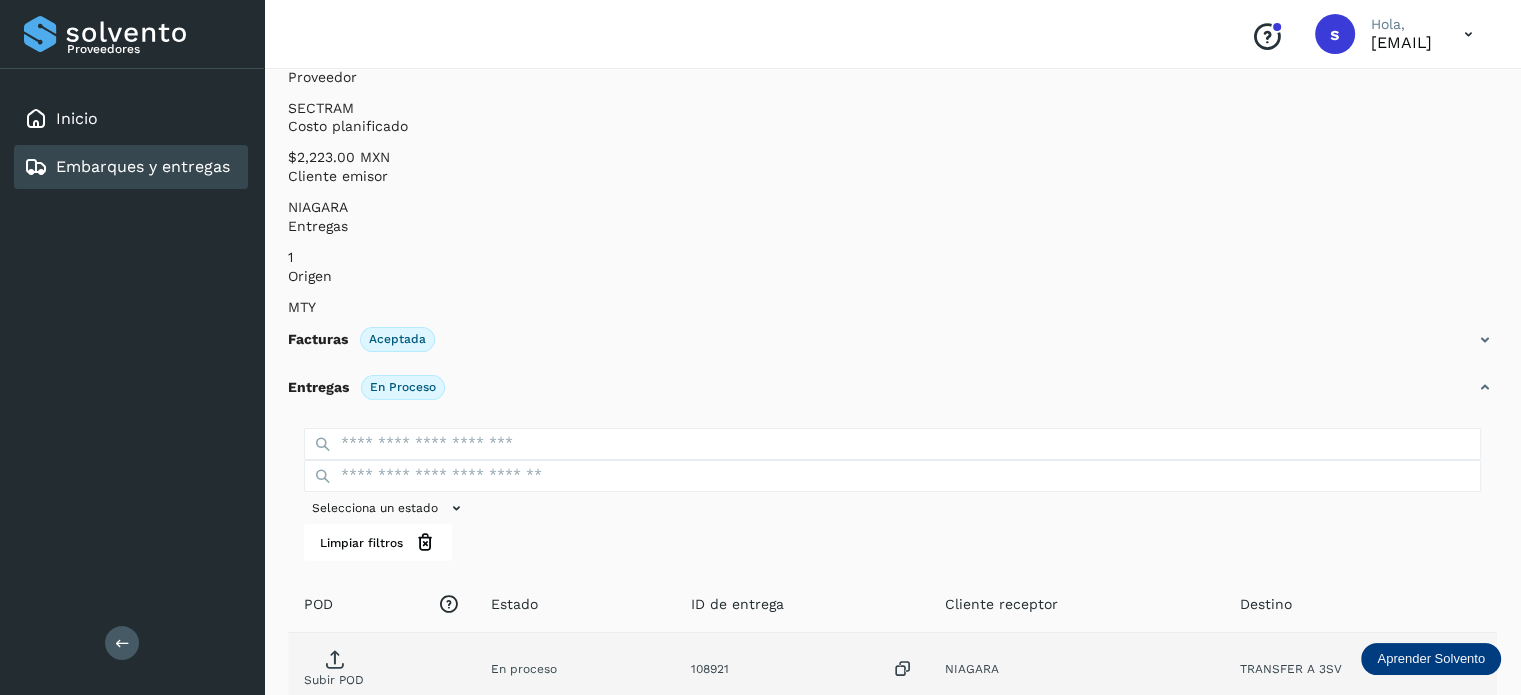 click on "Subir POD" at bounding box center (334, 680) 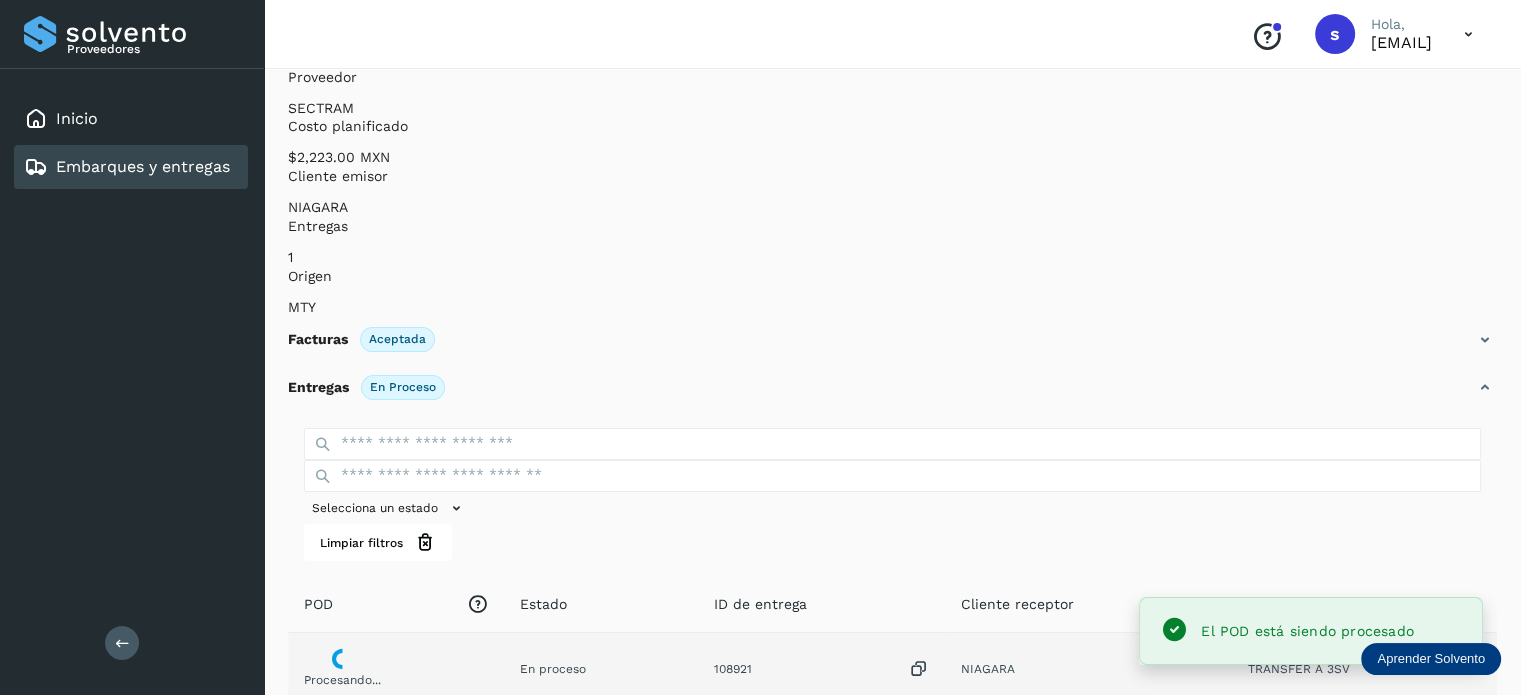 scroll, scrollTop: 0, scrollLeft: 0, axis: both 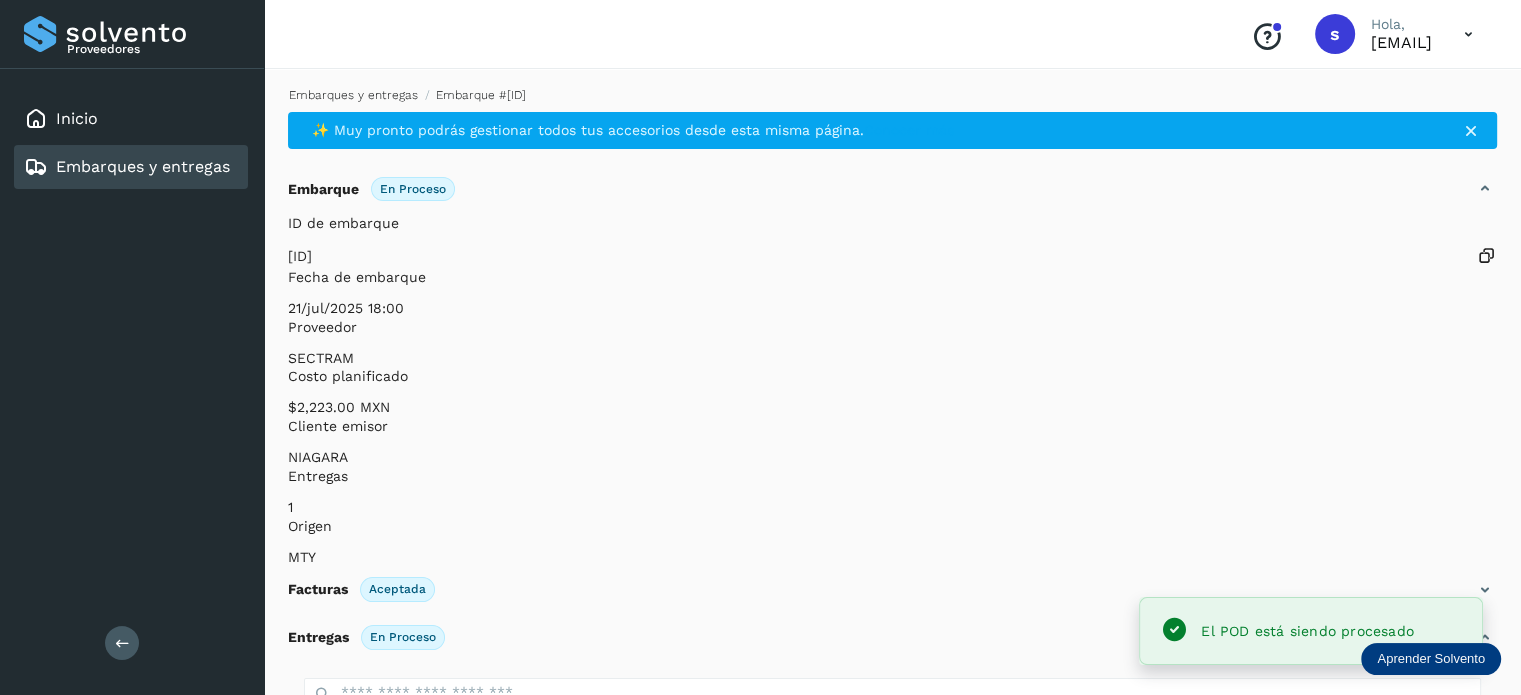 click on "Embarques y entregas" at bounding box center [353, 95] 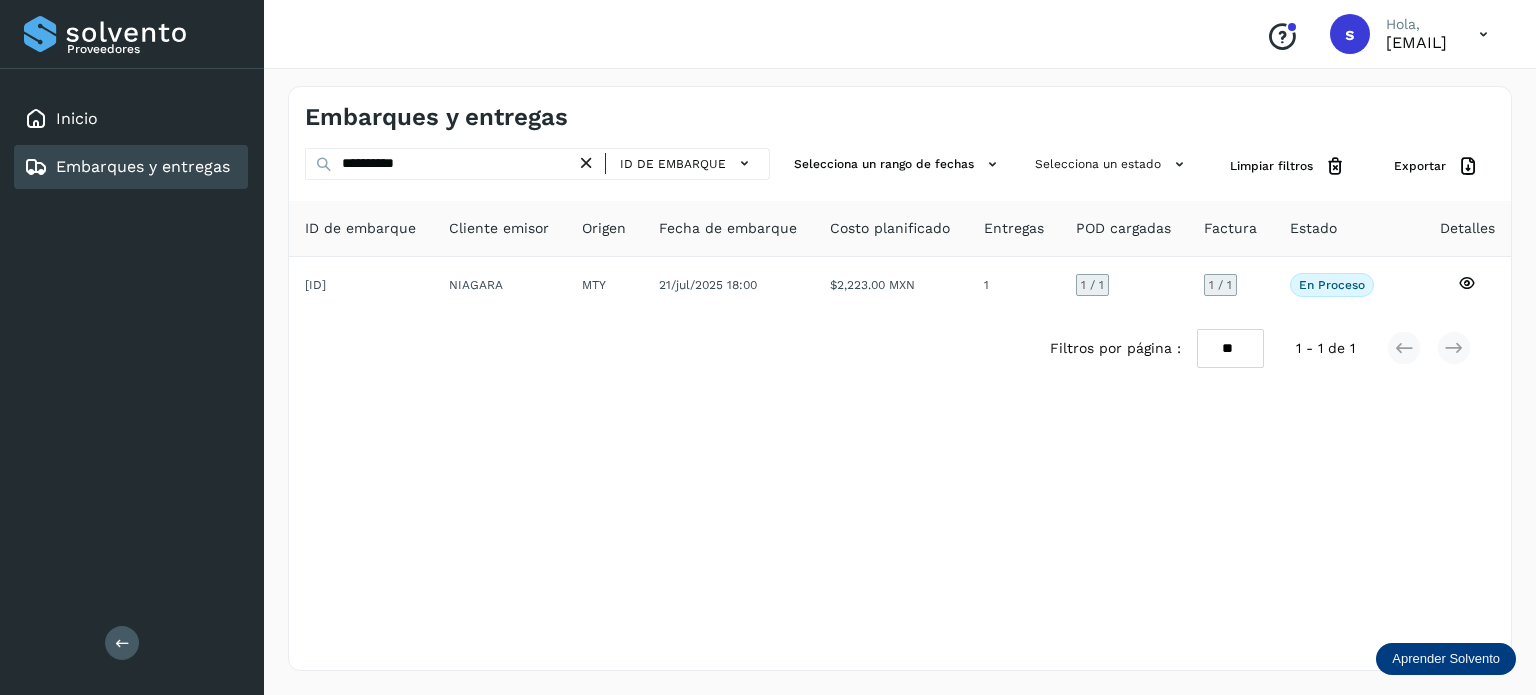 click at bounding box center [586, 163] 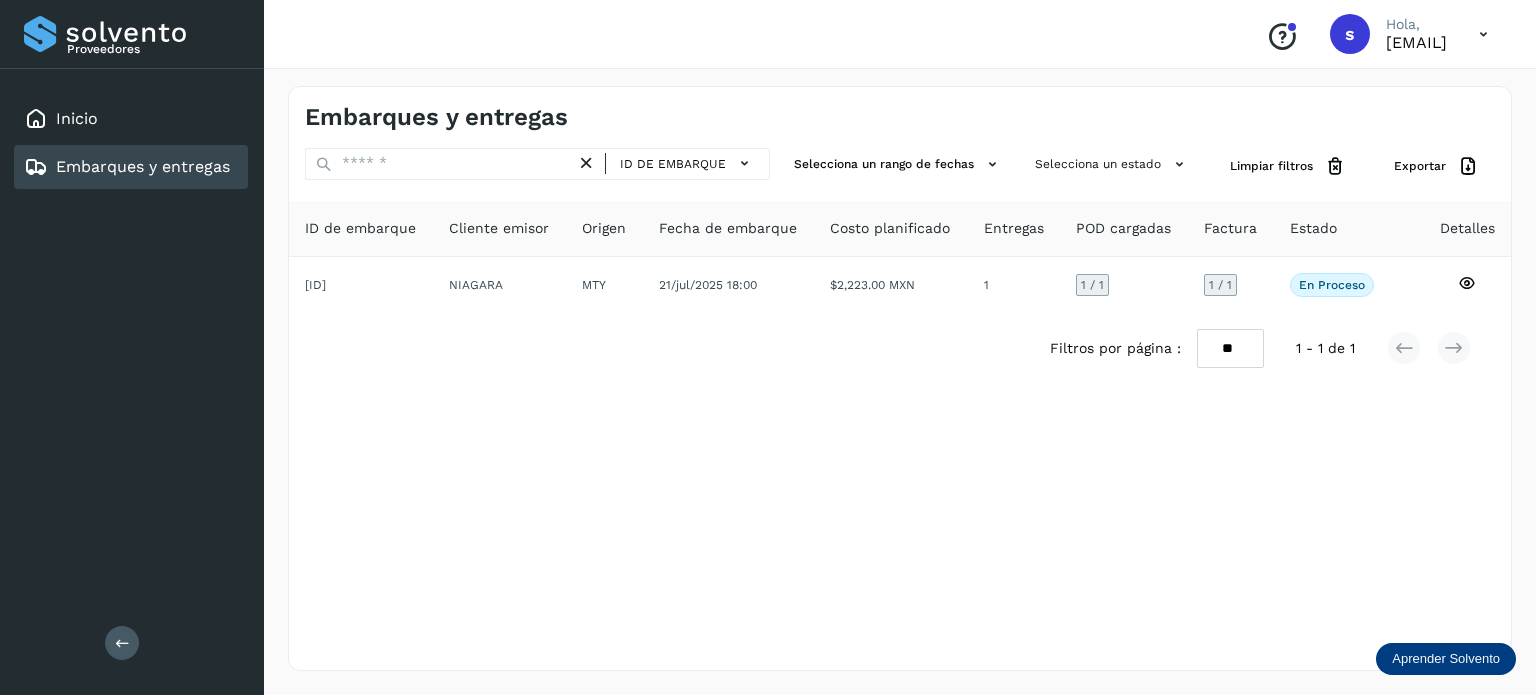 click at bounding box center [586, 163] 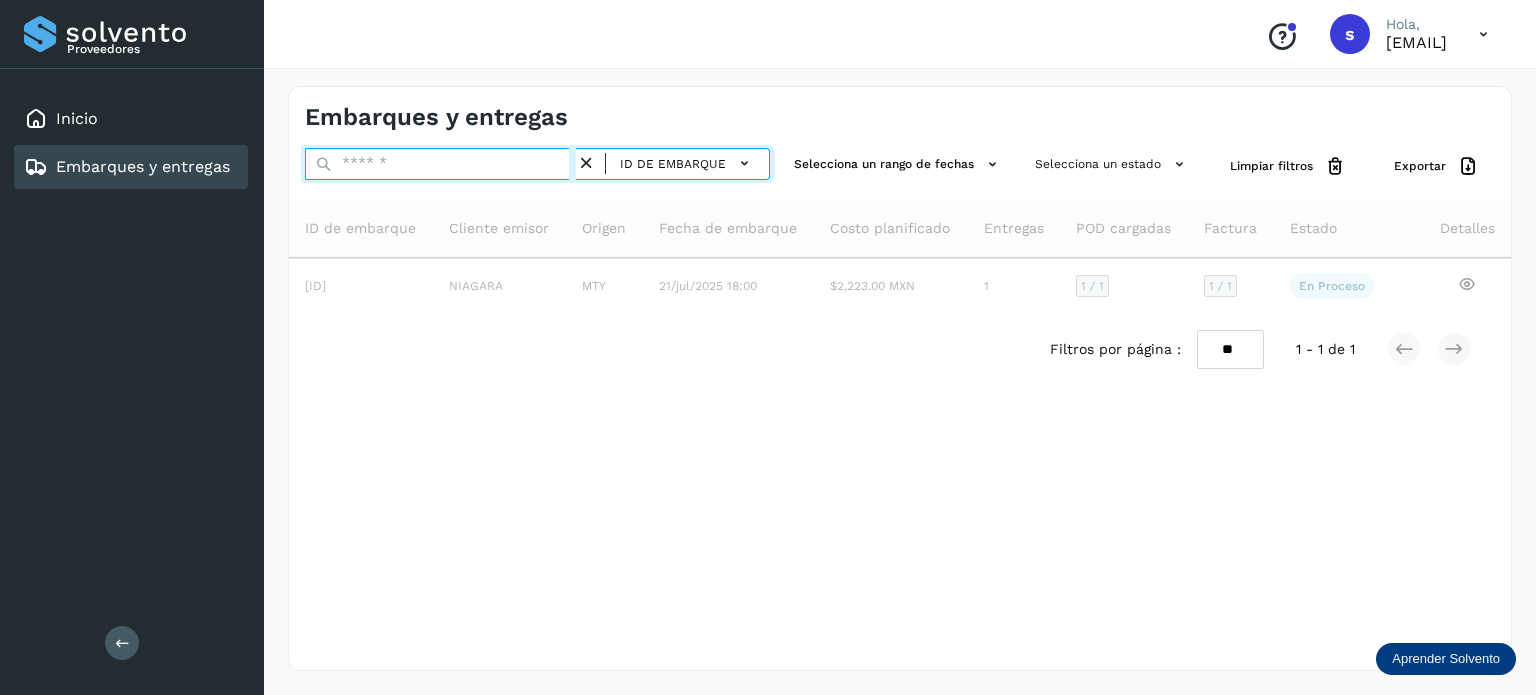 click at bounding box center [440, 164] 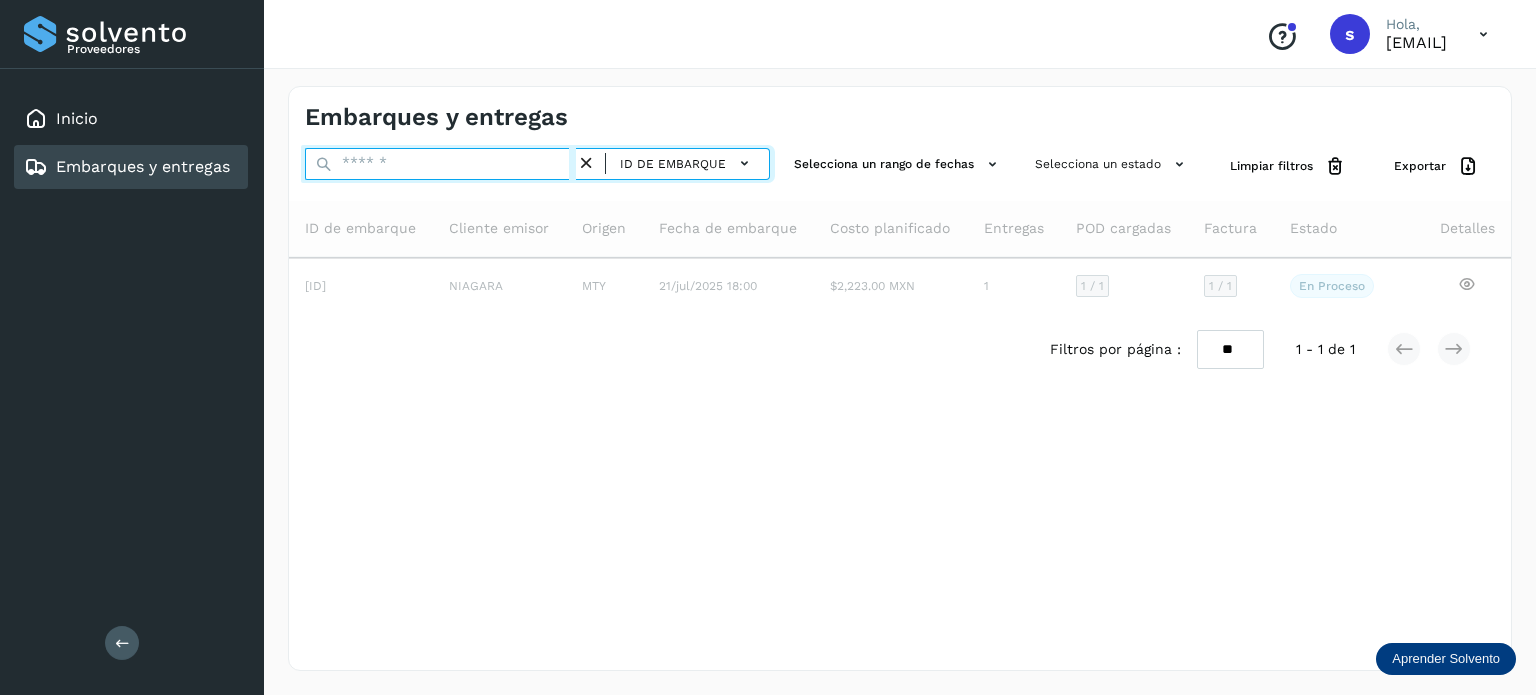 paste on "**********" 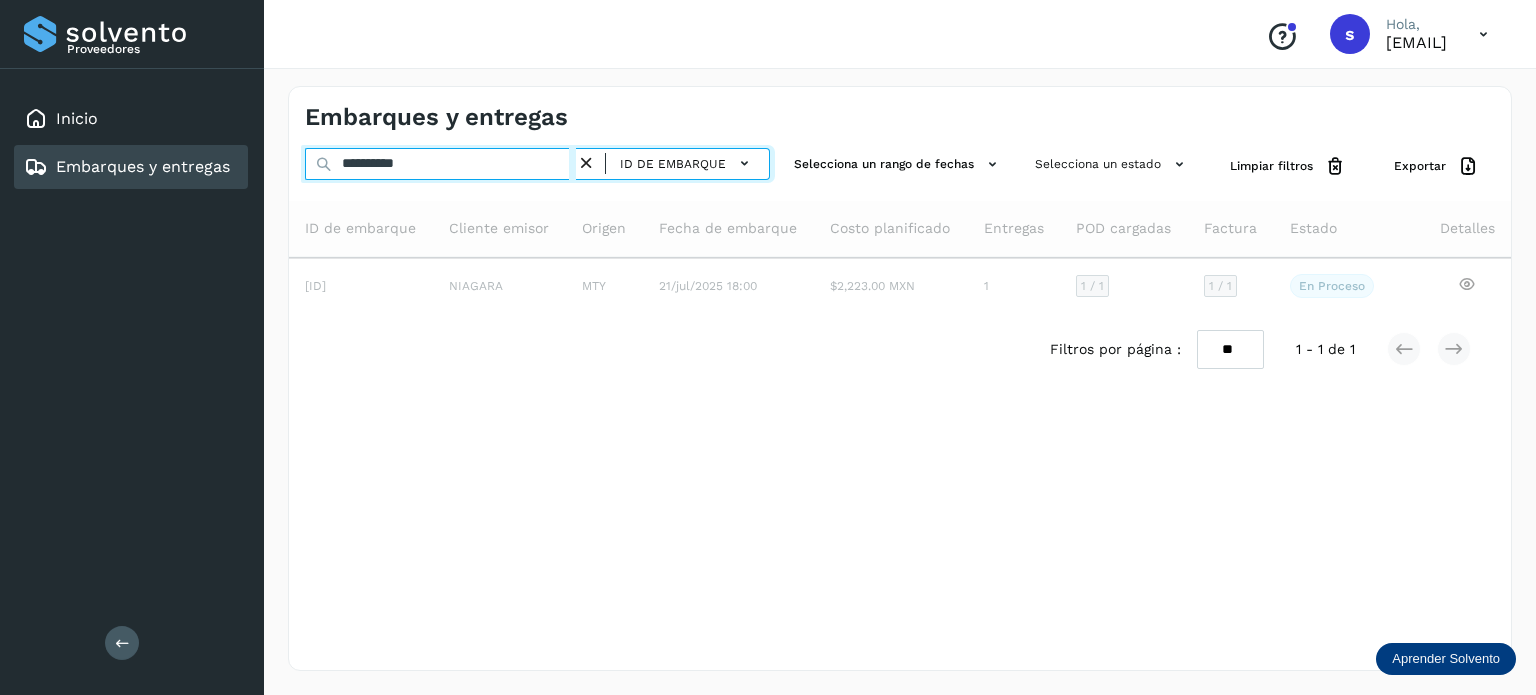 type on "**********" 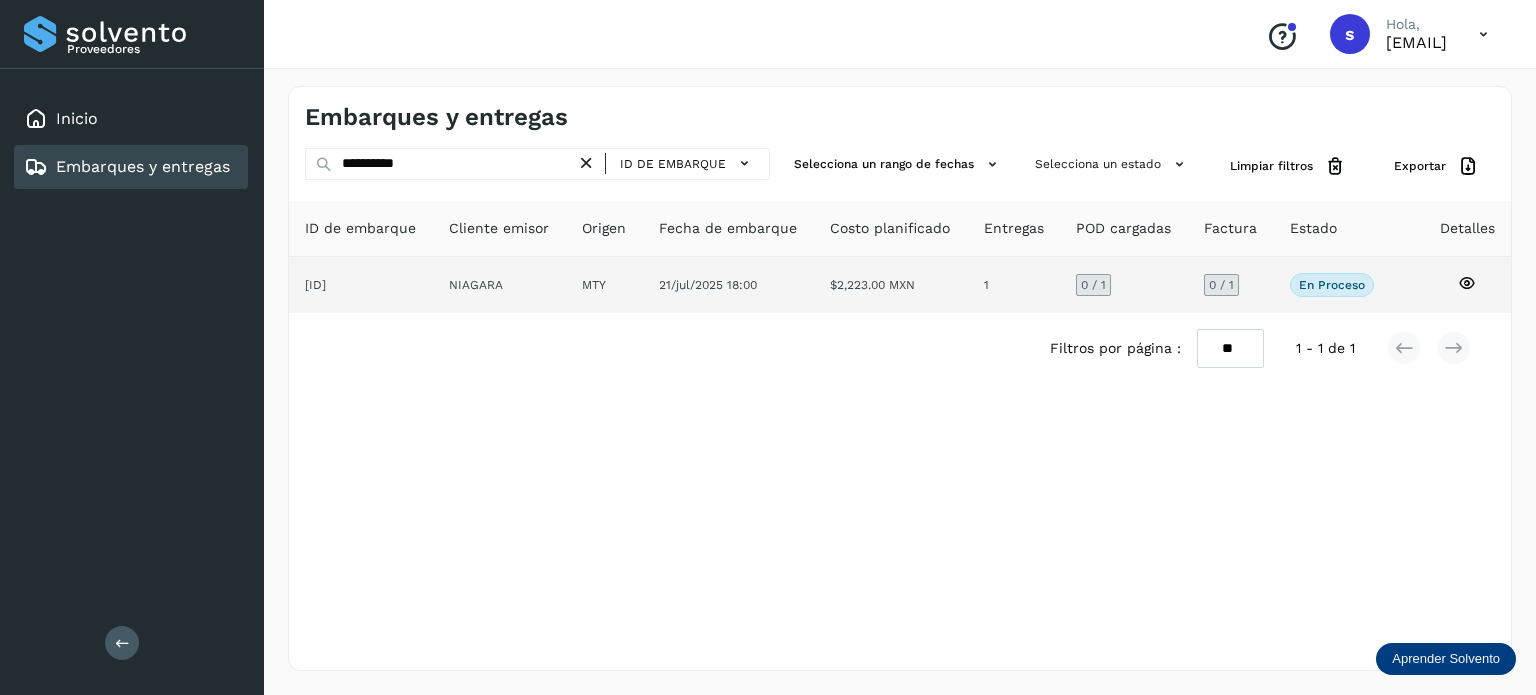 click on "En proceso" at bounding box center (1332, 285) 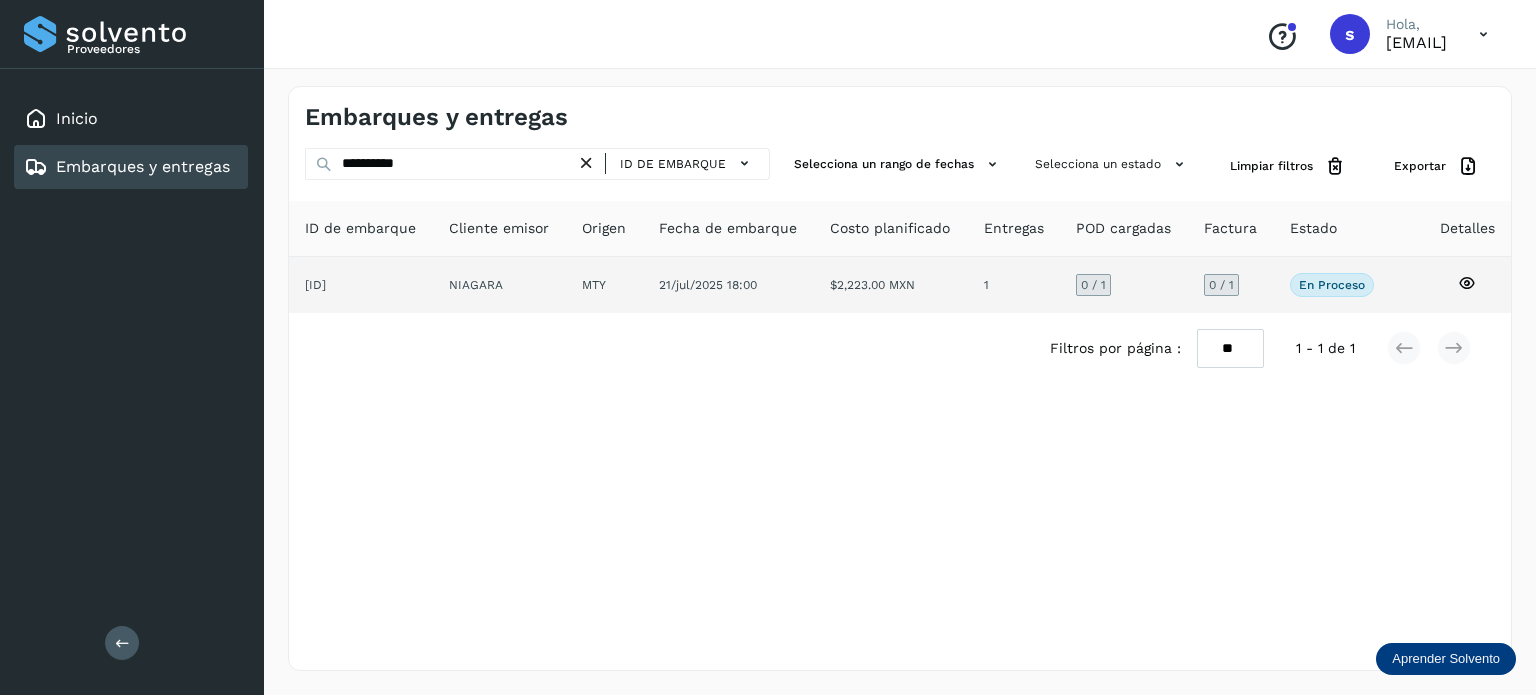 click on "1" 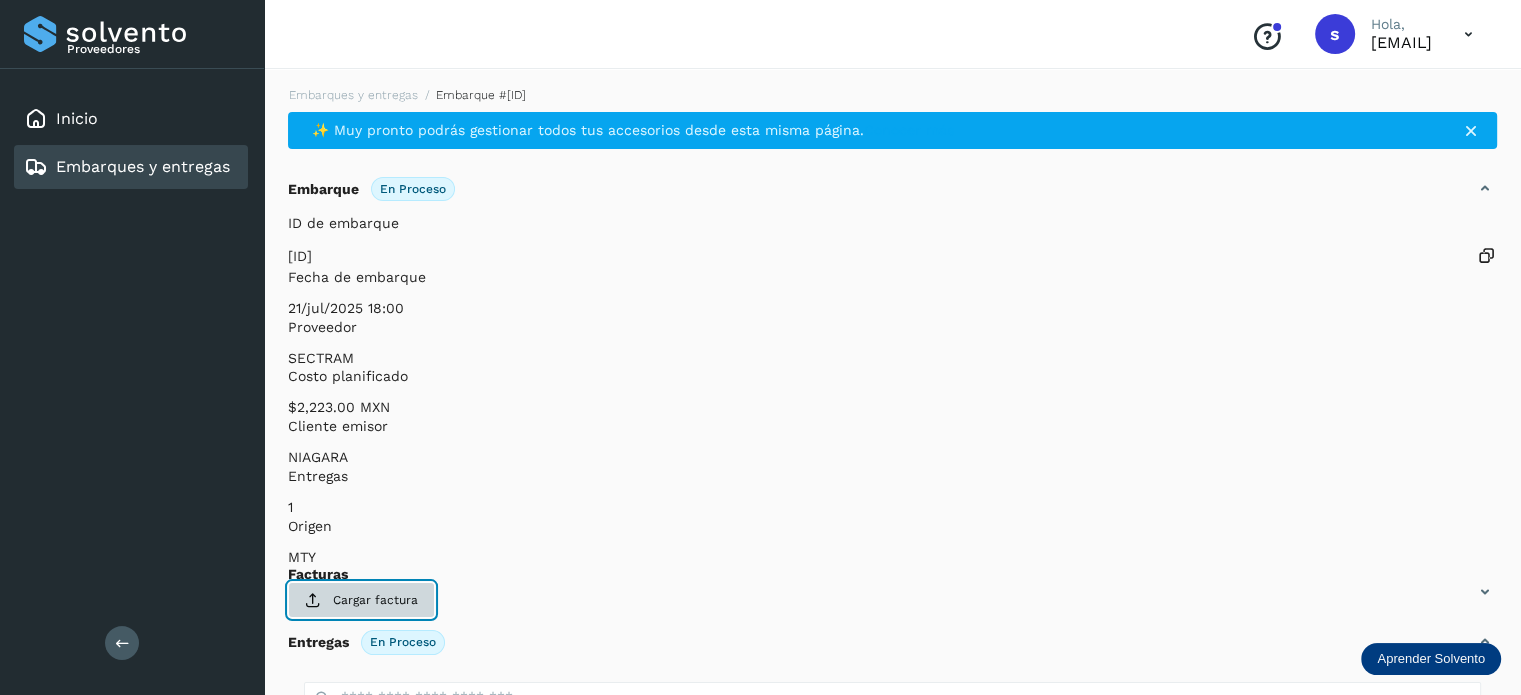click at bounding box center [313, 600] 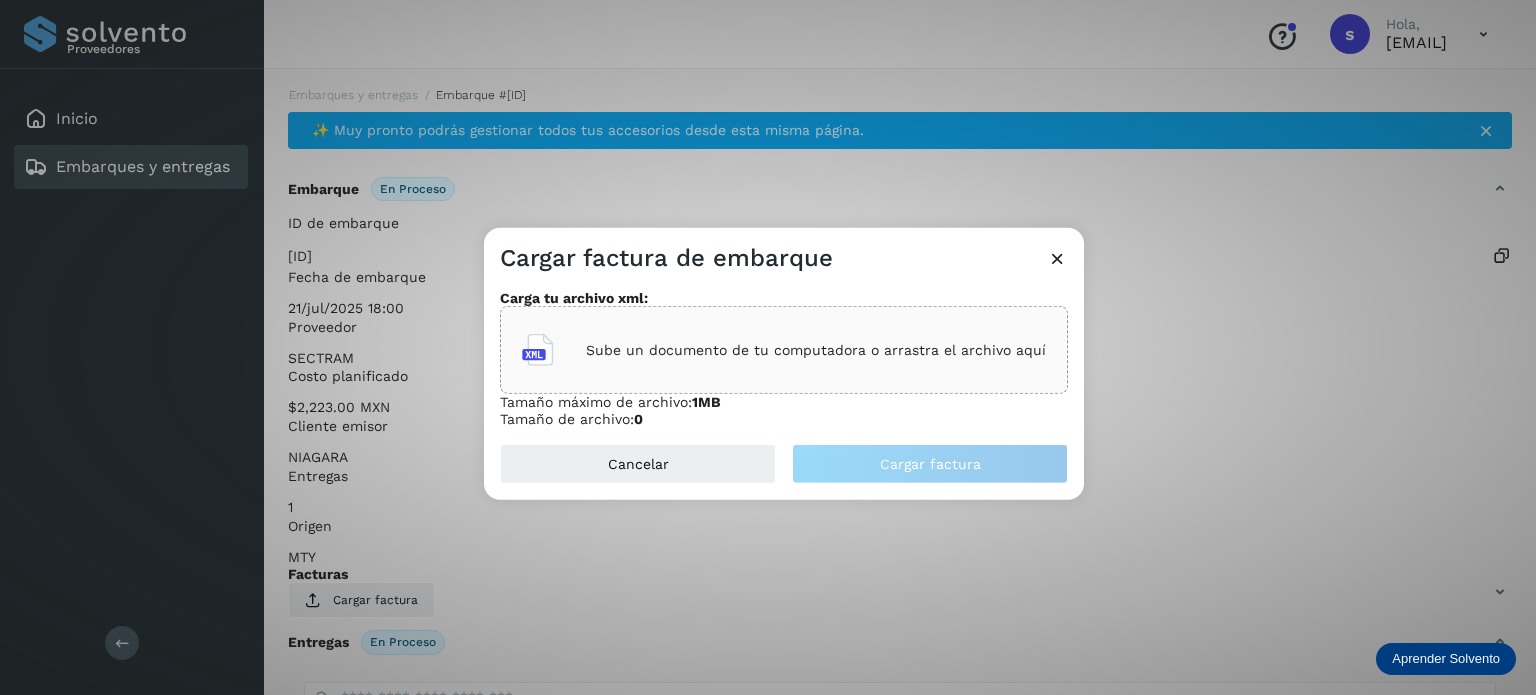 click on "Sube un documento de tu computadora o arrastra el archivo aquí" 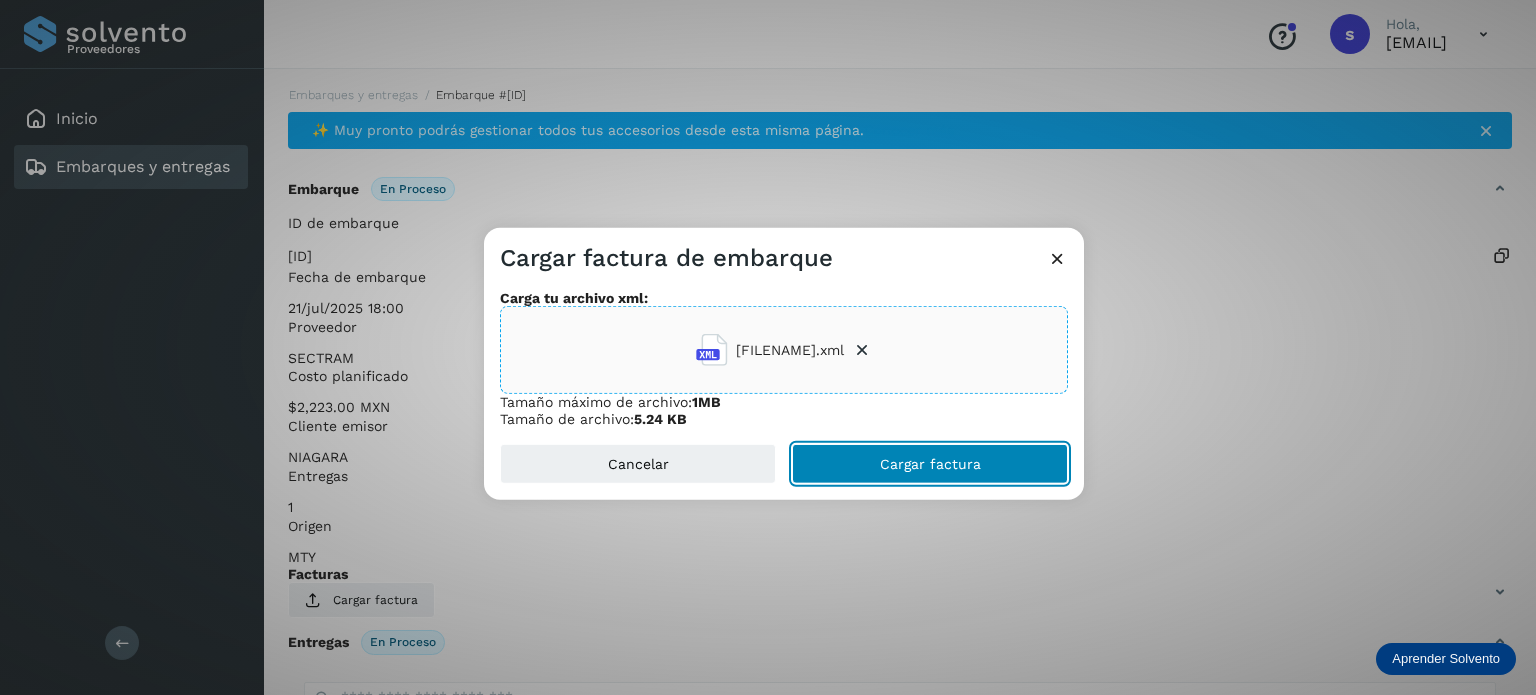 click on "Cargar factura" 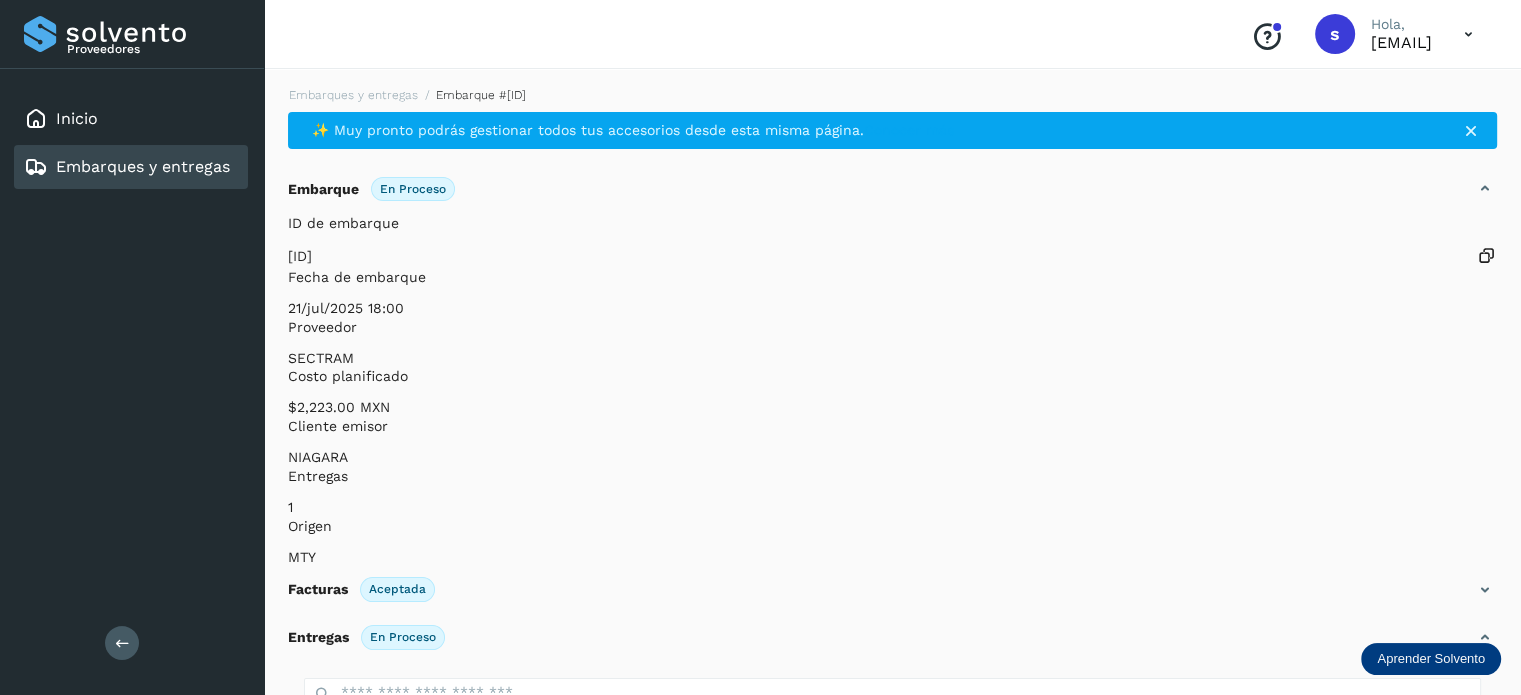scroll, scrollTop: 250, scrollLeft: 0, axis: vertical 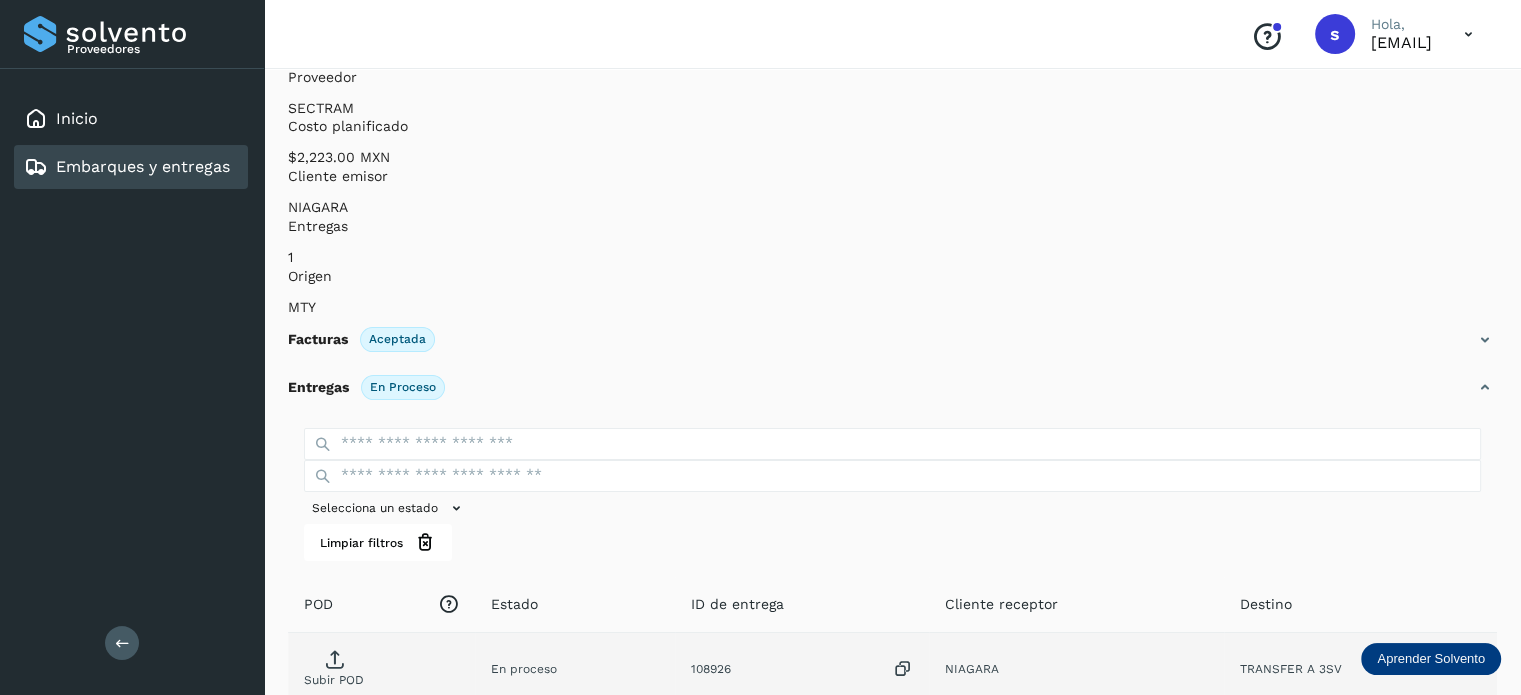 click on "Subir POD" at bounding box center (334, 672) 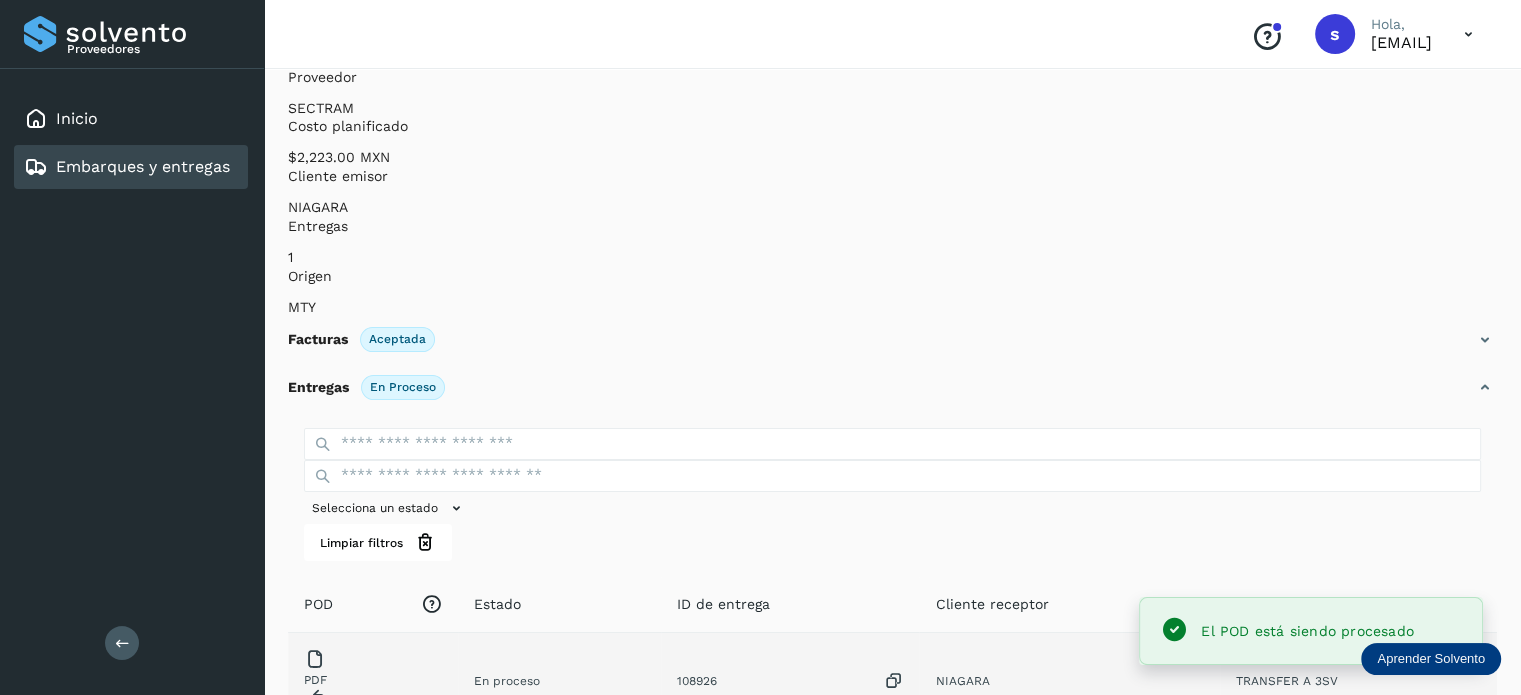 scroll, scrollTop: 0, scrollLeft: 0, axis: both 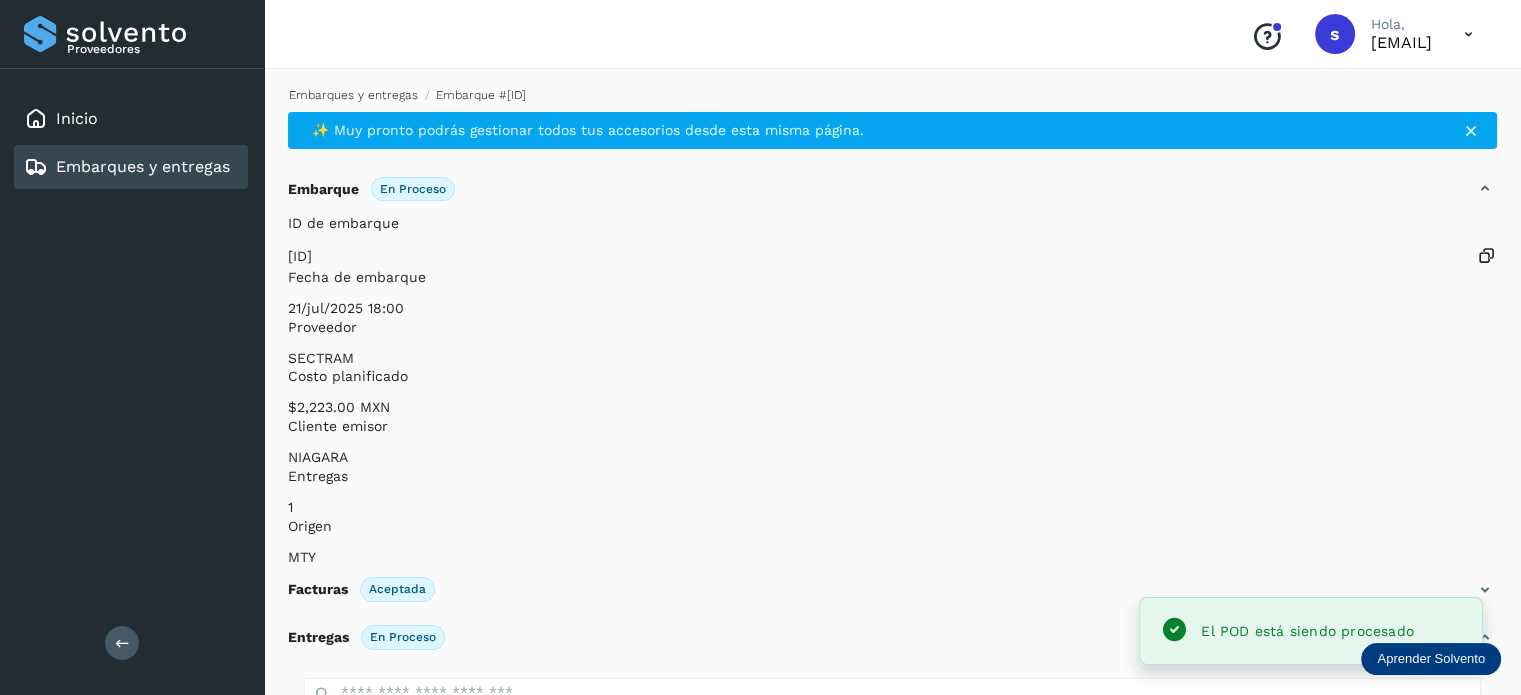 click on "Embarques y entregas" at bounding box center [353, 95] 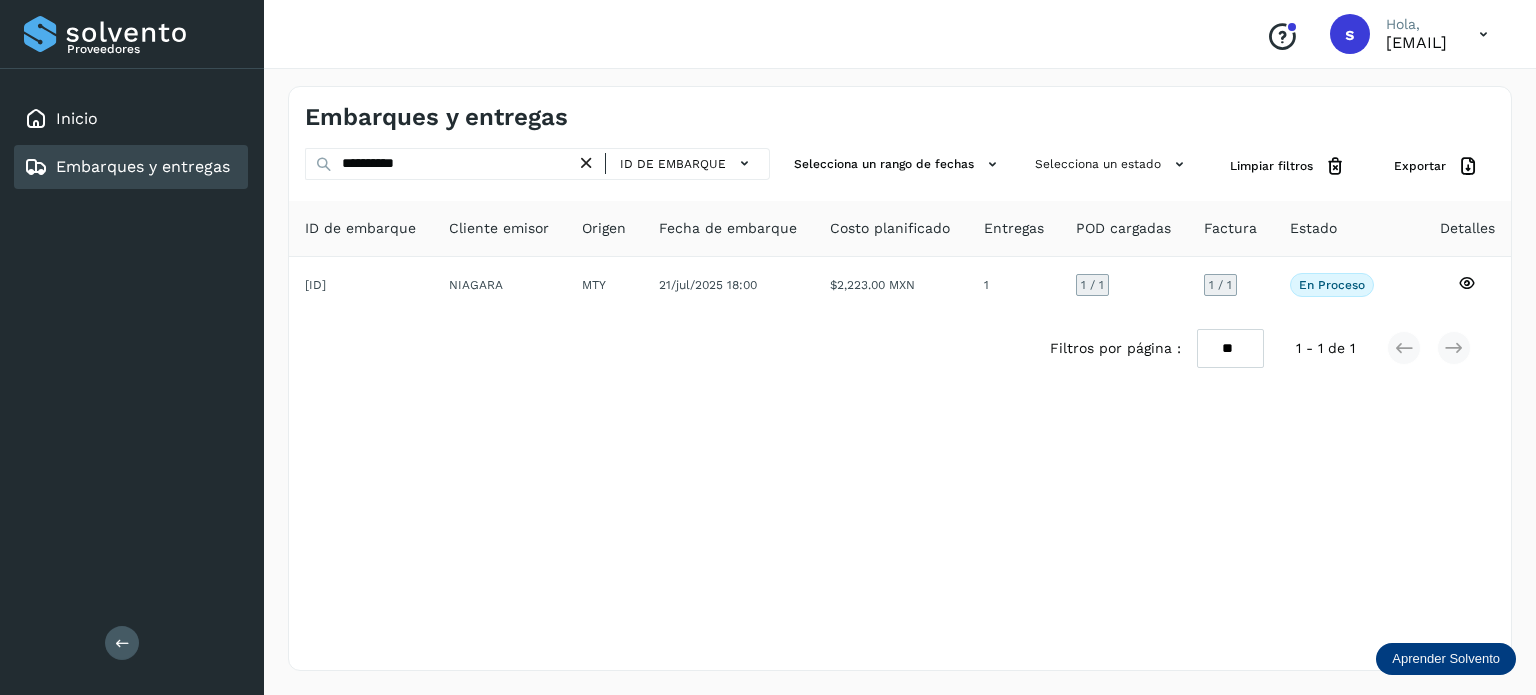 click at bounding box center (586, 163) 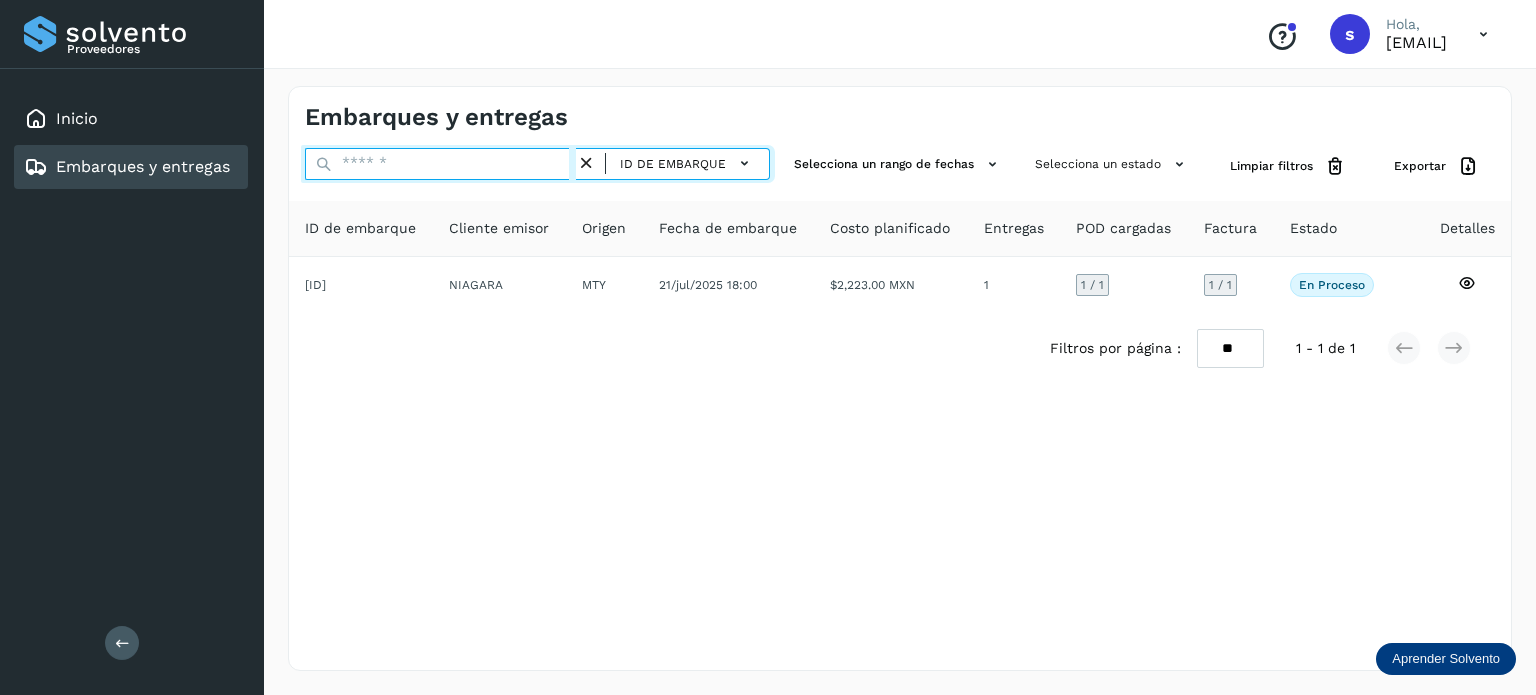 click at bounding box center (440, 164) 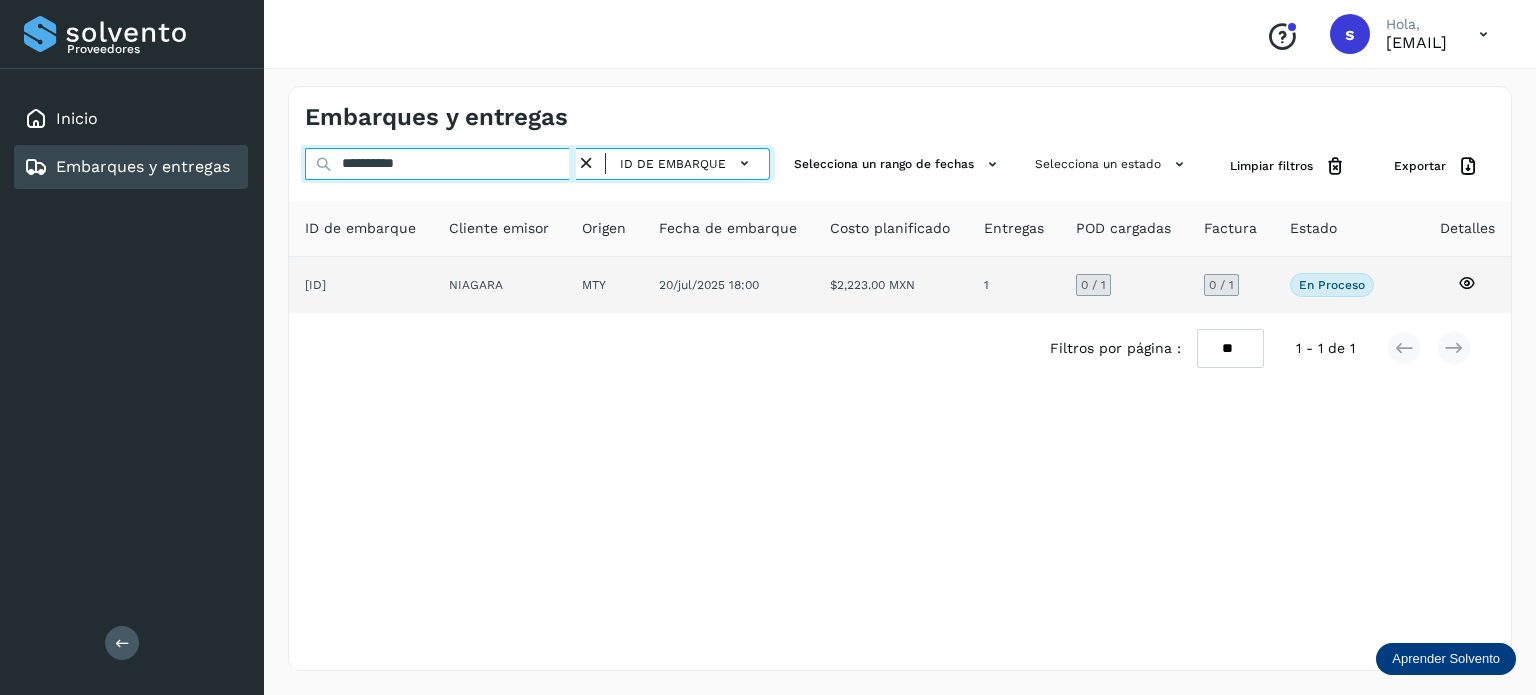 type on "**********" 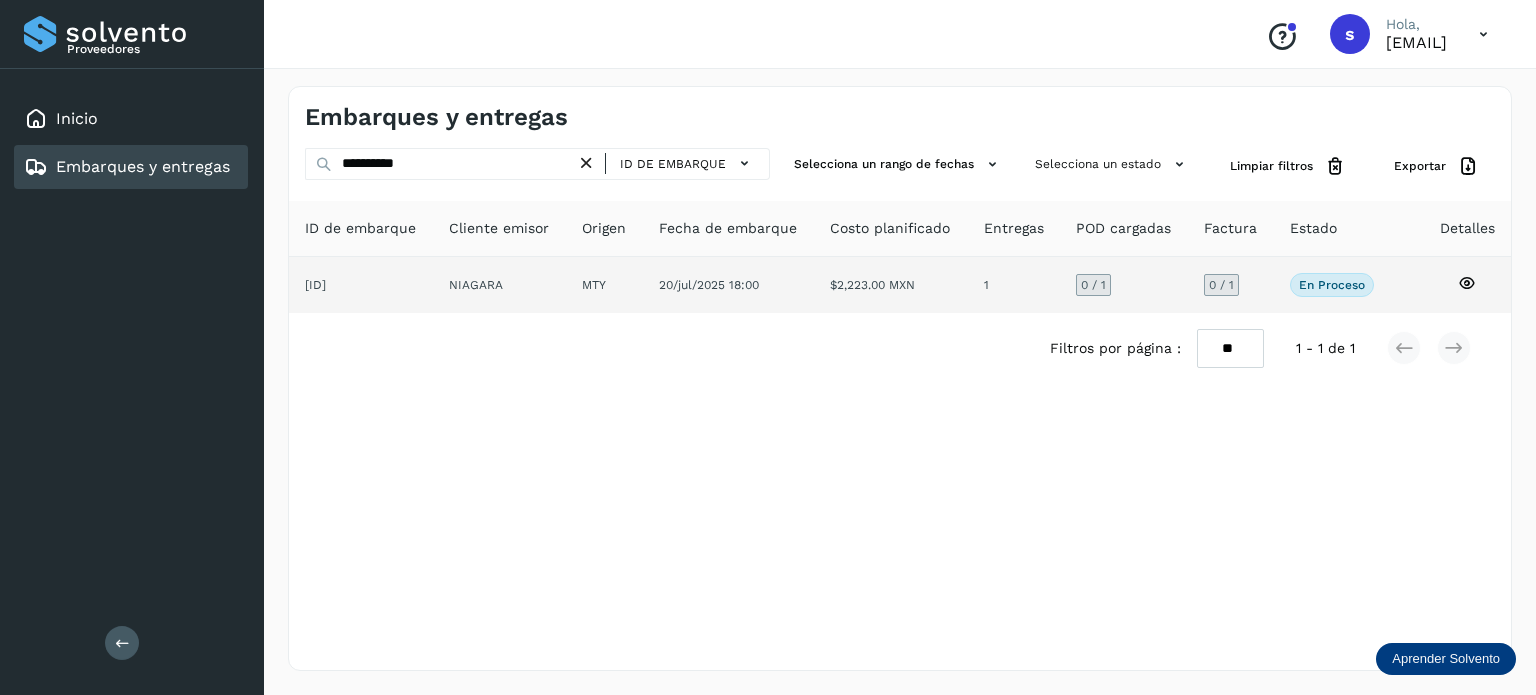 click on "0  / 1" 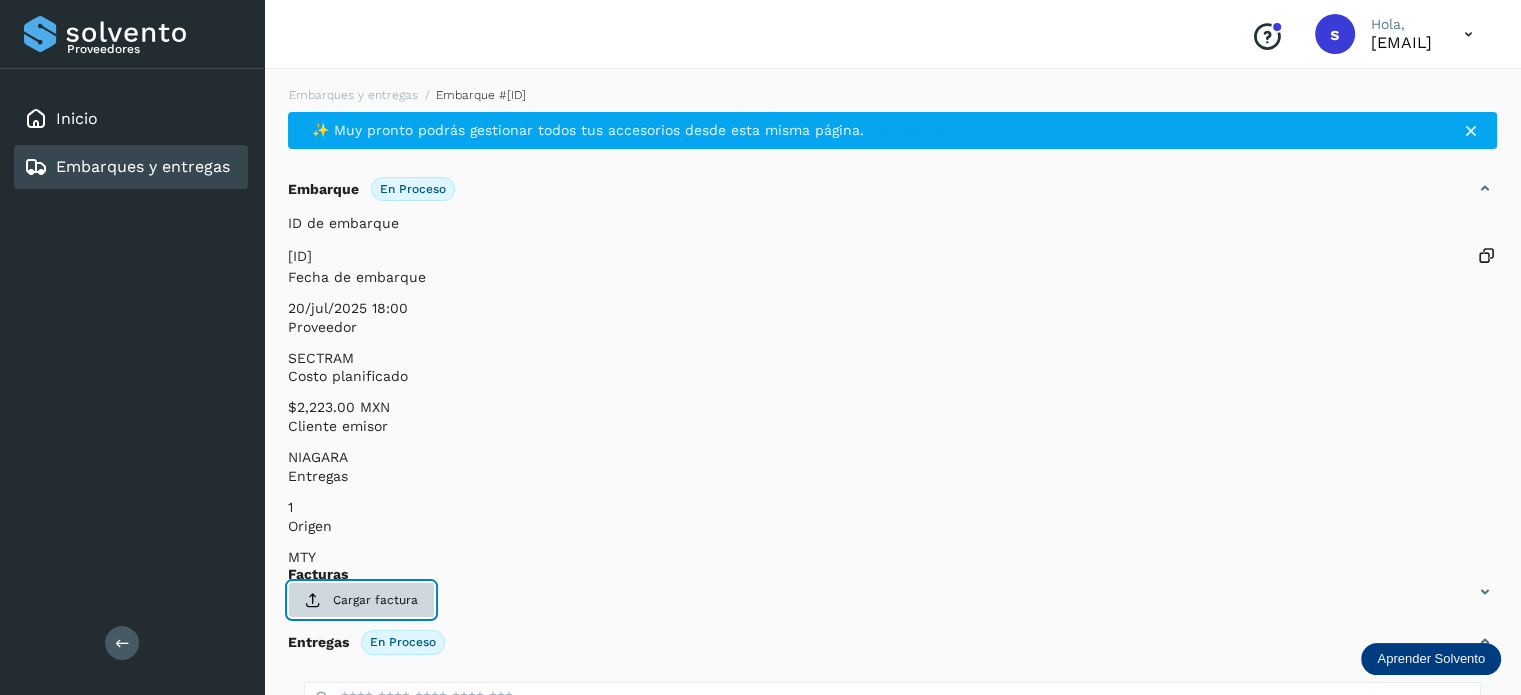 click on "Cargar factura" at bounding box center [361, 600] 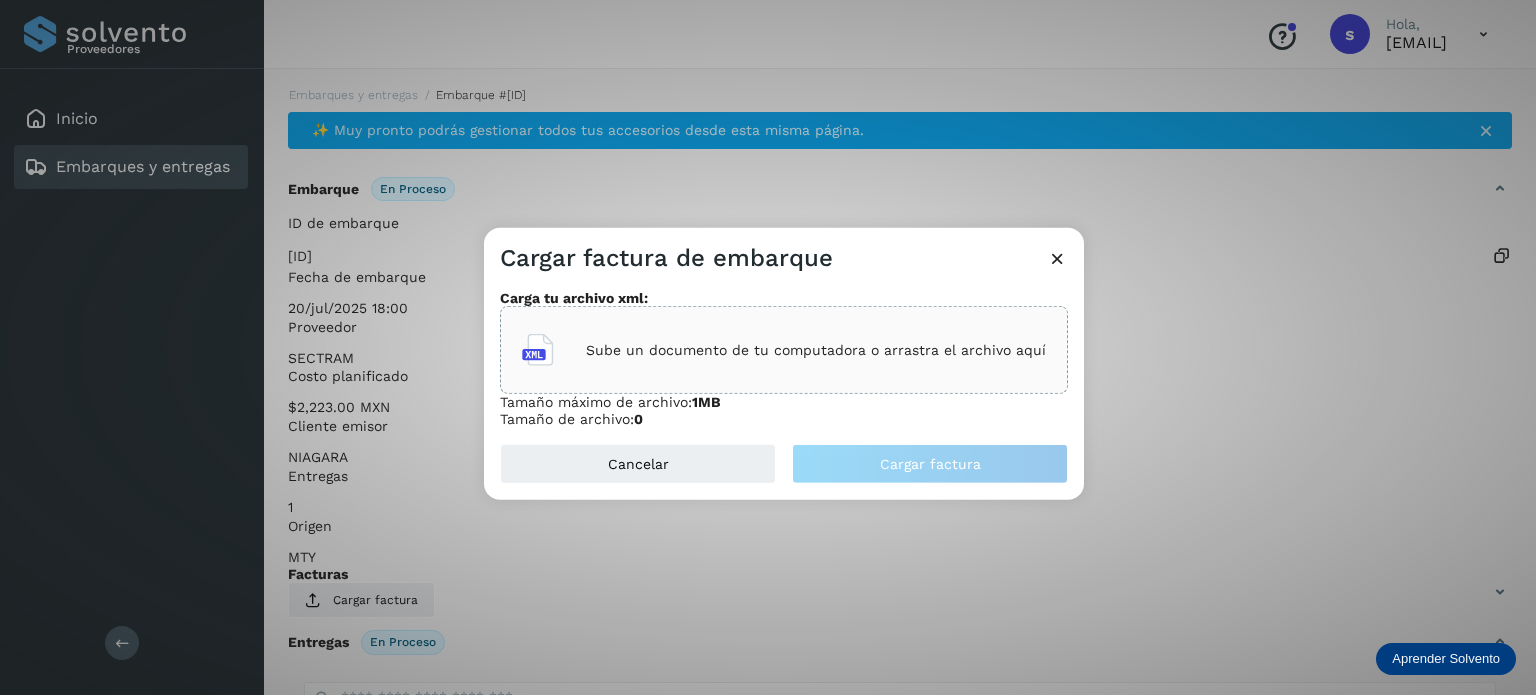 click on "Sube un documento de tu computadora o arrastra el archivo aquí" at bounding box center (816, 350) 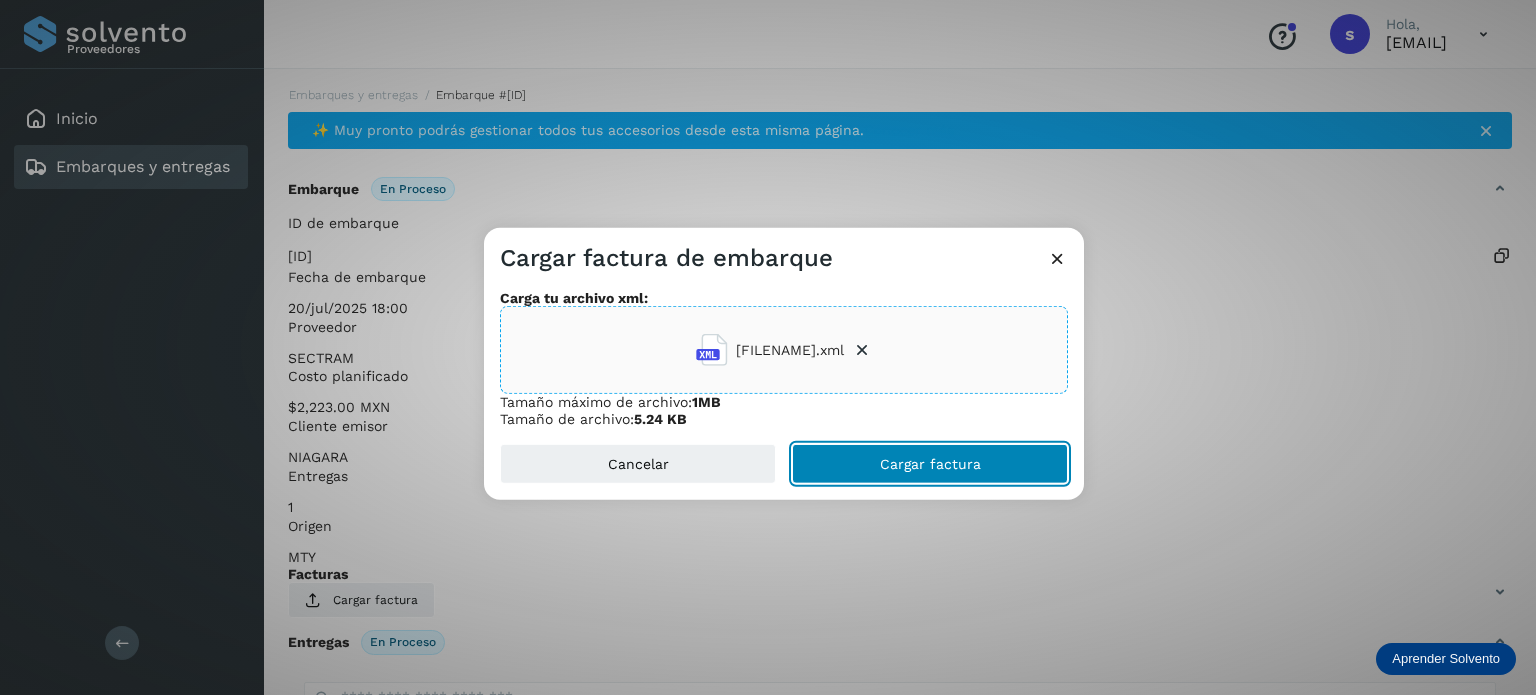 click on "Cargar factura" 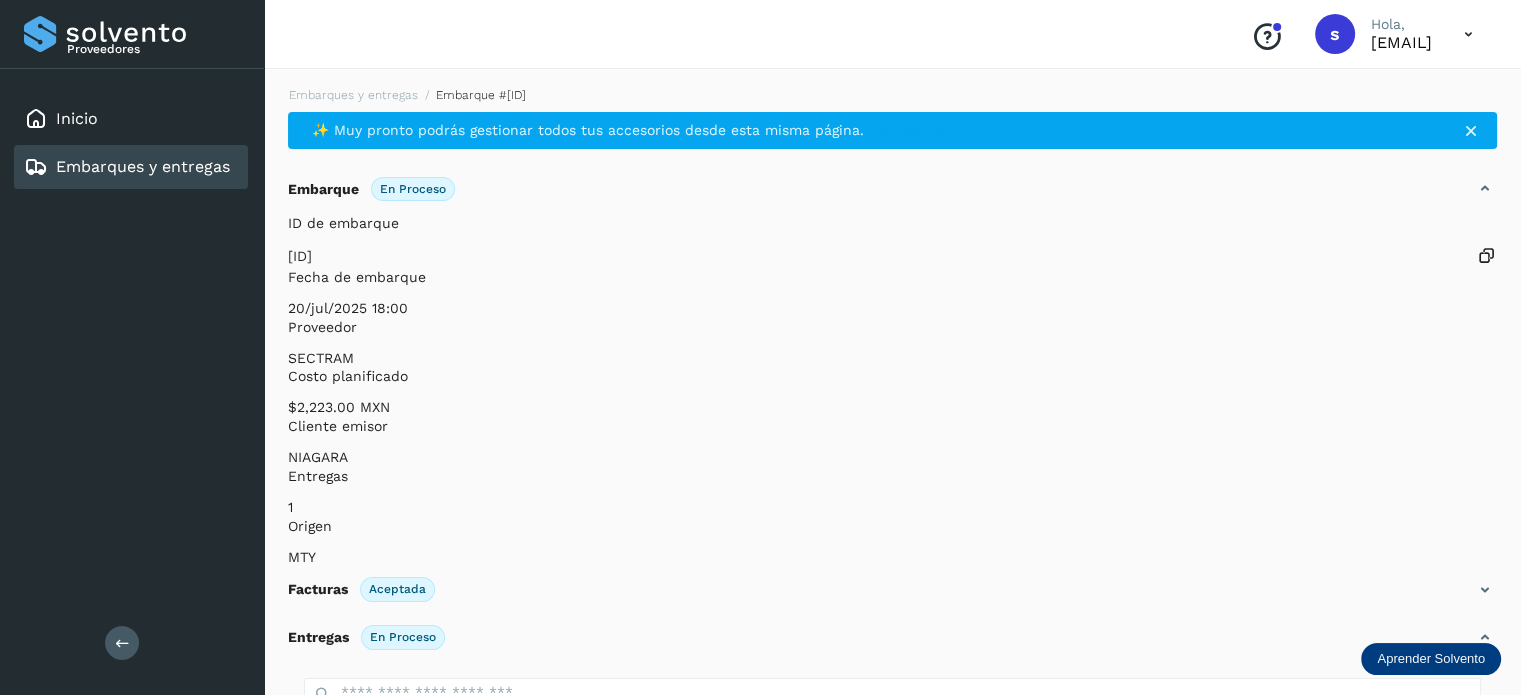 scroll, scrollTop: 250, scrollLeft: 0, axis: vertical 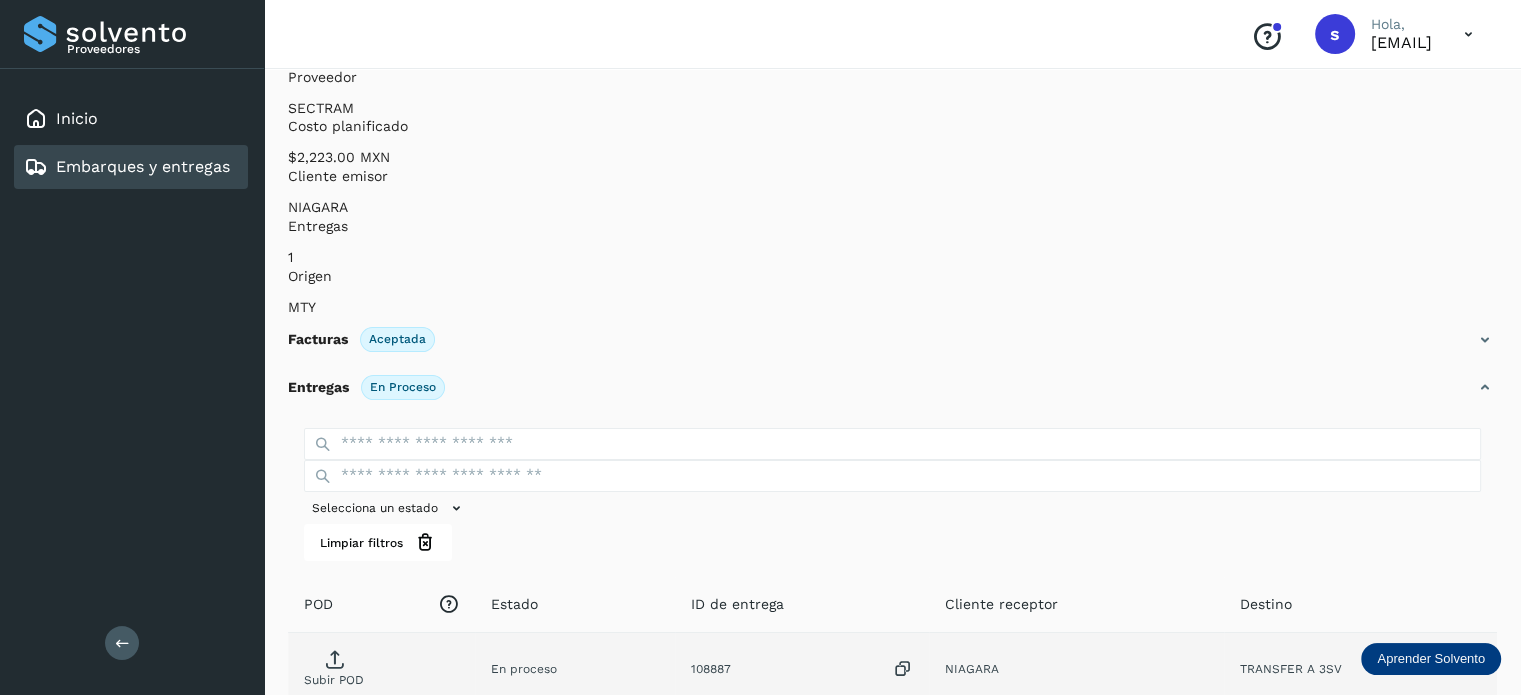 click on "Subir POD" at bounding box center [334, 680] 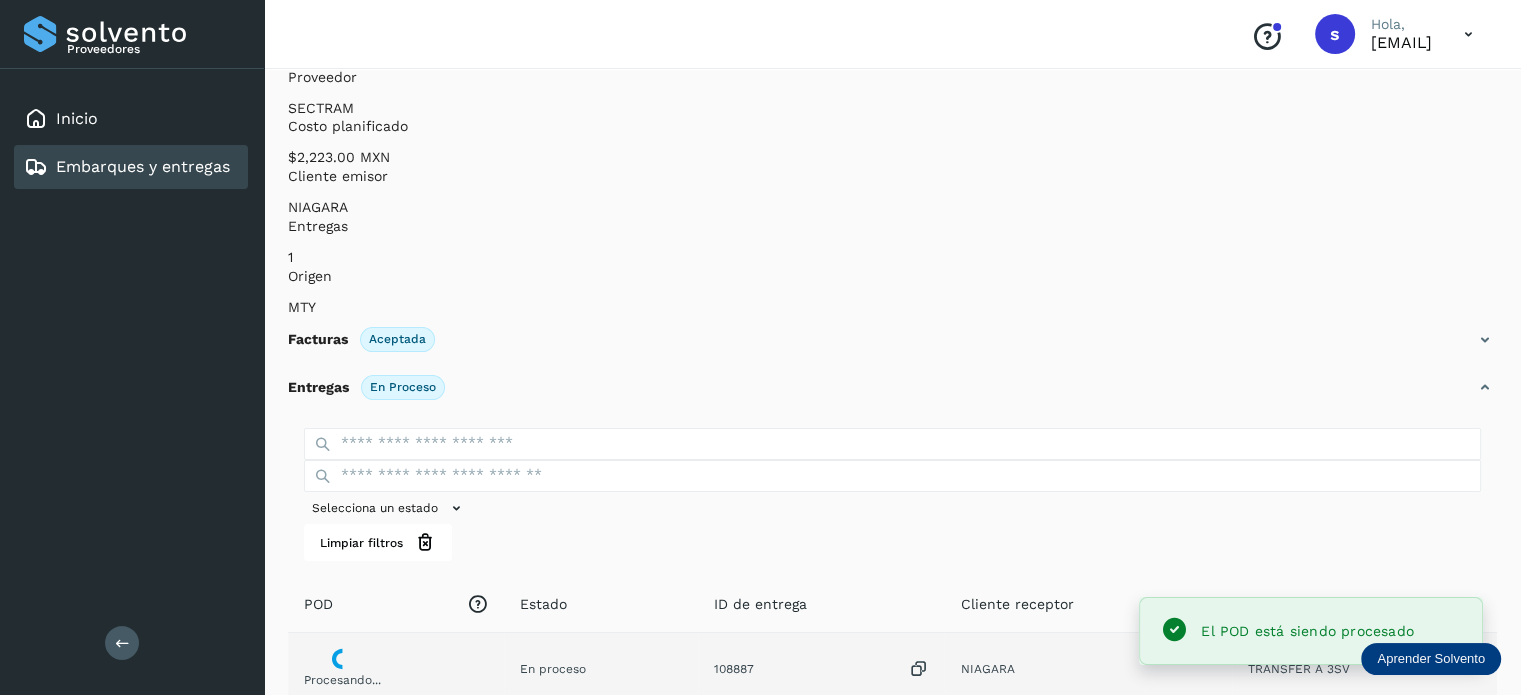 scroll, scrollTop: 0, scrollLeft: 0, axis: both 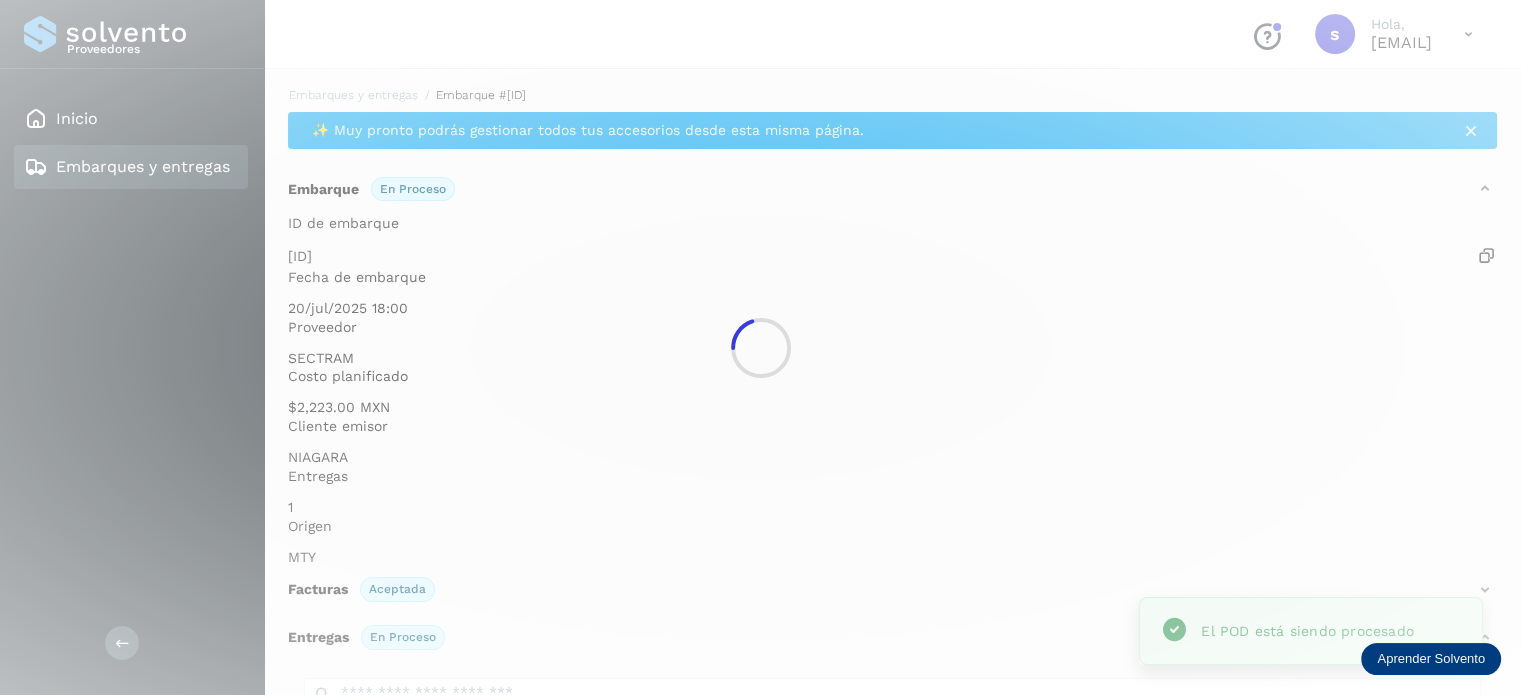click 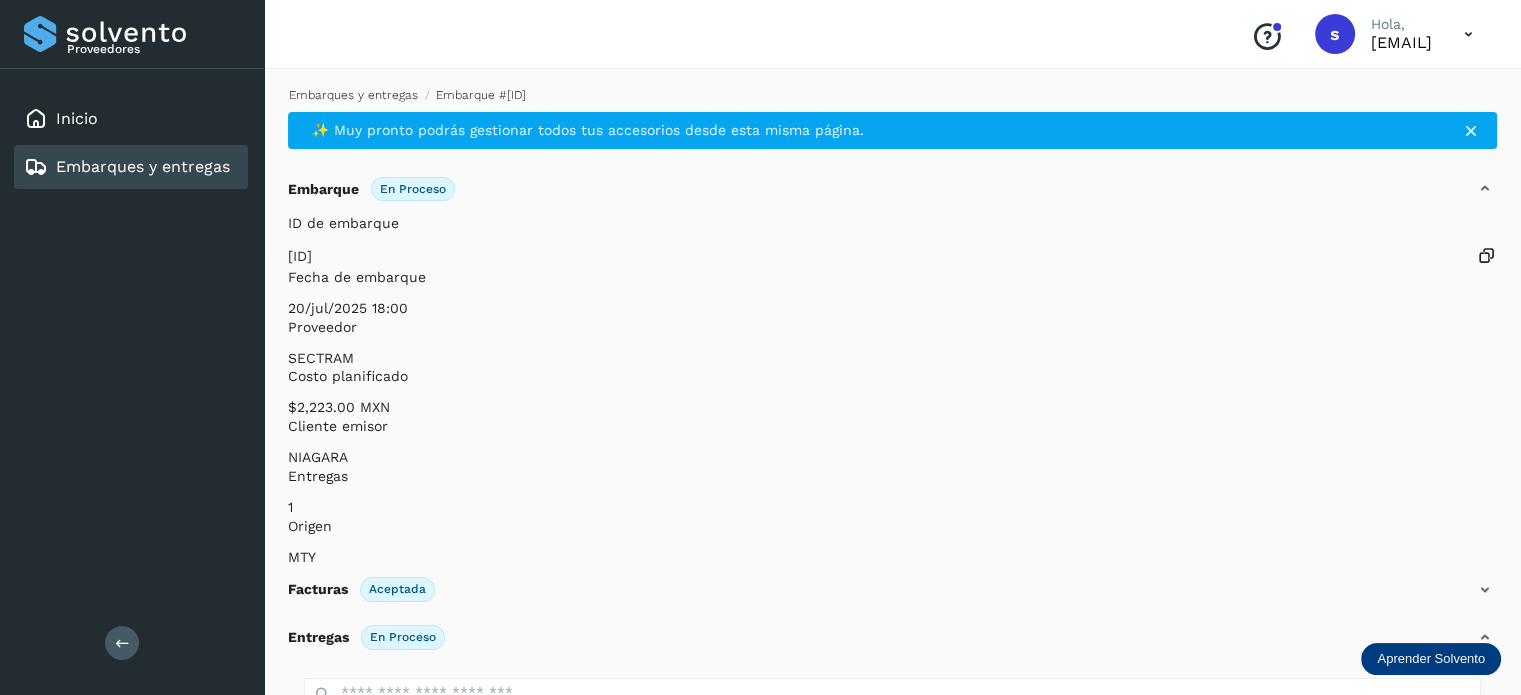 click on "Embarques y entregas" at bounding box center (353, 95) 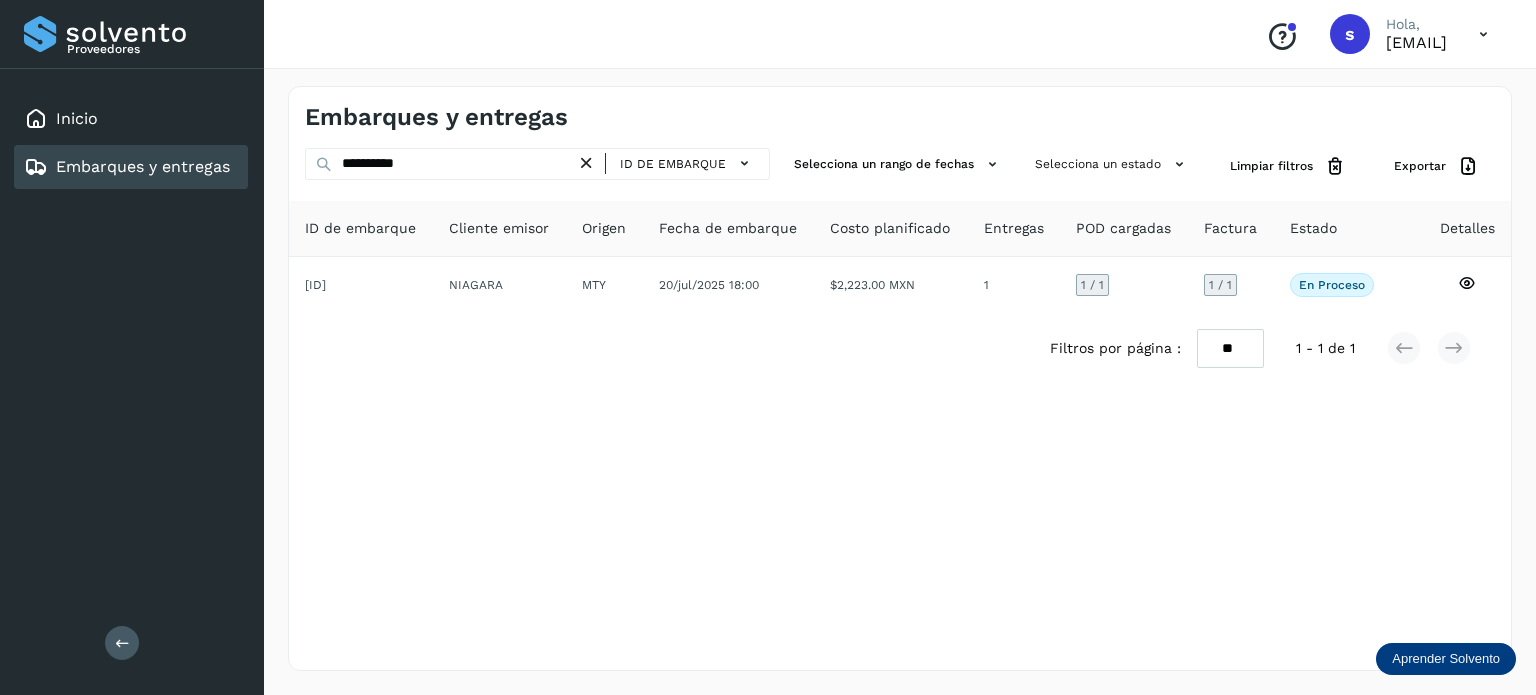 click at bounding box center (586, 163) 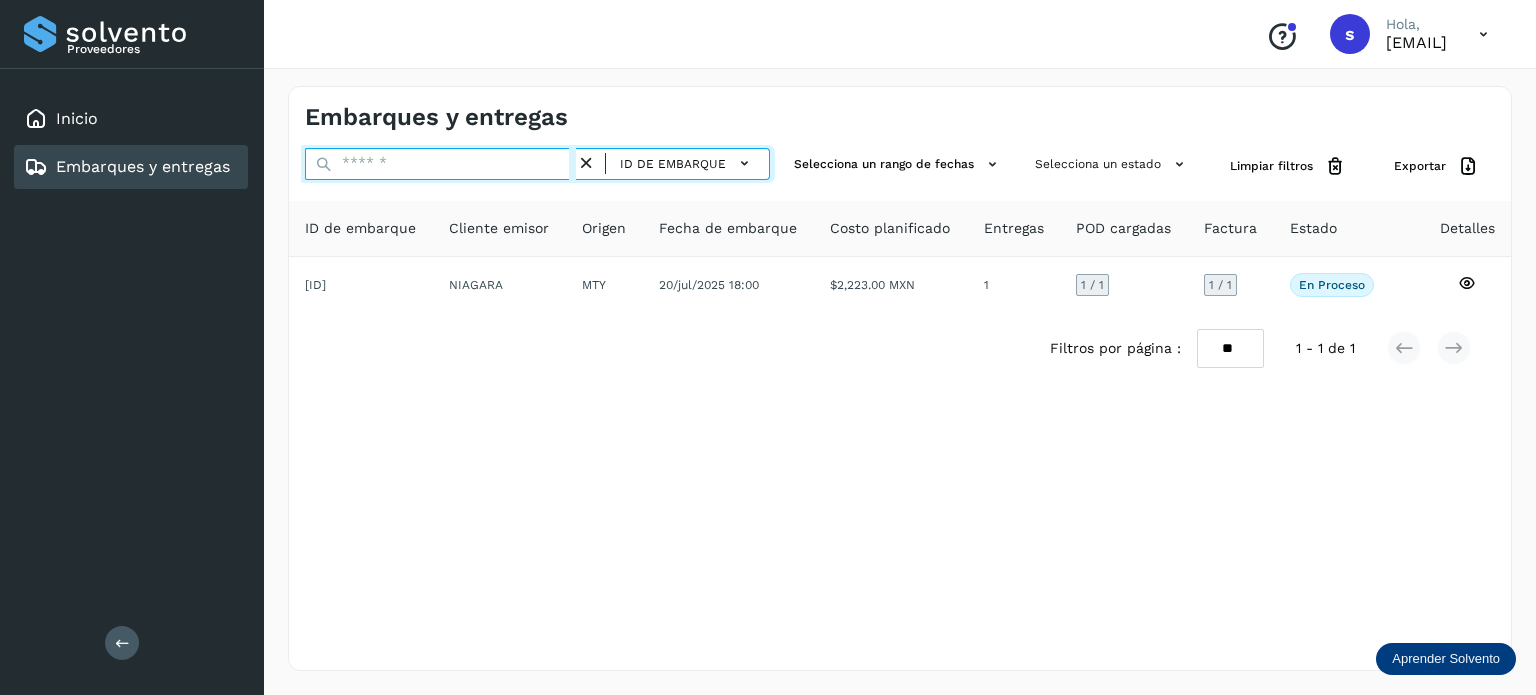 click at bounding box center [440, 164] 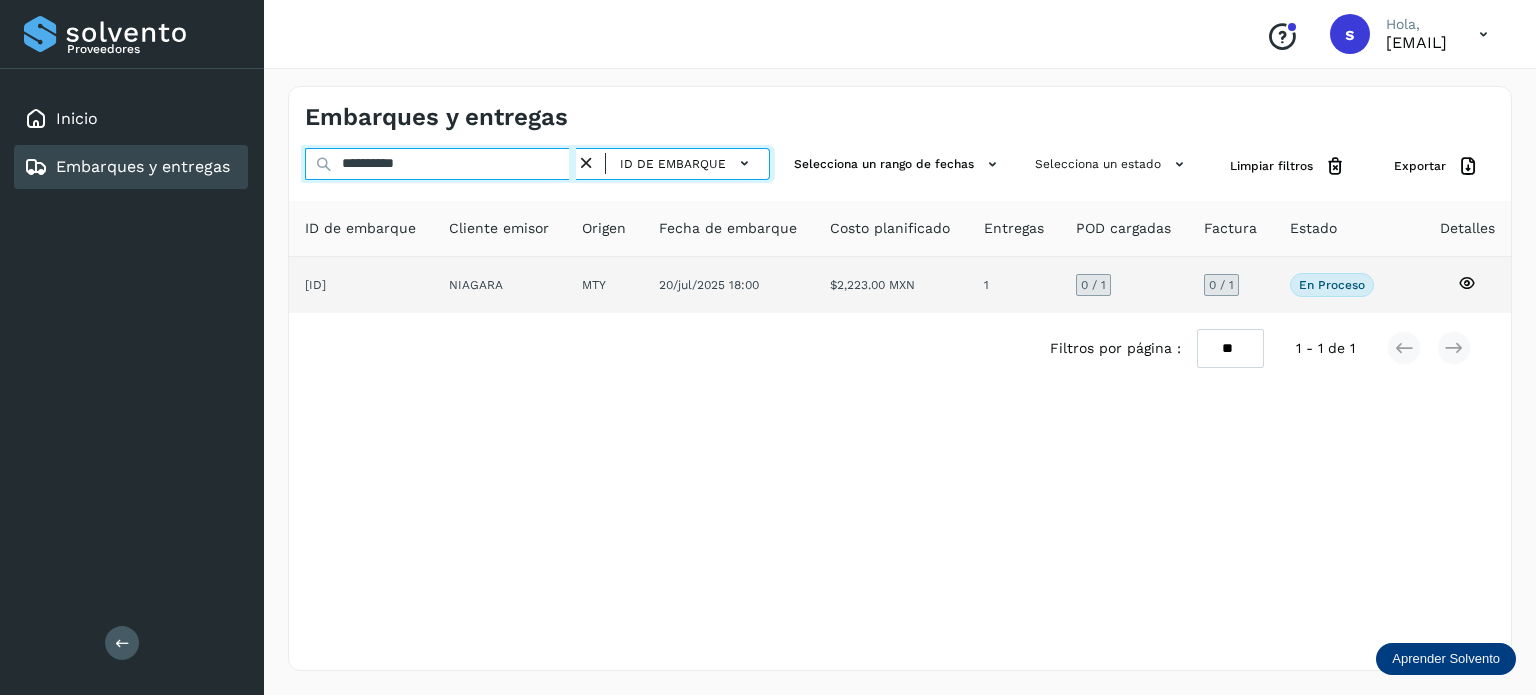 type on "**********" 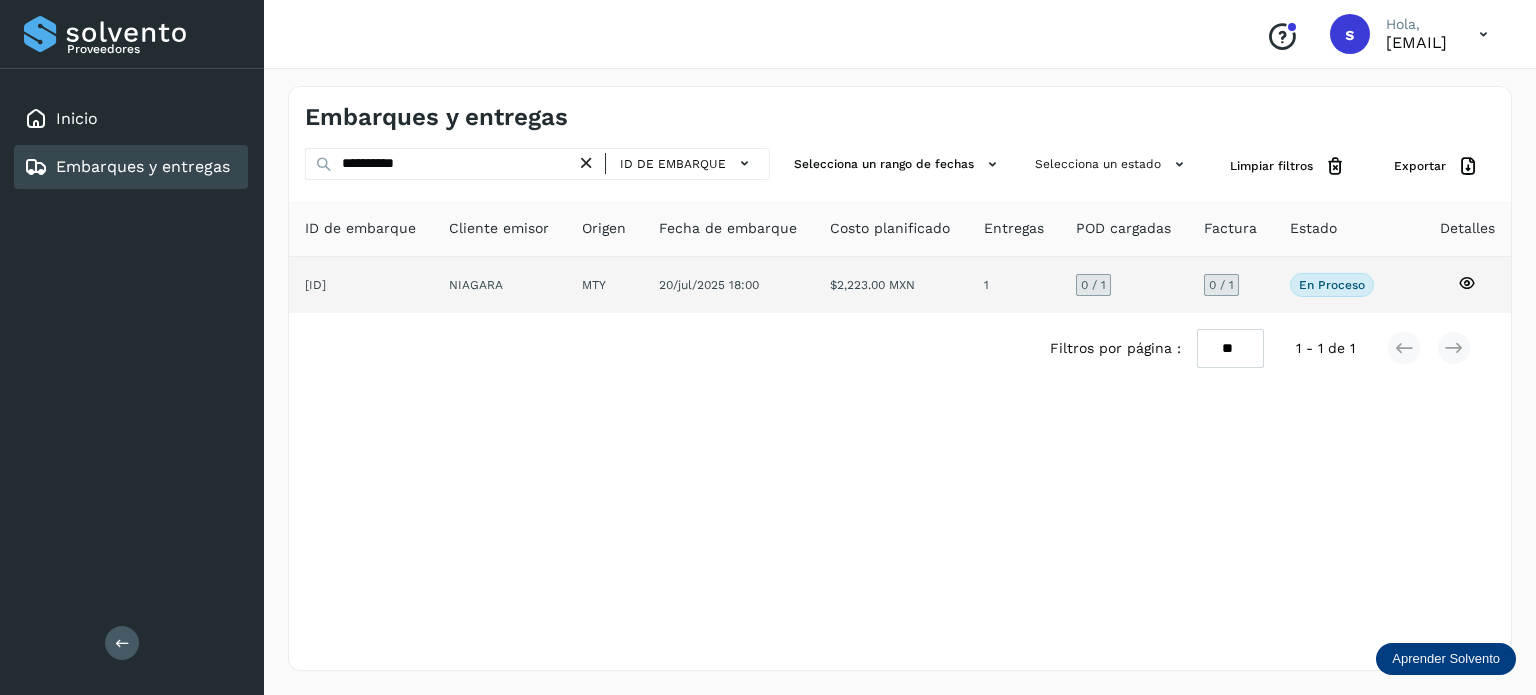 click on "20/jul/2025 18:00" 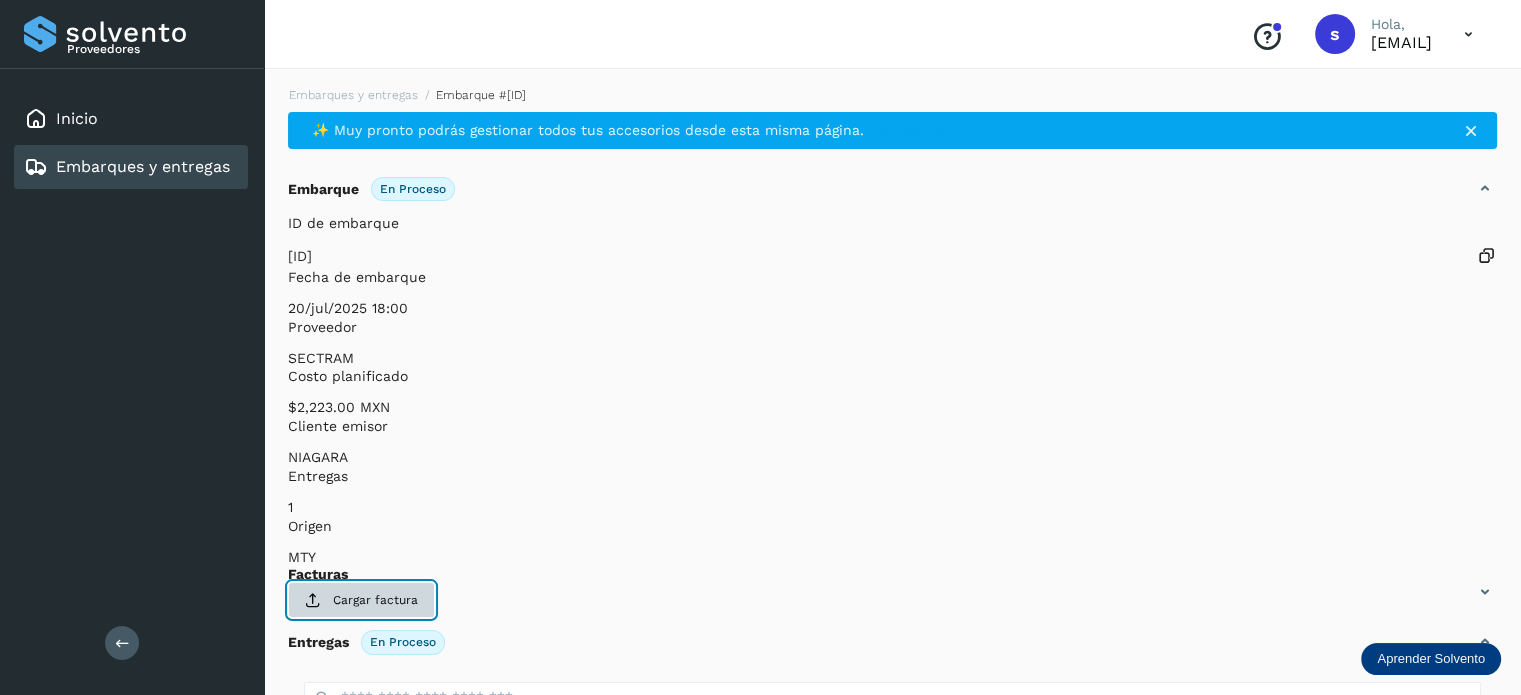click on "Cargar factura" at bounding box center (361, 600) 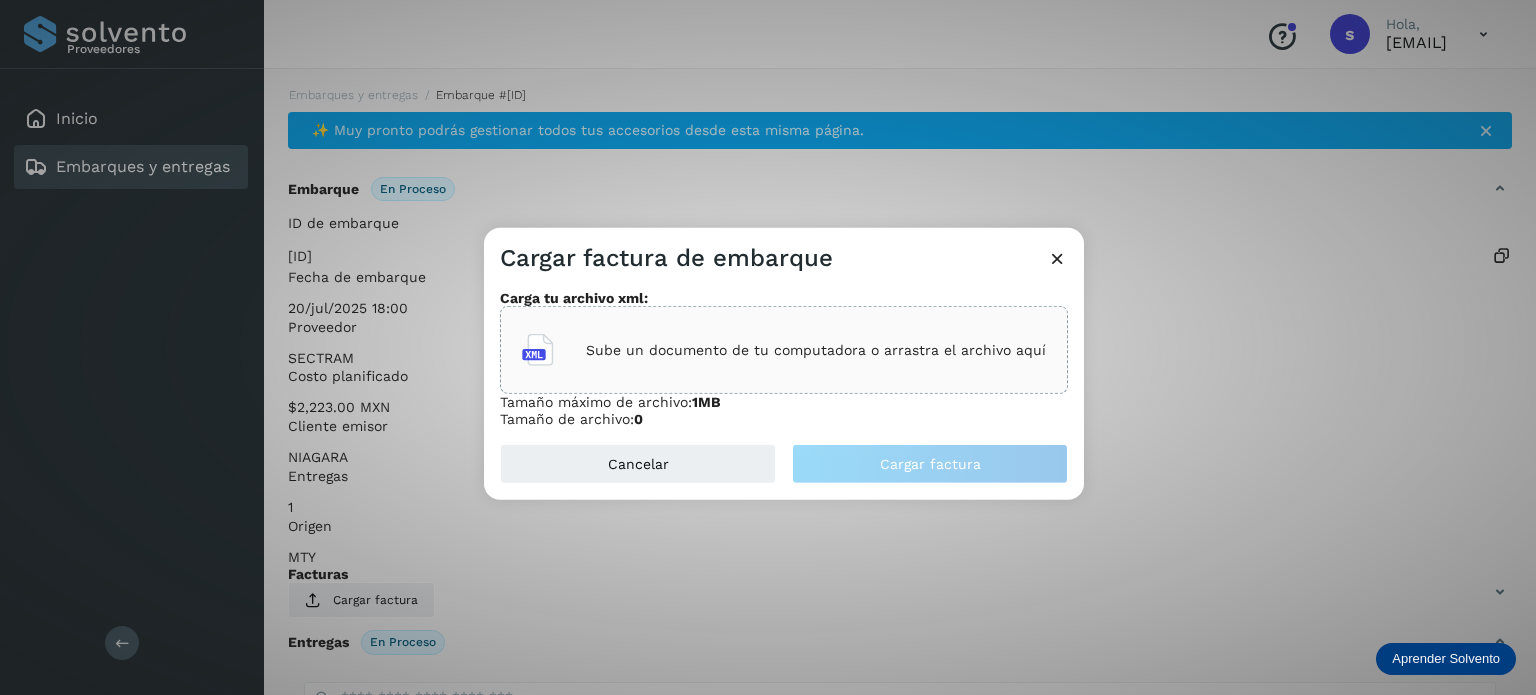 click on "Sube un documento de tu computadora o arrastra el archivo aquí" 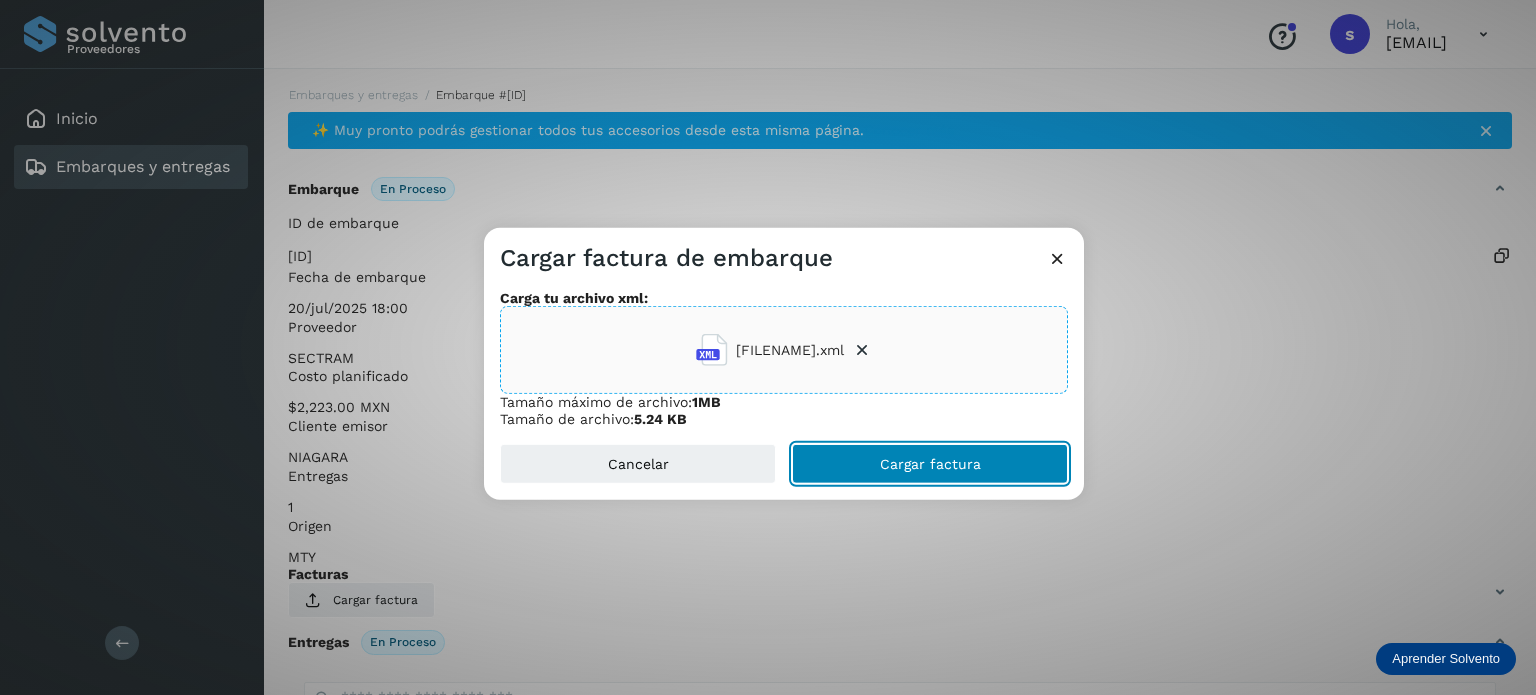 click on "Cargar factura" 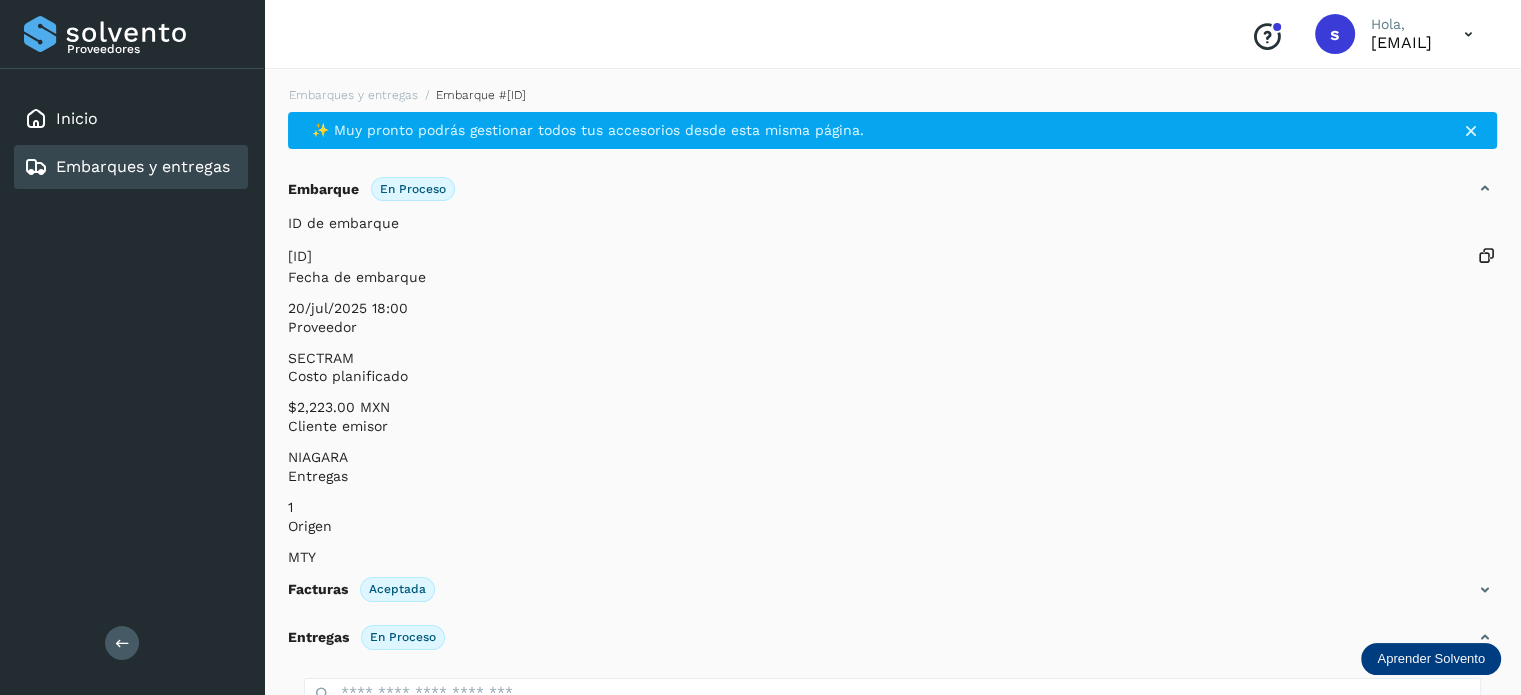 scroll, scrollTop: 250, scrollLeft: 0, axis: vertical 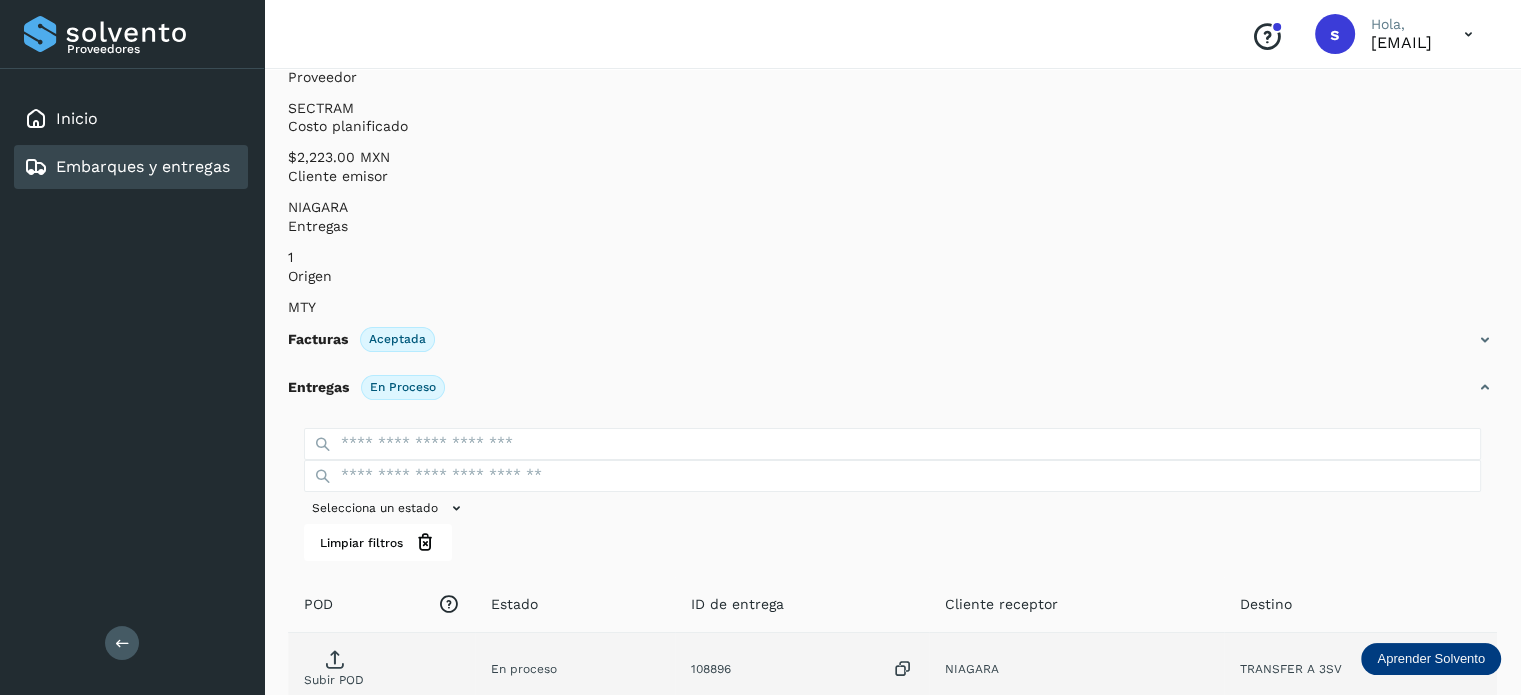 click on "Subir POD" at bounding box center (334, 672) 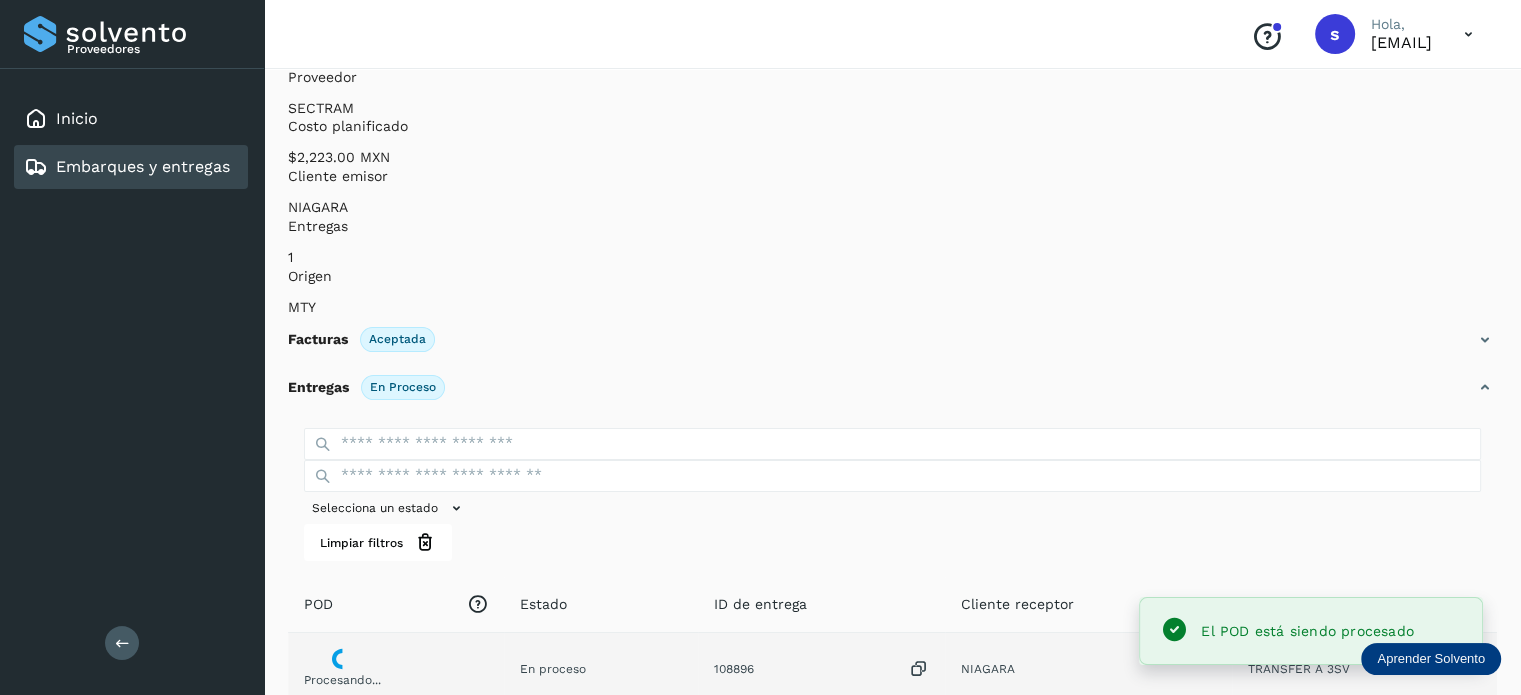 scroll, scrollTop: 0, scrollLeft: 0, axis: both 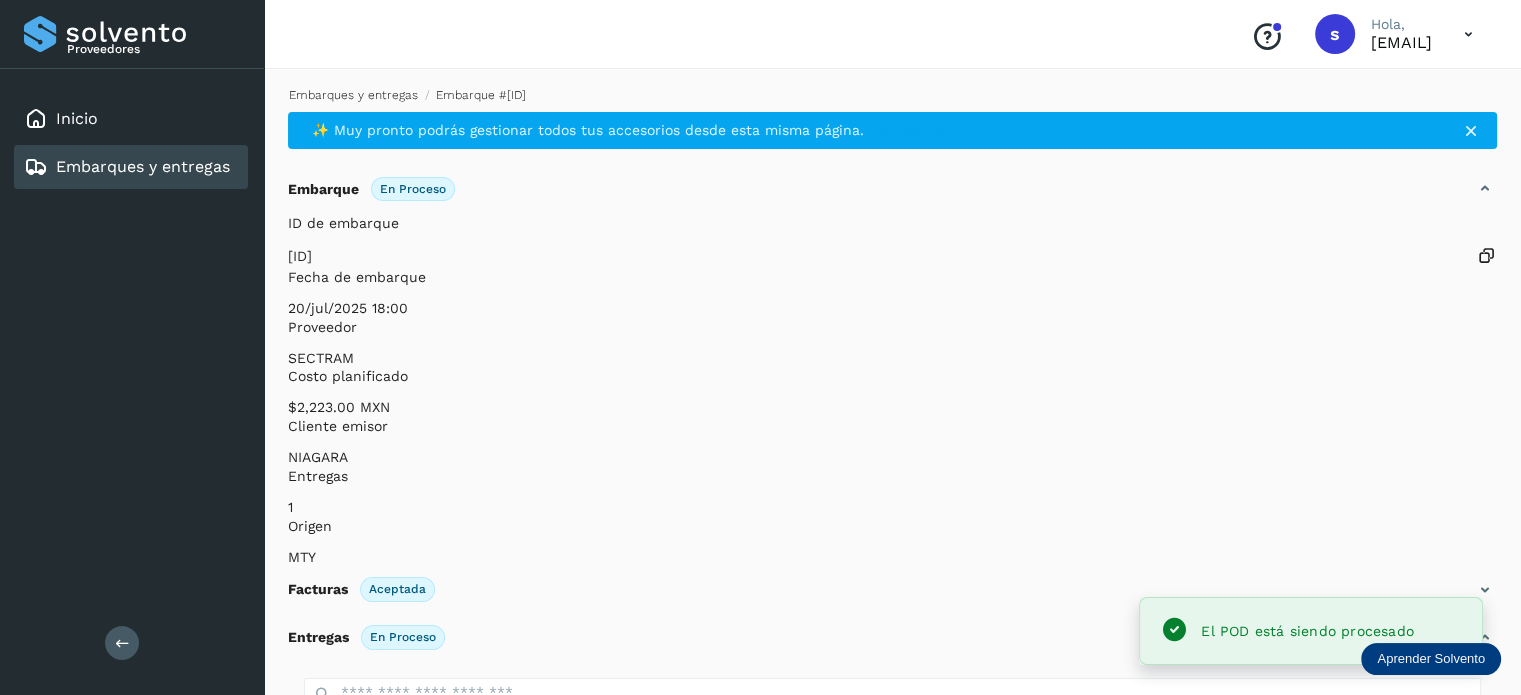 click on "Embarques y entregas" at bounding box center (353, 95) 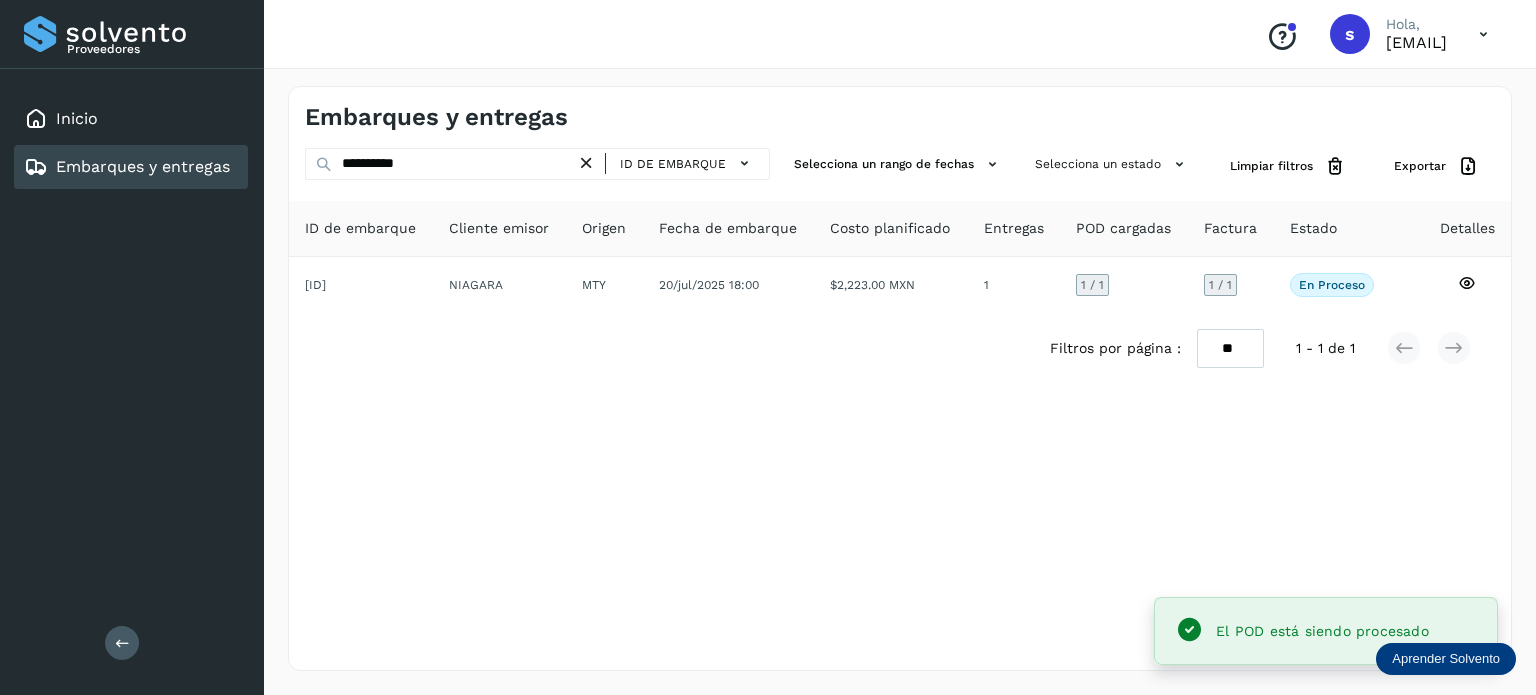 click at bounding box center [586, 163] 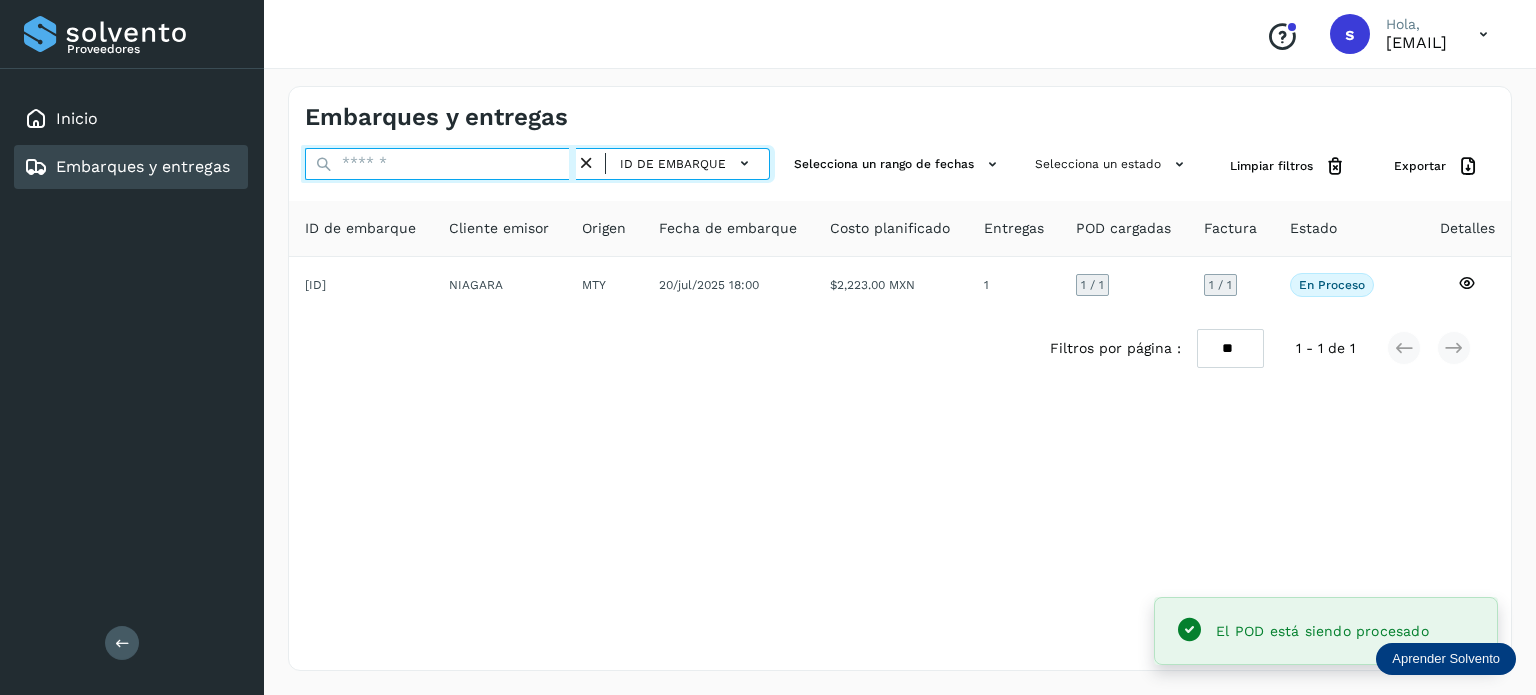 click at bounding box center (440, 164) 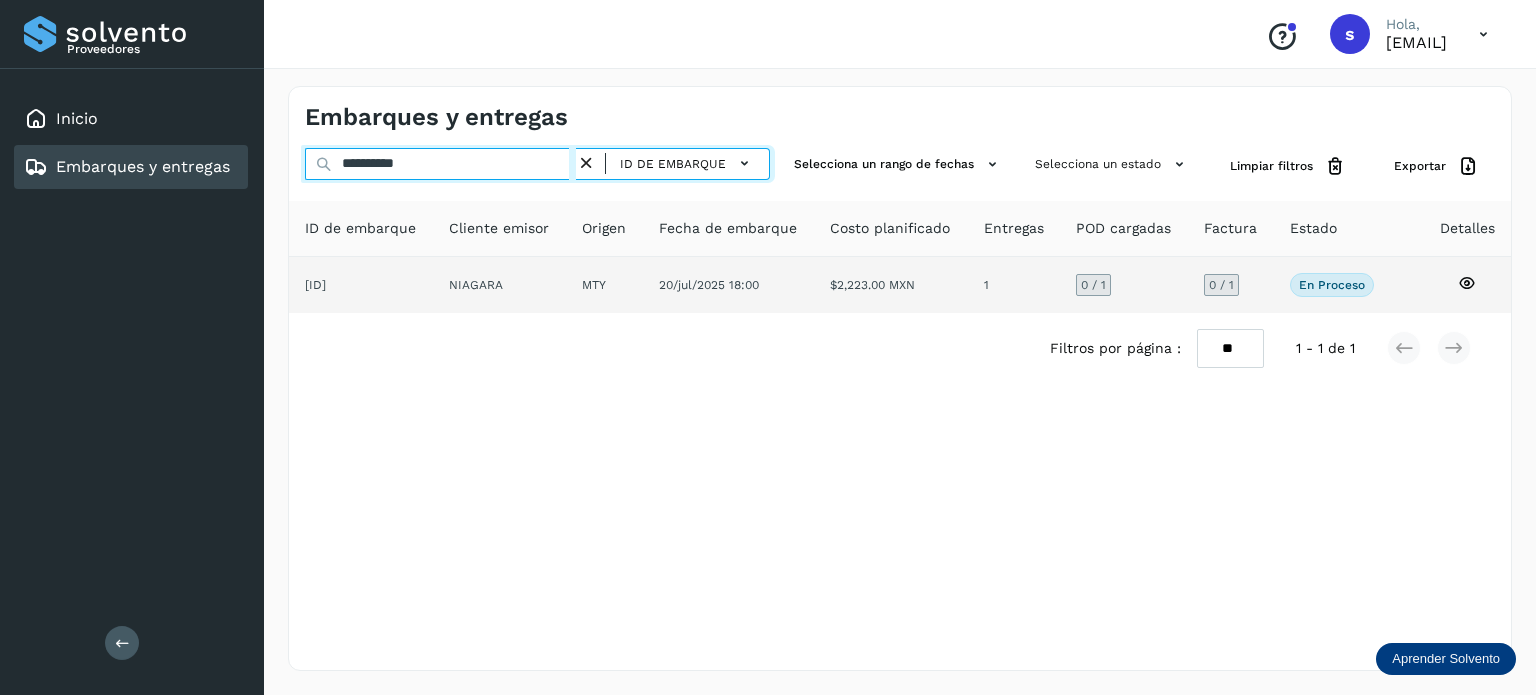 type on "**********" 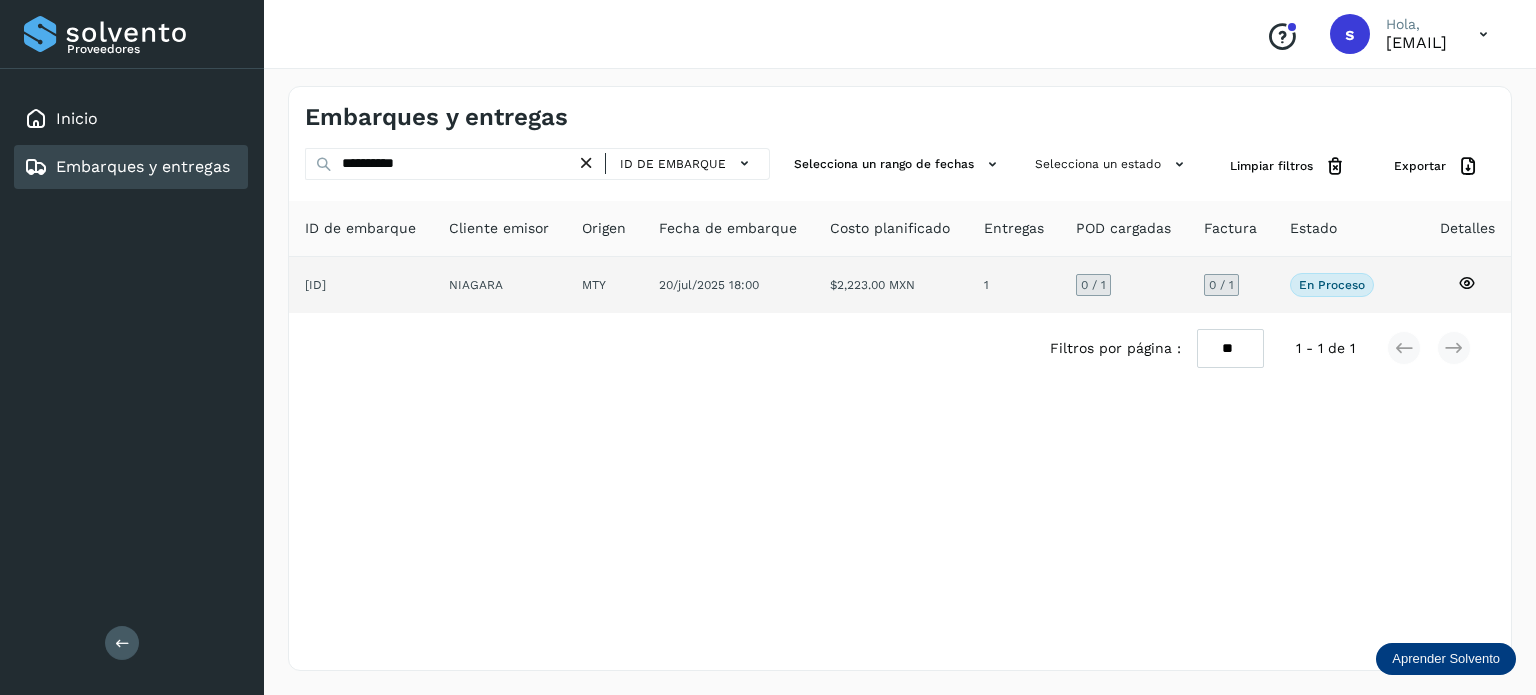 click on "20/jul/2025 18:00" 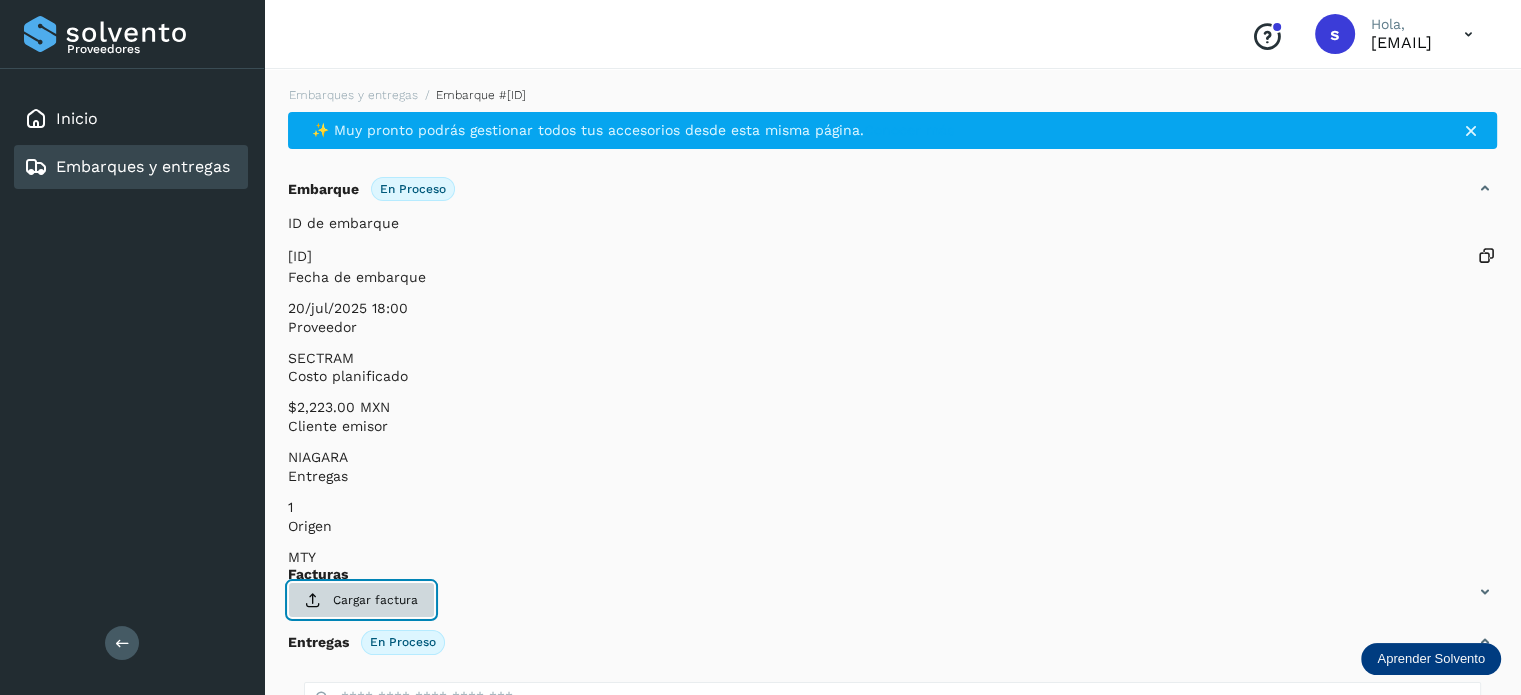 click on "Cargar factura" at bounding box center (361, 600) 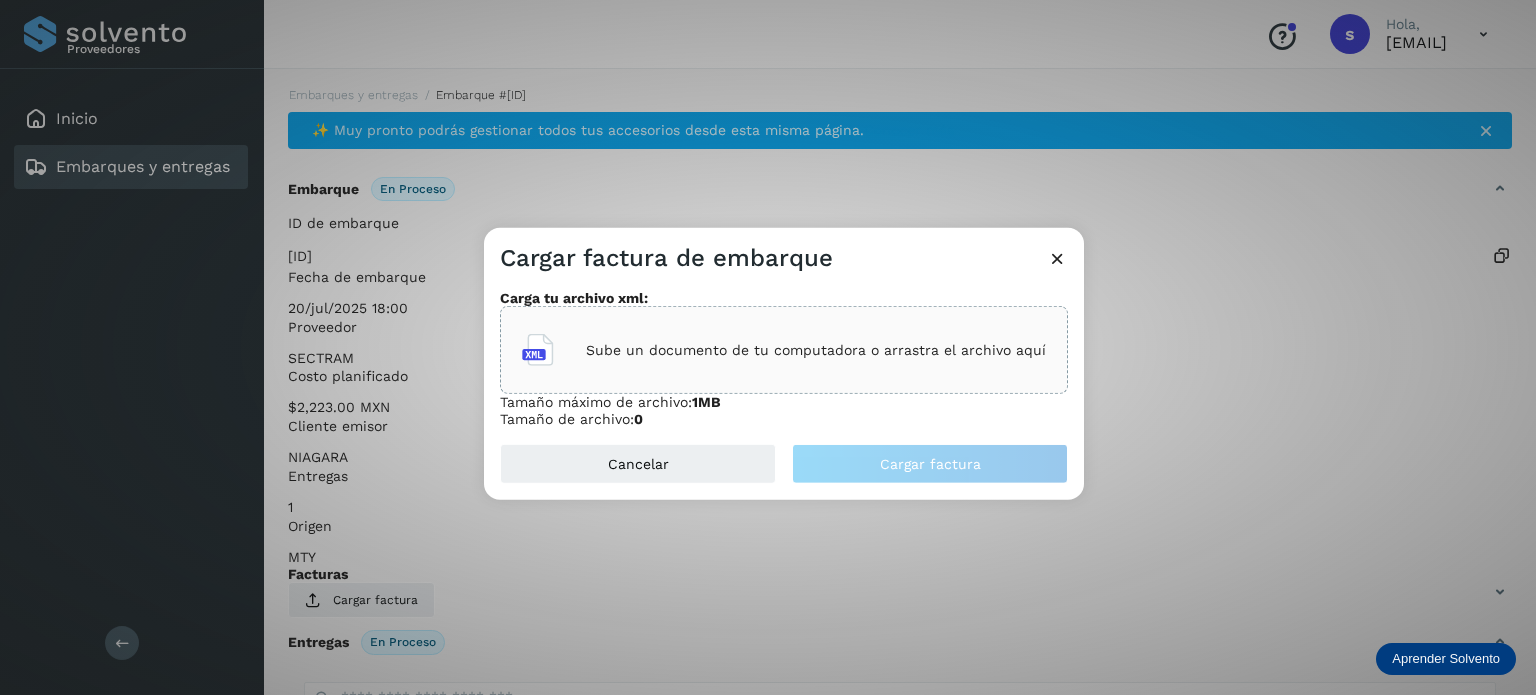click on "Carga tu archivo xml: Sube un documento de tu computadora o arrastra el archivo aquí Tamaño máximo de archivo:  1MB Tamaño de archivo:  0" 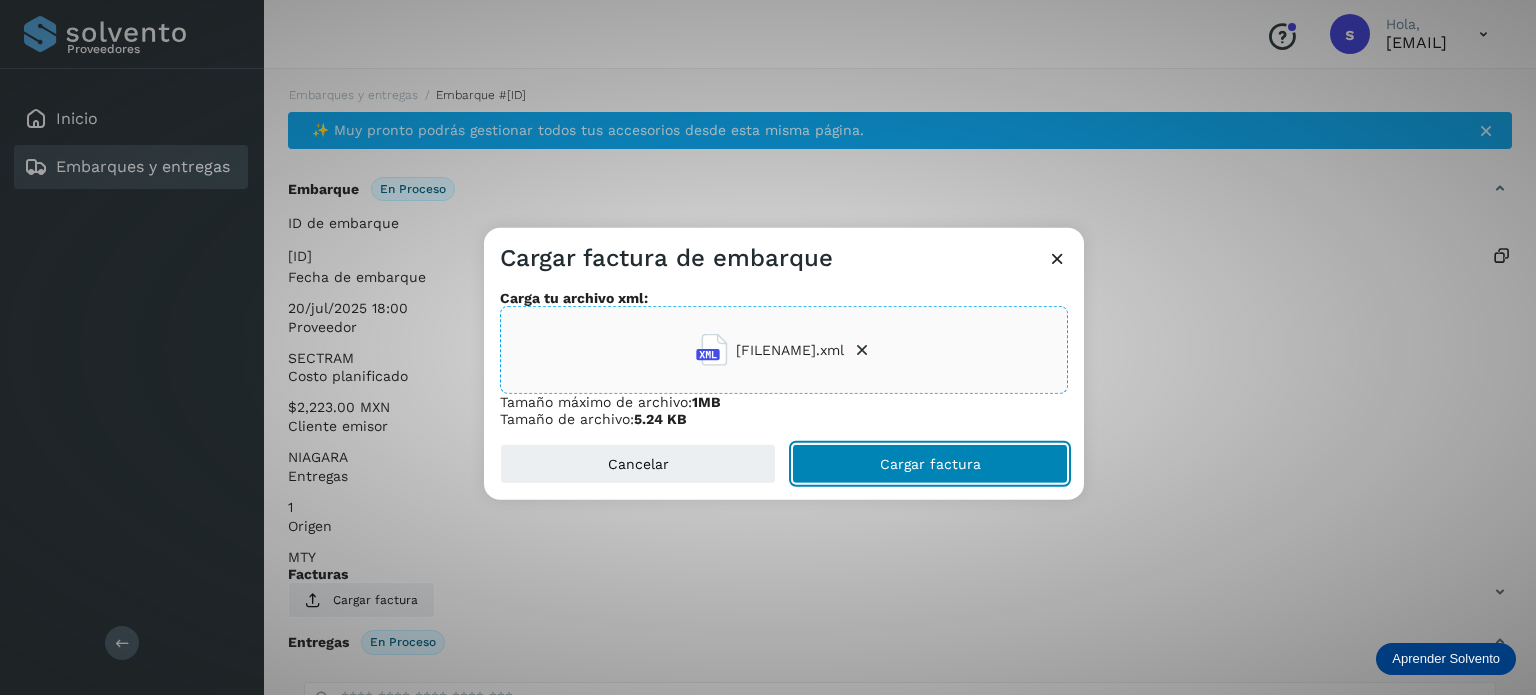 click on "Cargar factura" 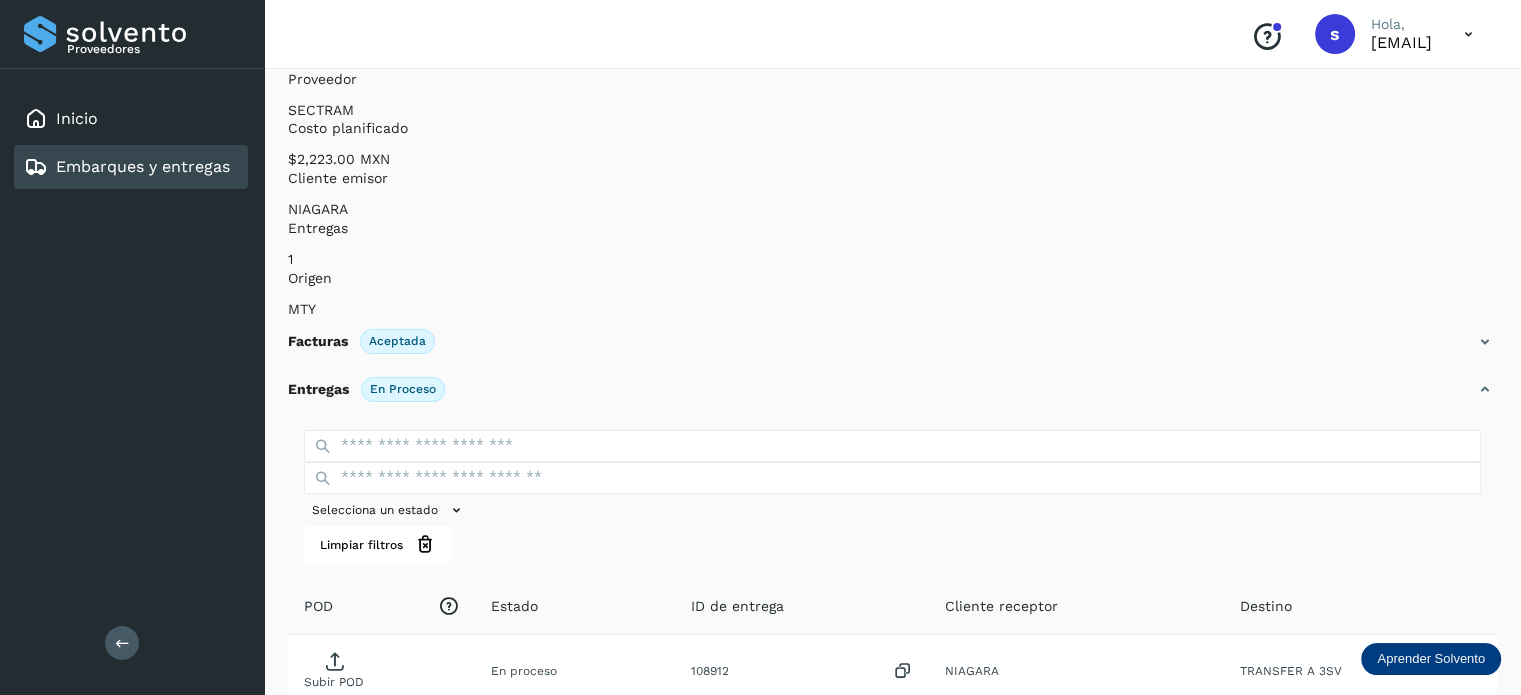 scroll, scrollTop: 250, scrollLeft: 0, axis: vertical 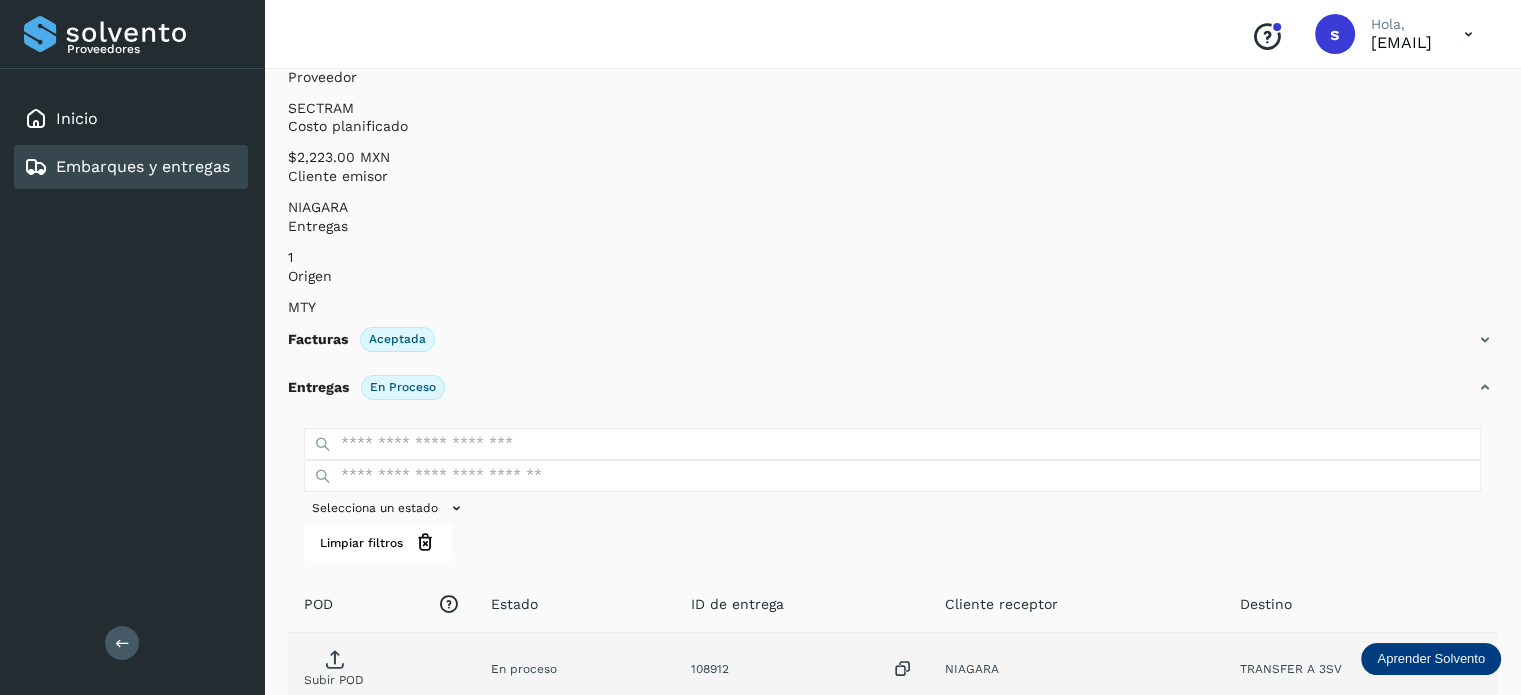 click on "Subir POD" at bounding box center (334, 672) 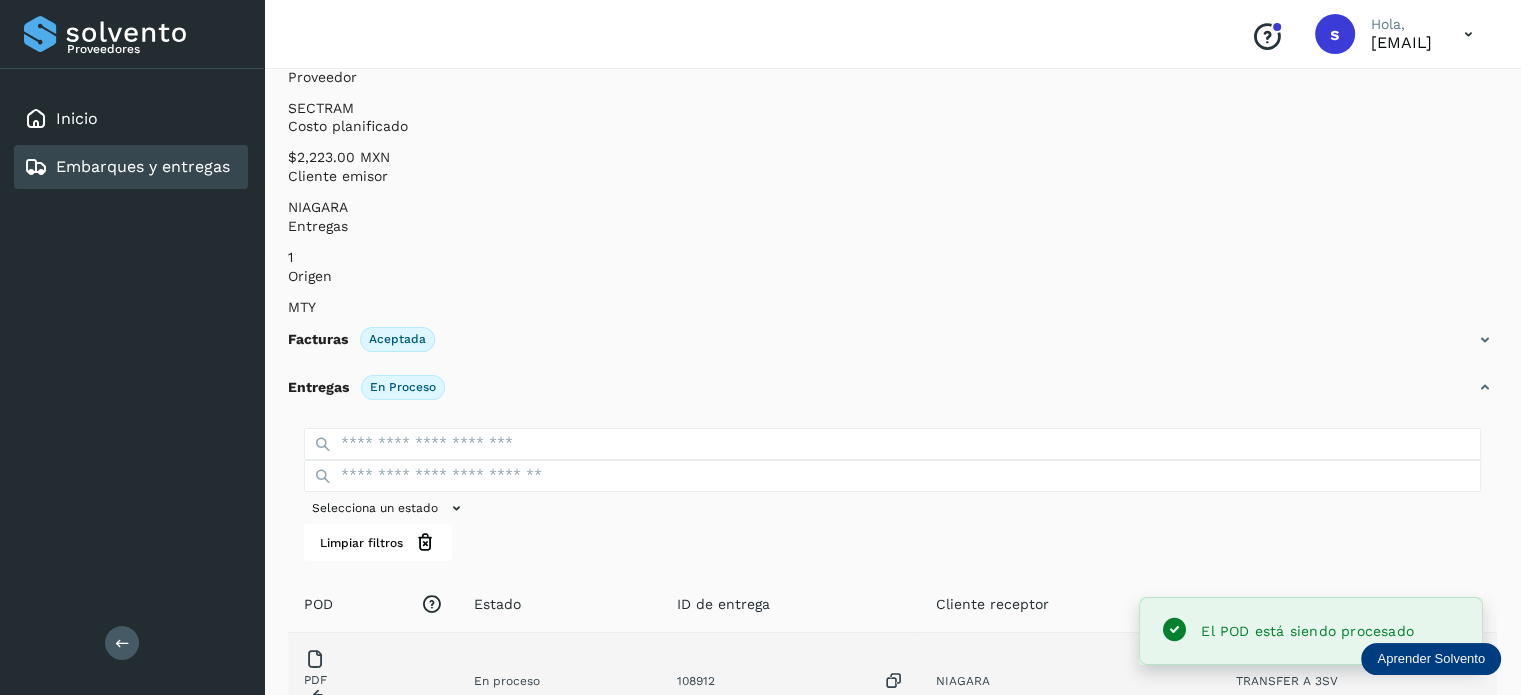 scroll, scrollTop: 0, scrollLeft: 0, axis: both 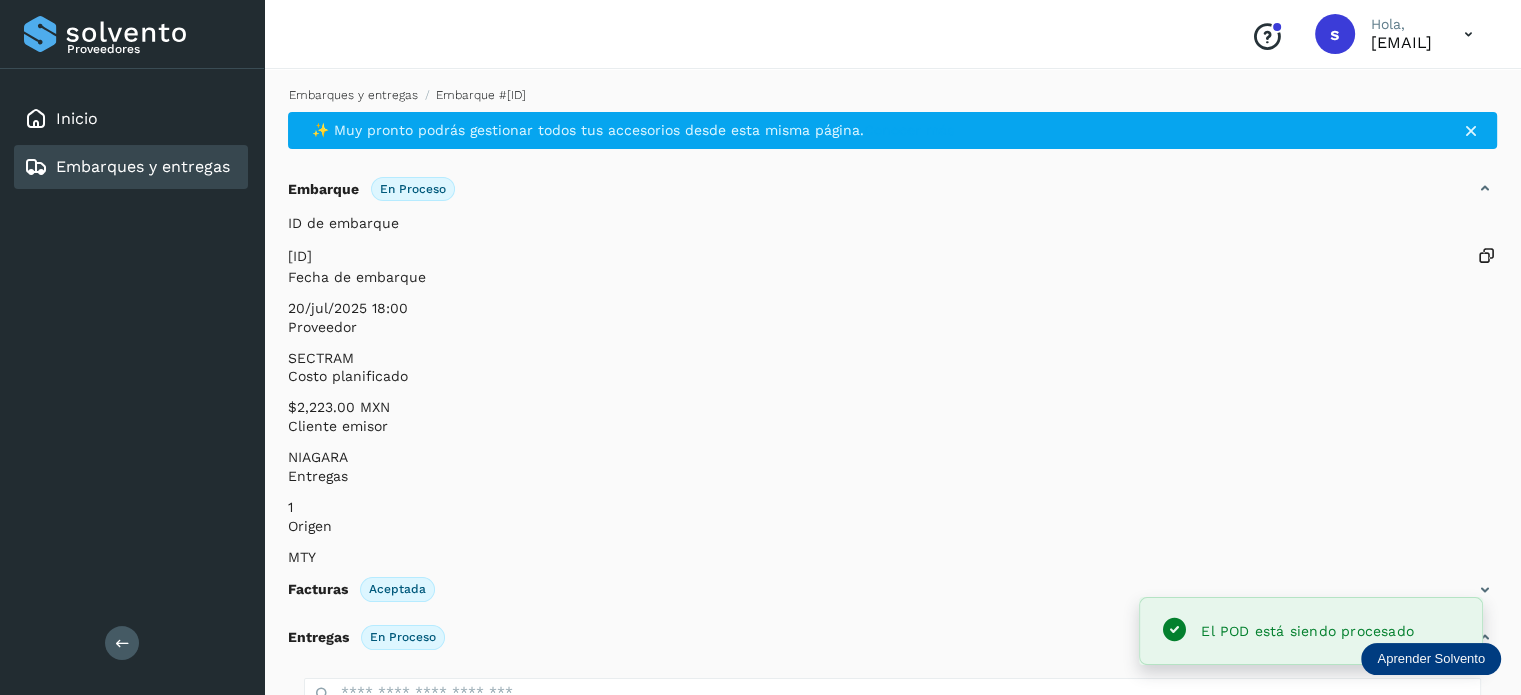 click on "Embarques y entregas" at bounding box center (353, 95) 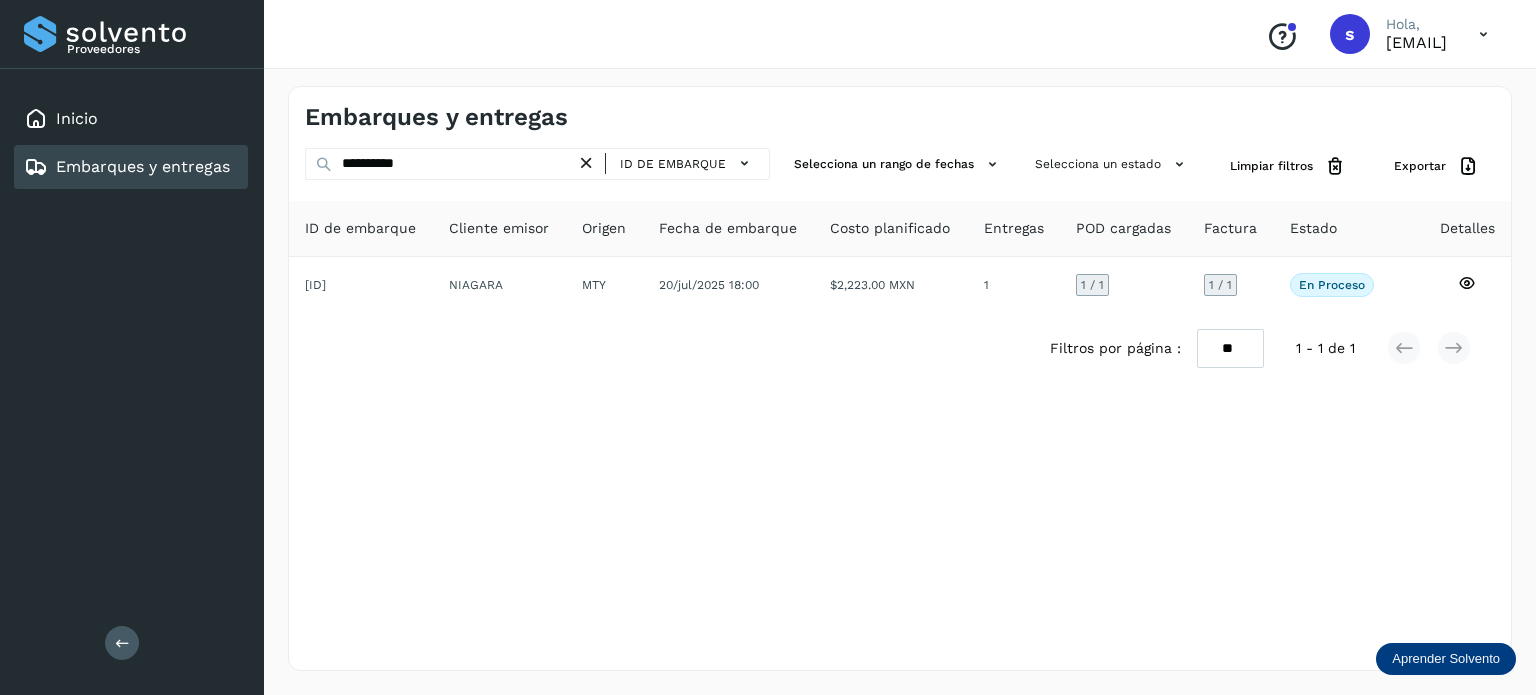 click at bounding box center [586, 163] 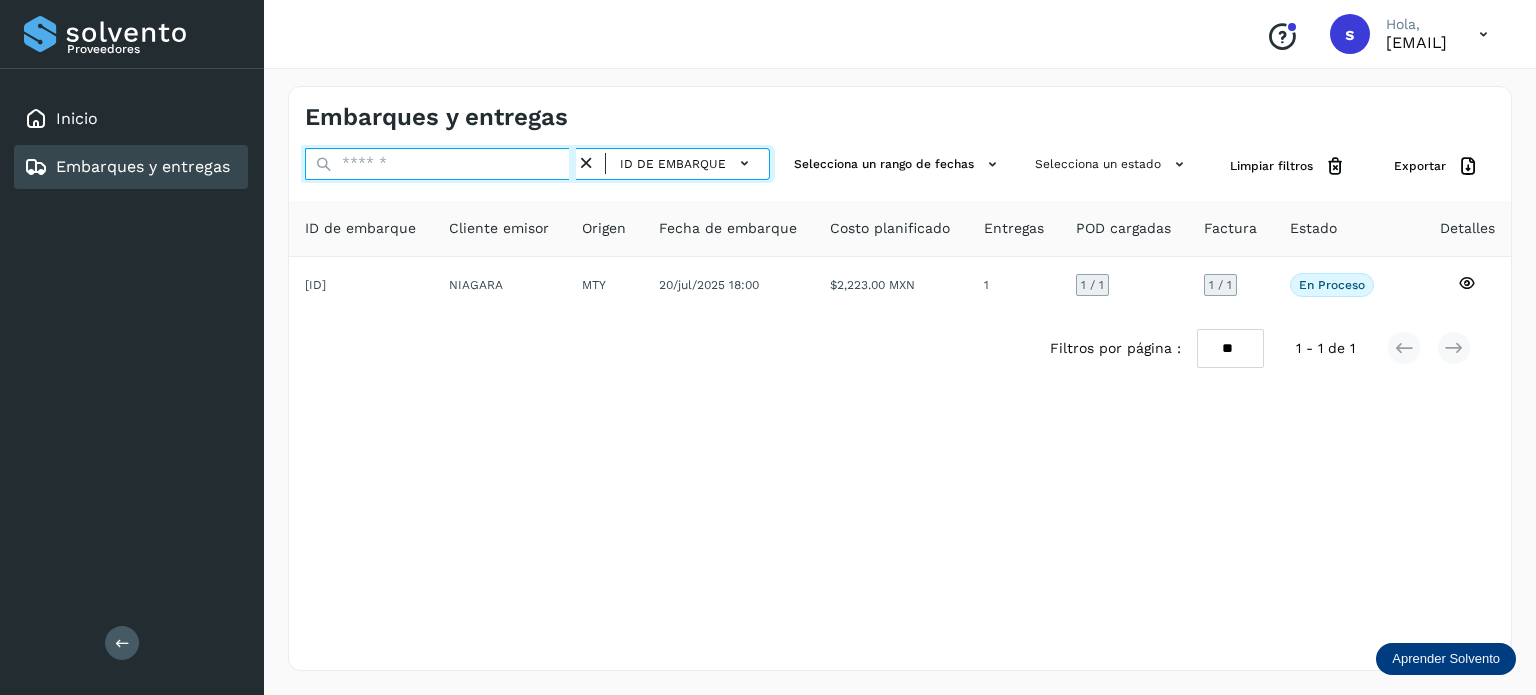 click at bounding box center (440, 164) 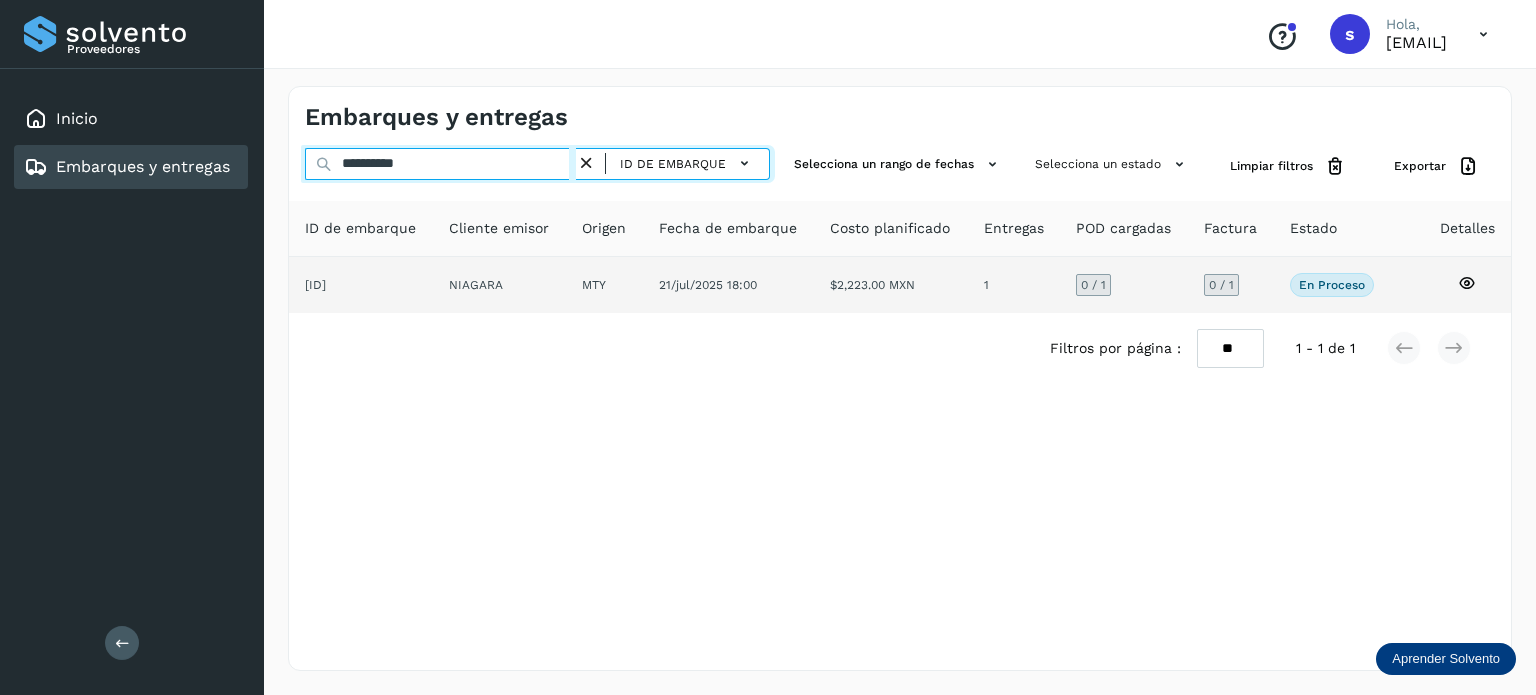 type on "**********" 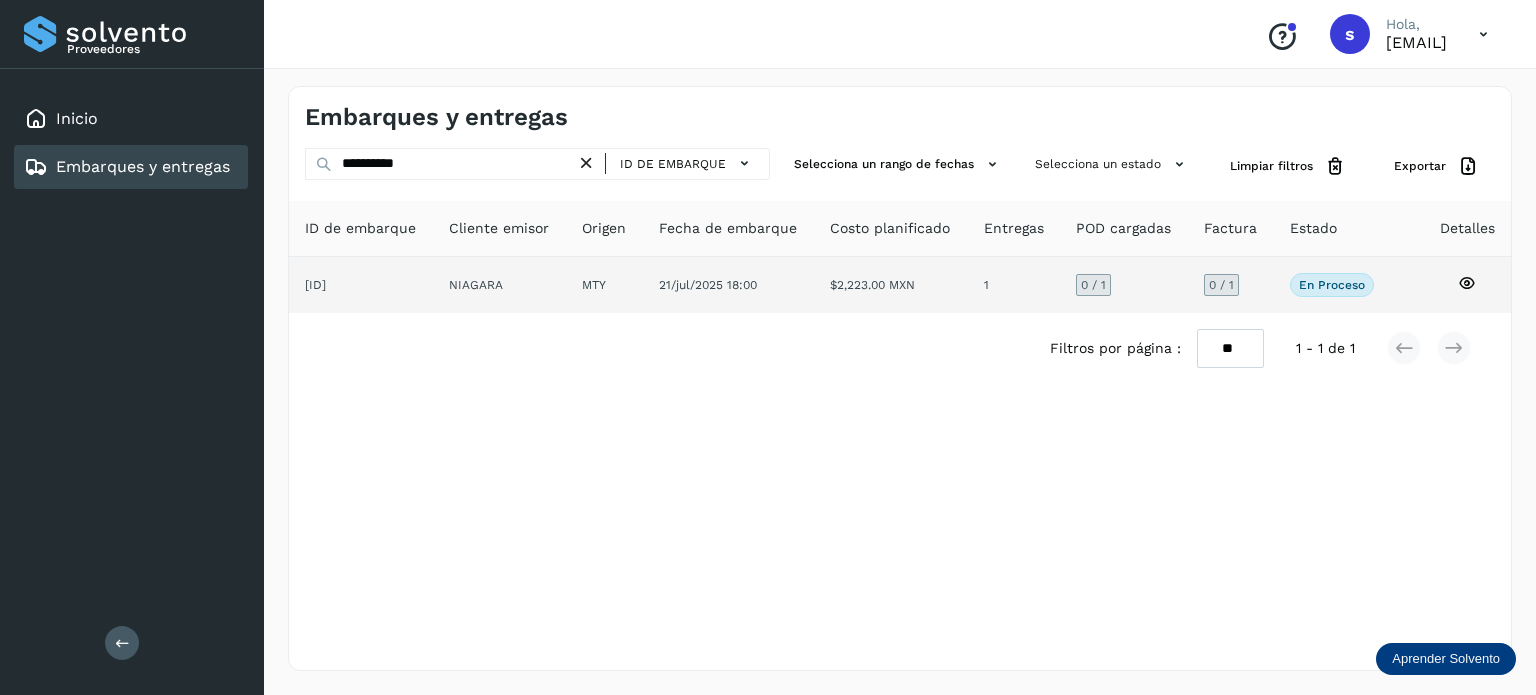 click on "MTY" 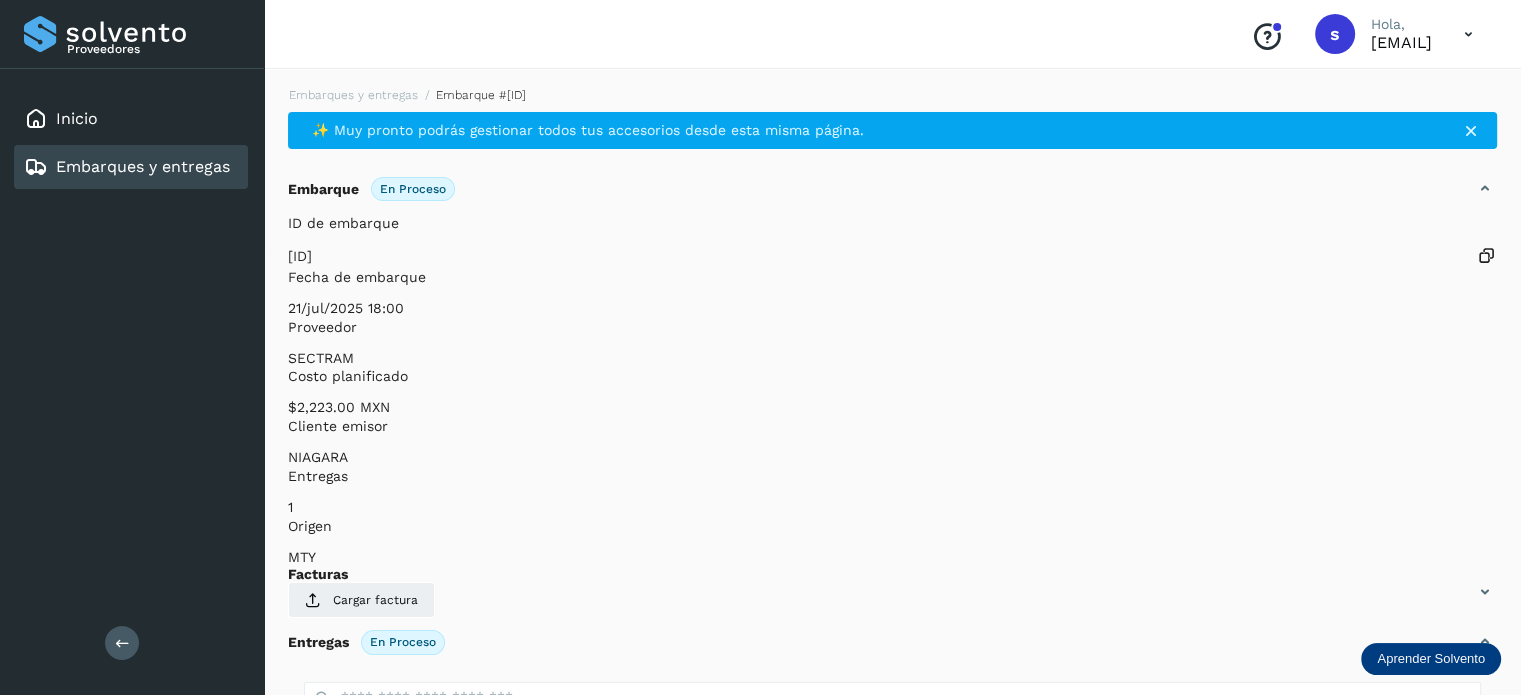 click on "Facturas Cargar factura Aún no has subido ninguna factura" 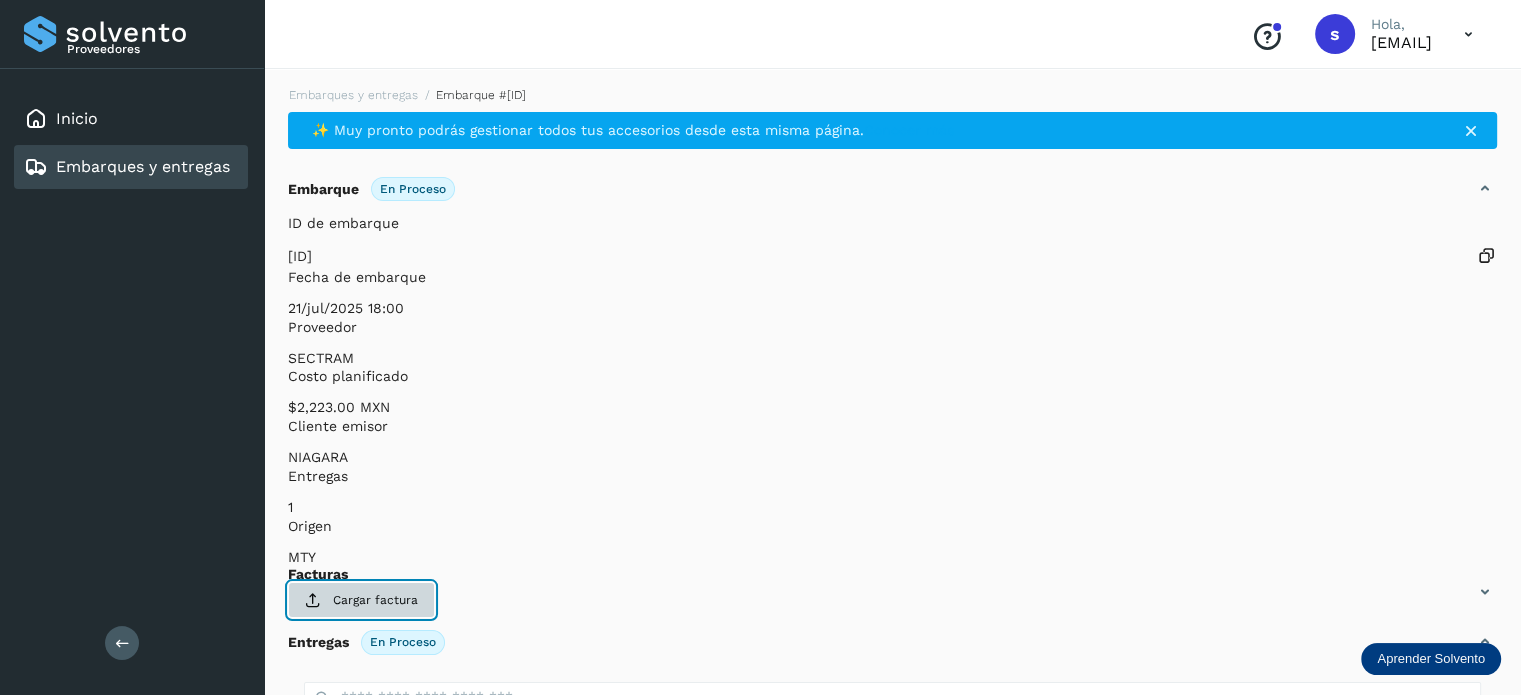 click on "Cargar factura" 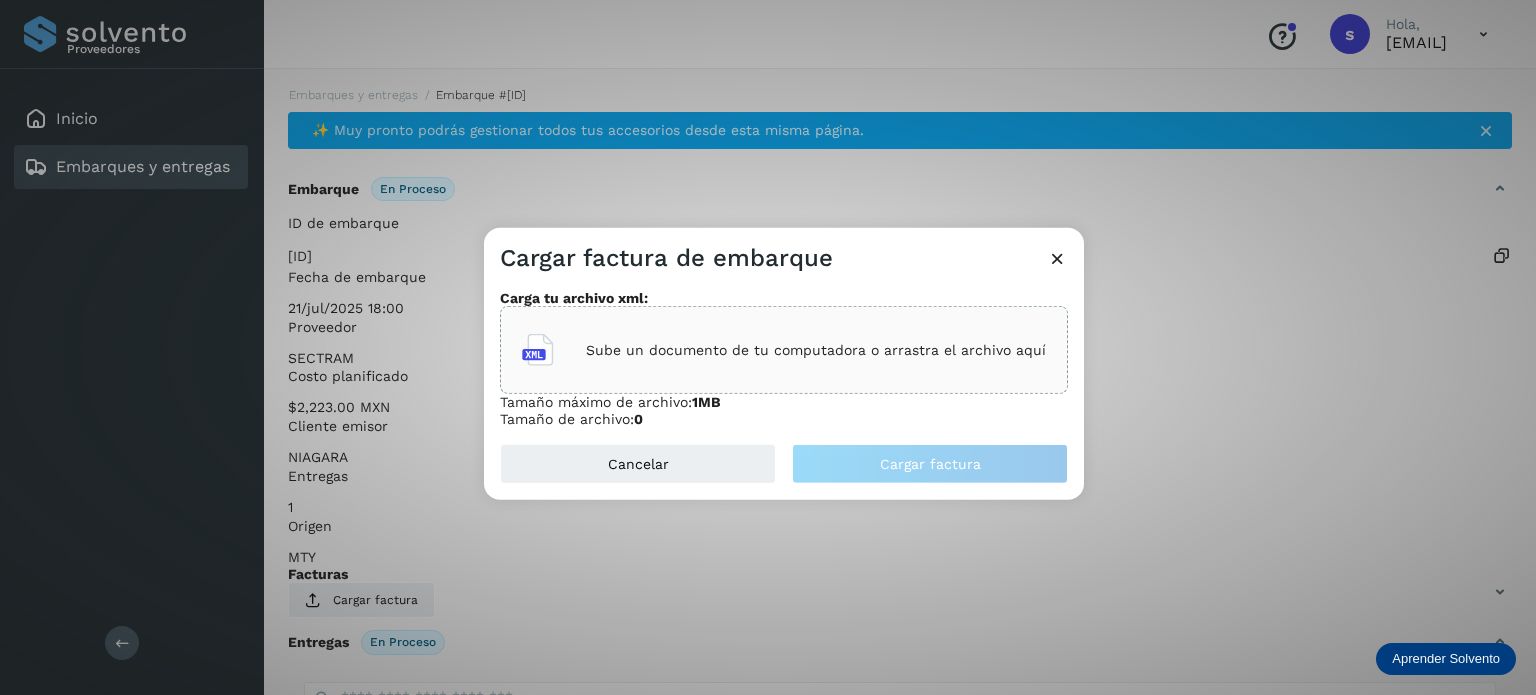 click on "Sube un documento de tu computadora o arrastra el archivo aquí" 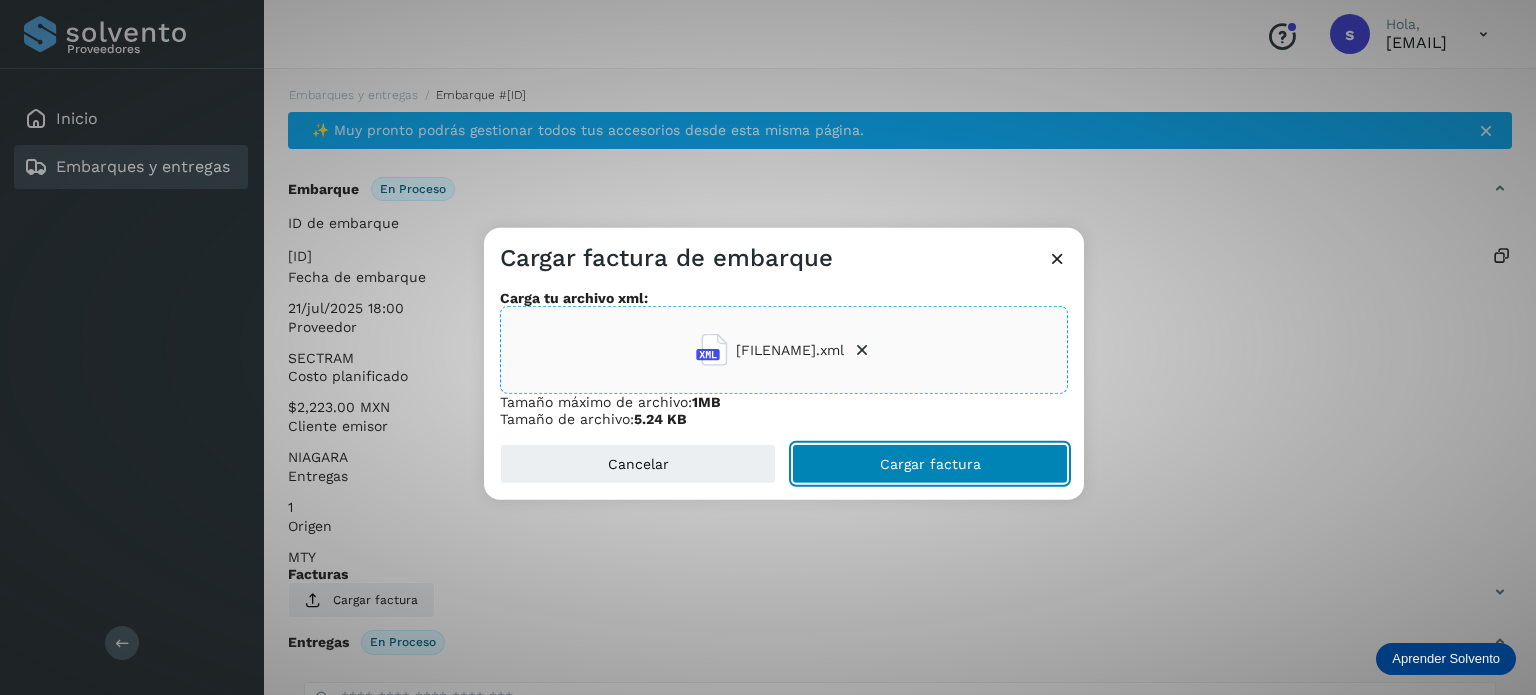 click on "Cargar factura" 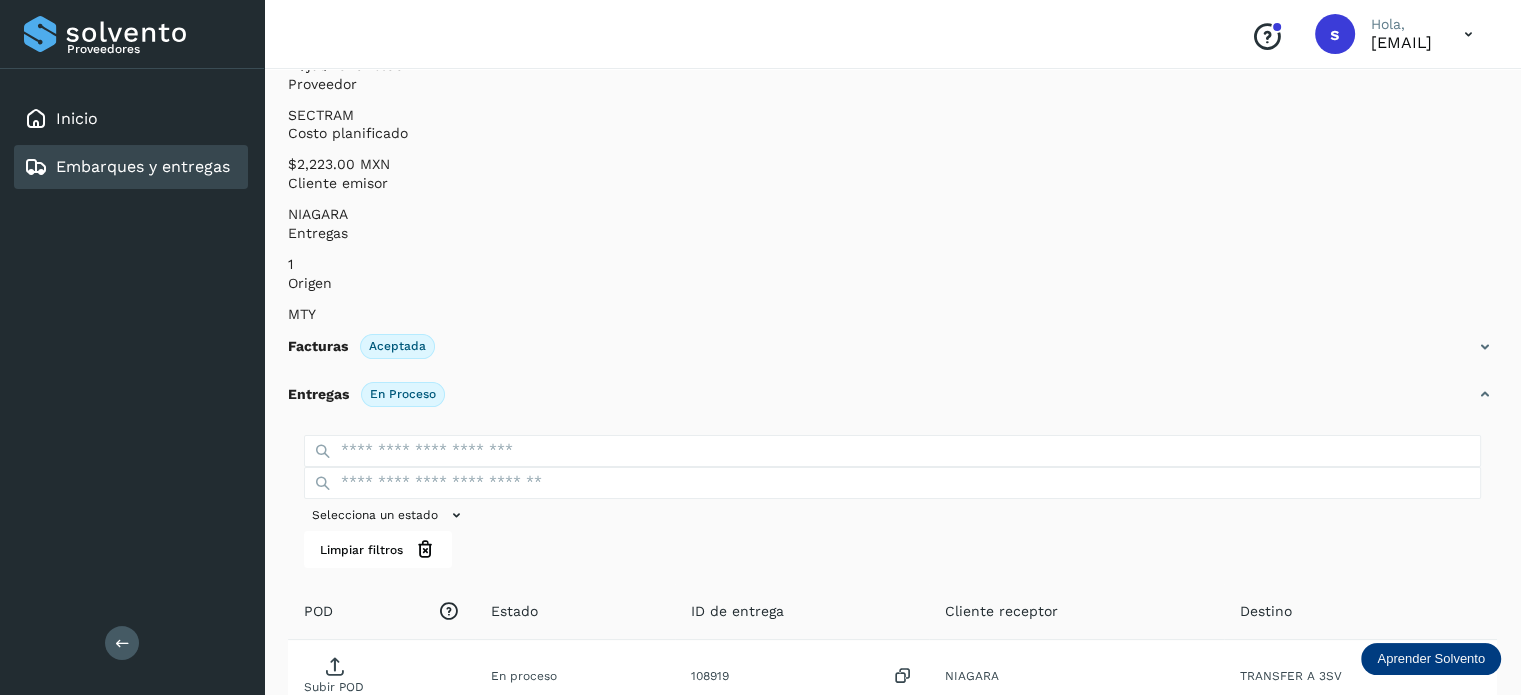 scroll, scrollTop: 250, scrollLeft: 0, axis: vertical 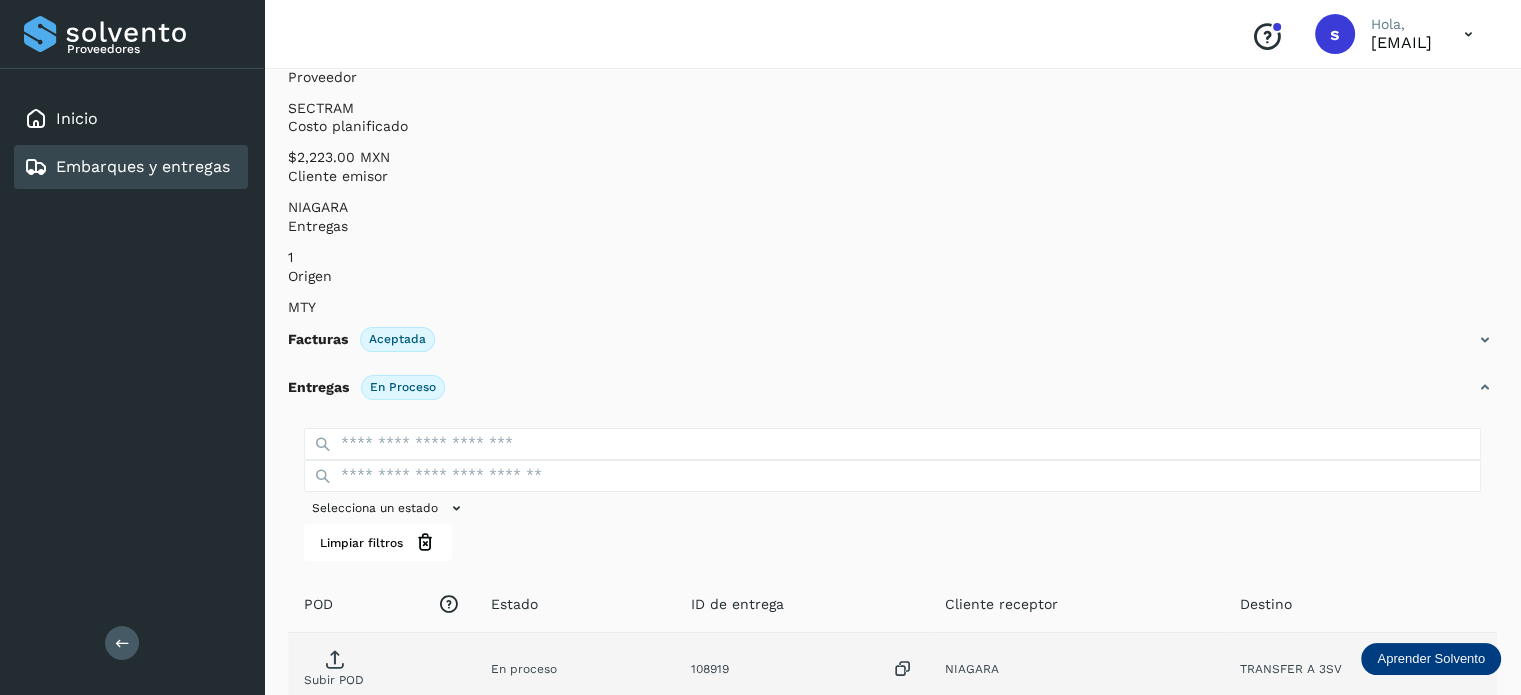 click on "Subir POD" at bounding box center [334, 680] 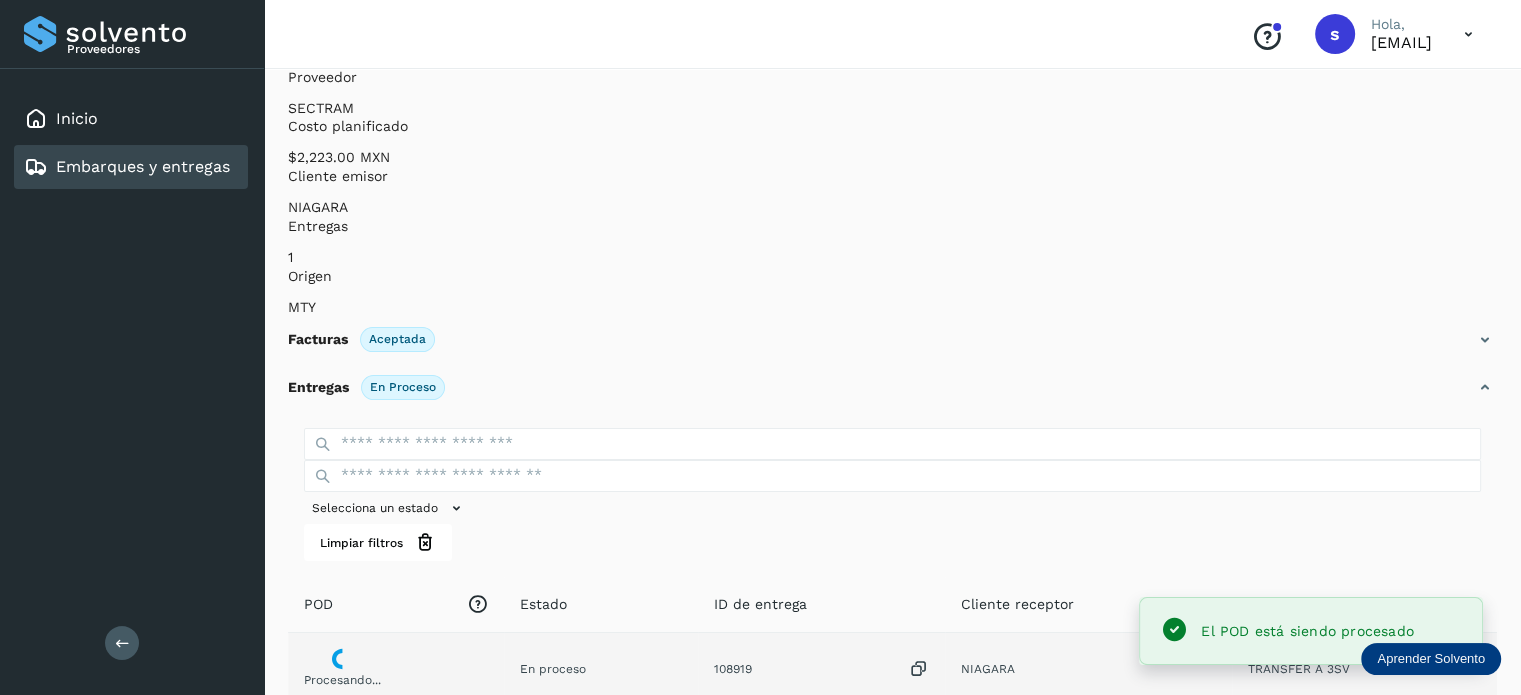 scroll, scrollTop: 0, scrollLeft: 0, axis: both 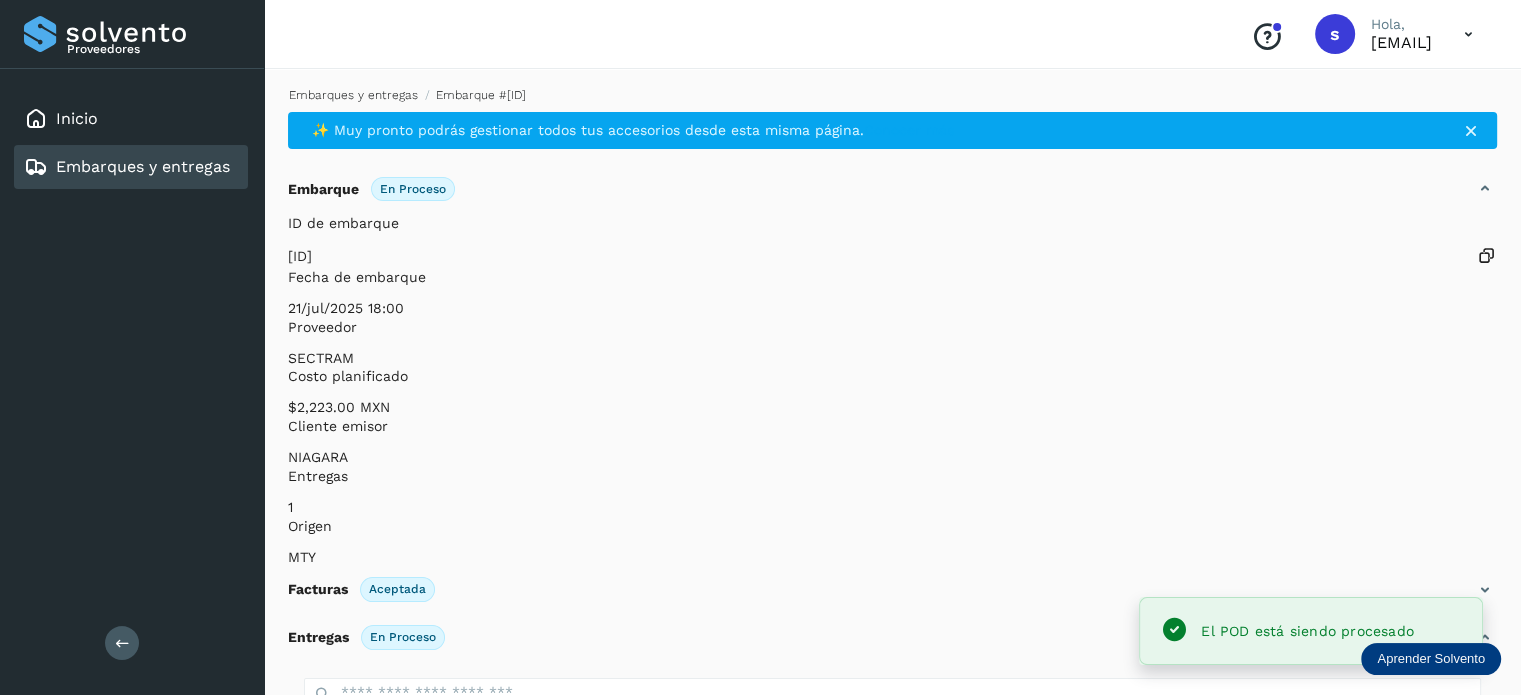 click on "Embarques y entregas" at bounding box center (353, 95) 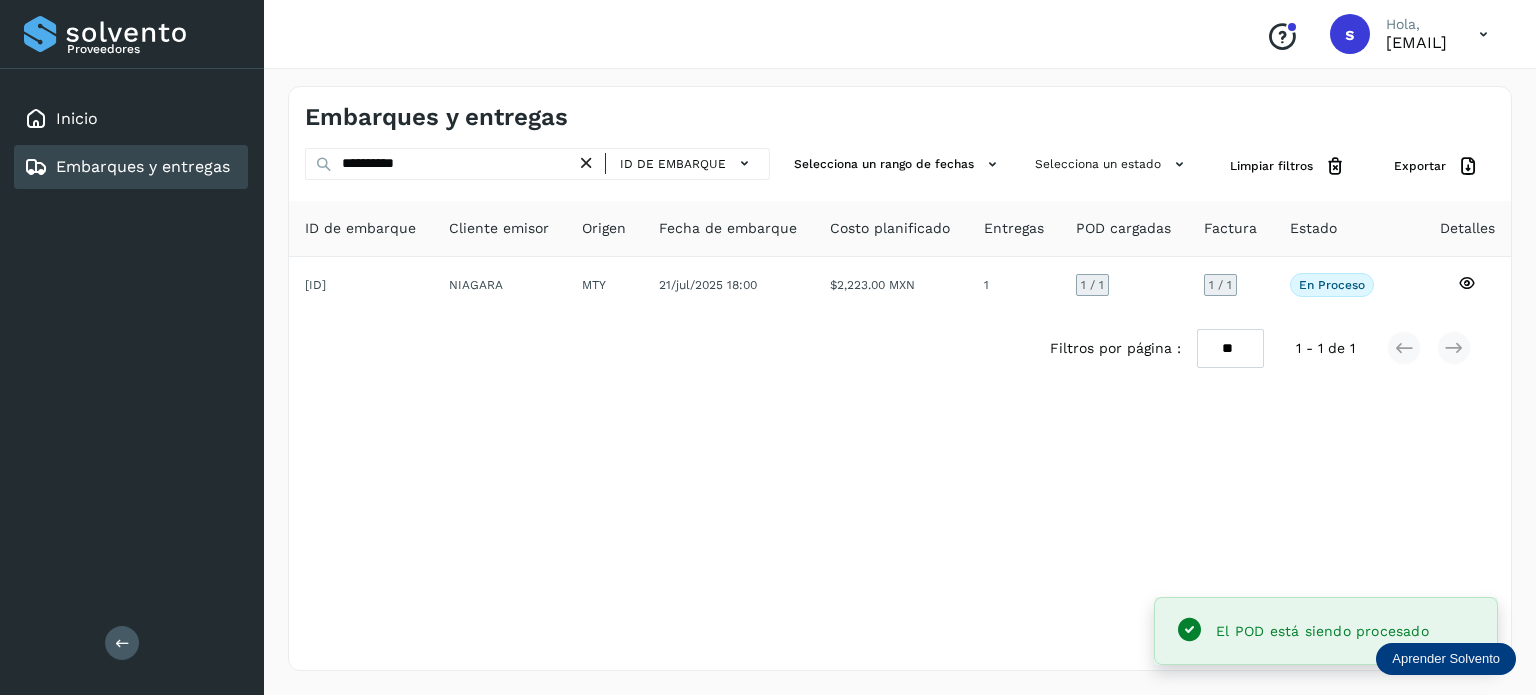 click at bounding box center (586, 163) 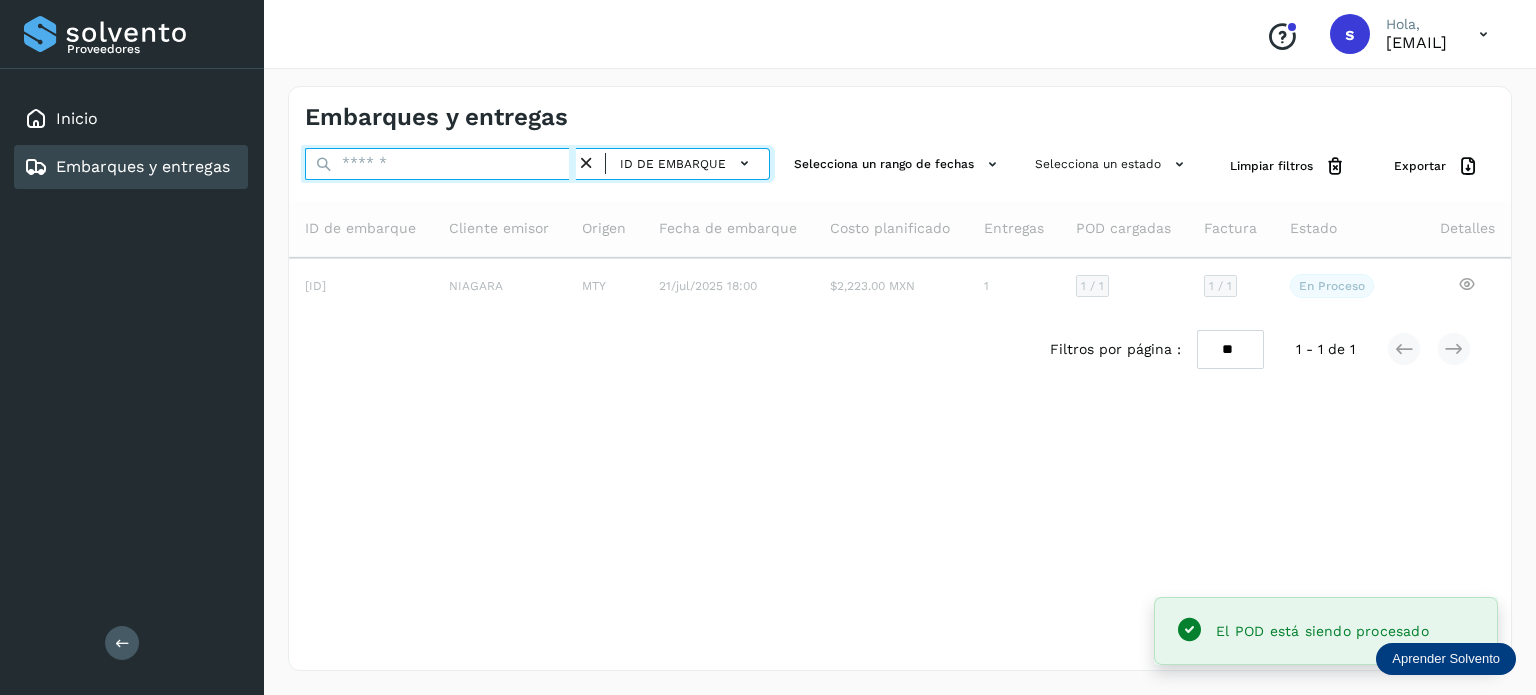 click at bounding box center [440, 164] 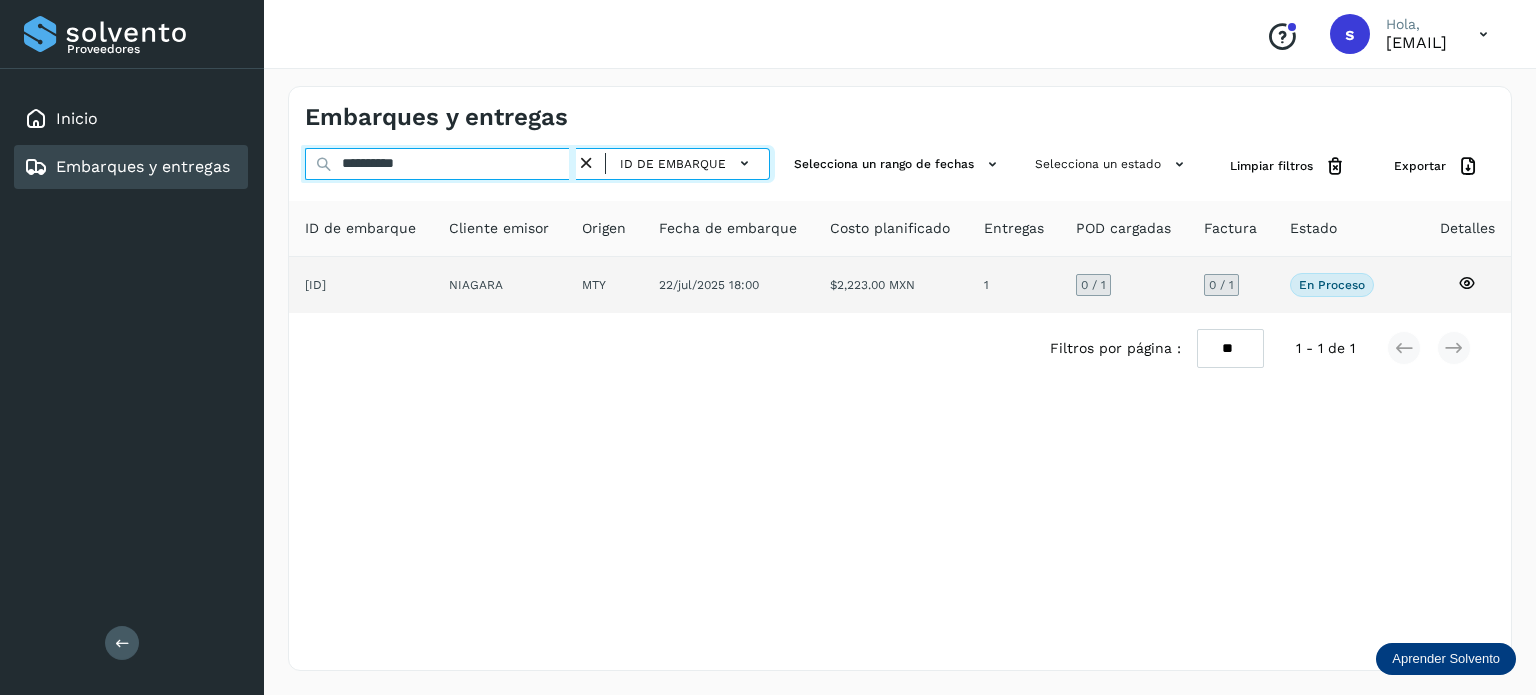 type on "**********" 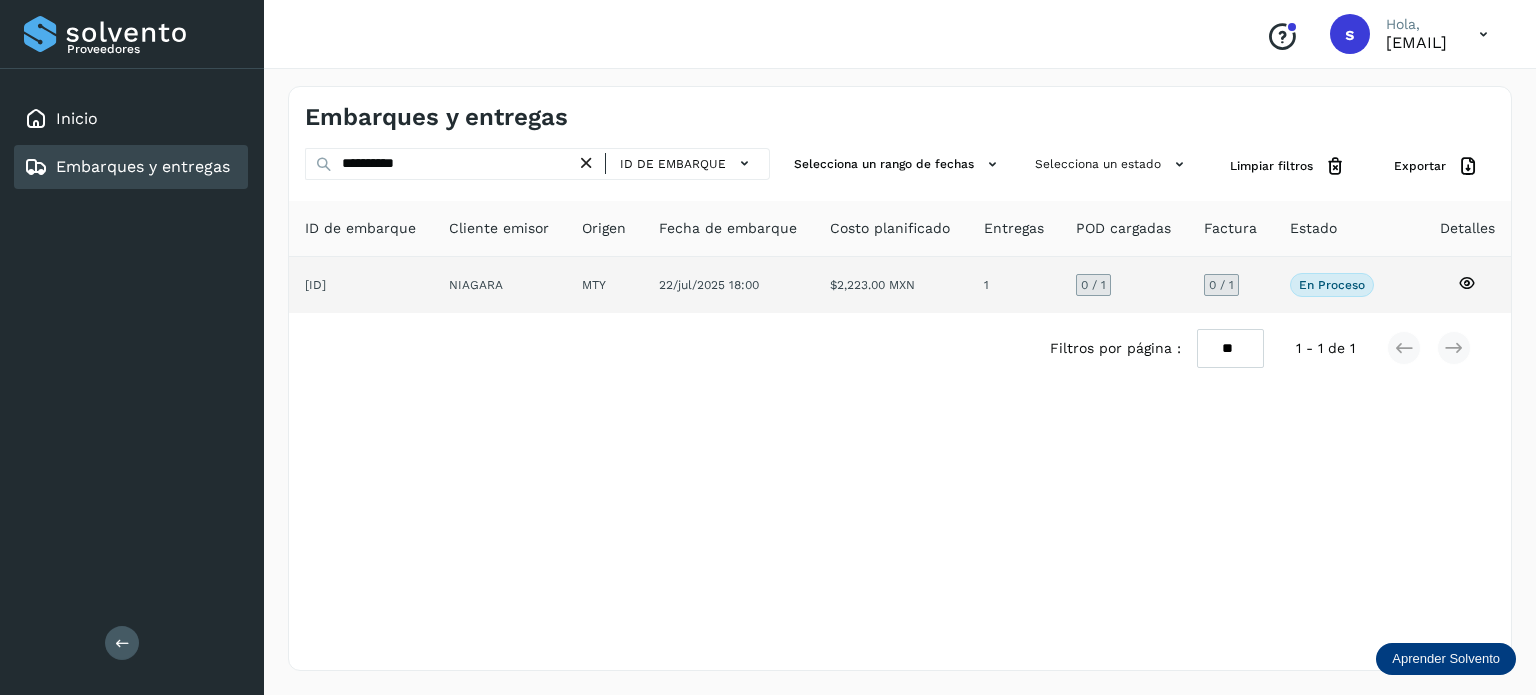 click on "MTY" 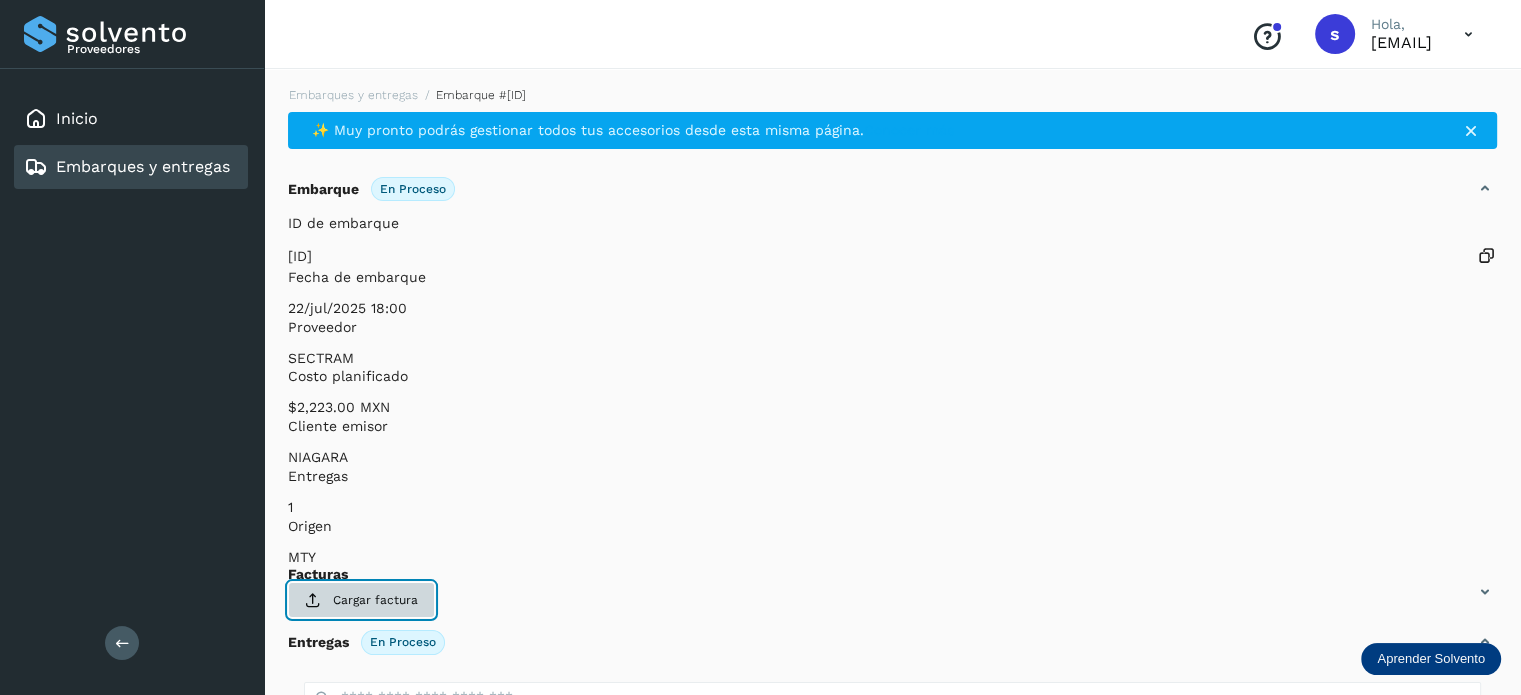 click on "Cargar factura" at bounding box center (361, 600) 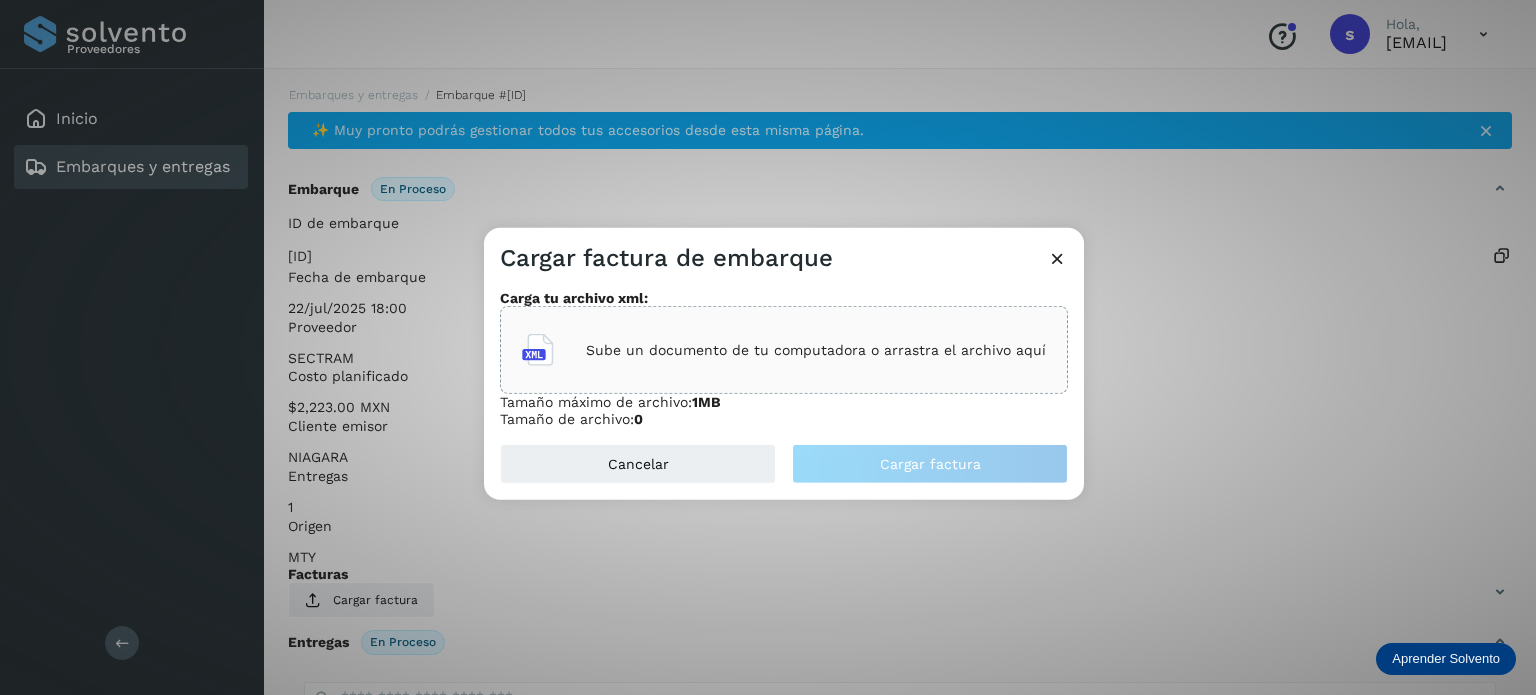 click on "Sube un documento de tu computadora o arrastra el archivo aquí" 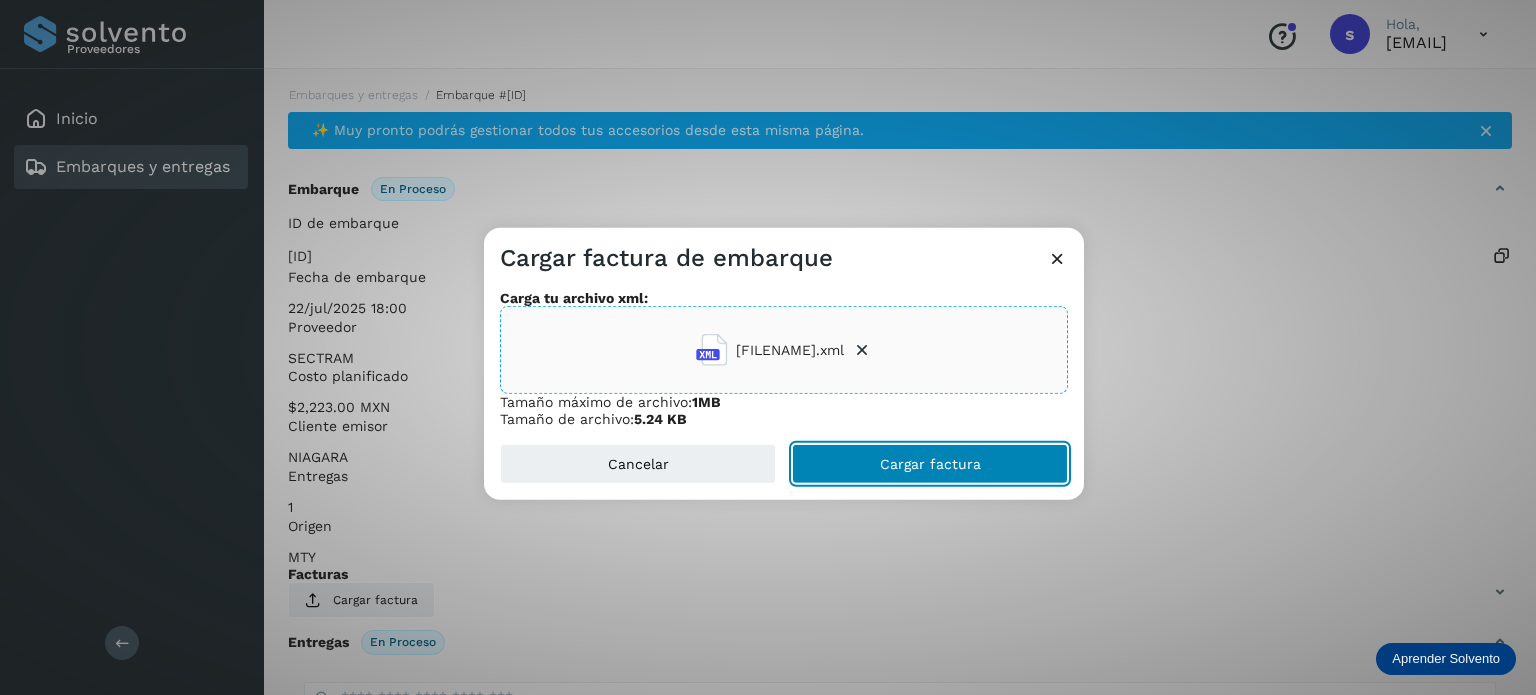 click on "Cargar factura" 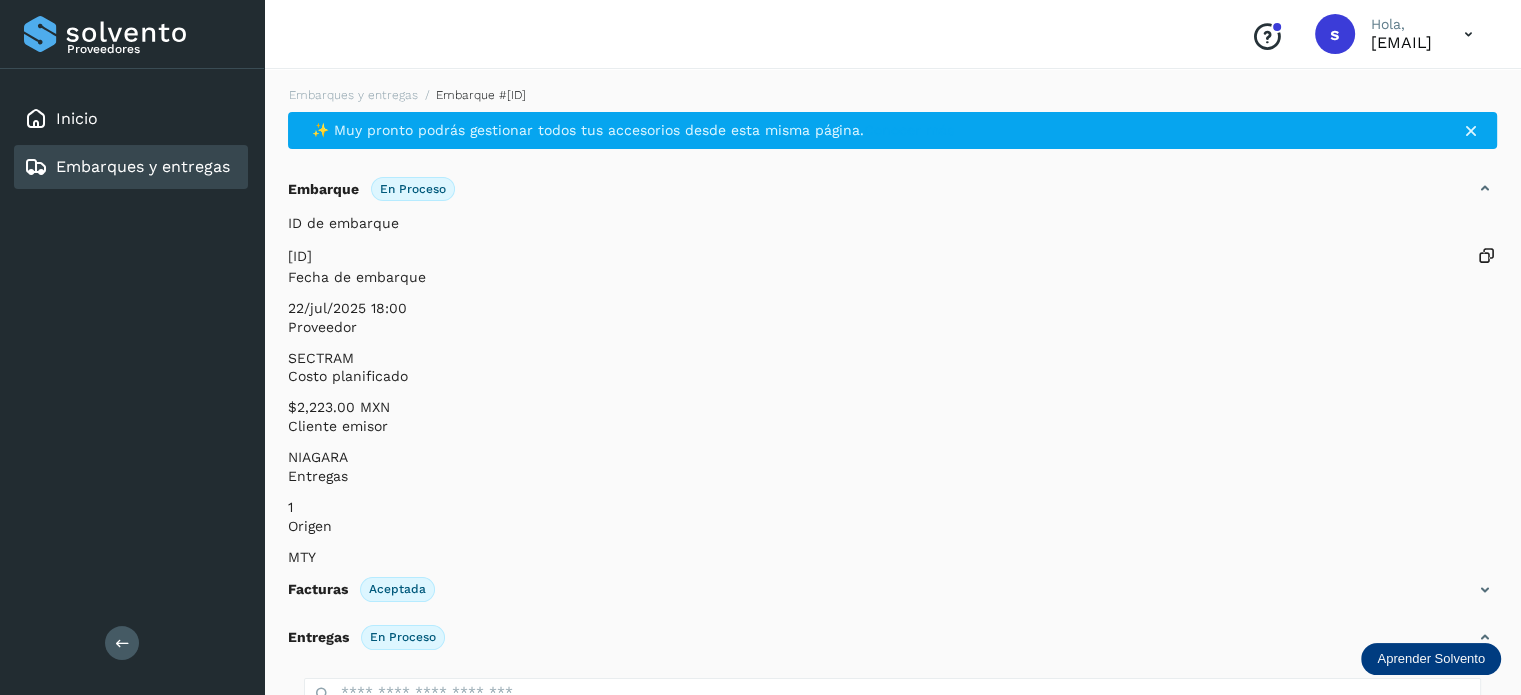 scroll, scrollTop: 250, scrollLeft: 0, axis: vertical 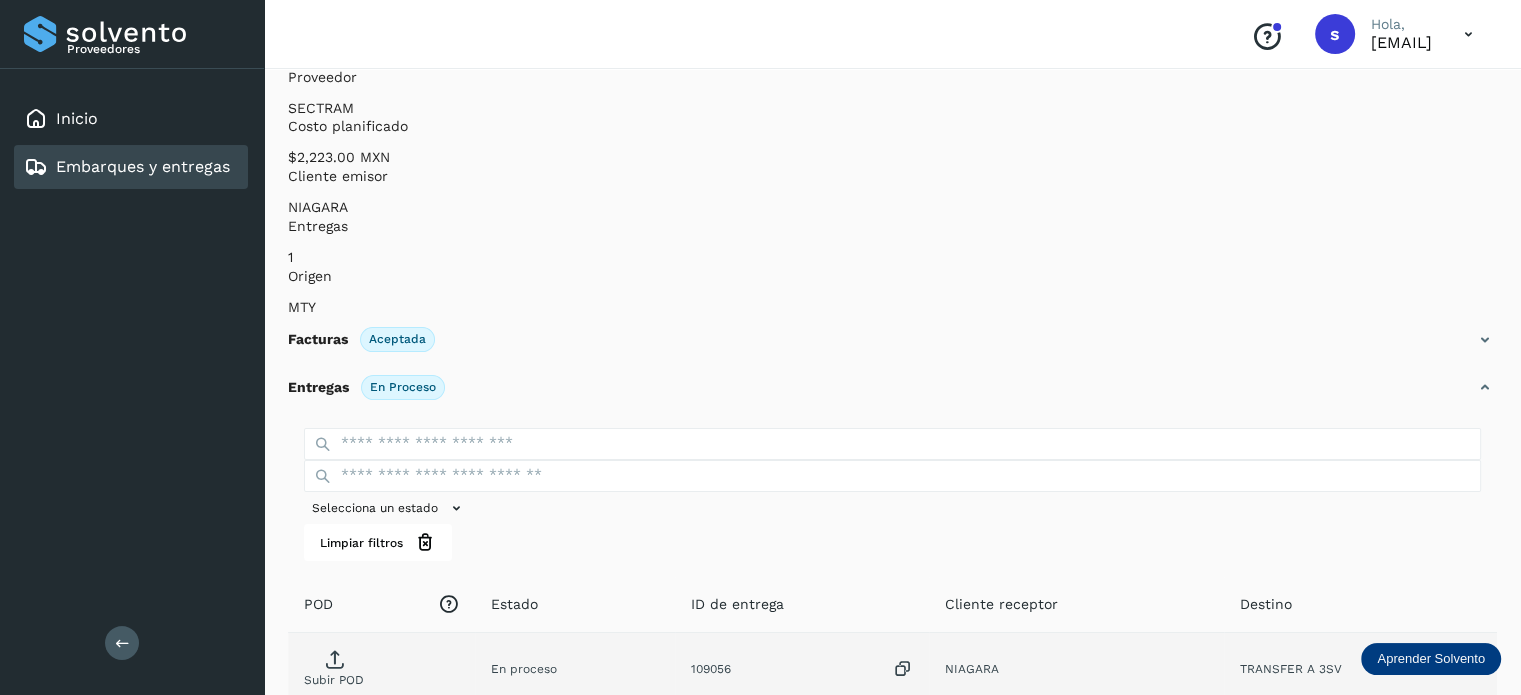click on "Subir POD" at bounding box center [334, 672] 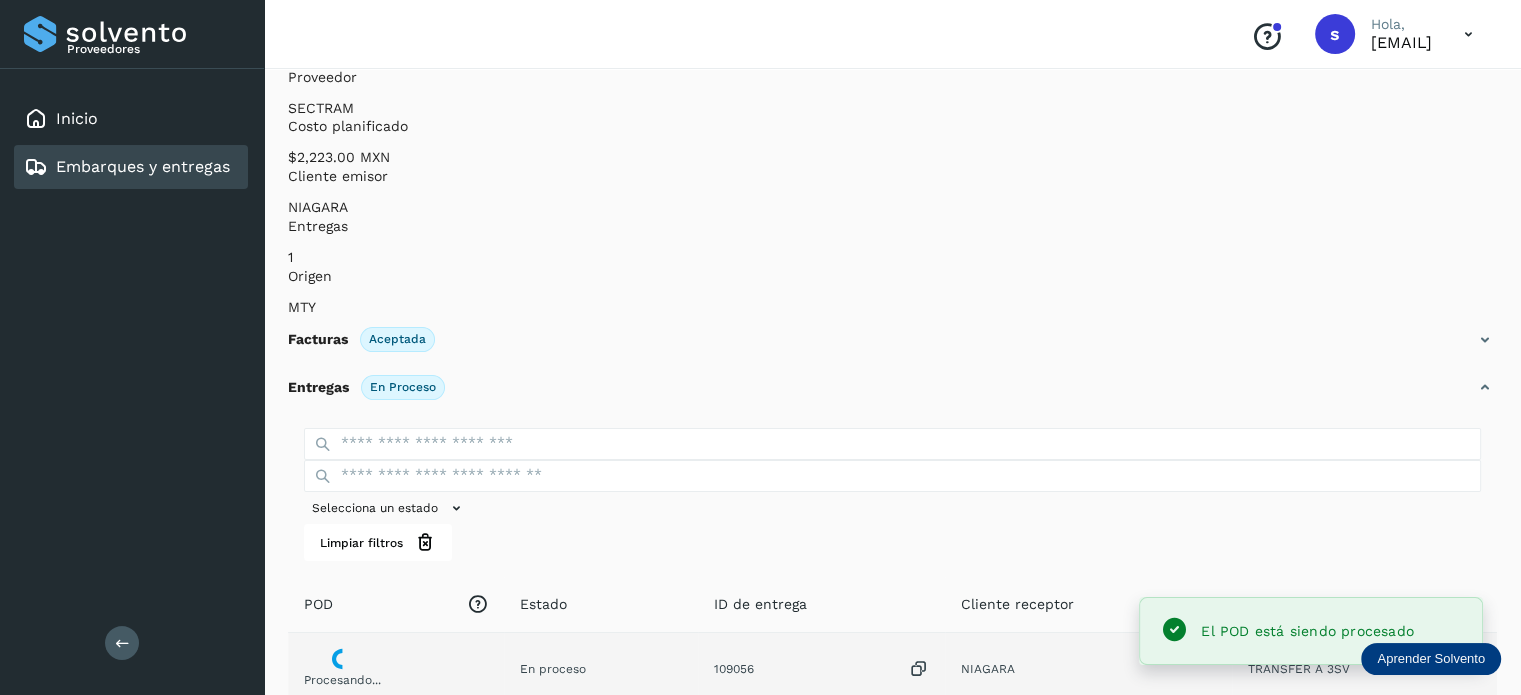scroll, scrollTop: 0, scrollLeft: 0, axis: both 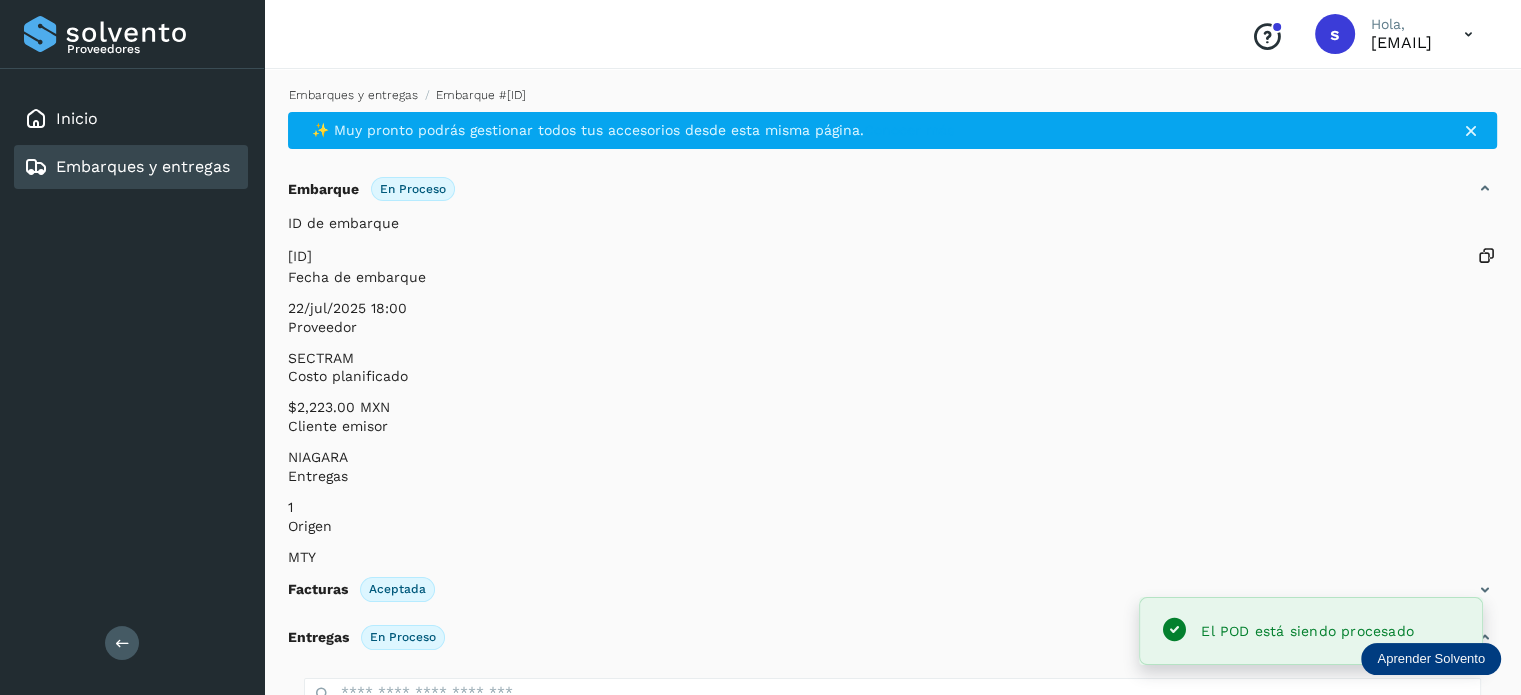 click on "Embarques y entregas" at bounding box center [353, 95] 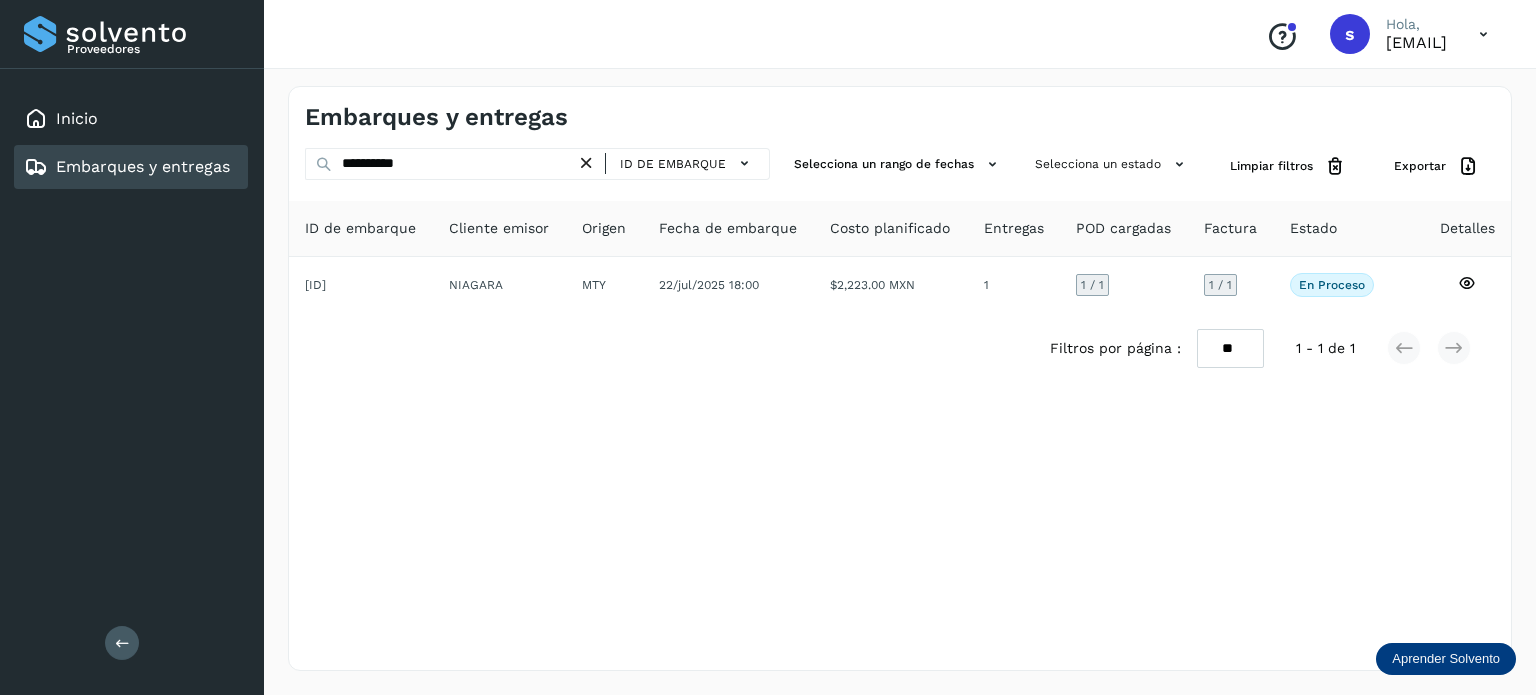 click on "ID de embarque" 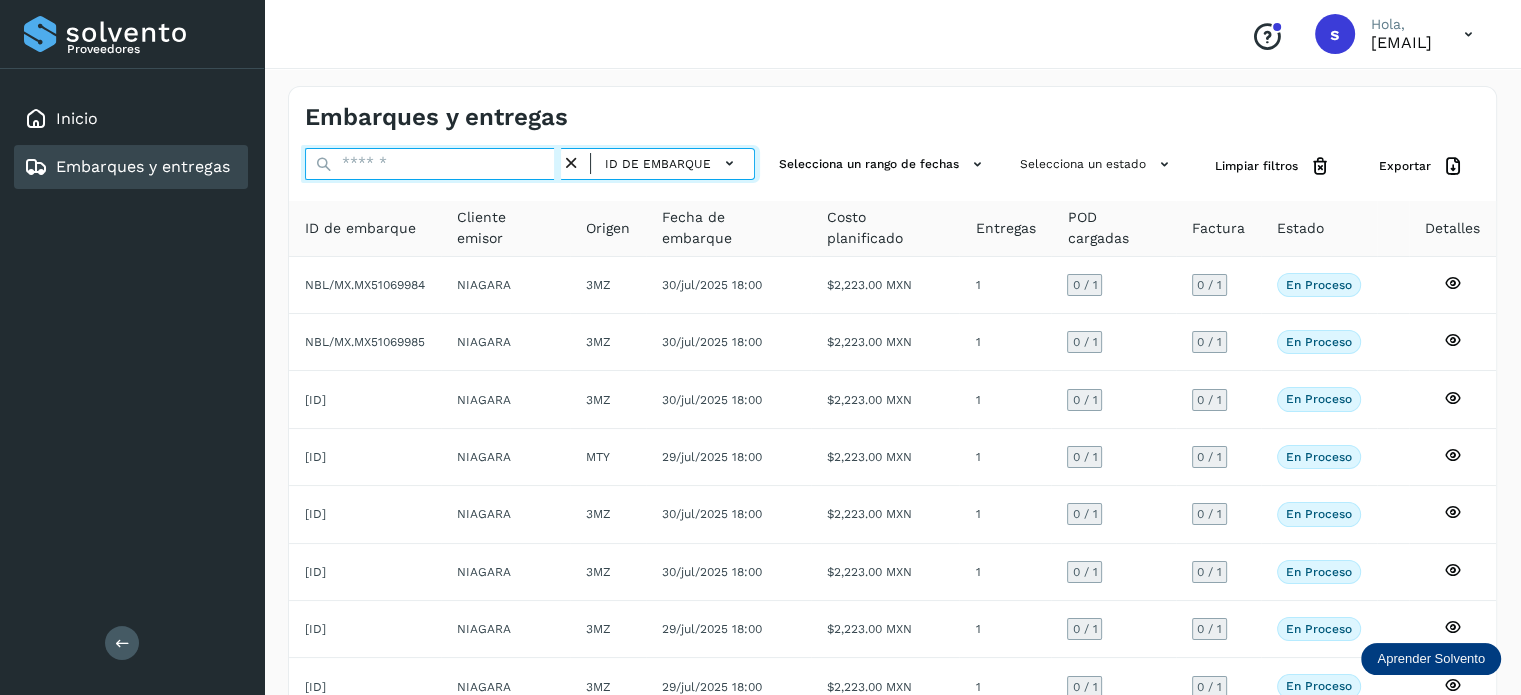 click at bounding box center [433, 164] 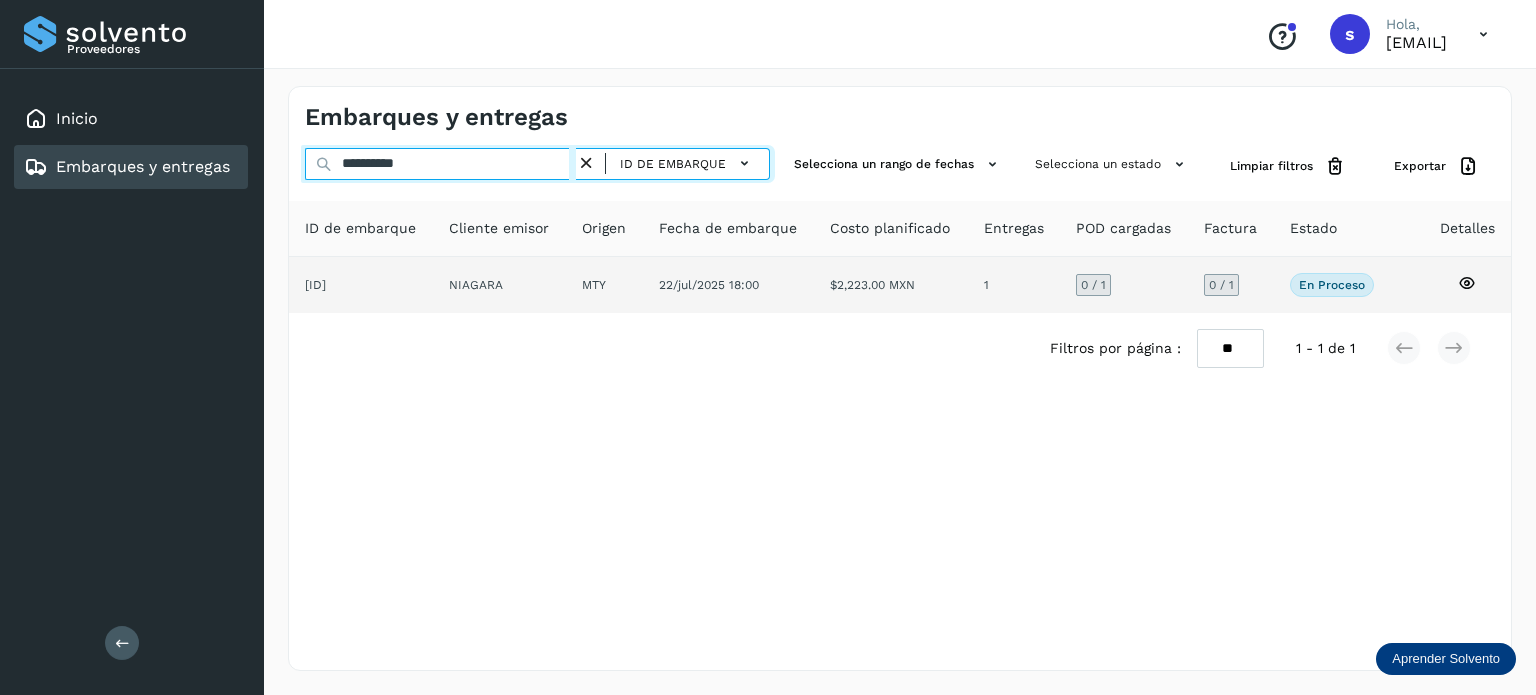 type on "**********" 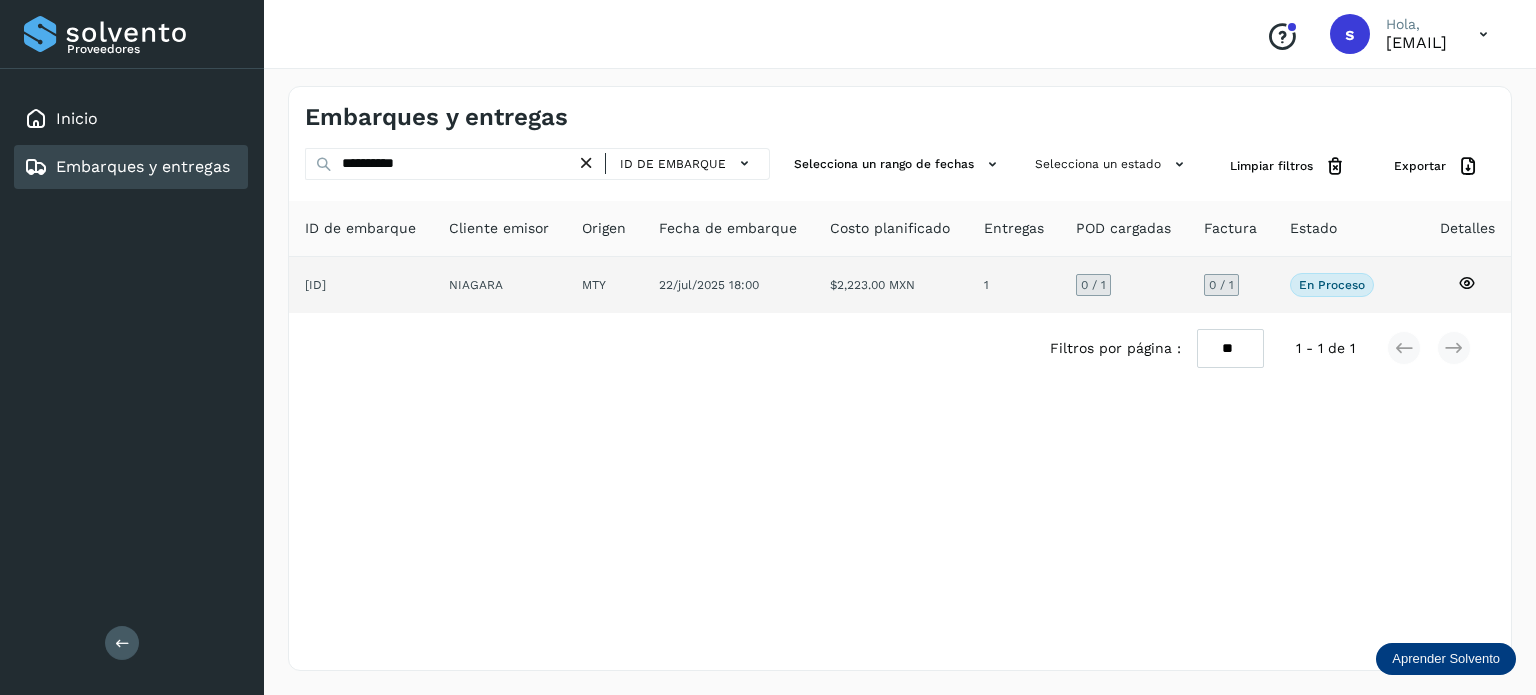 click on "MTY" 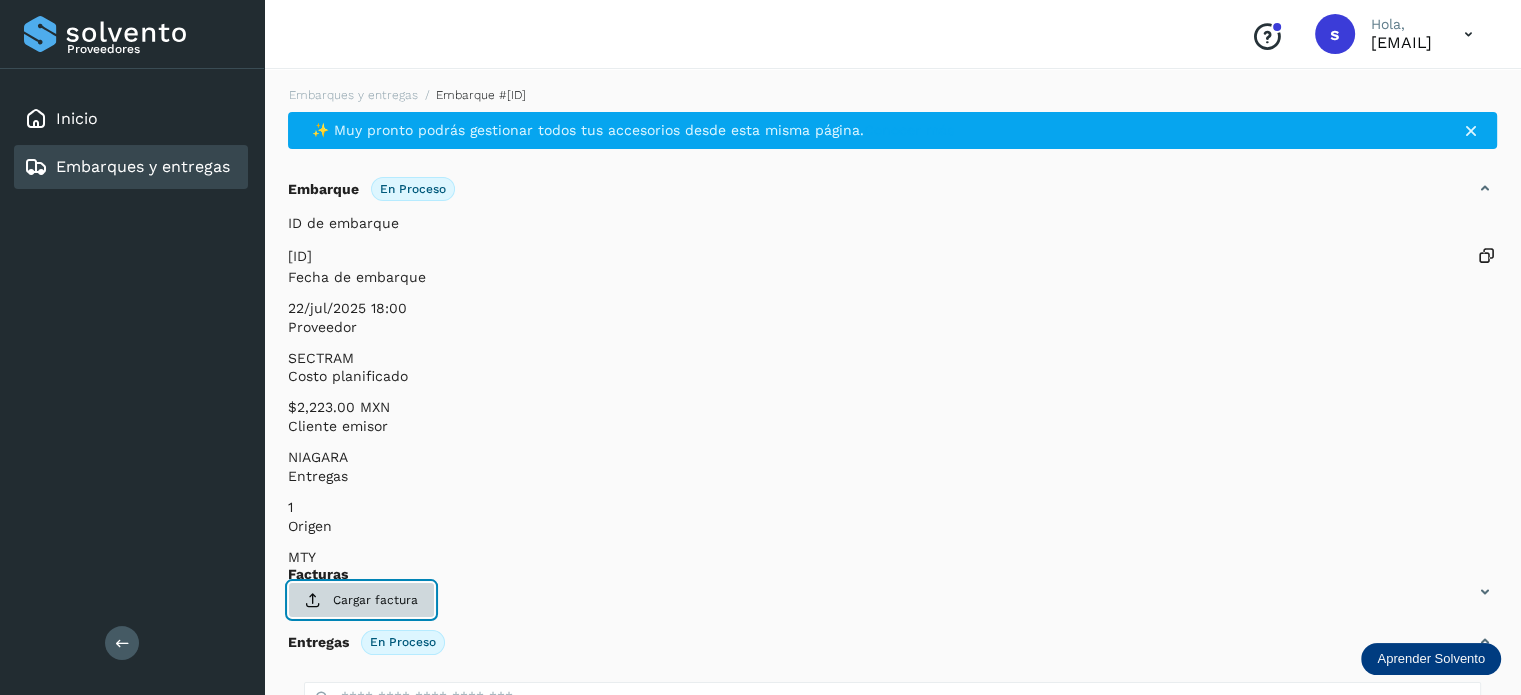 click on "Cargar factura" 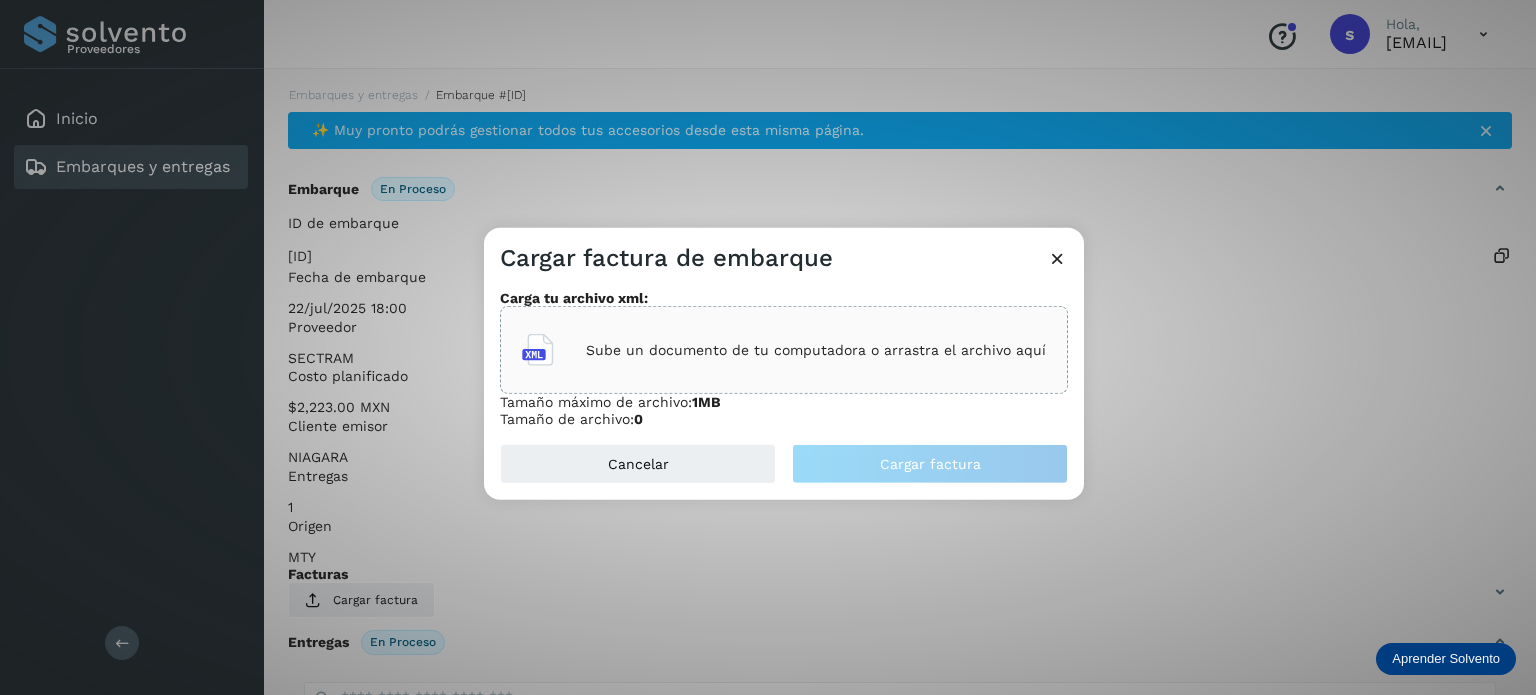 click on "Sube un documento de tu computadora o arrastra el archivo aquí" at bounding box center [784, 350] 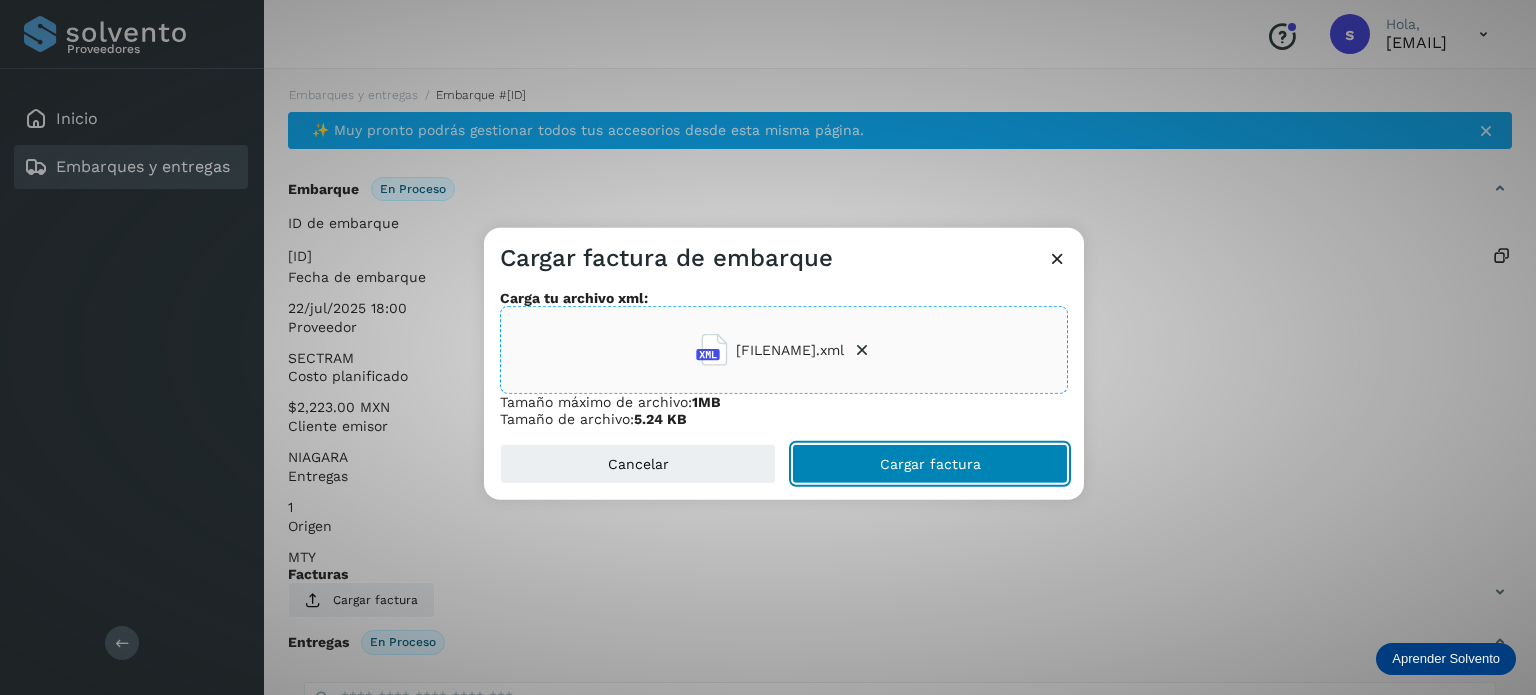 click on "Cargar factura" 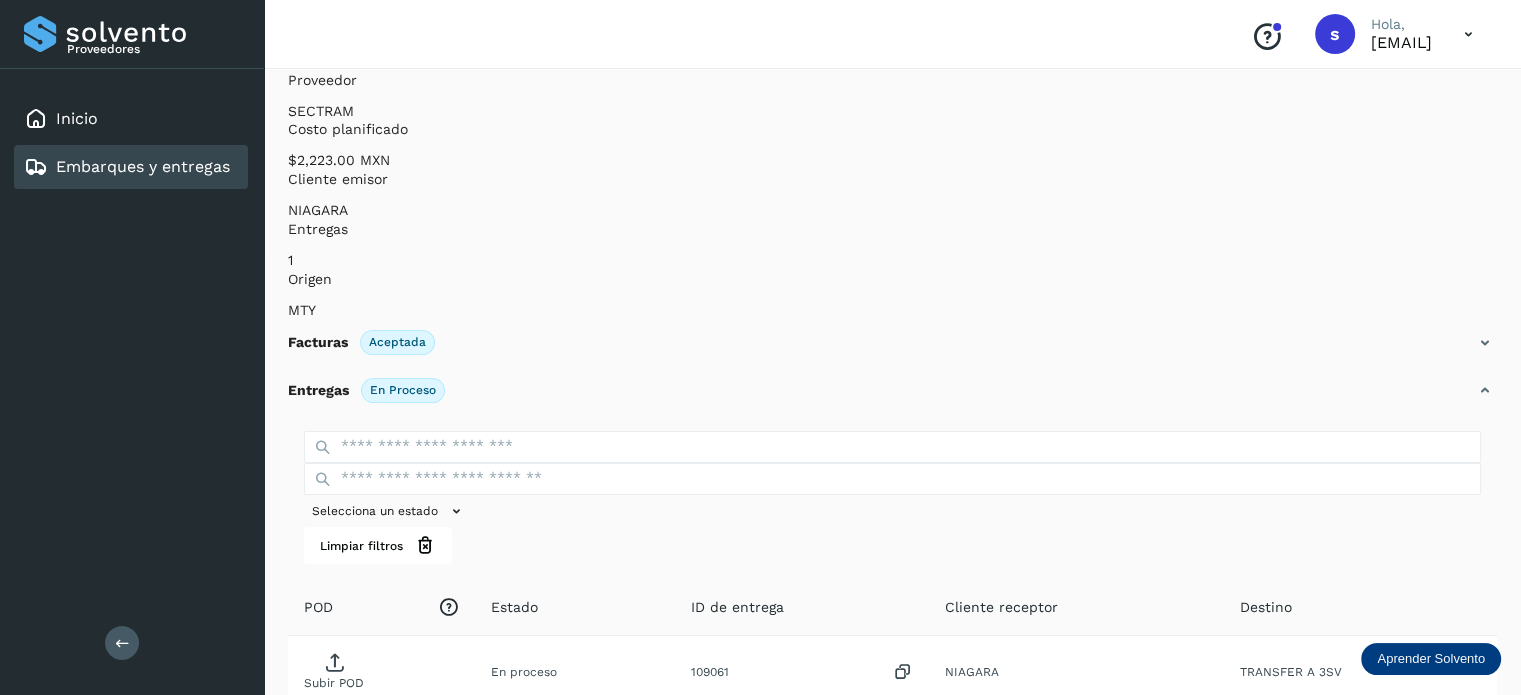 scroll, scrollTop: 250, scrollLeft: 0, axis: vertical 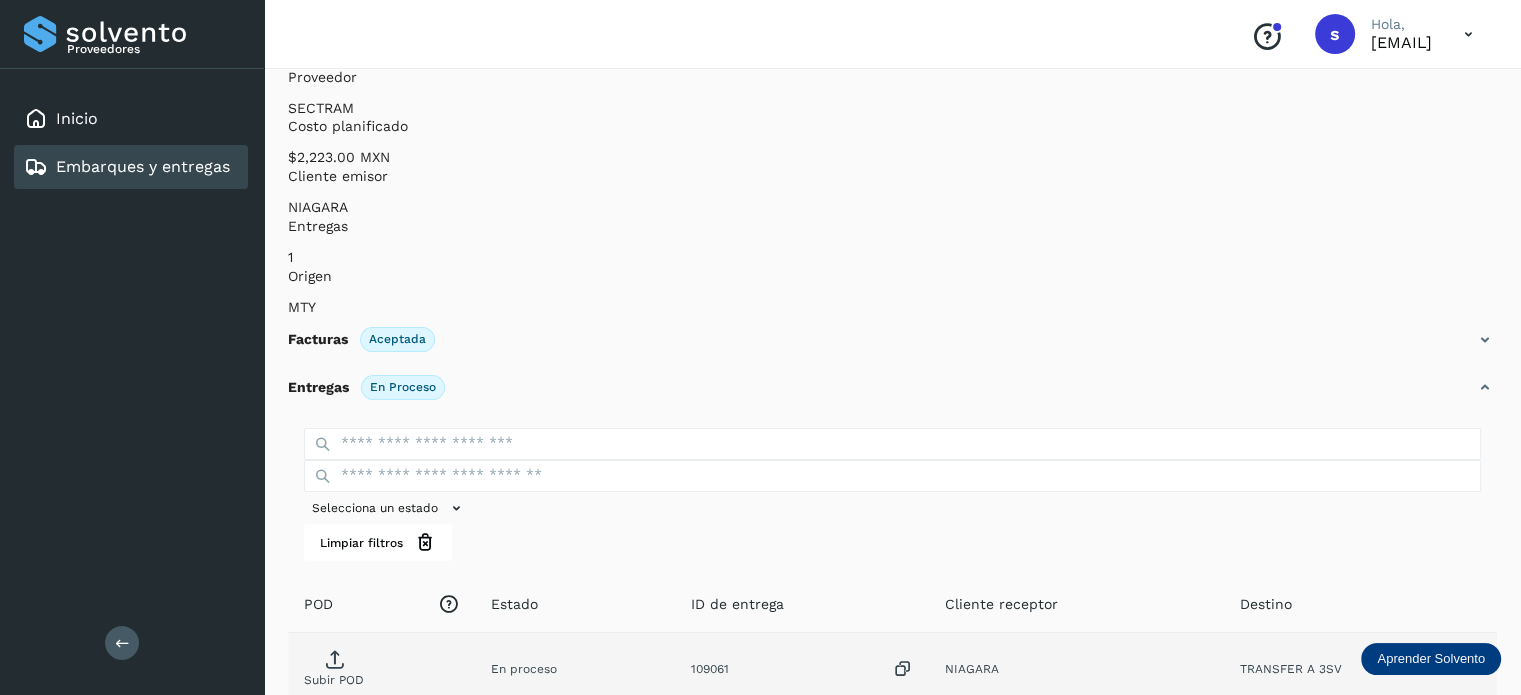 click on "Subir POD" at bounding box center (334, 672) 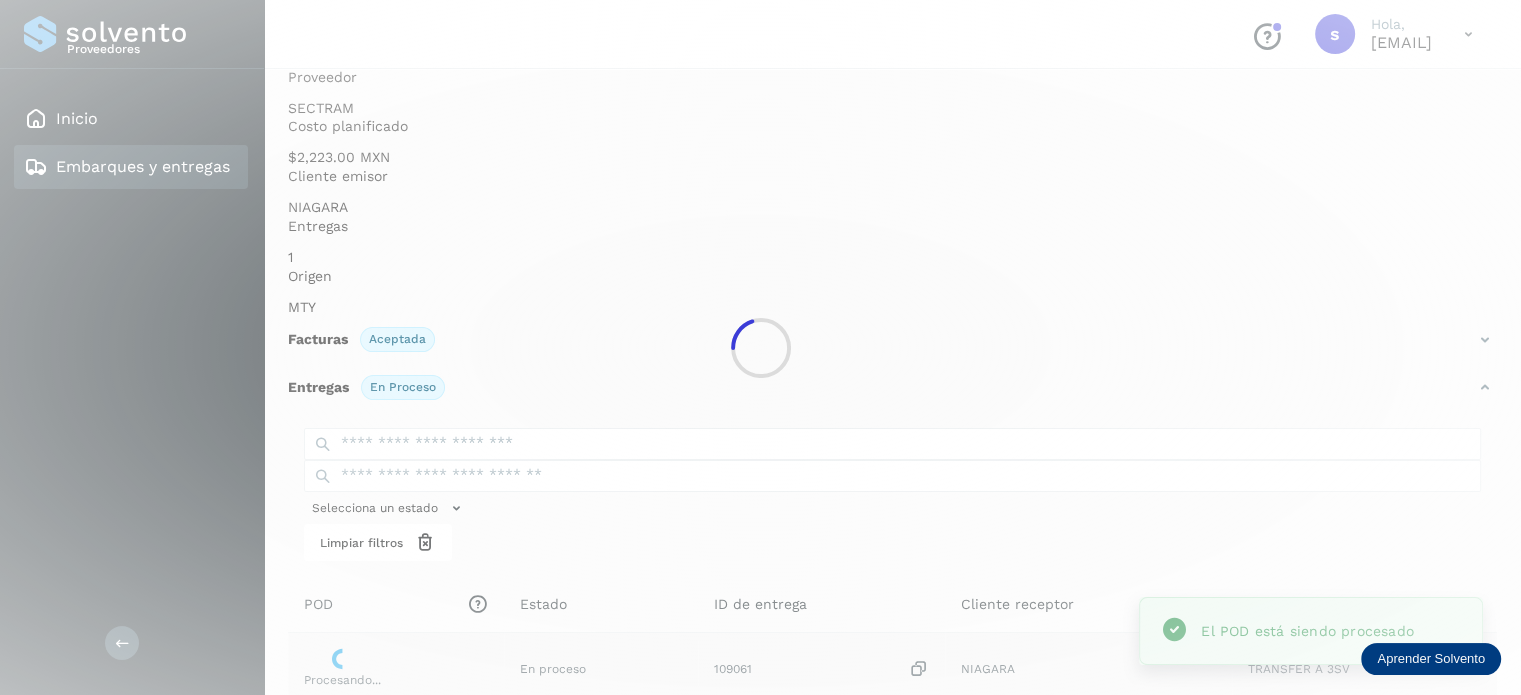 scroll, scrollTop: 0, scrollLeft: 0, axis: both 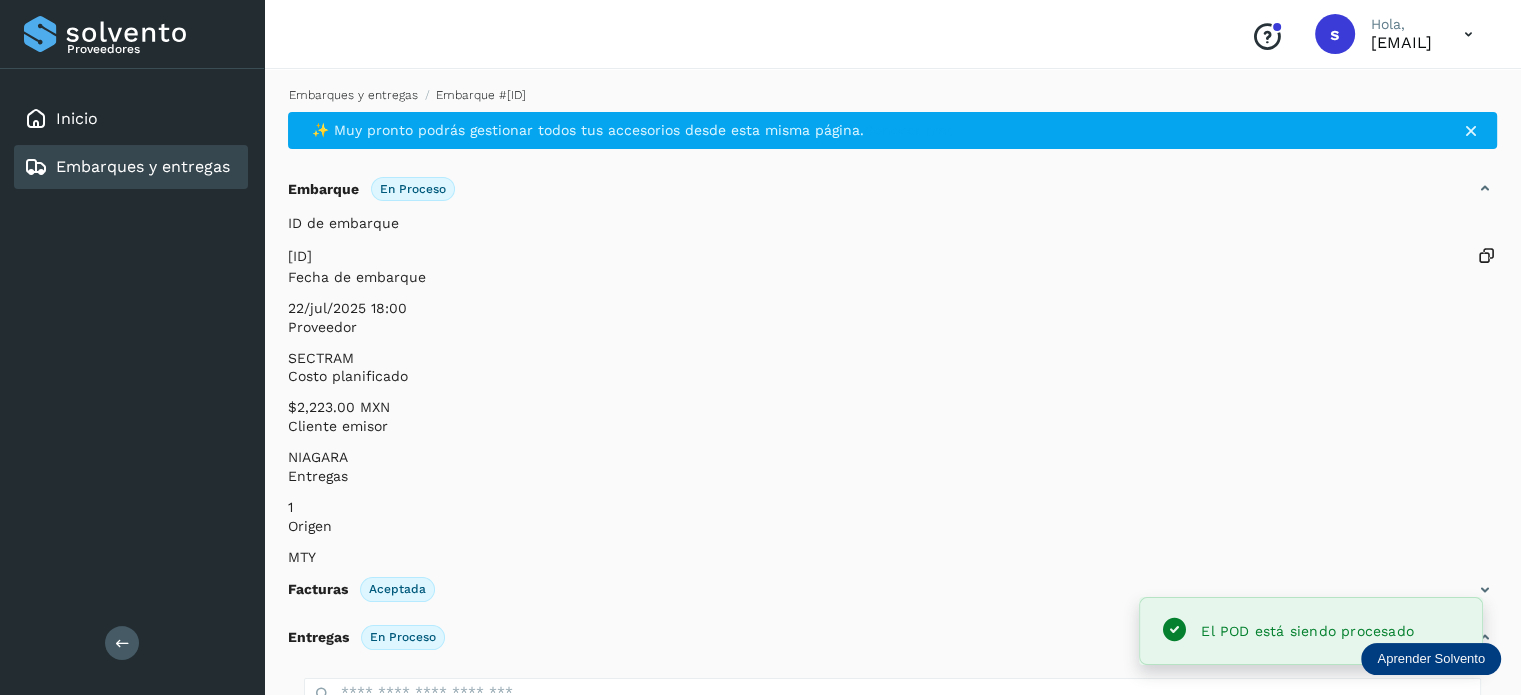 click on "Embarques y entregas" at bounding box center (353, 95) 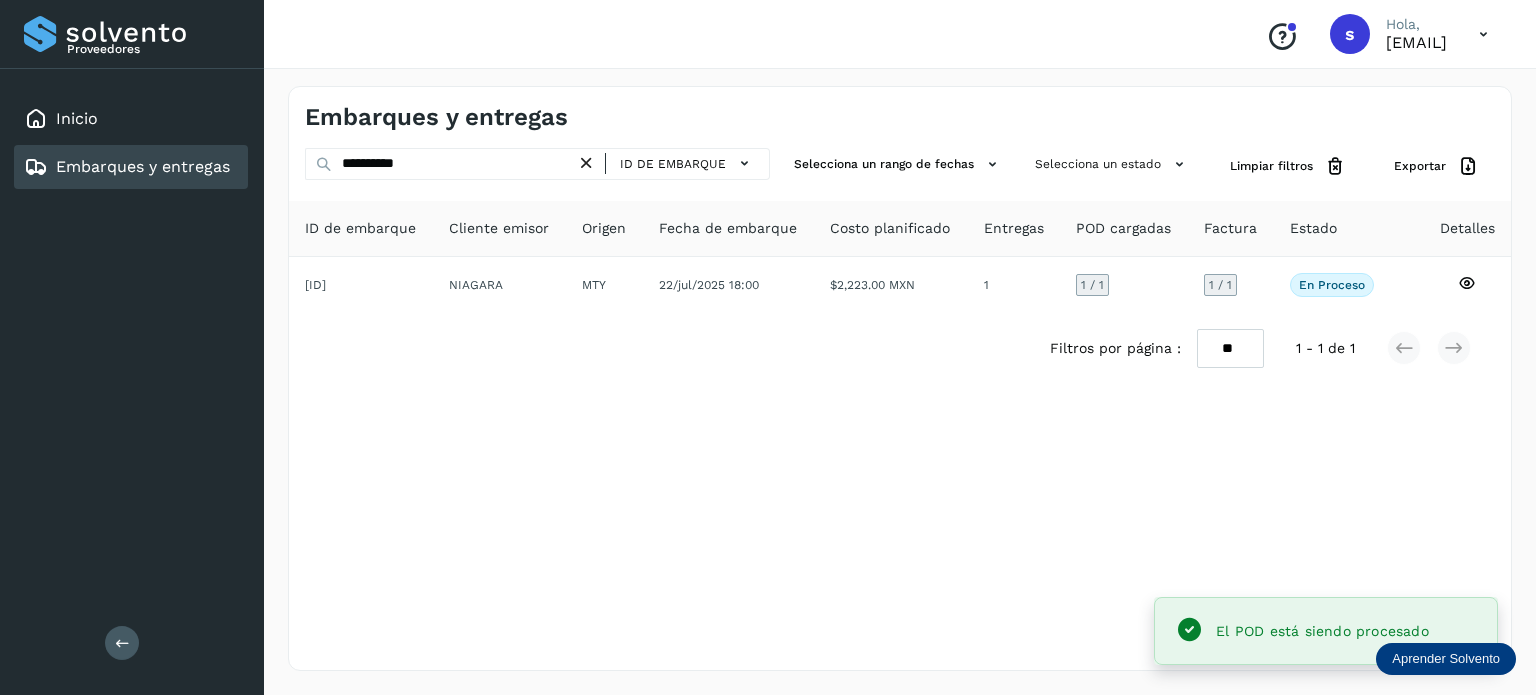 click at bounding box center (586, 163) 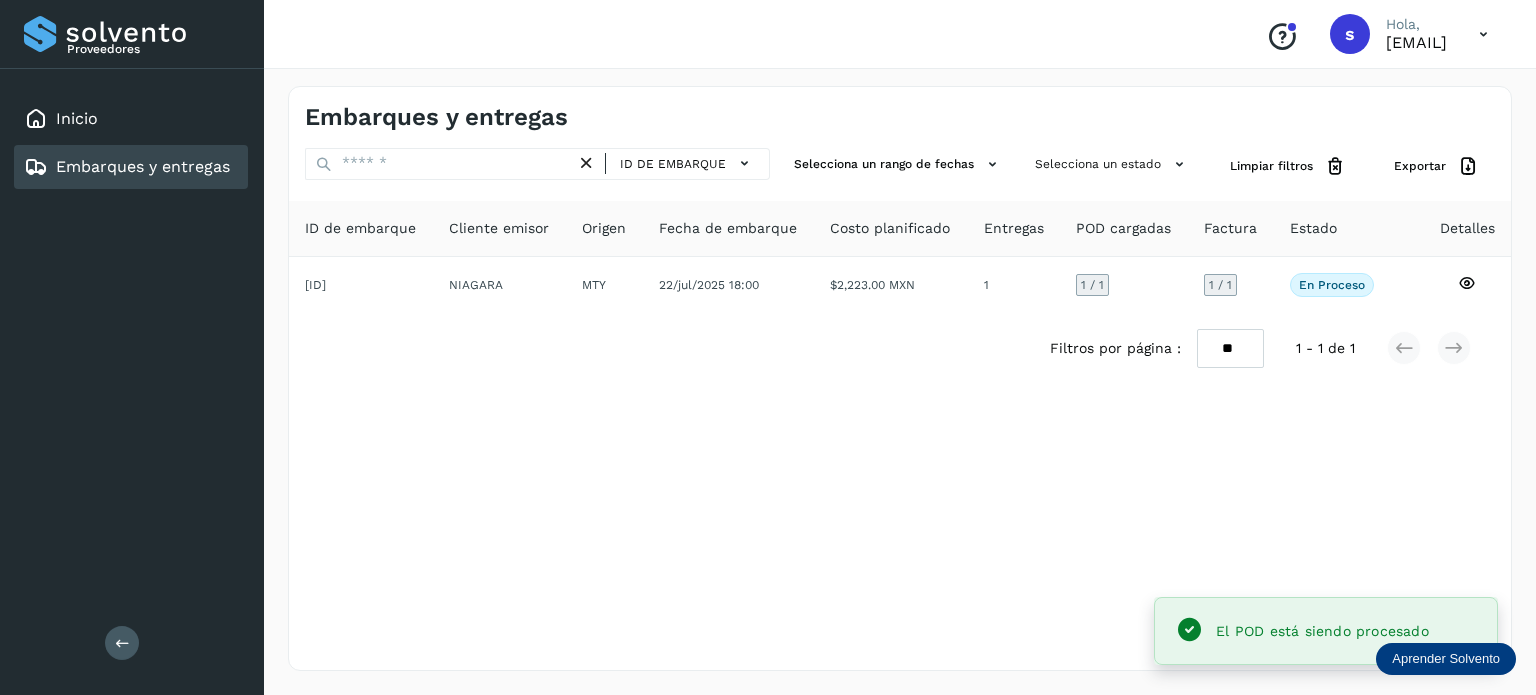 click on "ID de embarque Selecciona un rango de fechas  Selecciona un estado Limpiar filtros Exportar ID de embarque Cliente emisor Origen Fecha de embarque Costo planificado Entregas POD cargadas Factura Estado Detalles [ID] NIAGARA MTY 22/jul/2025 18:00  $2,223.00 MXN  1 1  / 1 1 / 1 En proceso
Verifica el estado de la factura o entregas asociadas a este embarque
Filtros por página : ** ** ** 1 - 1 de 1" at bounding box center [900, 266] 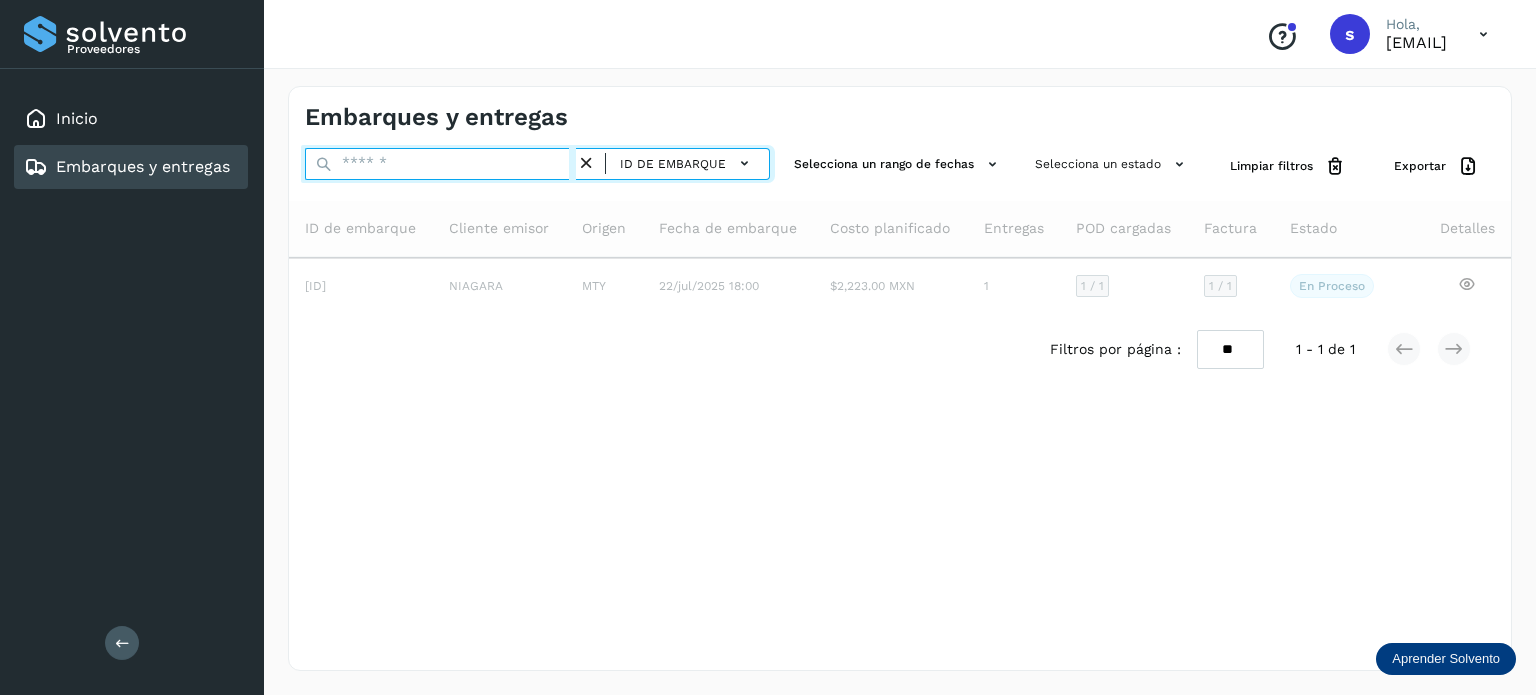 click at bounding box center (440, 164) 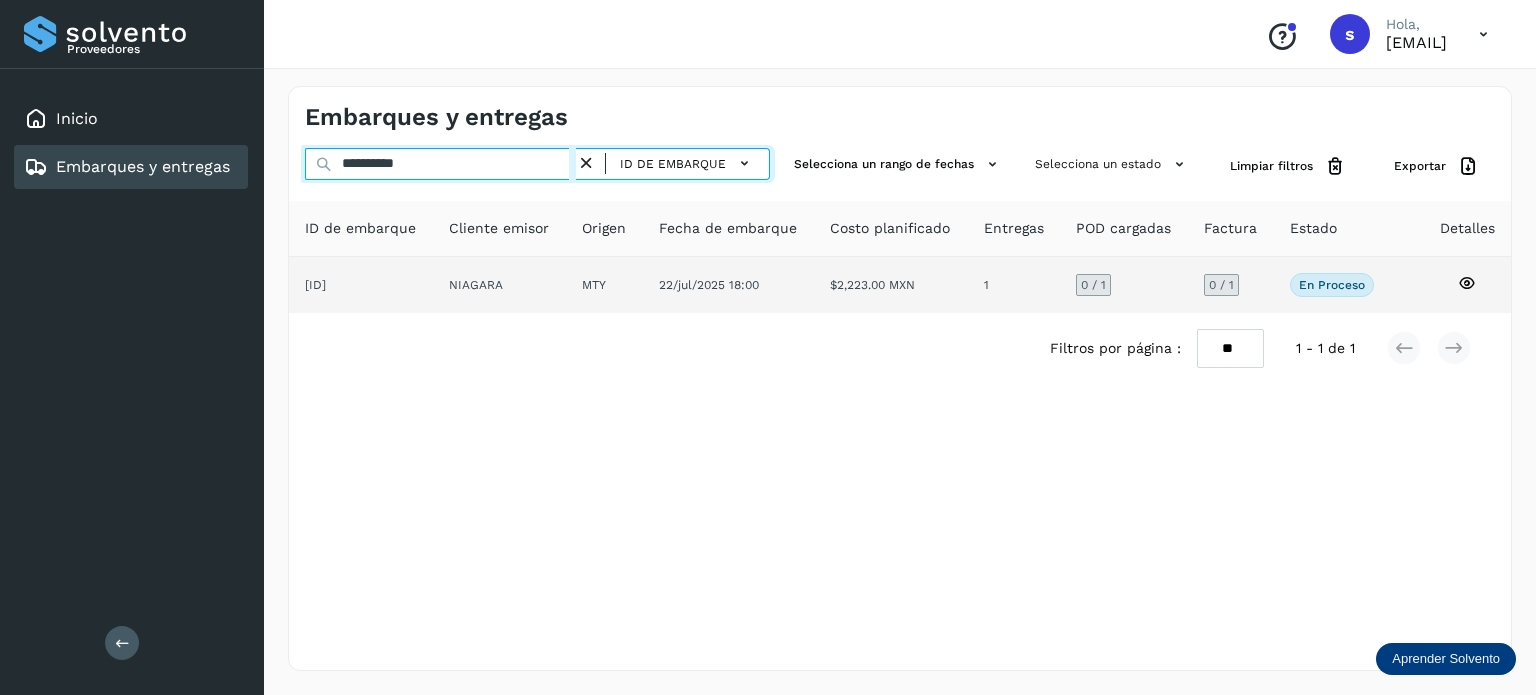 type on "**********" 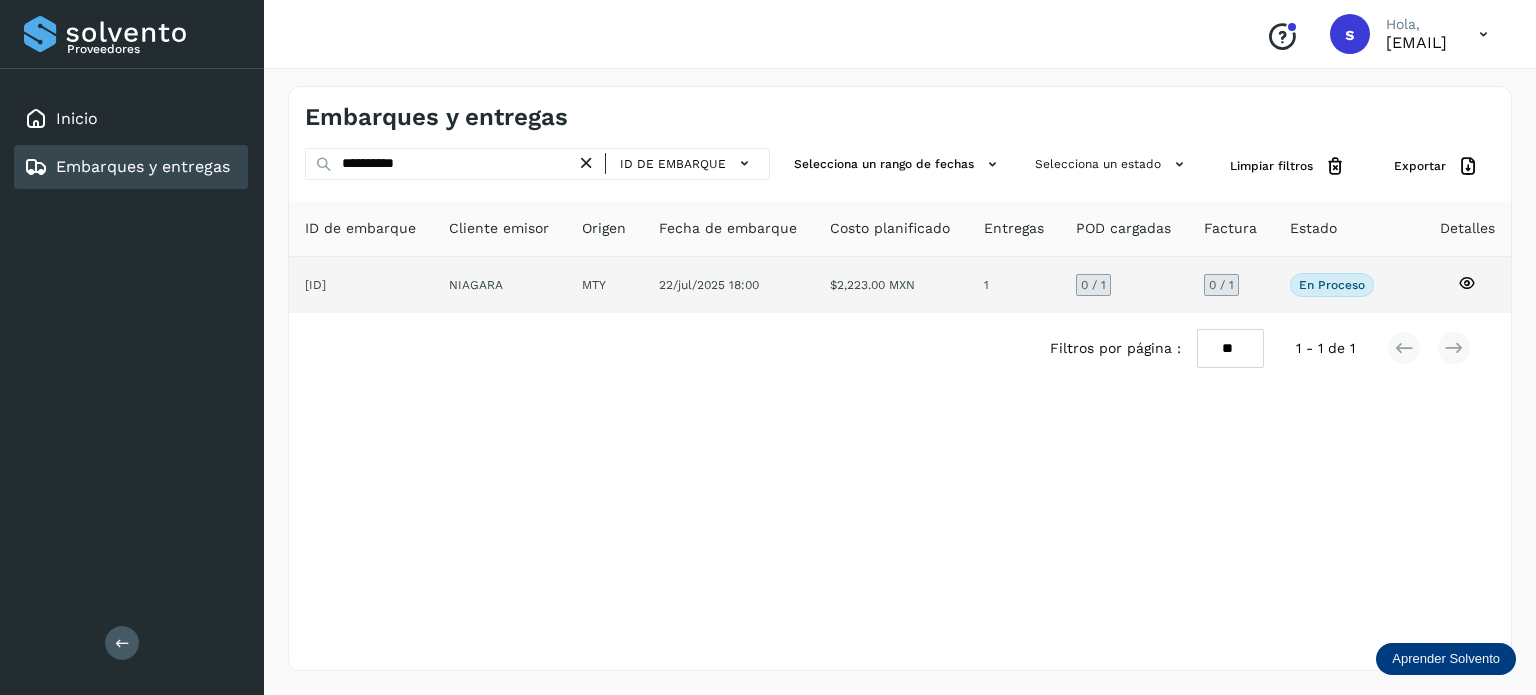 click on "22/jul/2025 18:00" 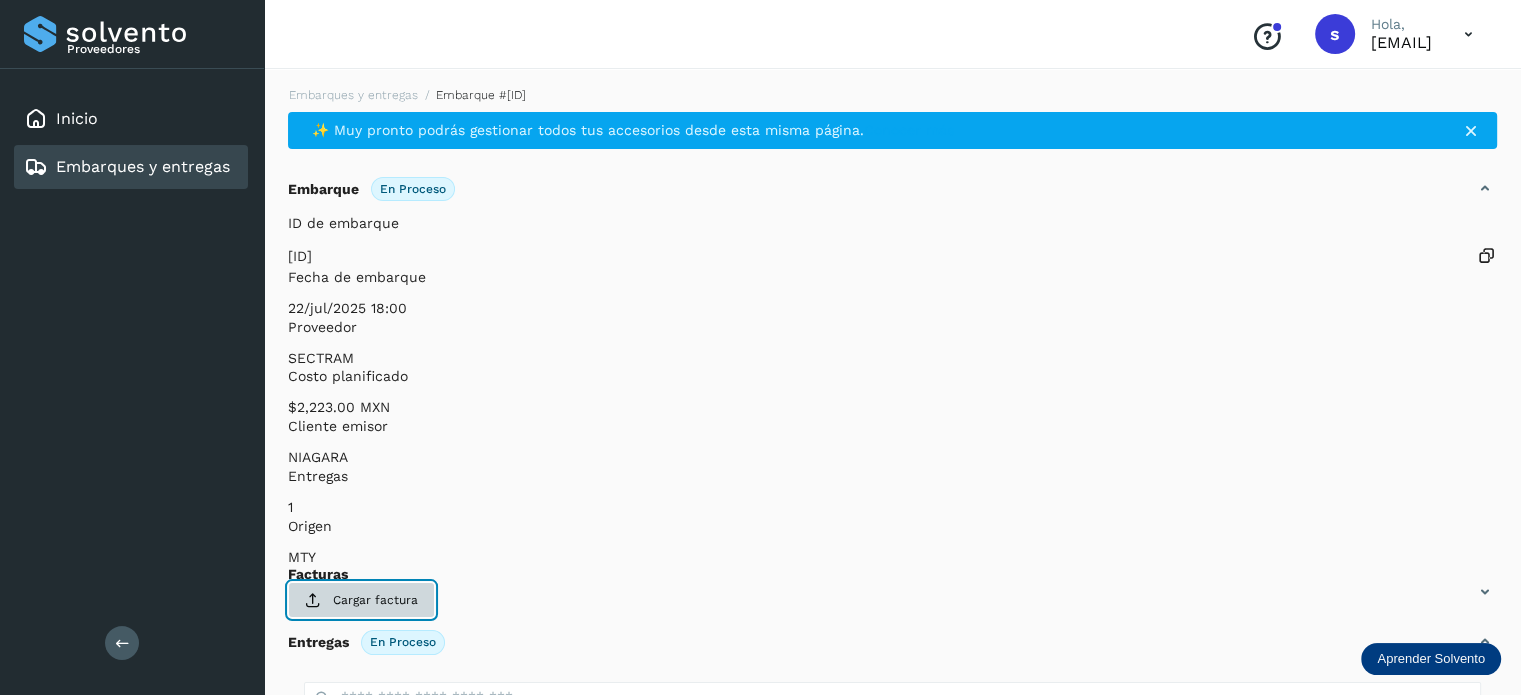 click on "Cargar factura" at bounding box center (361, 600) 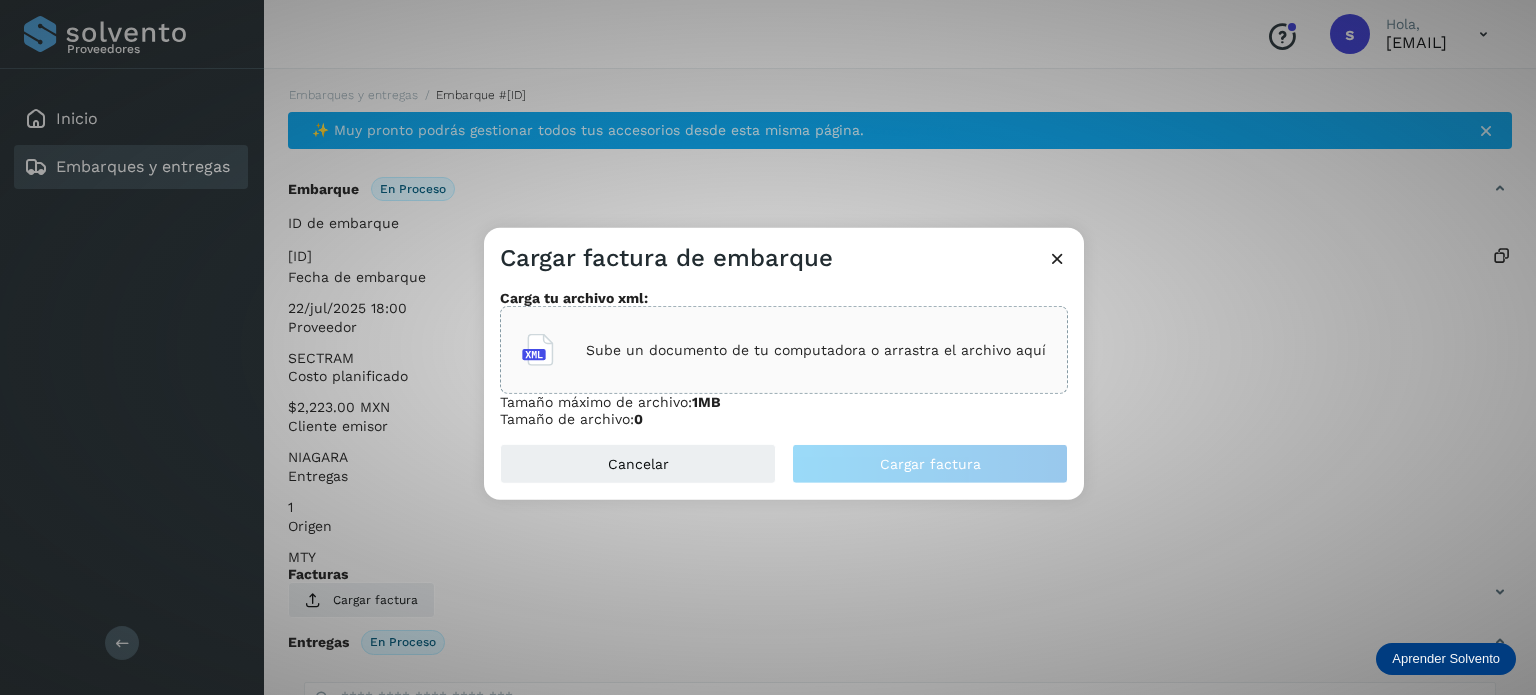 click on "Sube un documento de tu computadora o arrastra el archivo aquí" at bounding box center [816, 350] 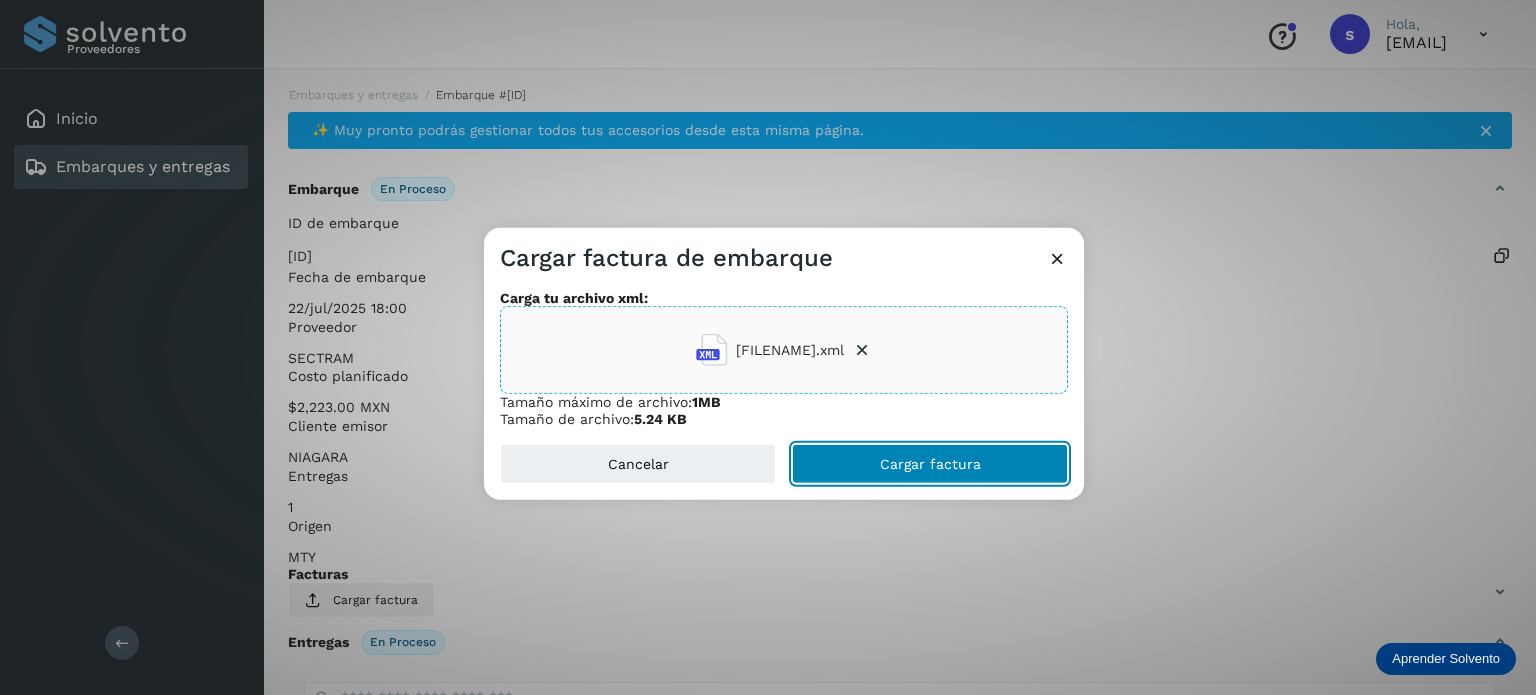 click on "Cargar factura" 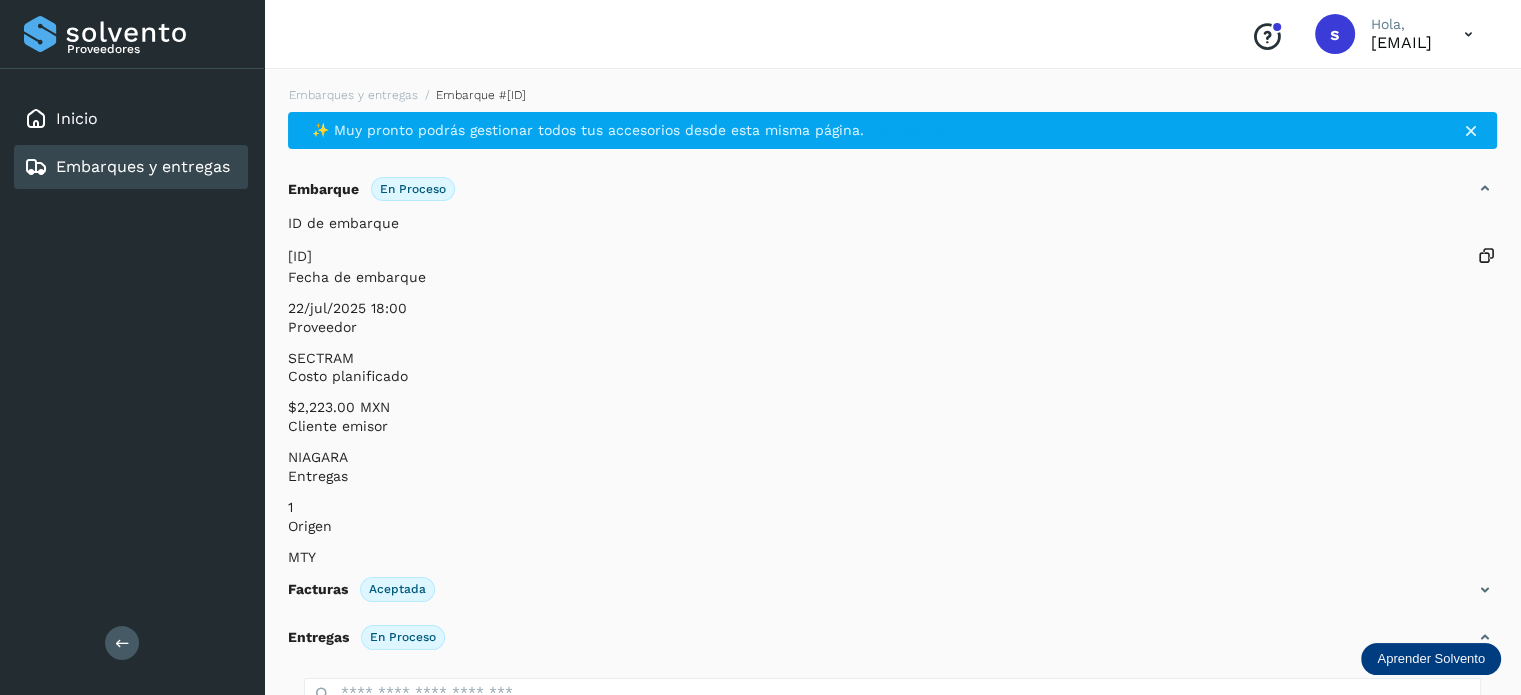 scroll, scrollTop: 250, scrollLeft: 0, axis: vertical 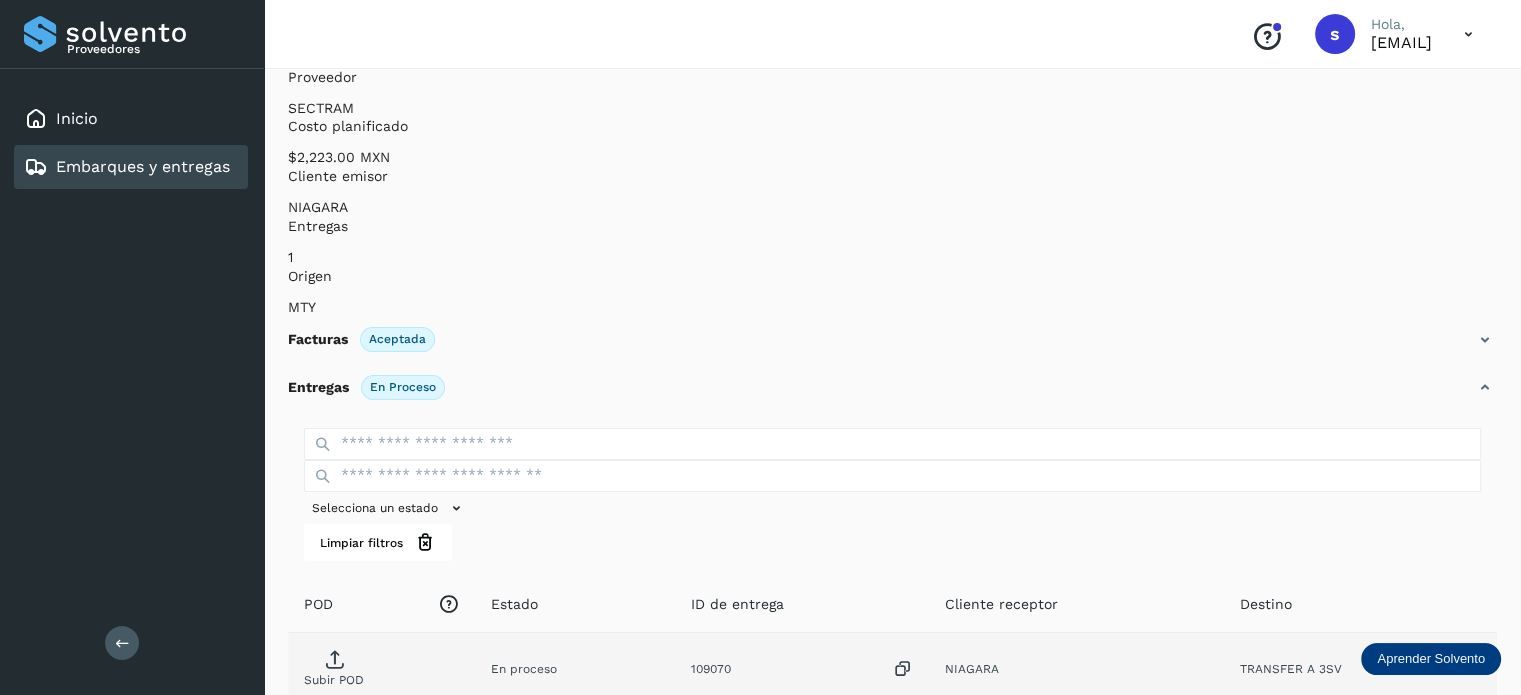 click on "Subir POD" at bounding box center (334, 672) 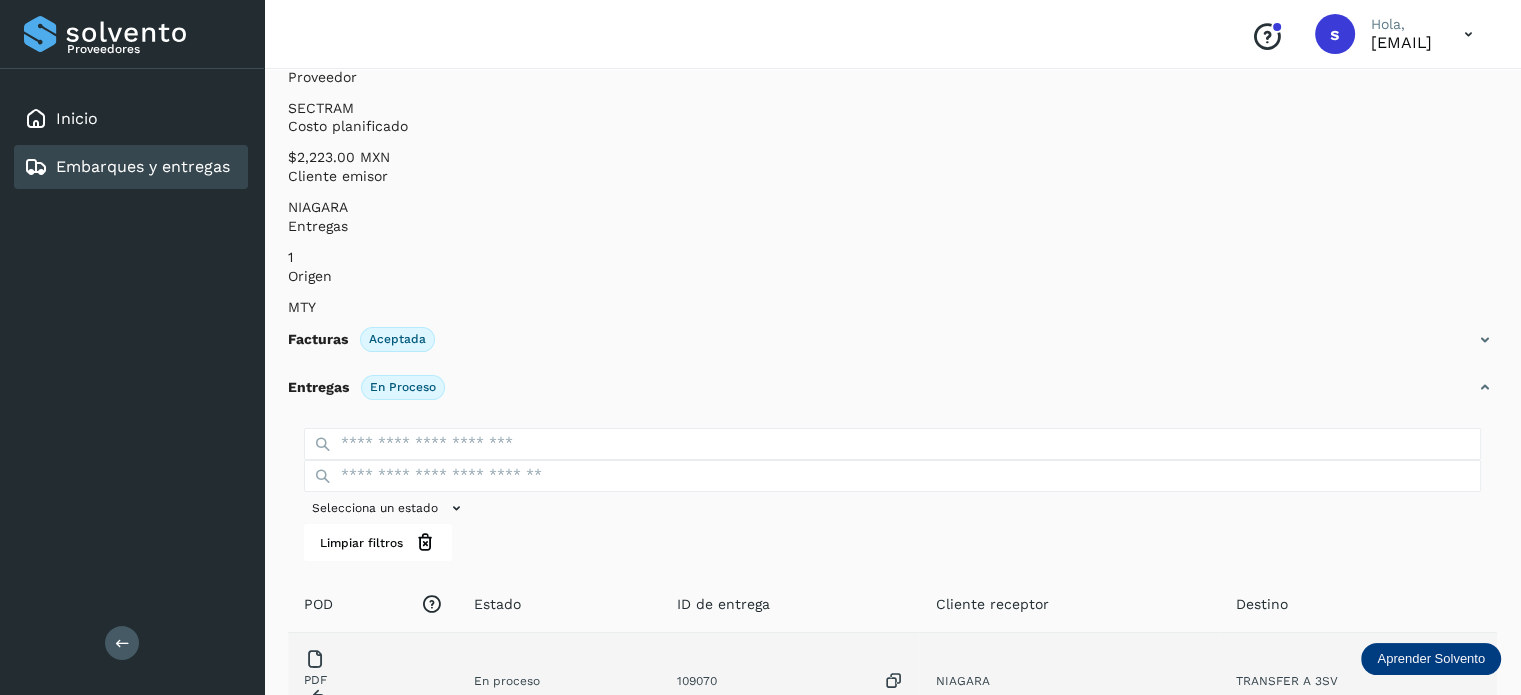 scroll, scrollTop: 0, scrollLeft: 0, axis: both 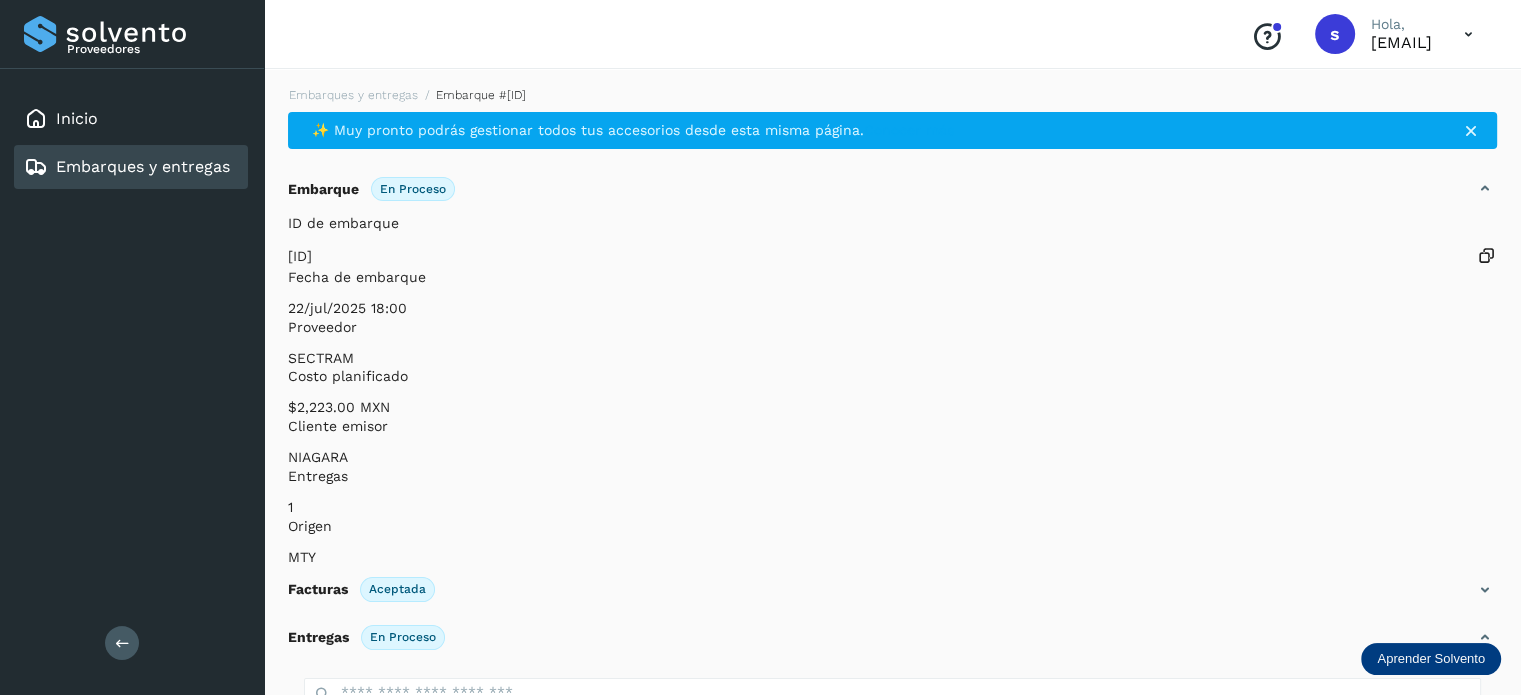 click on "Embarques y entregas Embarque #[ID]  ✨ Muy pronto podrás gestionar todos tus accesorios desde esta misma página. Conocer más Embarque En proceso
Verifica el estado de la factura o entregas asociadas a este embarque
ID de embarque [ID] Fecha de embarque 22/jul/2025 18:00 Proveedor SECTRAM Costo planificado  $2,223.00 MXN  Cliente emisor NIAGARA Entregas 1 Origen MTY Facturas Aceptada Estado Aceptada Entregas En proceso Selecciona un estado Limpiar filtros POD
El tamaño máximo de archivo es de 20 Mb.
Estado ID de entrega Cliente receptor Destino PDF En proceso 109070  NIAGARA TRANSFER A 3SV NIAGARA 109070 PDF Destino: TRANSFER A 3SV En proceso Filtros por página : ** ** ** 1 - 1 de 1" at bounding box center [892, 568] 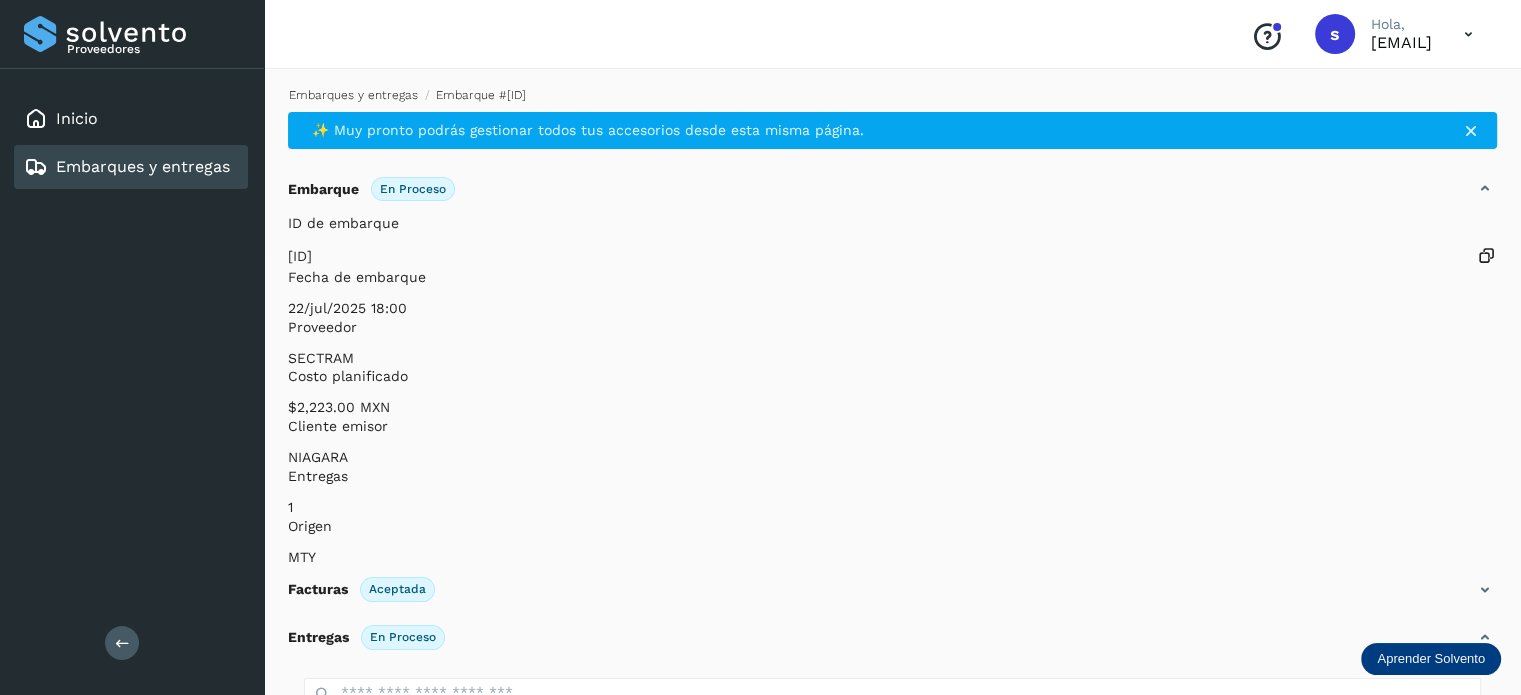 click on "Embarques y entregas" at bounding box center [353, 95] 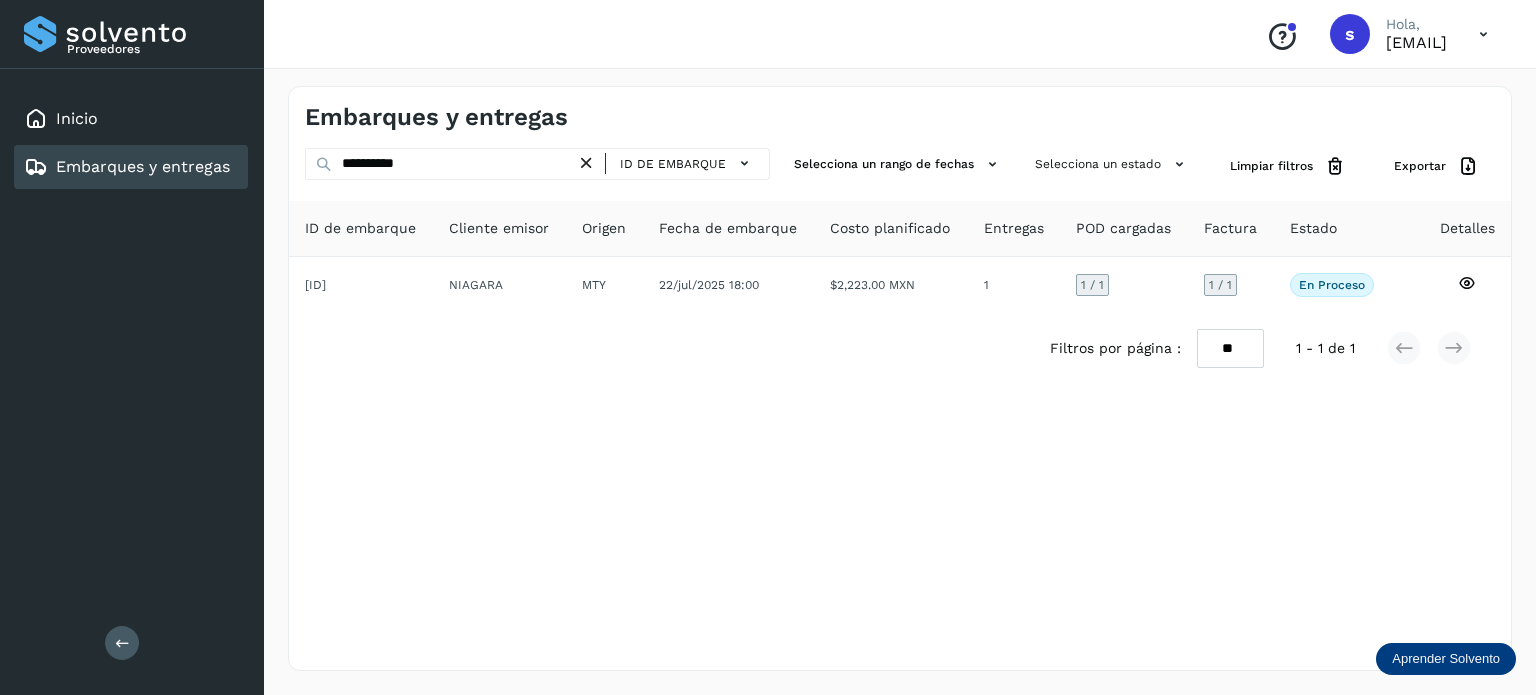 click at bounding box center [586, 163] 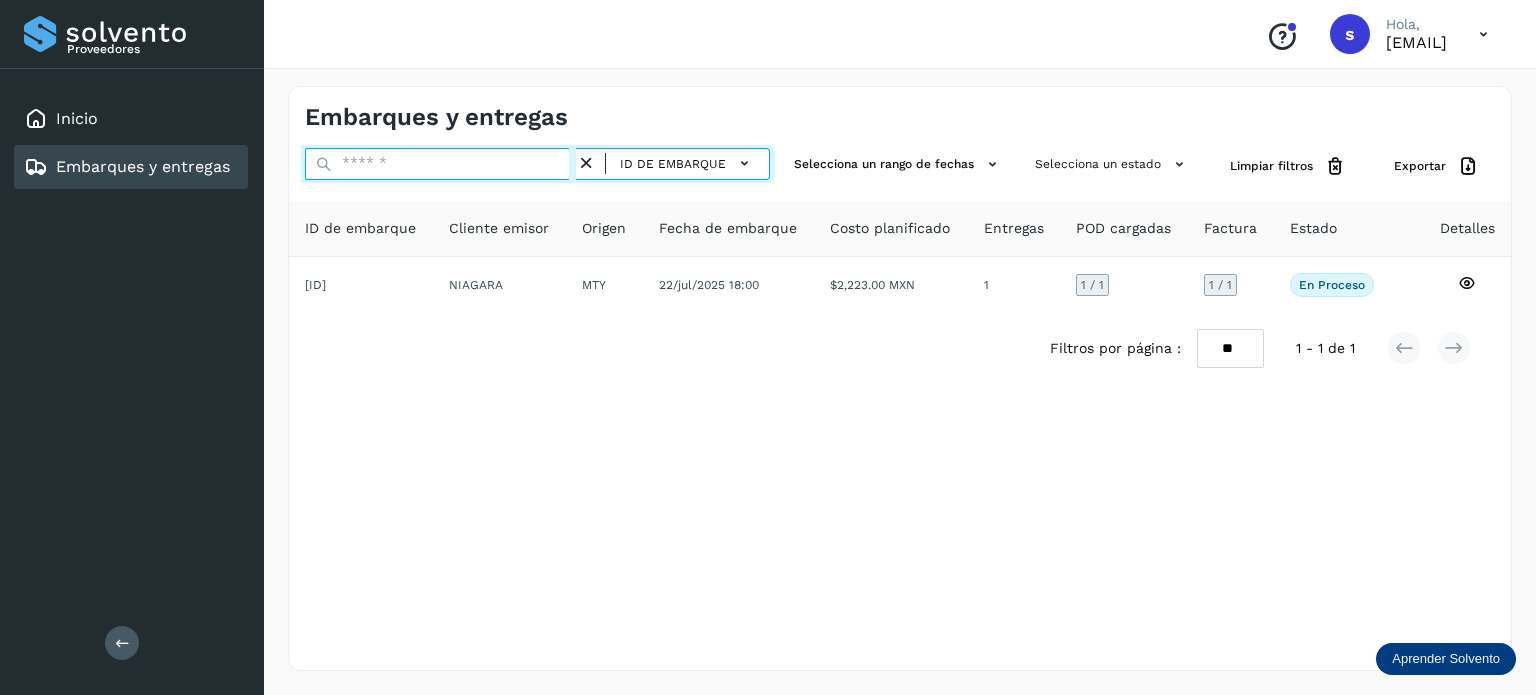 click at bounding box center [440, 164] 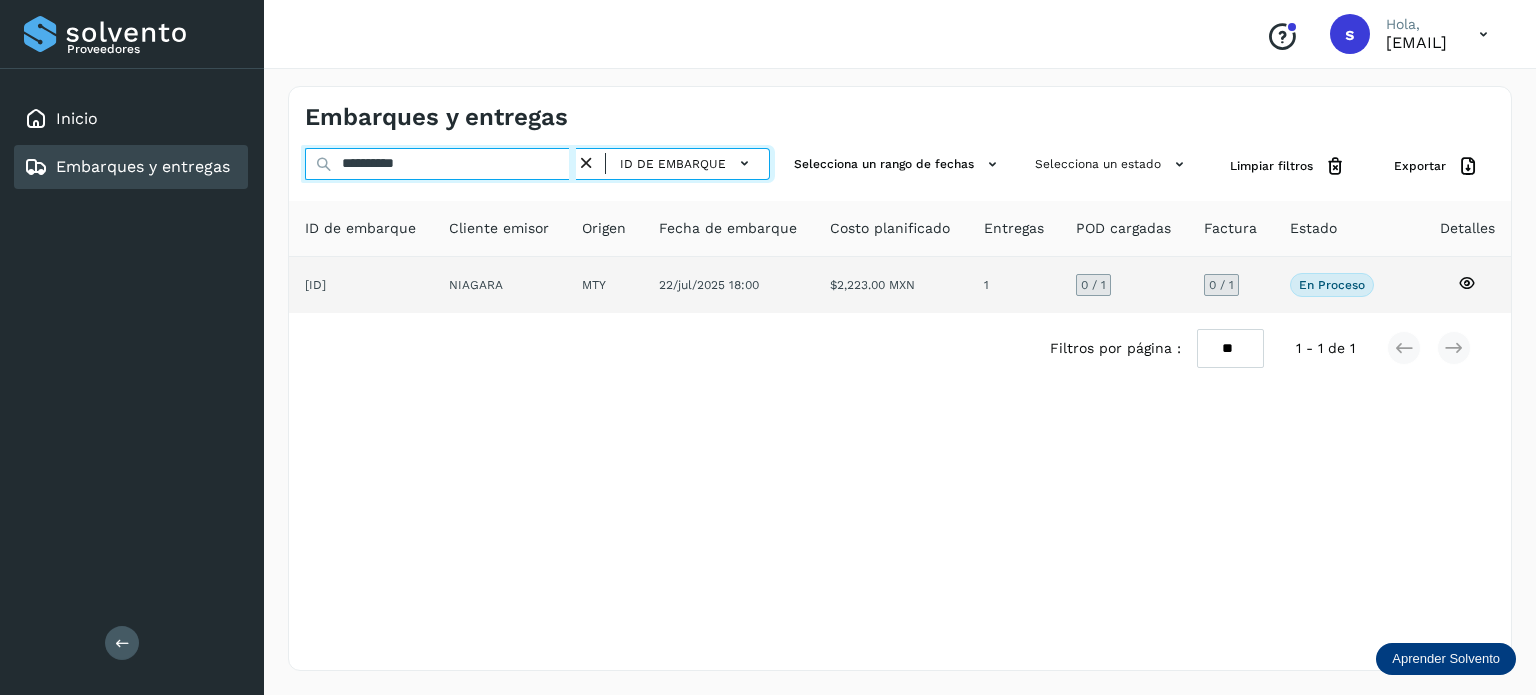type on "**********" 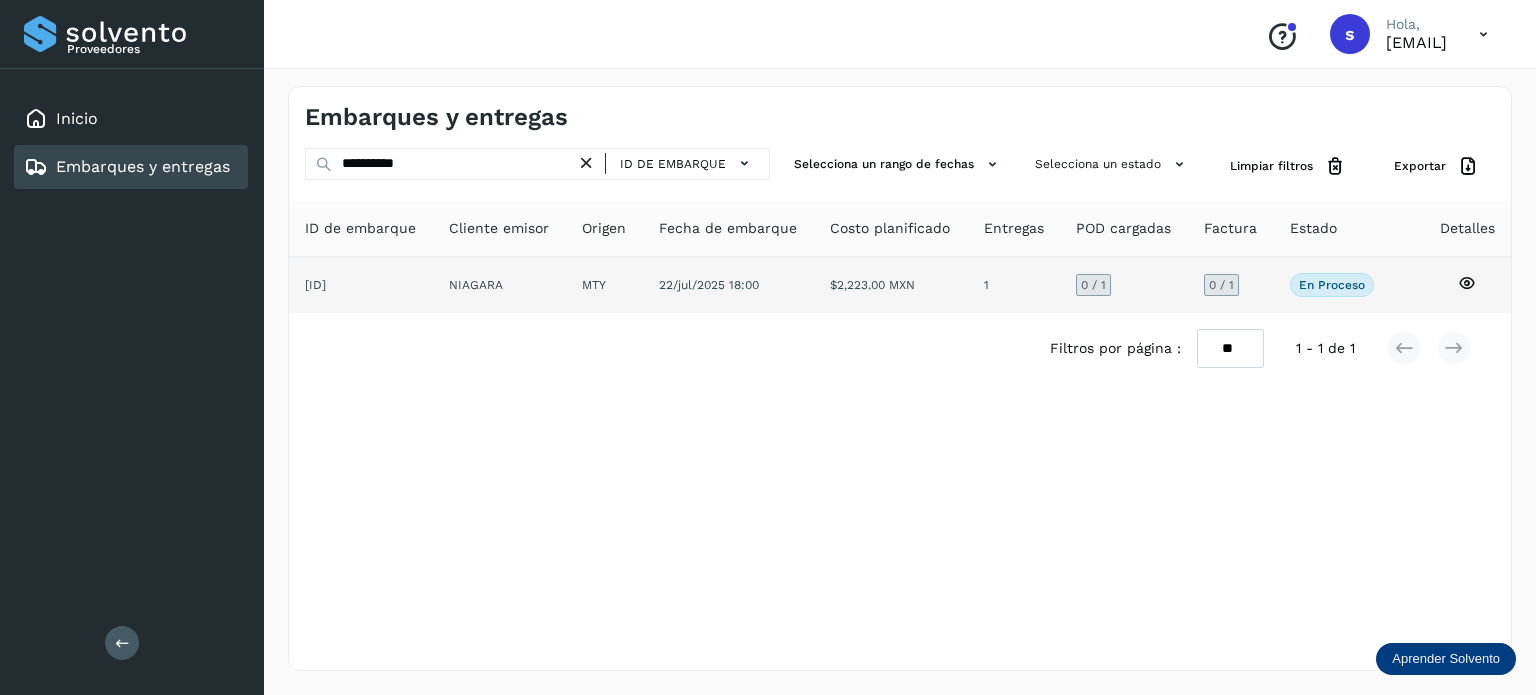 click on "22/jul/2025 18:00" 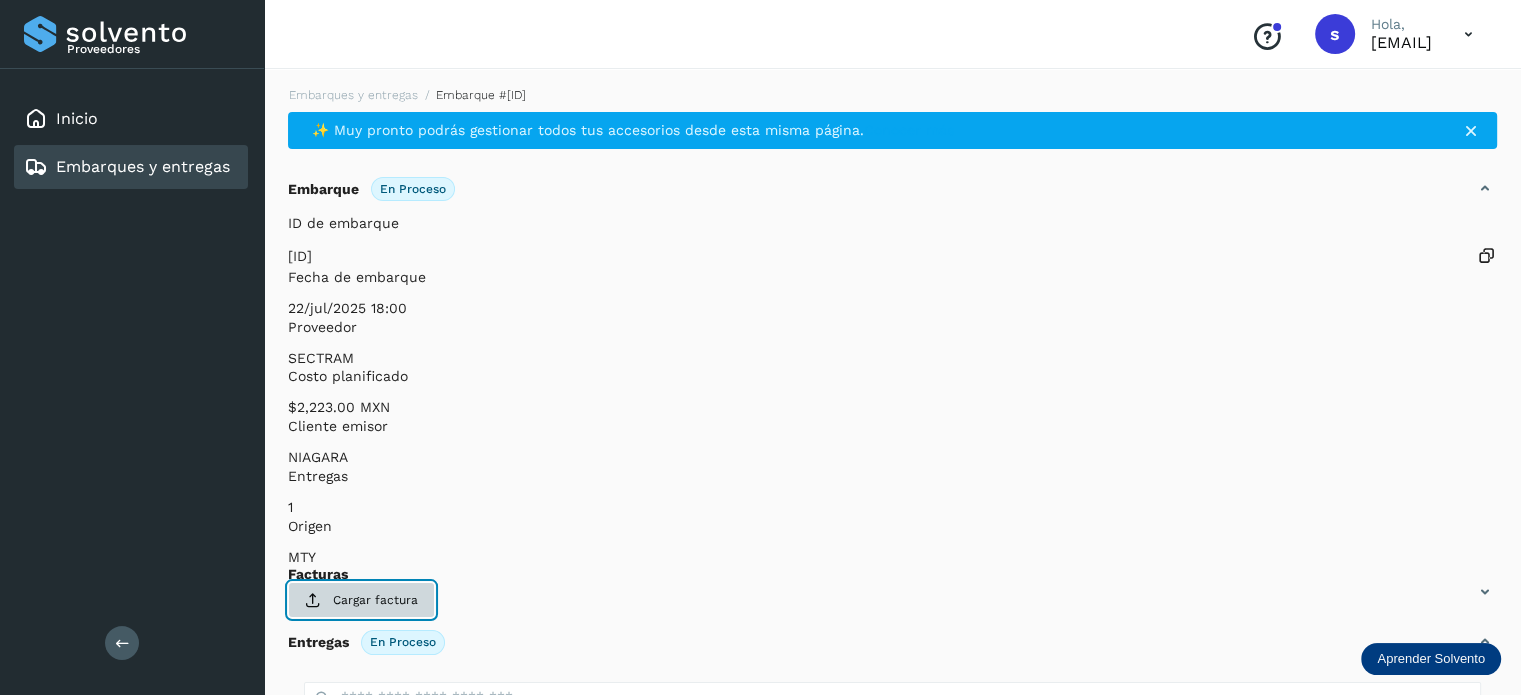 click on "Cargar factura" at bounding box center [361, 600] 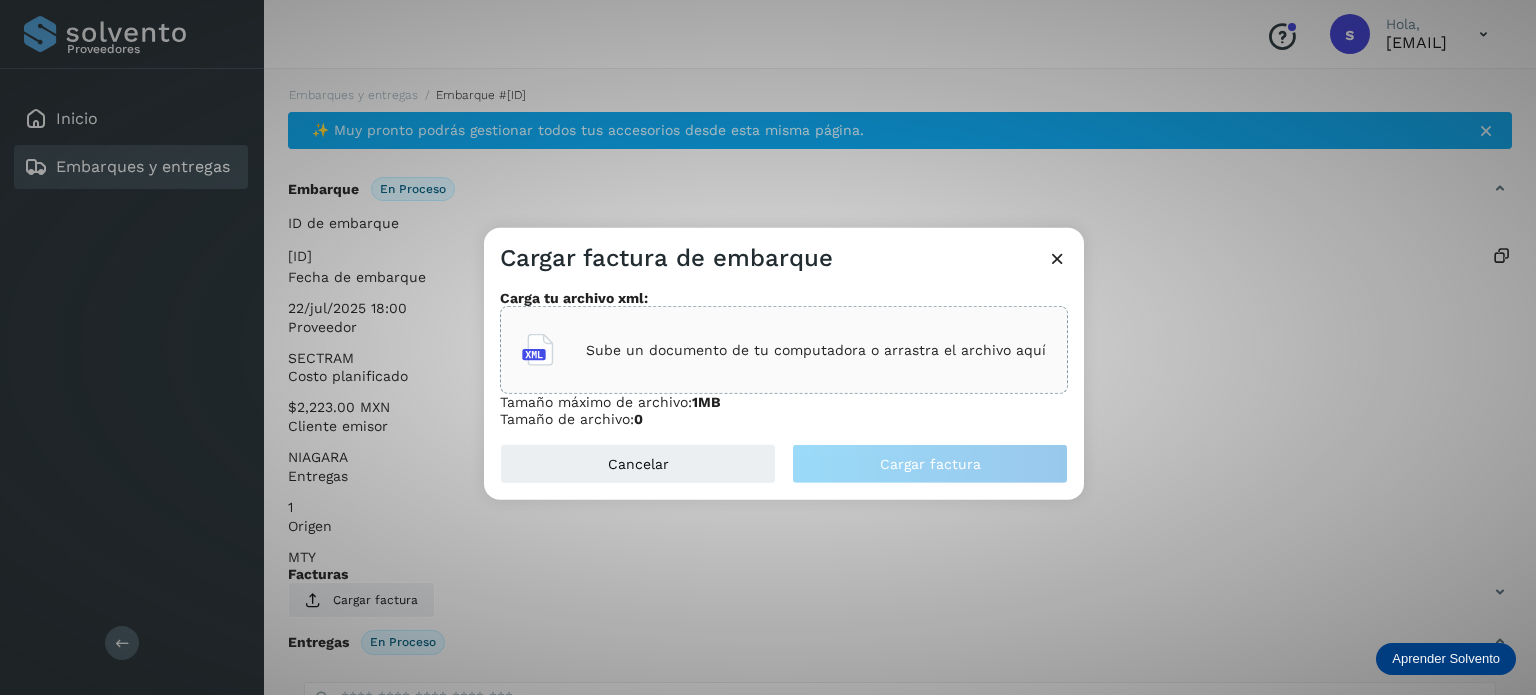 click on "Sube un documento de tu computadora o arrastra el archivo aquí" 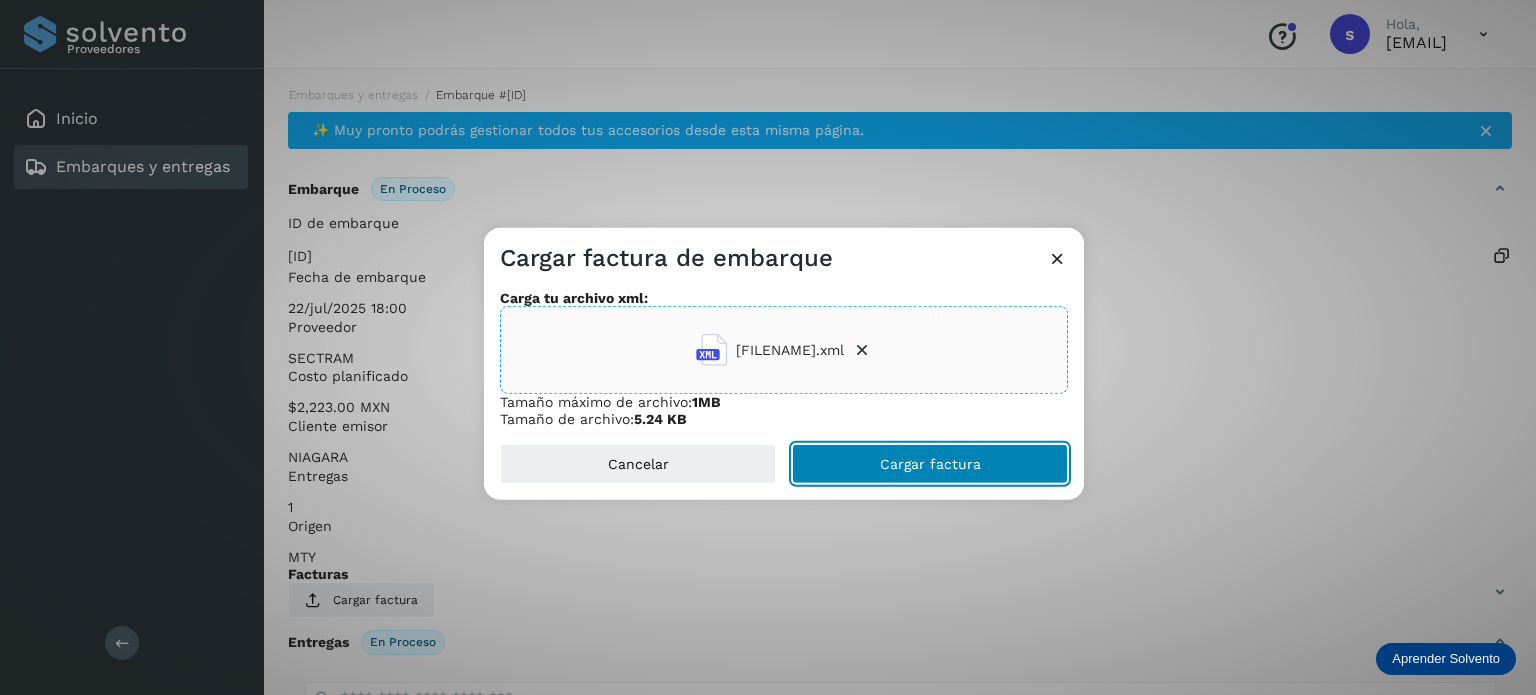 click on "Cargar factura" 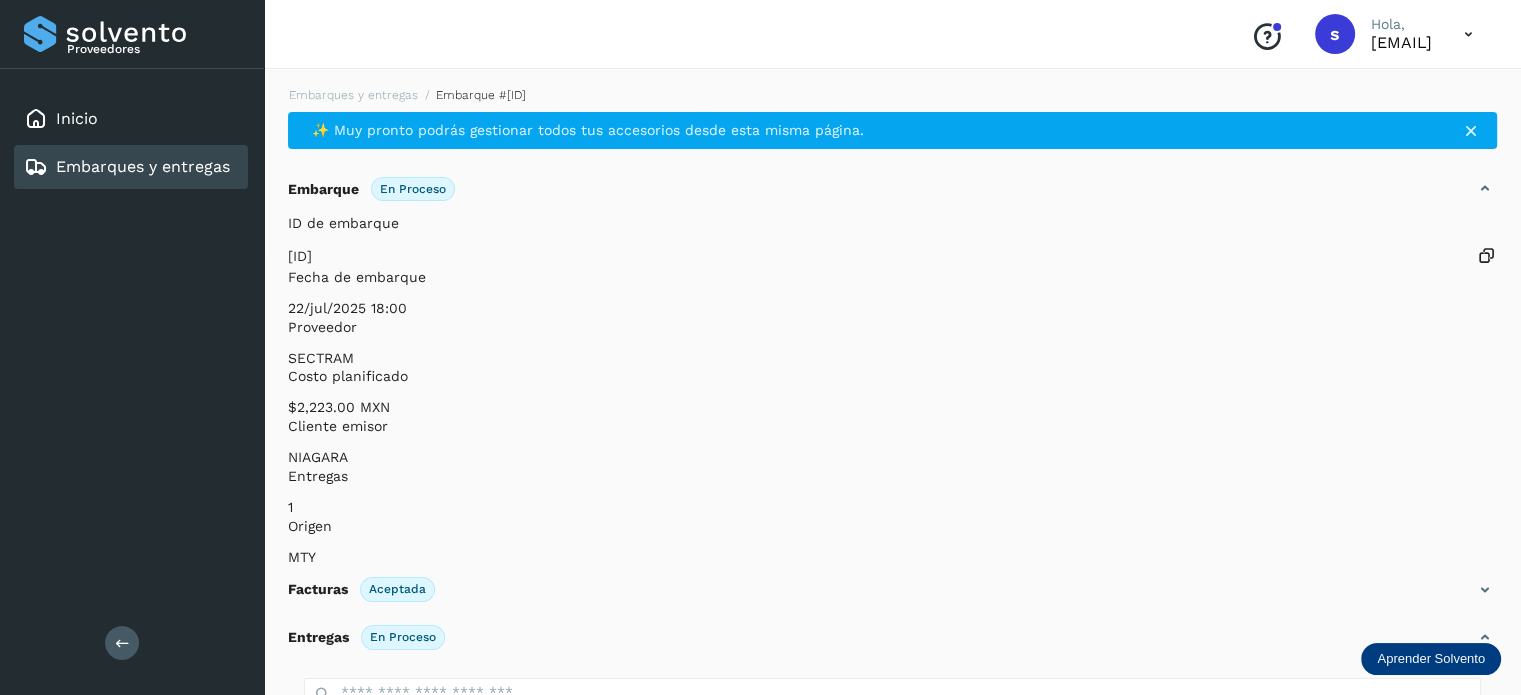 scroll, scrollTop: 250, scrollLeft: 0, axis: vertical 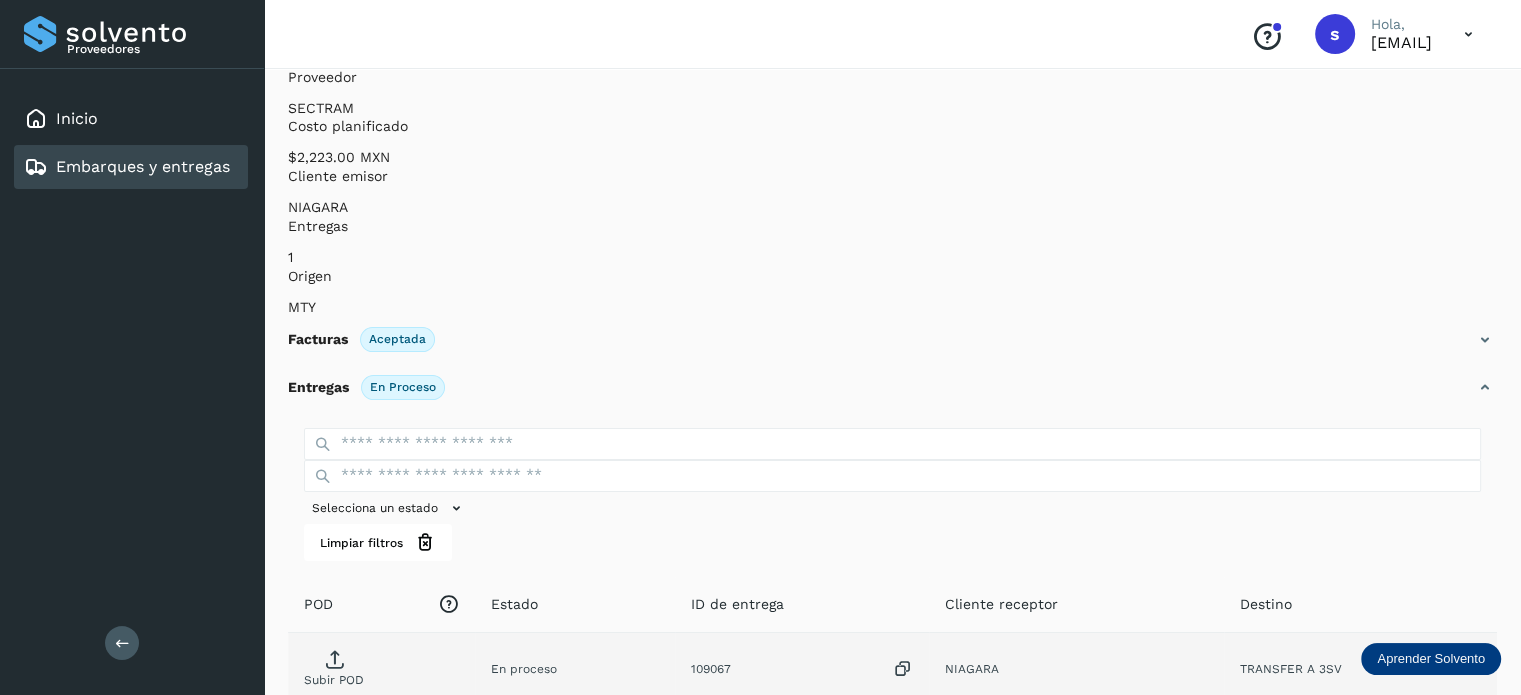 click on "Subir POD" at bounding box center (334, 680) 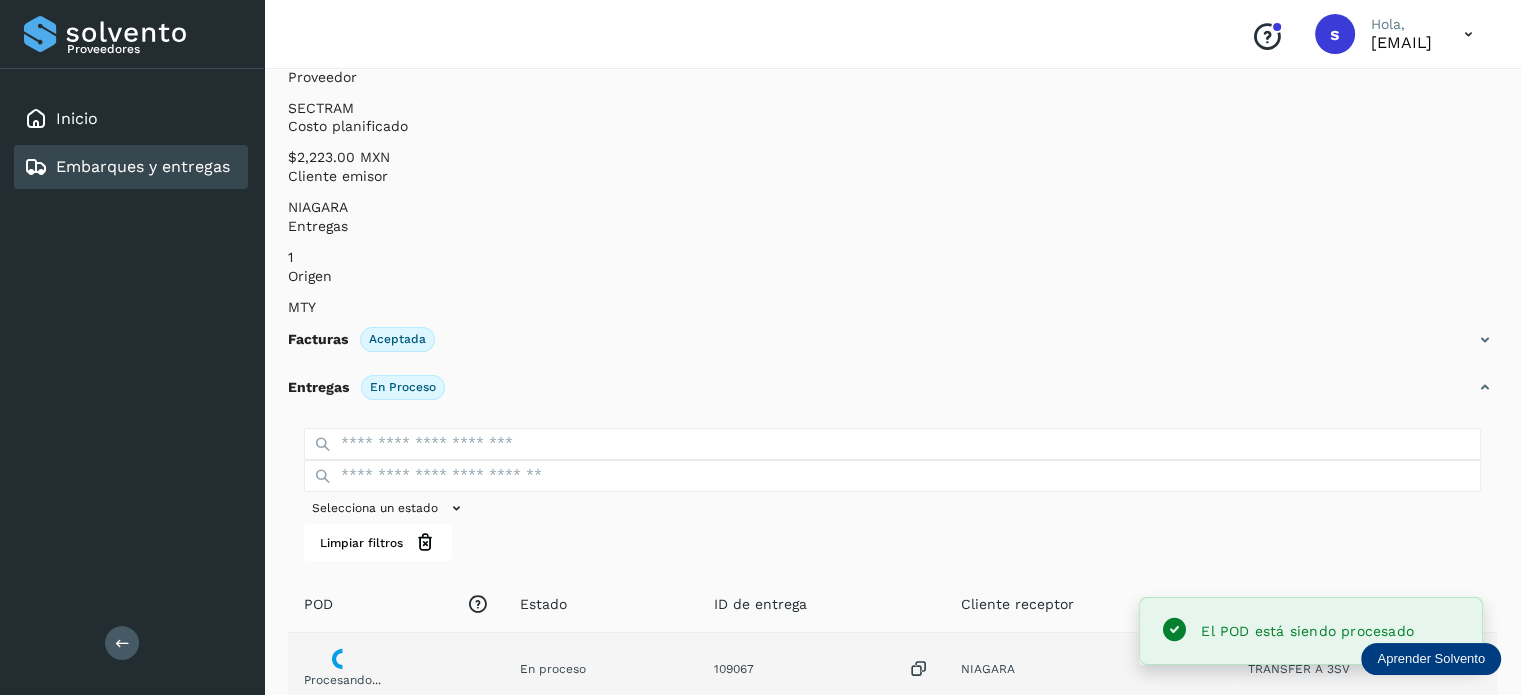 scroll, scrollTop: 0, scrollLeft: 0, axis: both 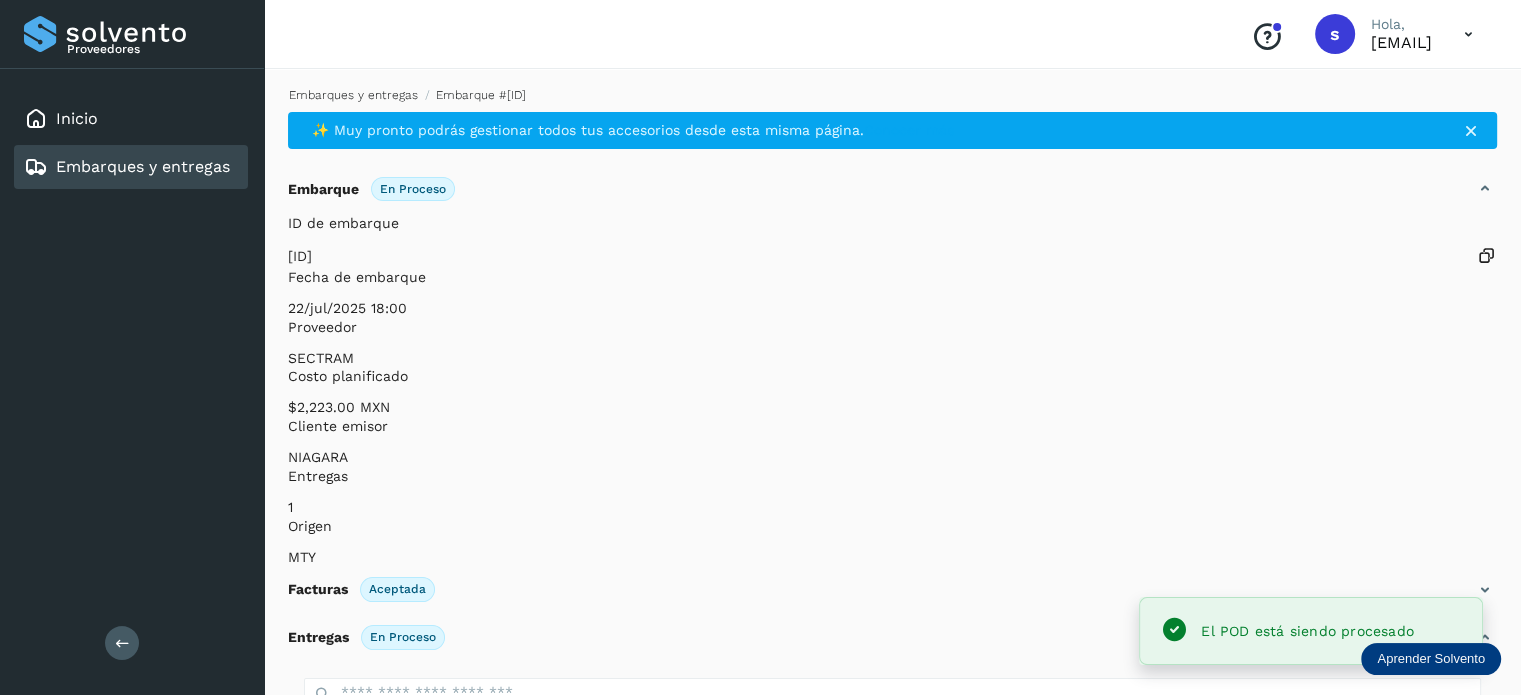 click on "Embarques y entregas" at bounding box center (353, 95) 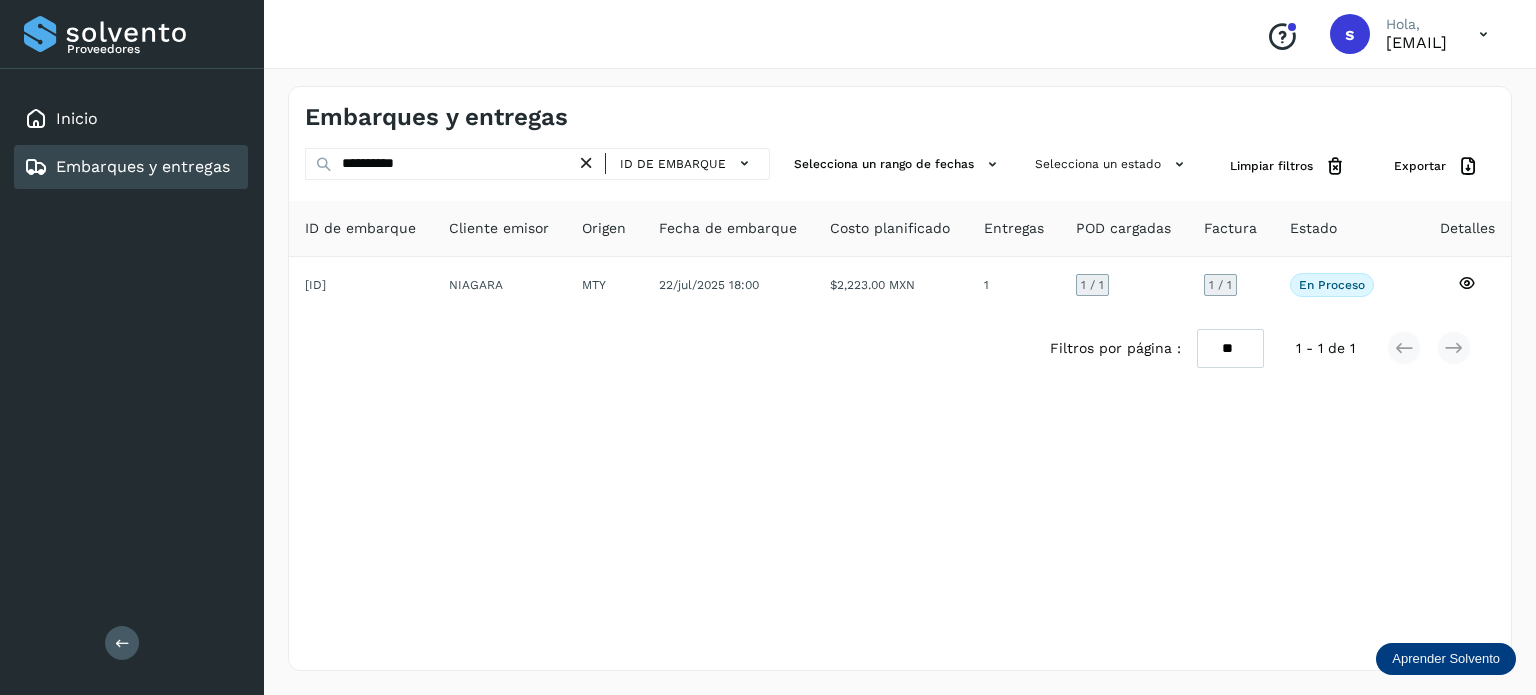 click at bounding box center (586, 163) 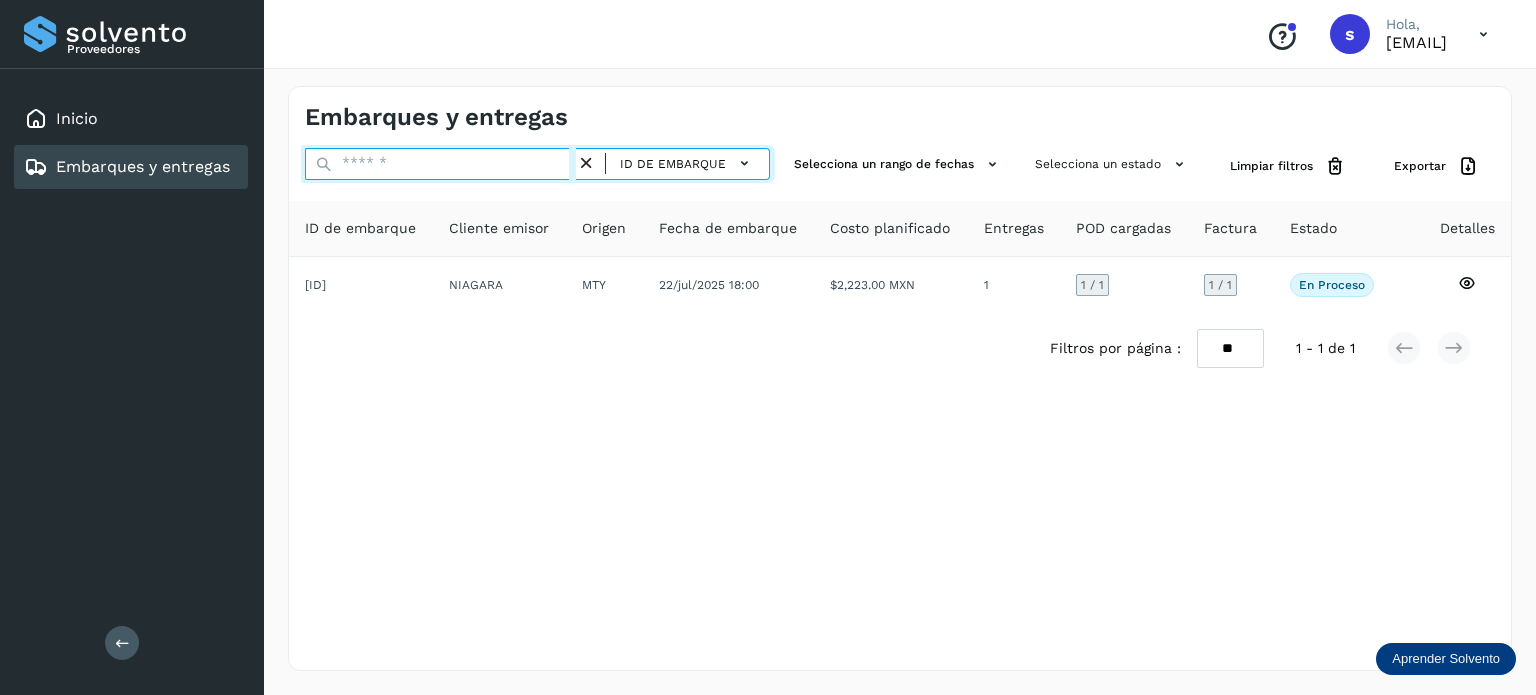 click at bounding box center (440, 164) 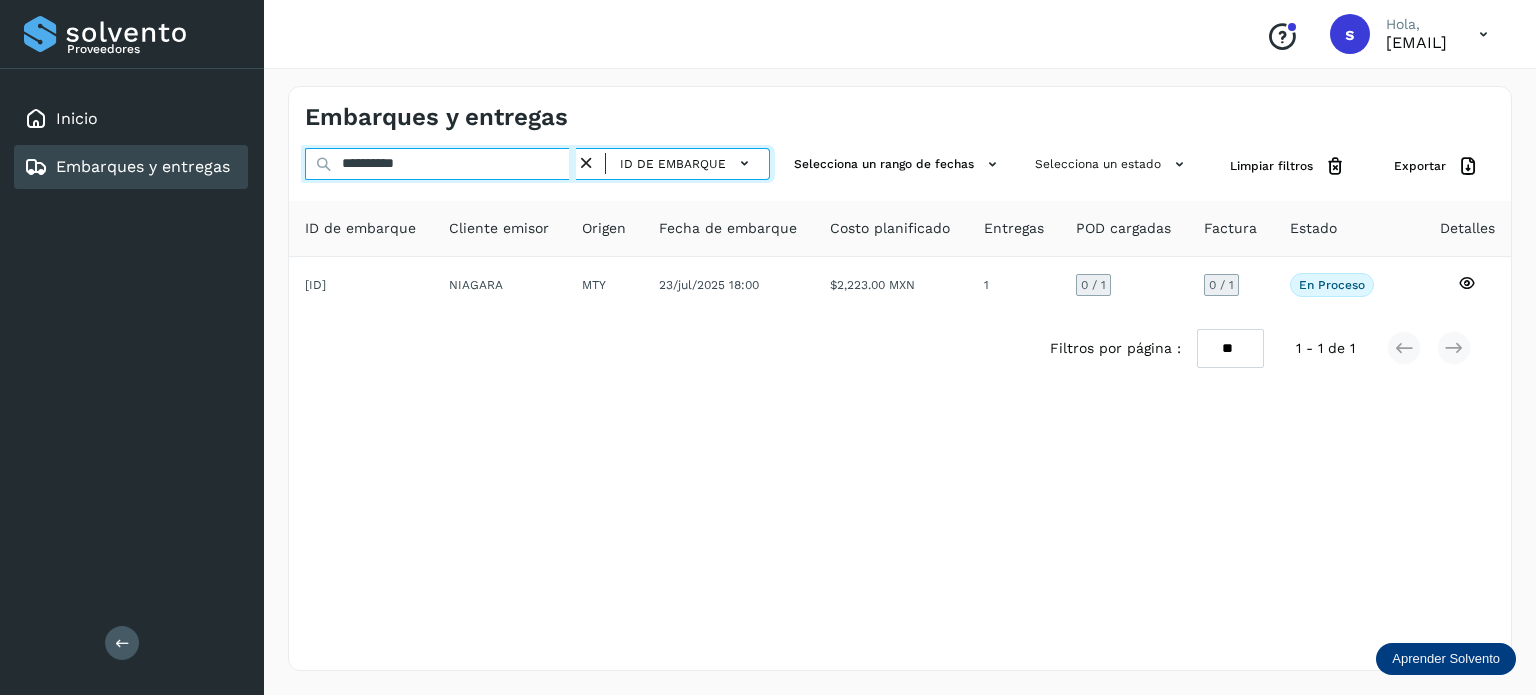 type on "**********" 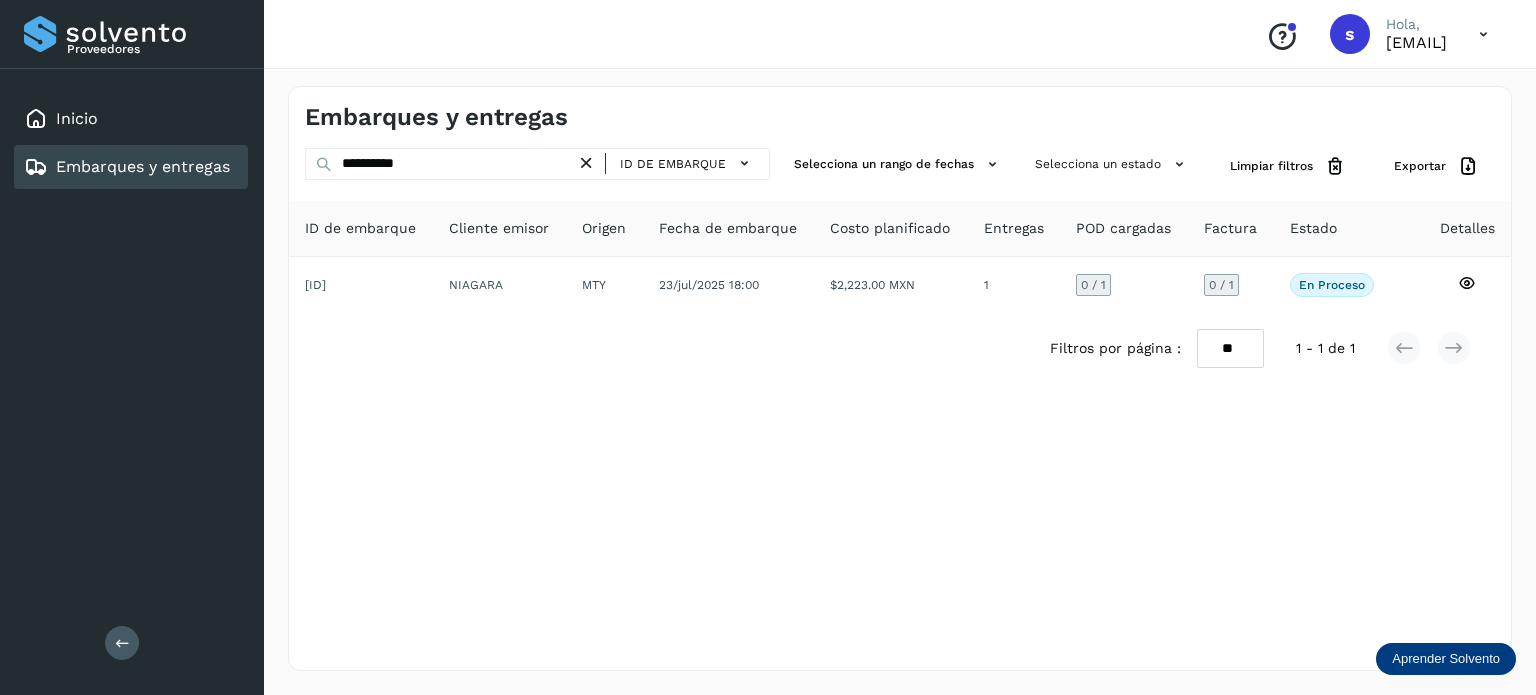 click on "Origen" 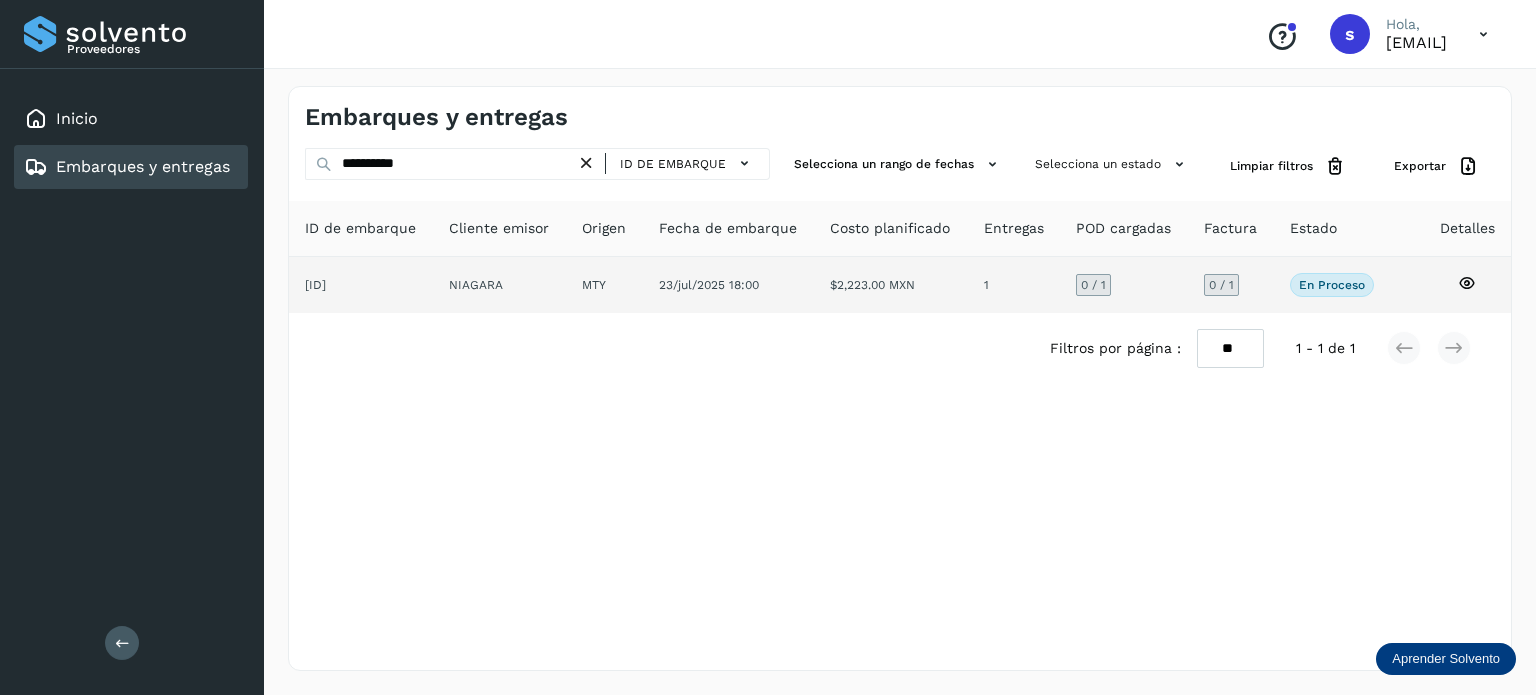 click on "MTY" 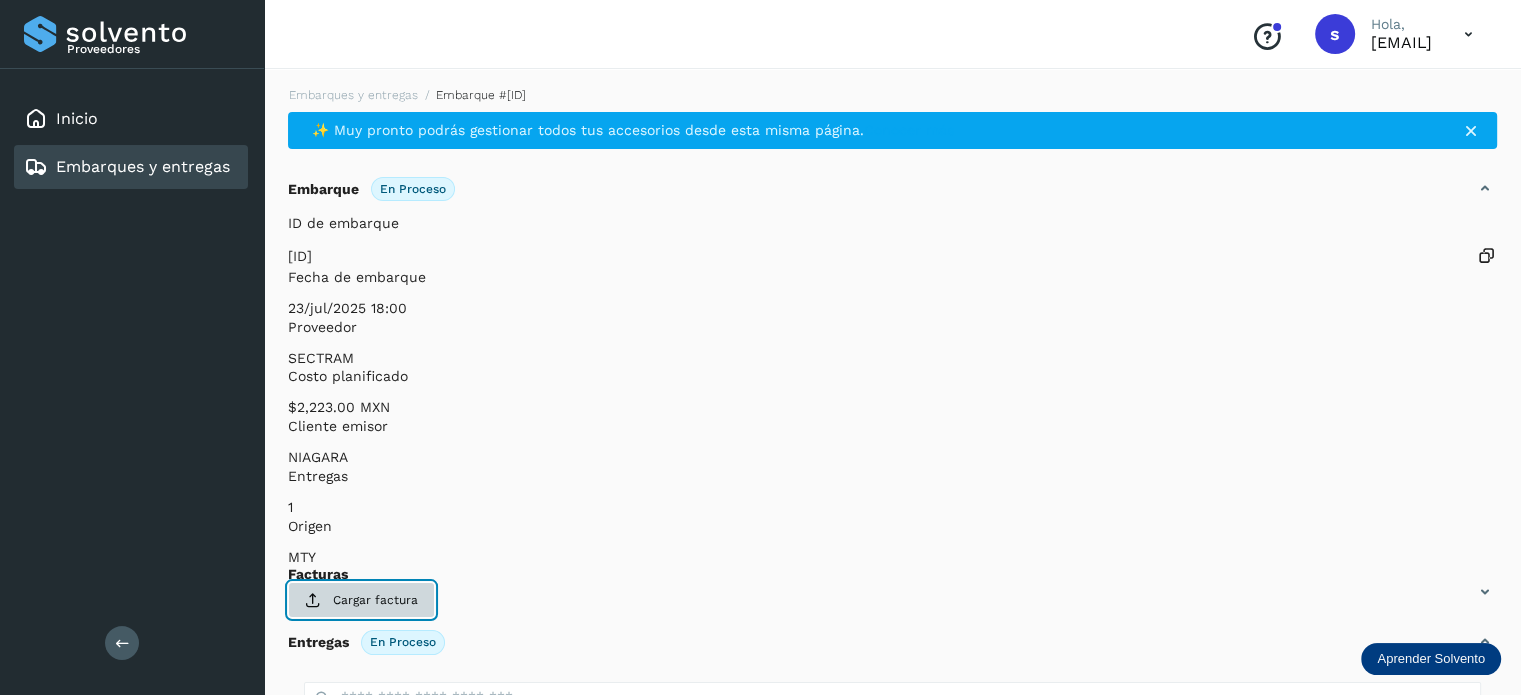 click on "Cargar factura" 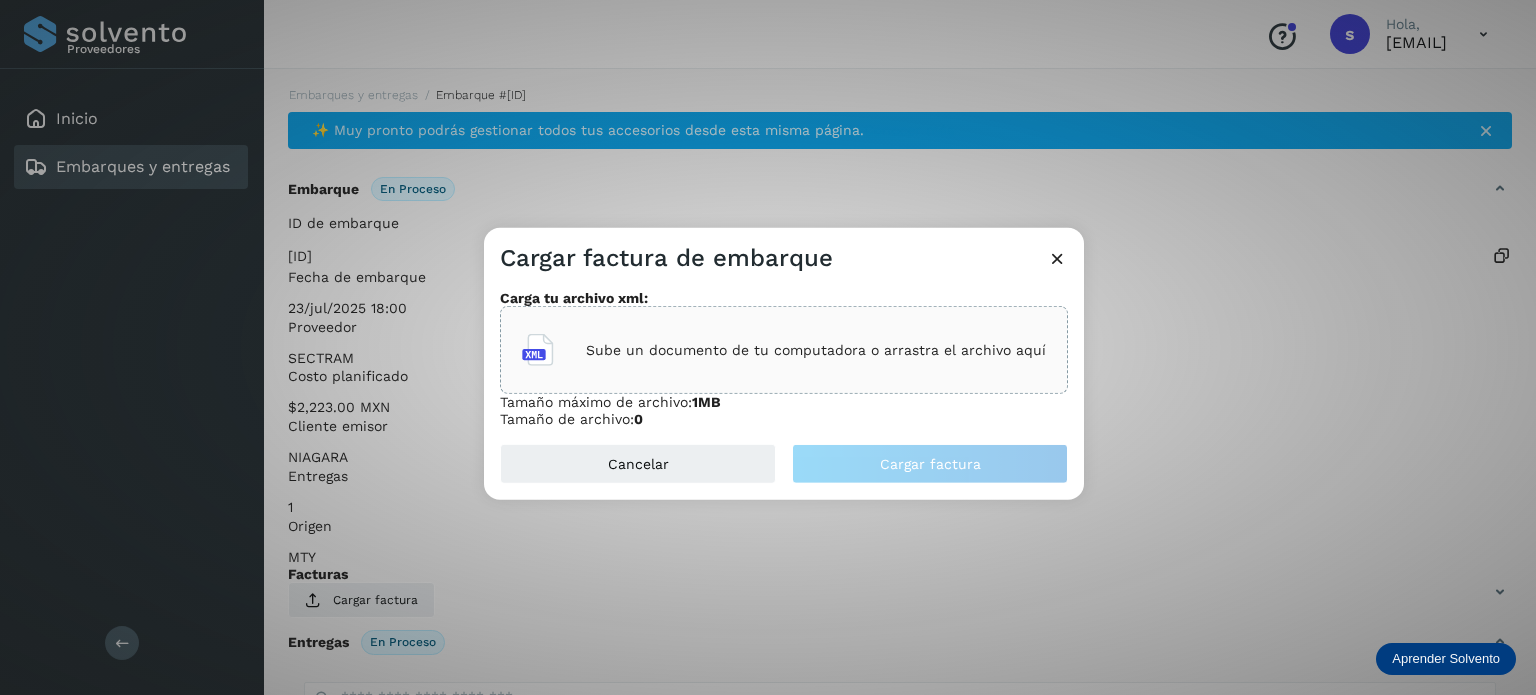 click on "Sube un documento de tu computadora o arrastra el archivo aquí" at bounding box center (816, 350) 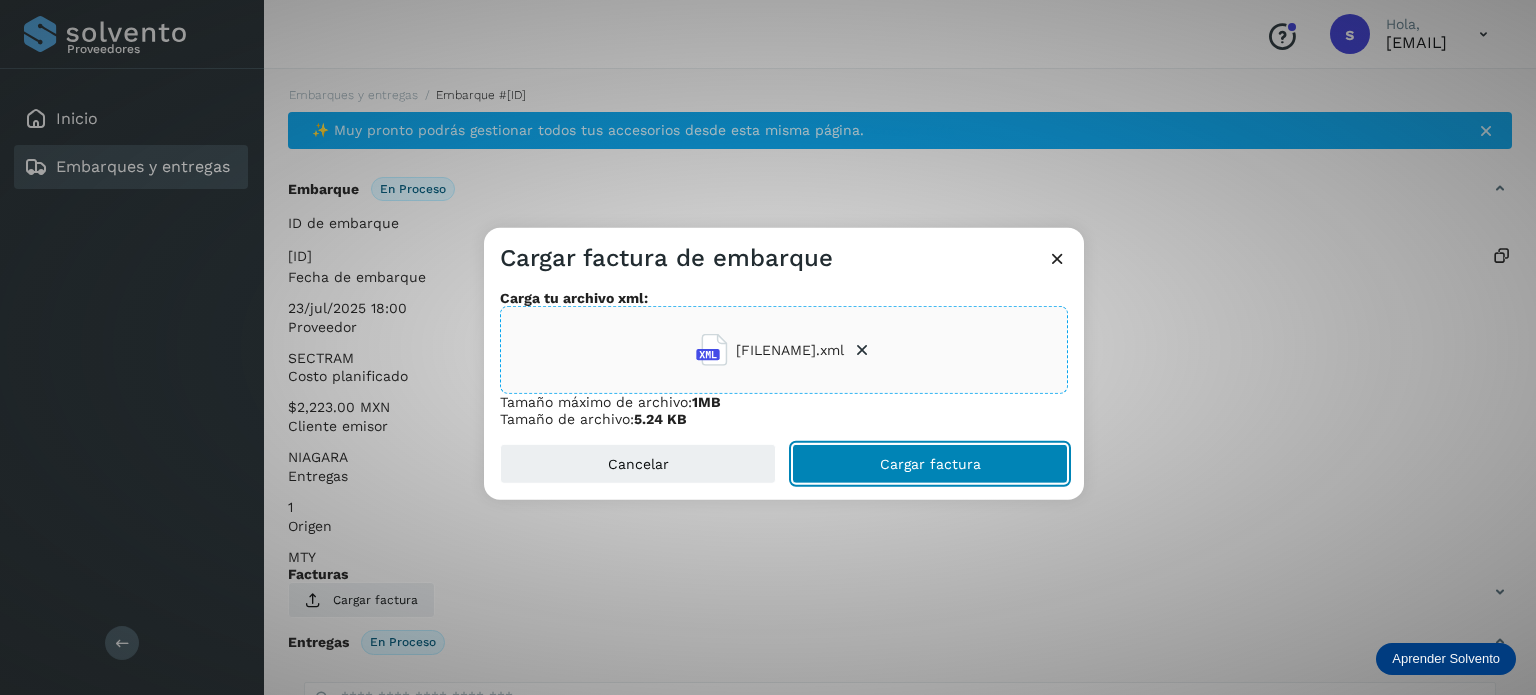 click on "Cargar factura" 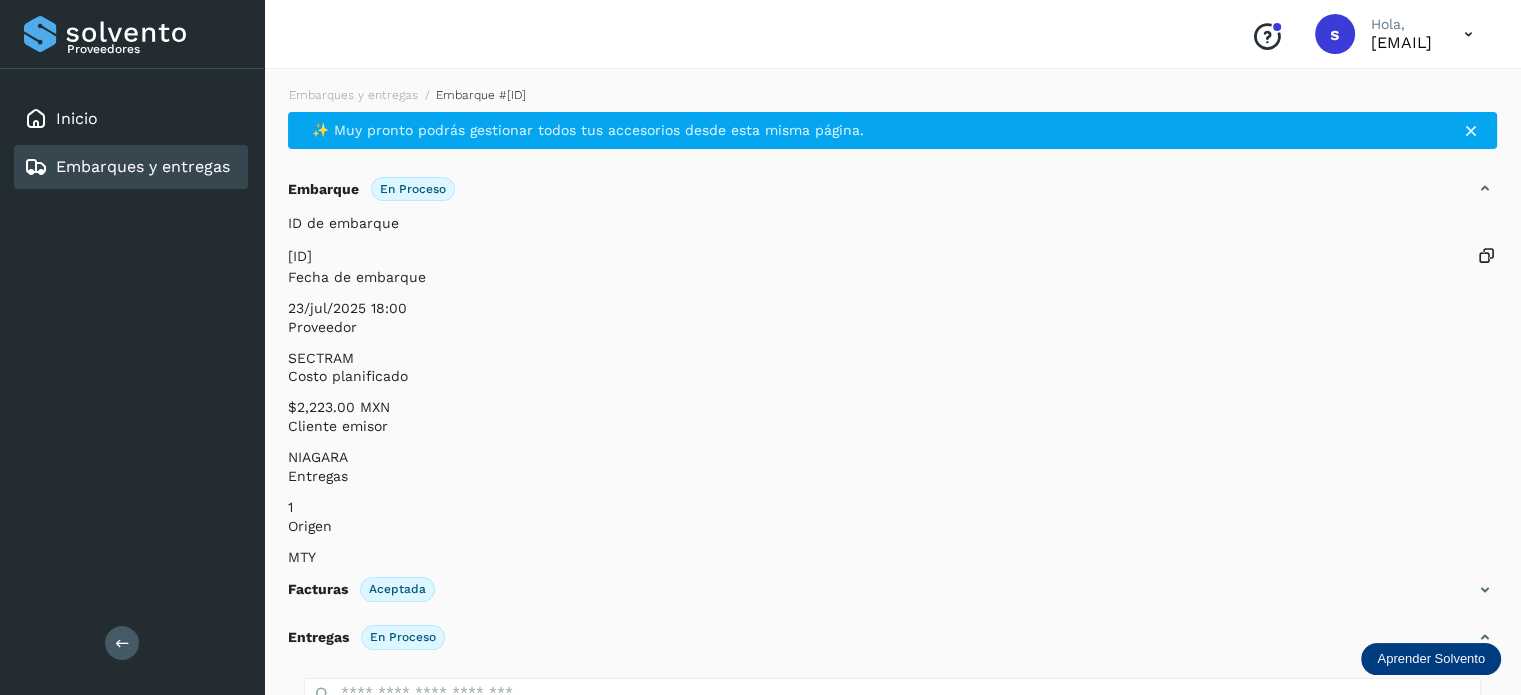 scroll, scrollTop: 250, scrollLeft: 0, axis: vertical 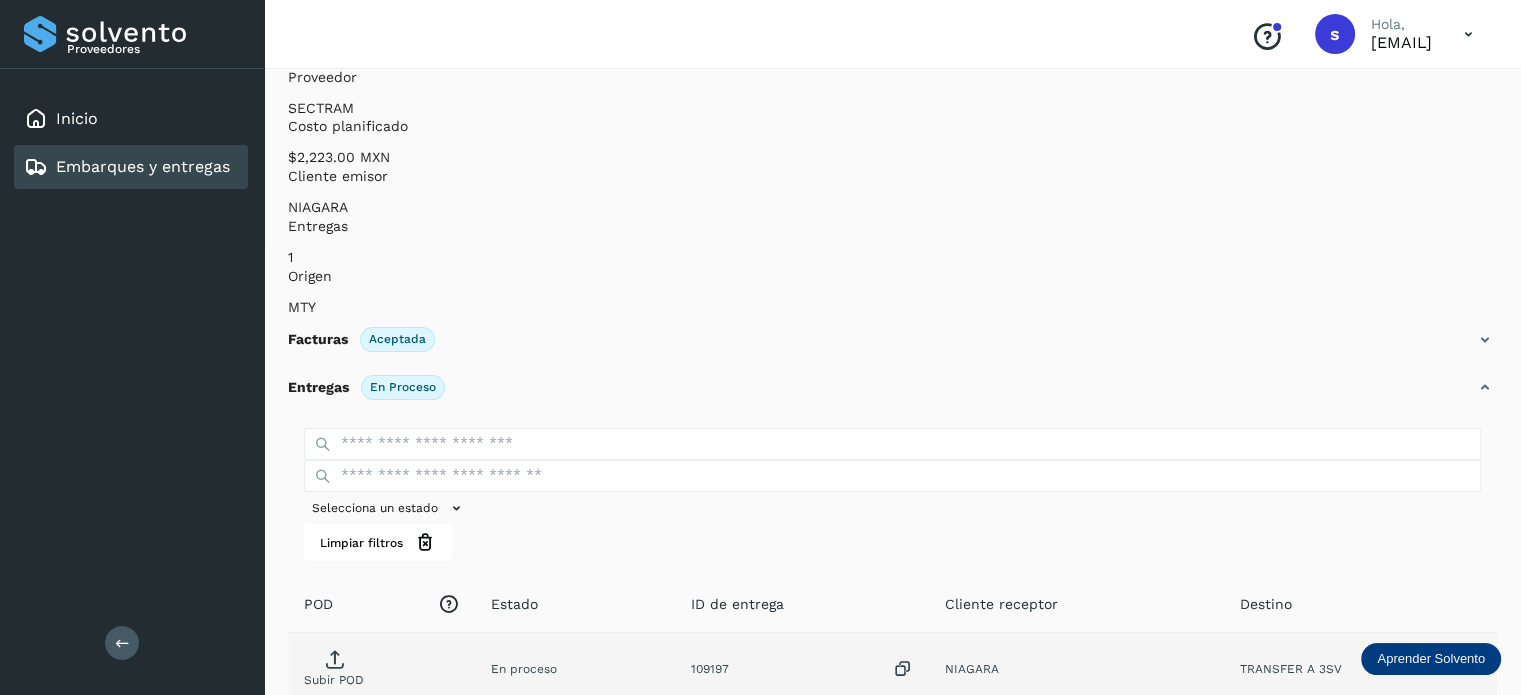 click on "Subir POD" at bounding box center [334, 672] 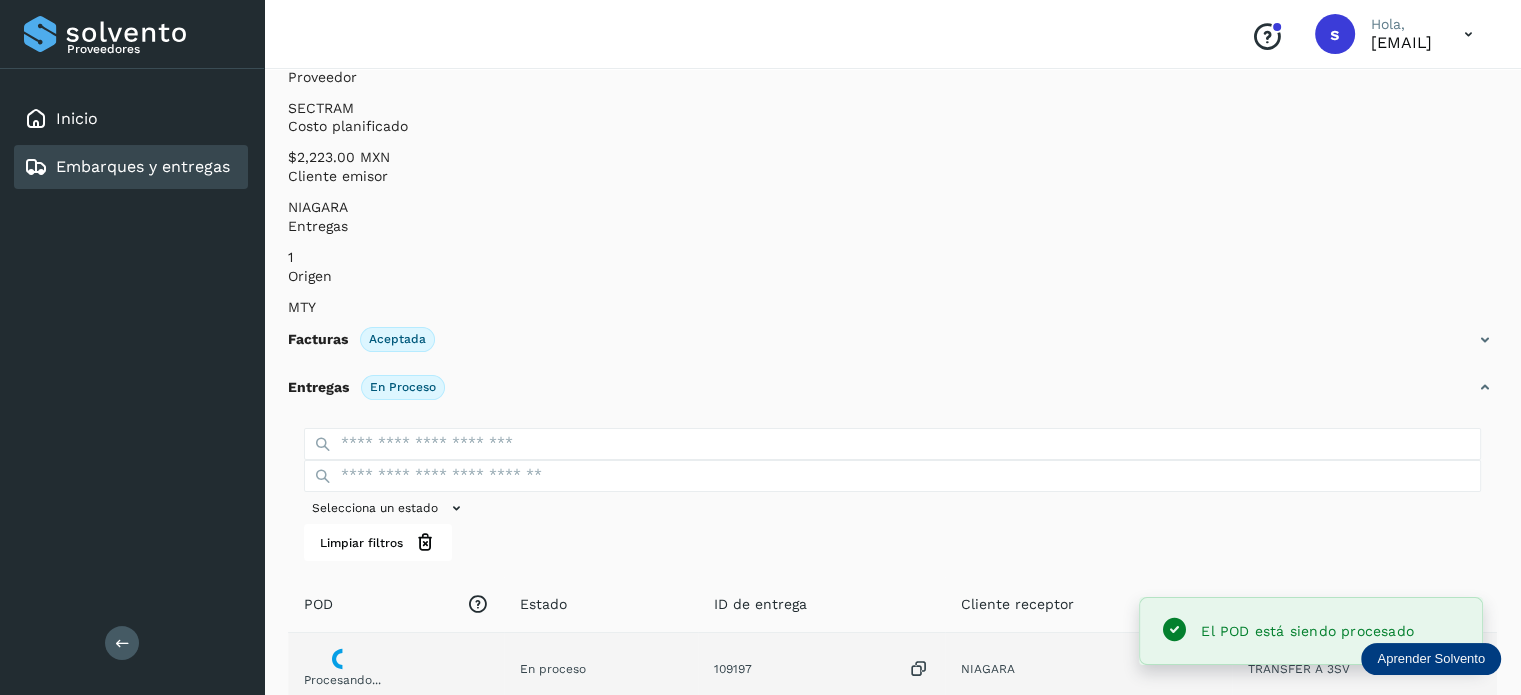 scroll, scrollTop: 0, scrollLeft: 0, axis: both 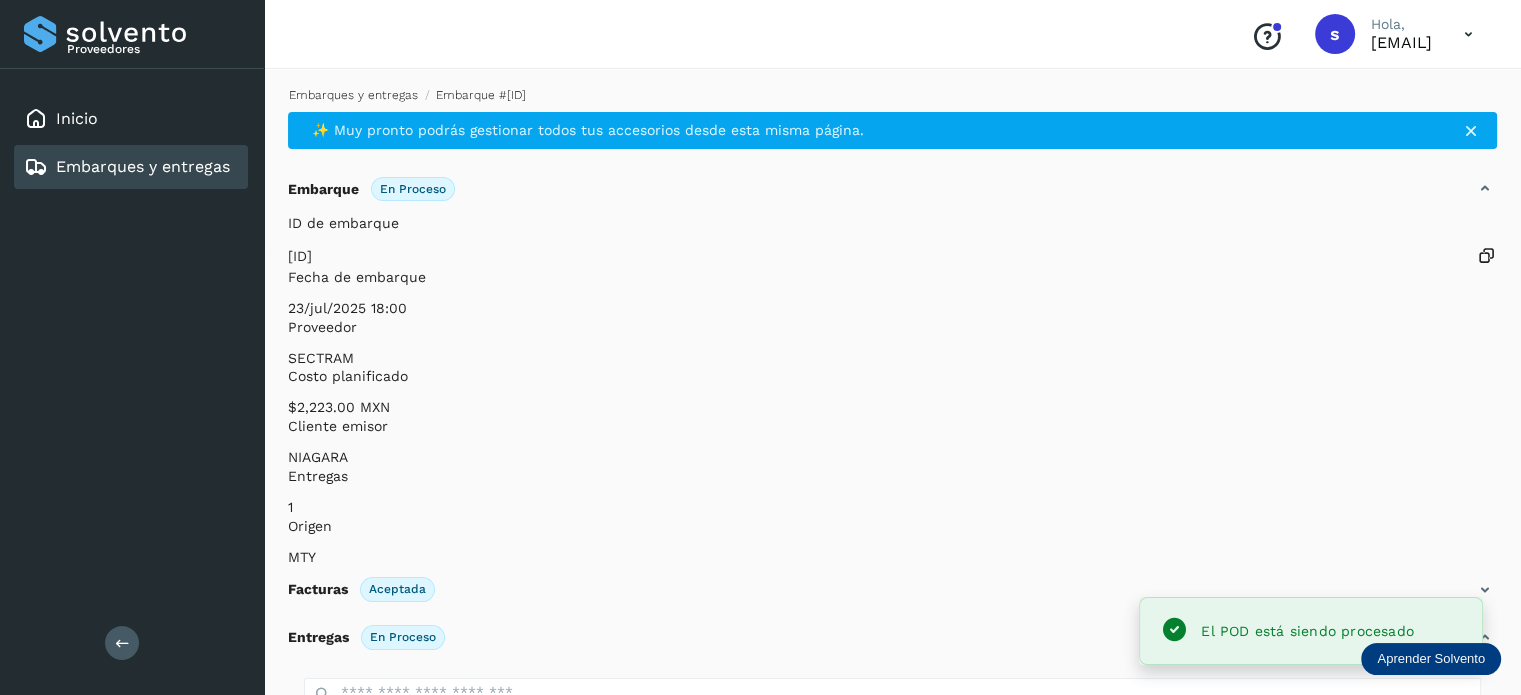 click on "Embarques y entregas" at bounding box center [353, 95] 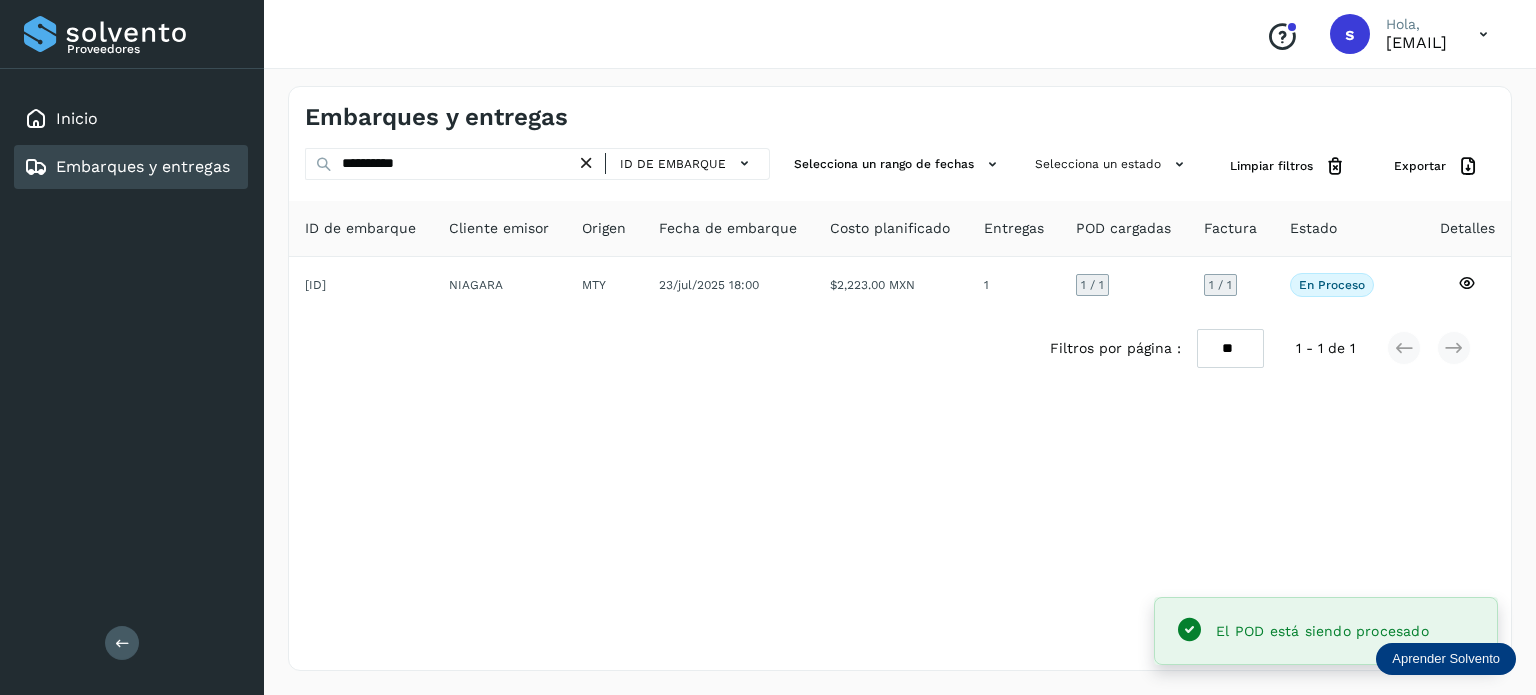 click at bounding box center (586, 163) 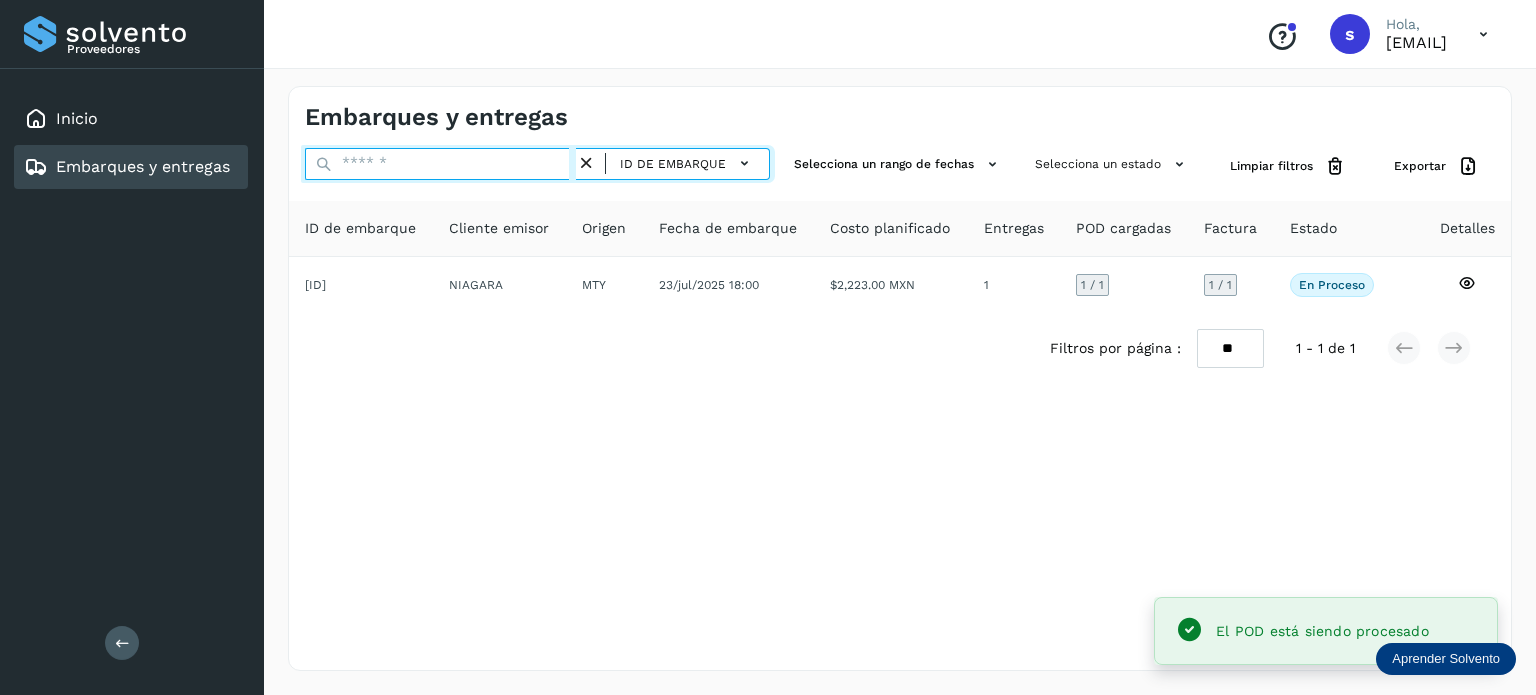 click at bounding box center [440, 164] 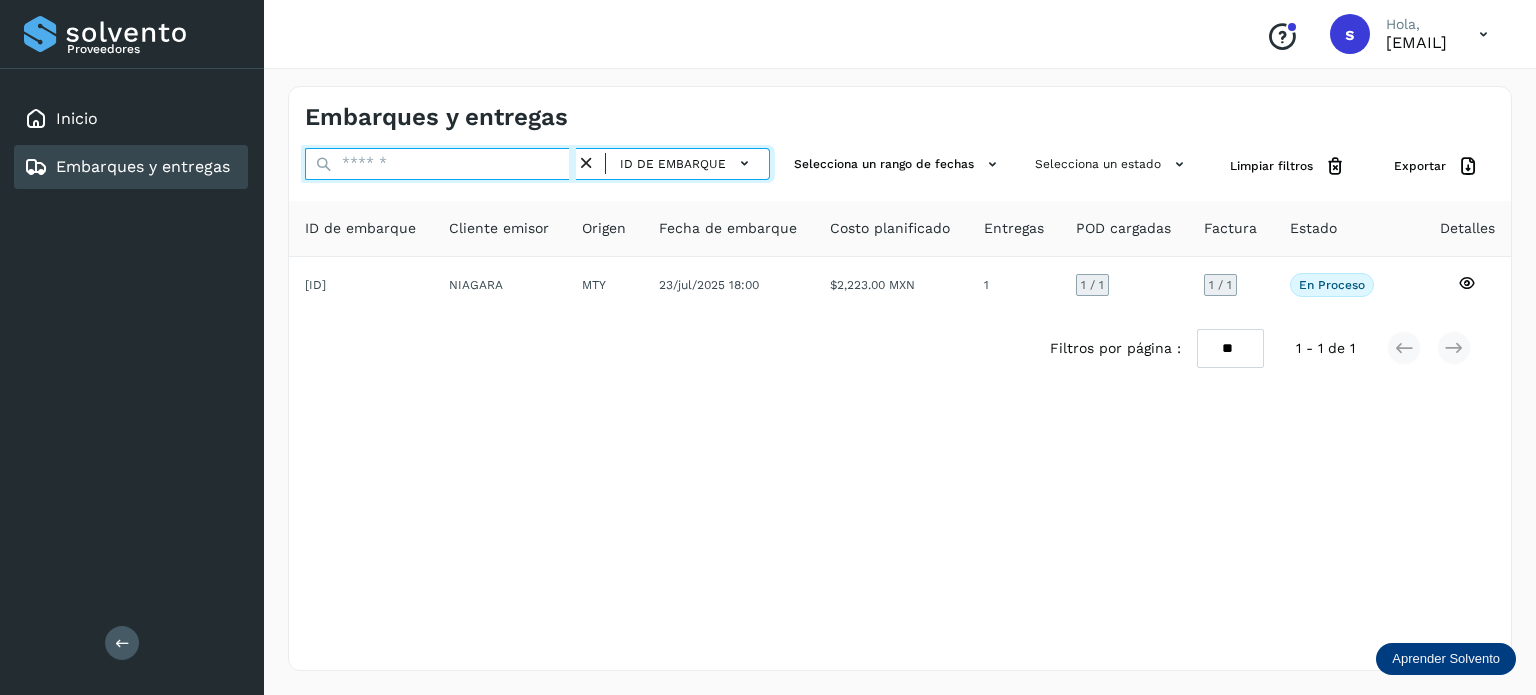 paste on "**********" 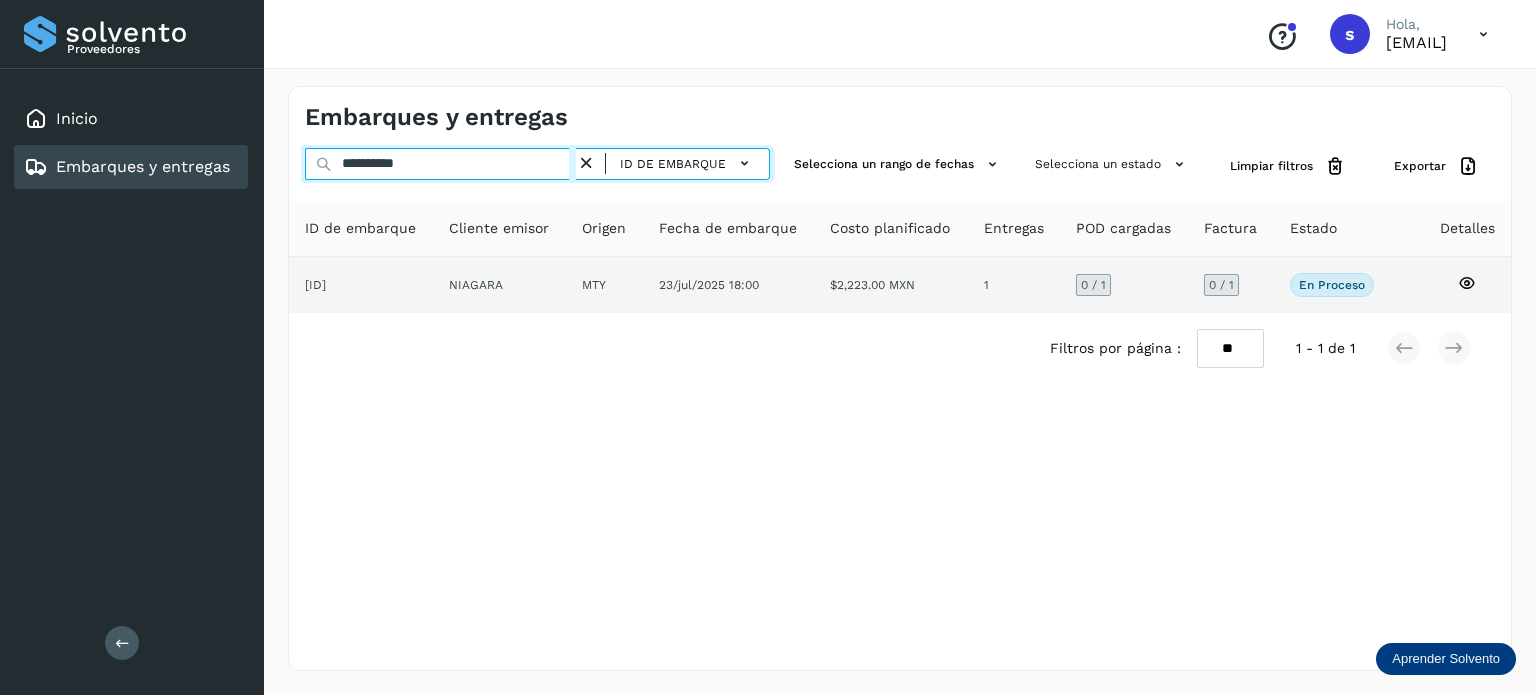 type on "**********" 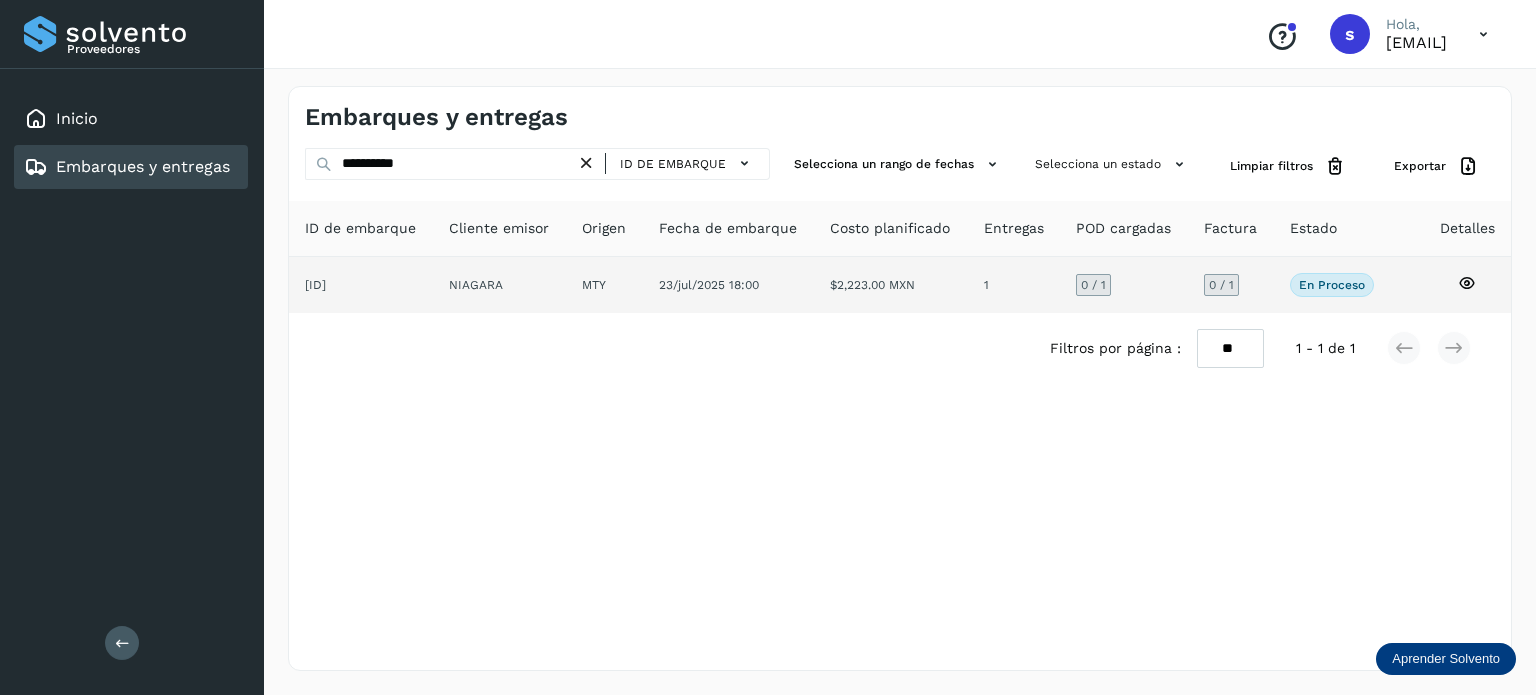 click on "NIAGARA" 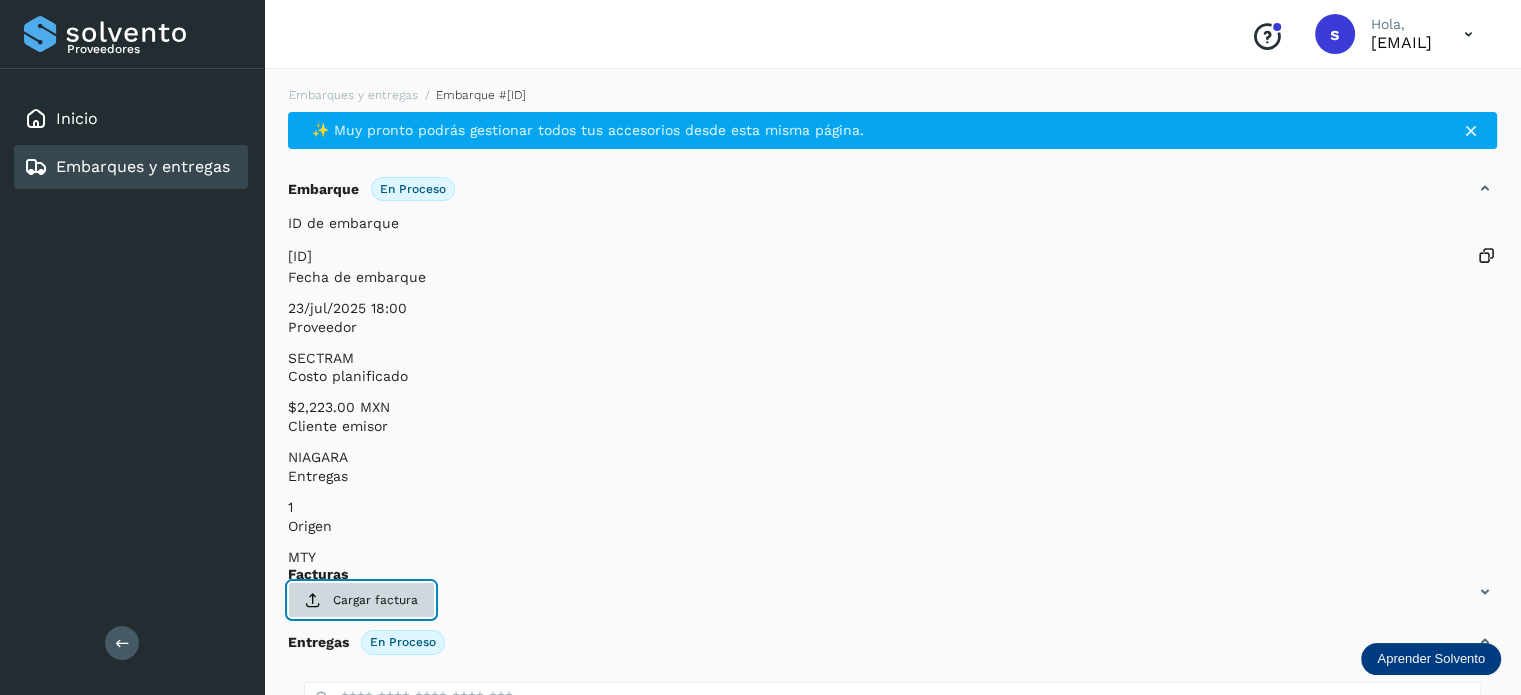 click on "Cargar factura" at bounding box center (361, 600) 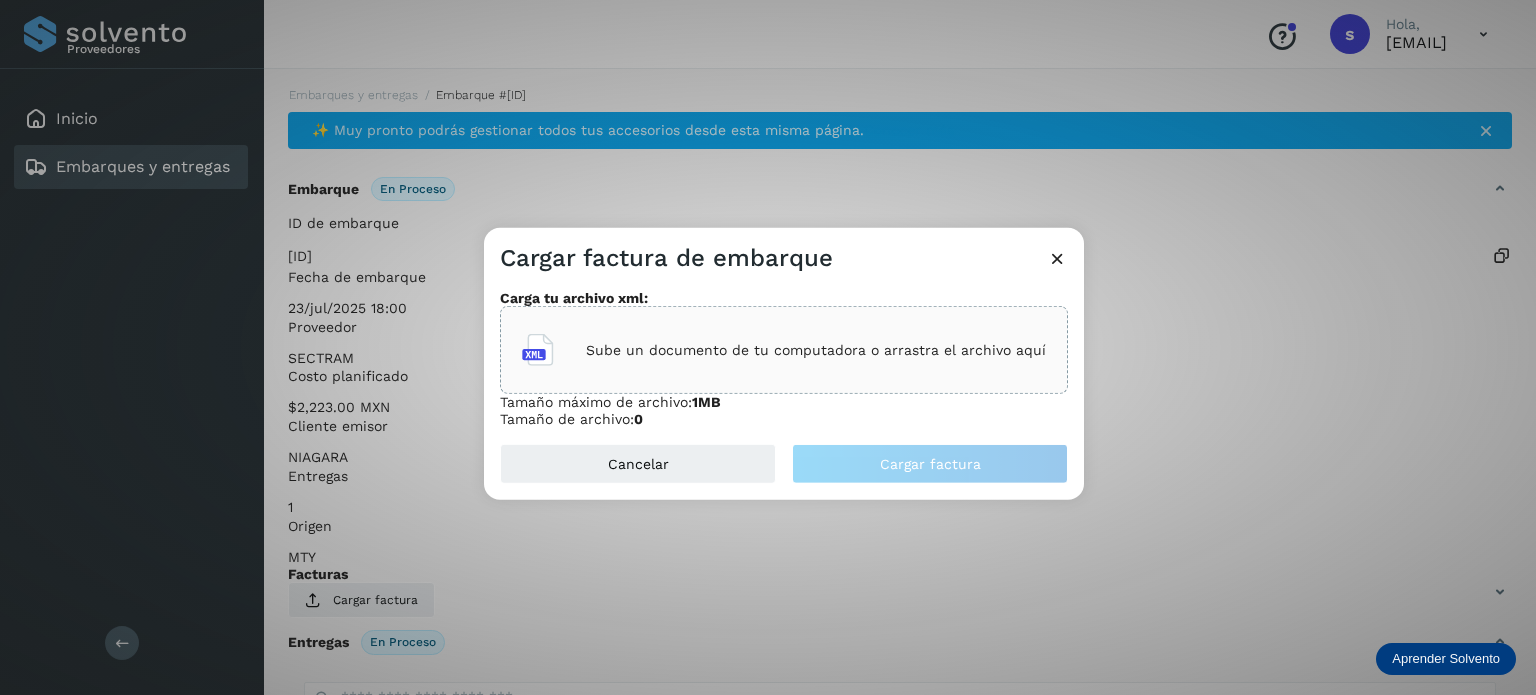click on "Sube un documento de tu computadora o arrastra el archivo aquí" 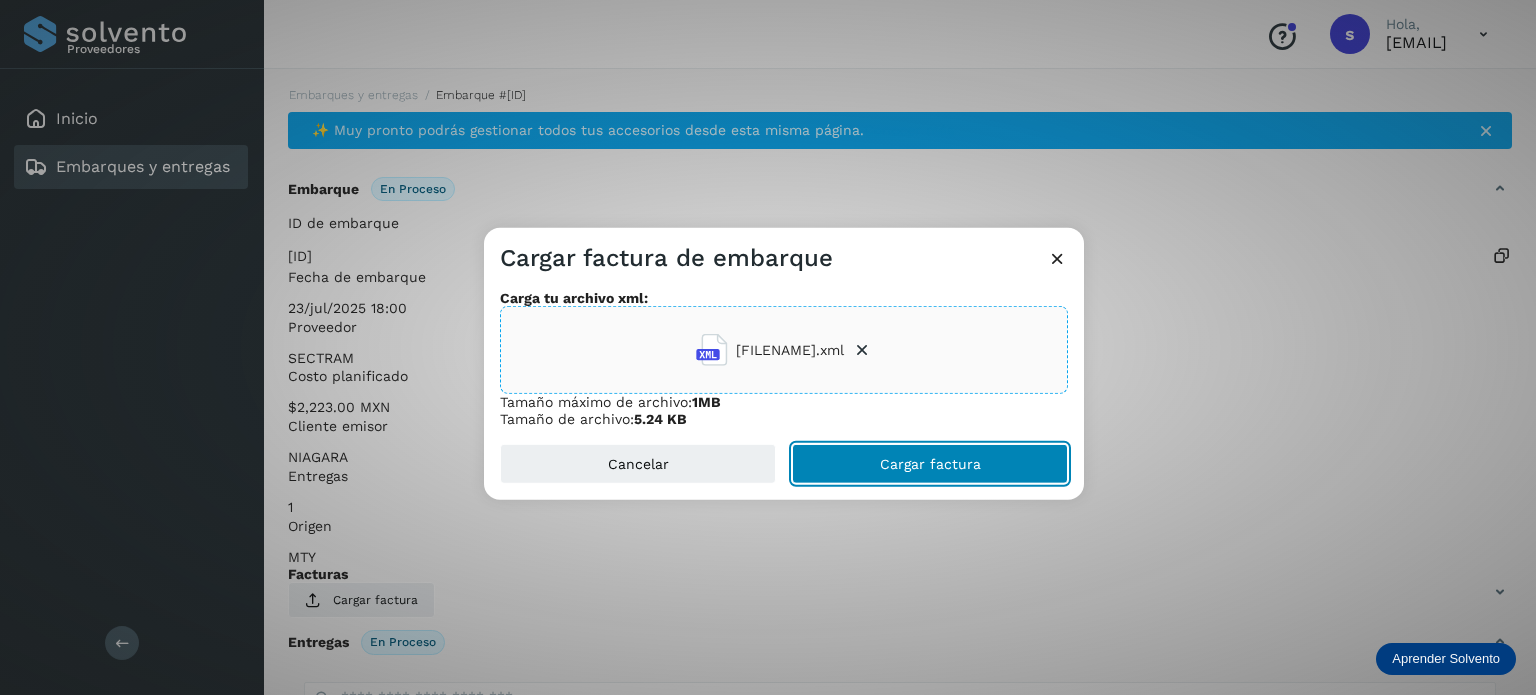 click on "Cargar factura" 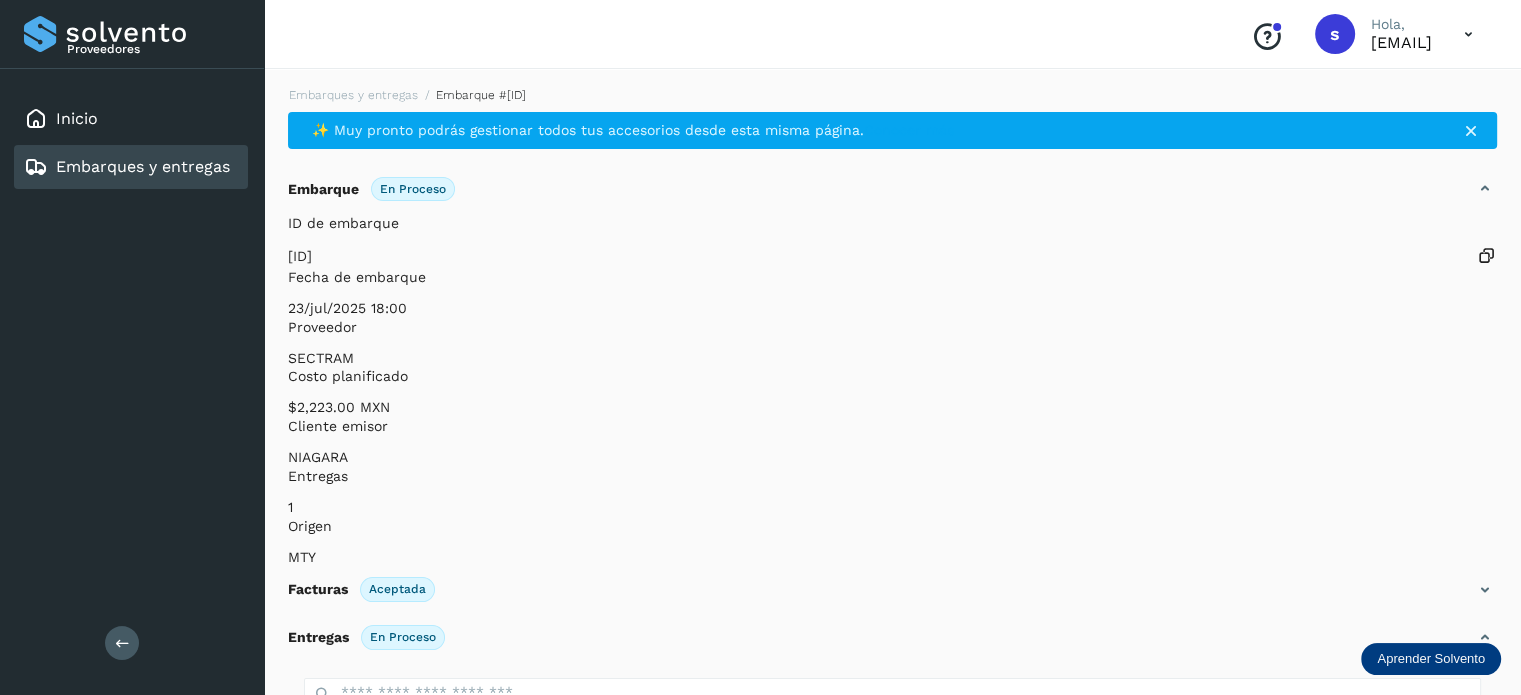 scroll, scrollTop: 250, scrollLeft: 0, axis: vertical 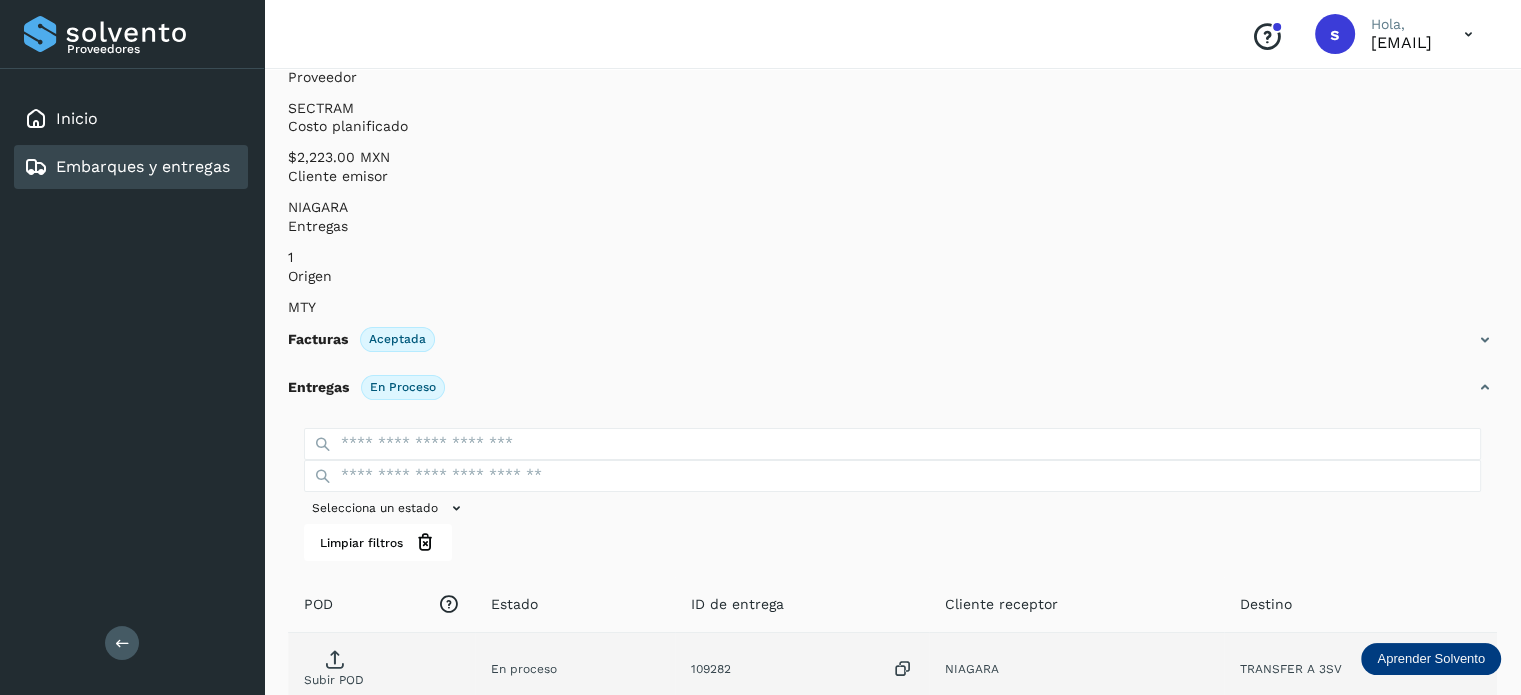 click on "Subir POD" at bounding box center [334, 672] 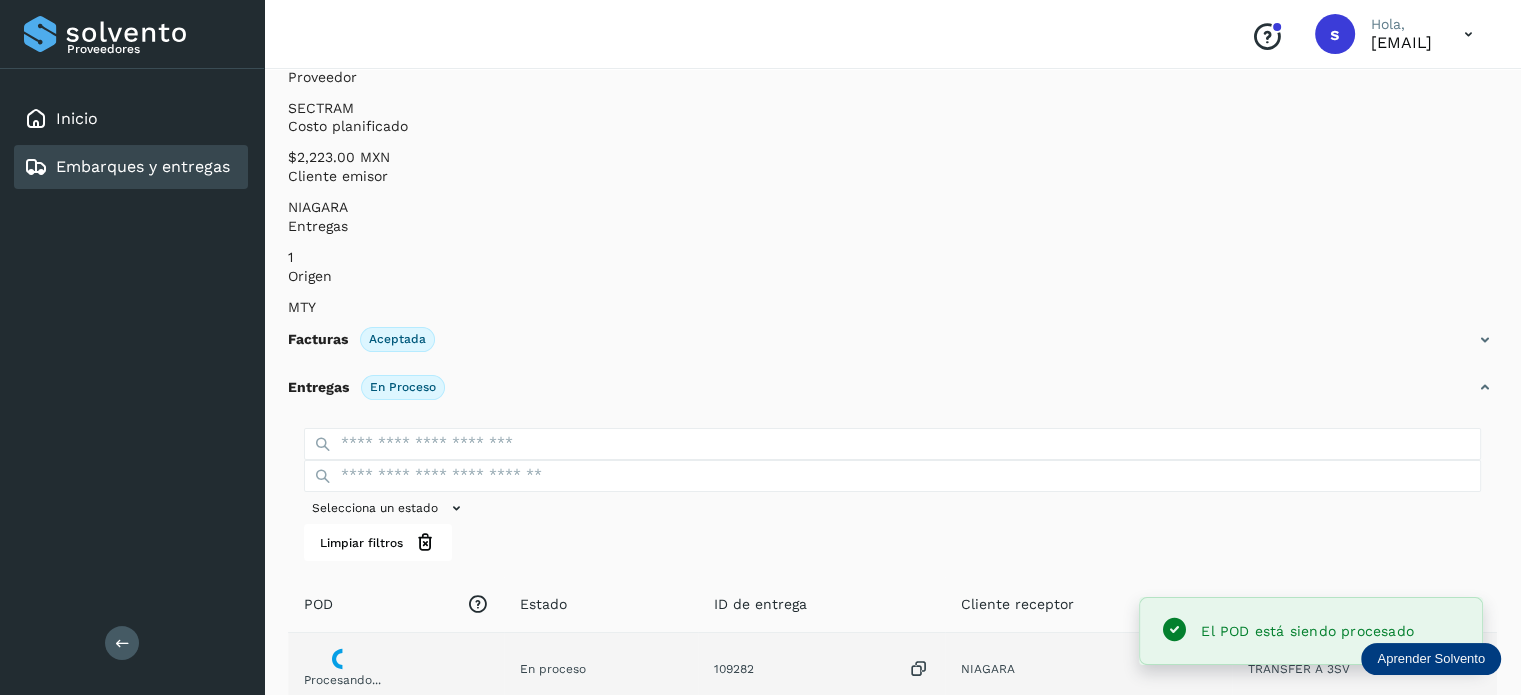 scroll, scrollTop: 0, scrollLeft: 0, axis: both 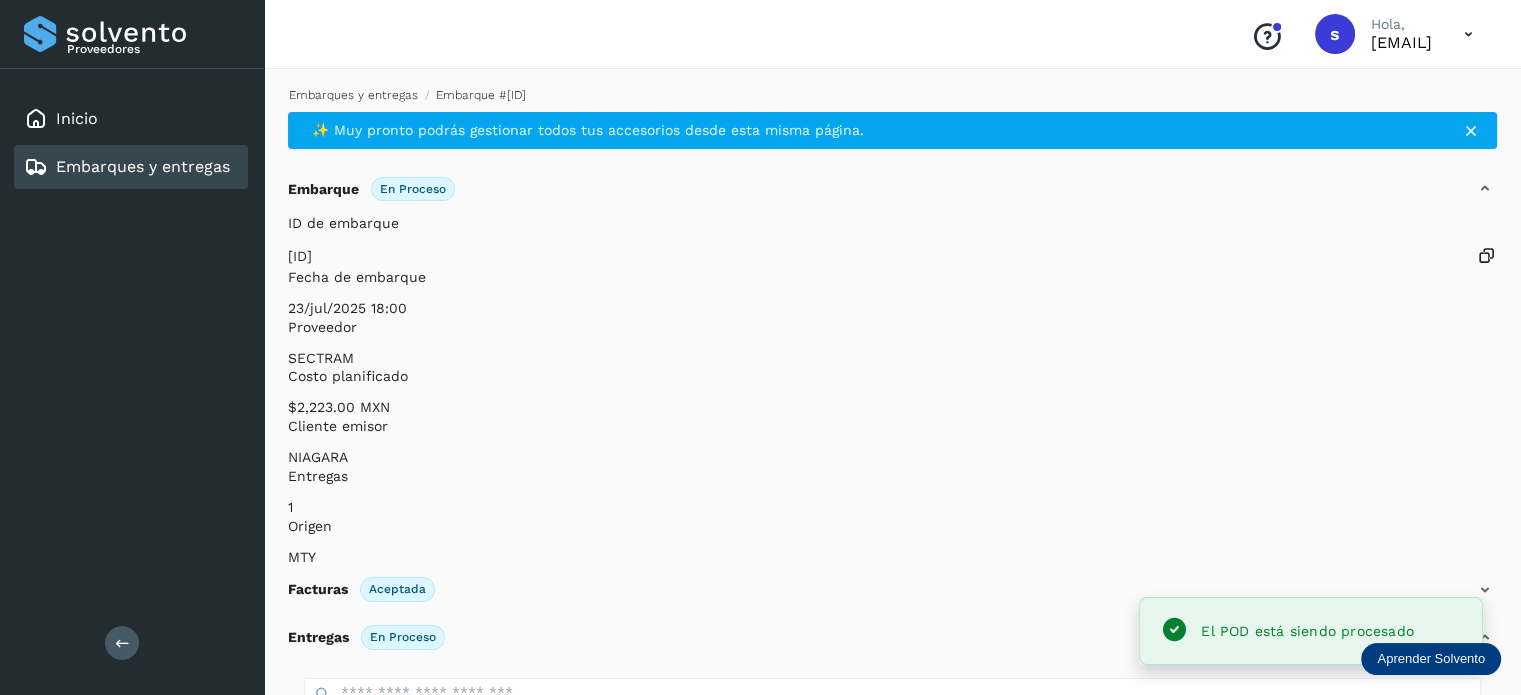 click on "Embarques y entregas" at bounding box center (353, 95) 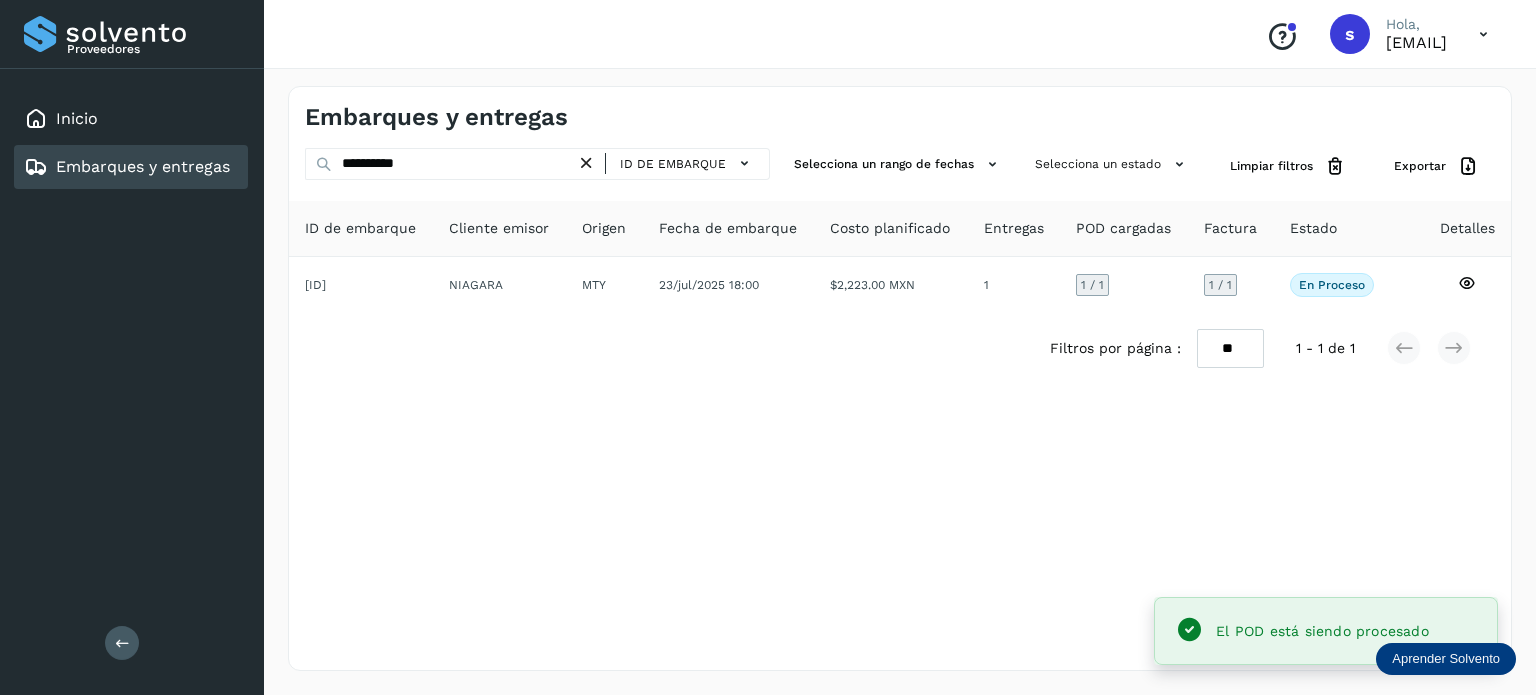 click at bounding box center [586, 163] 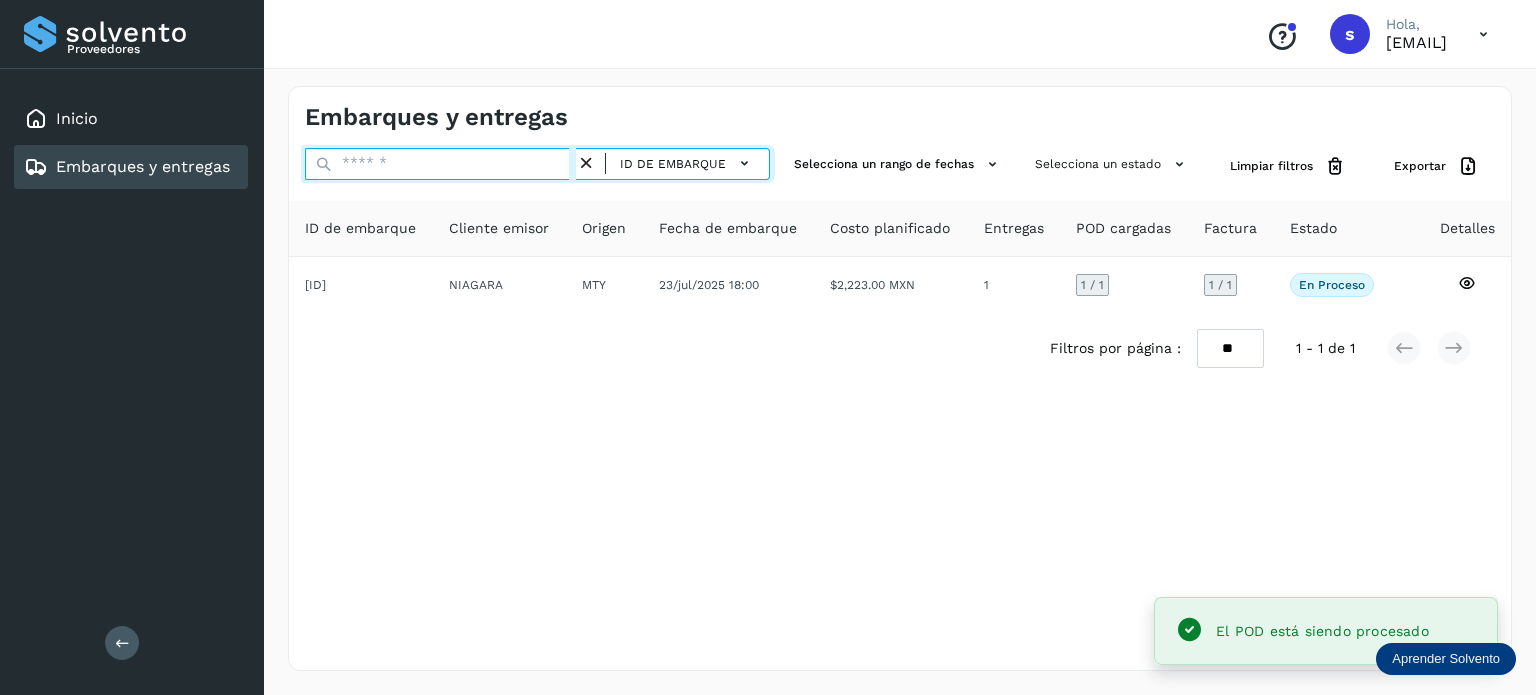 click at bounding box center [440, 164] 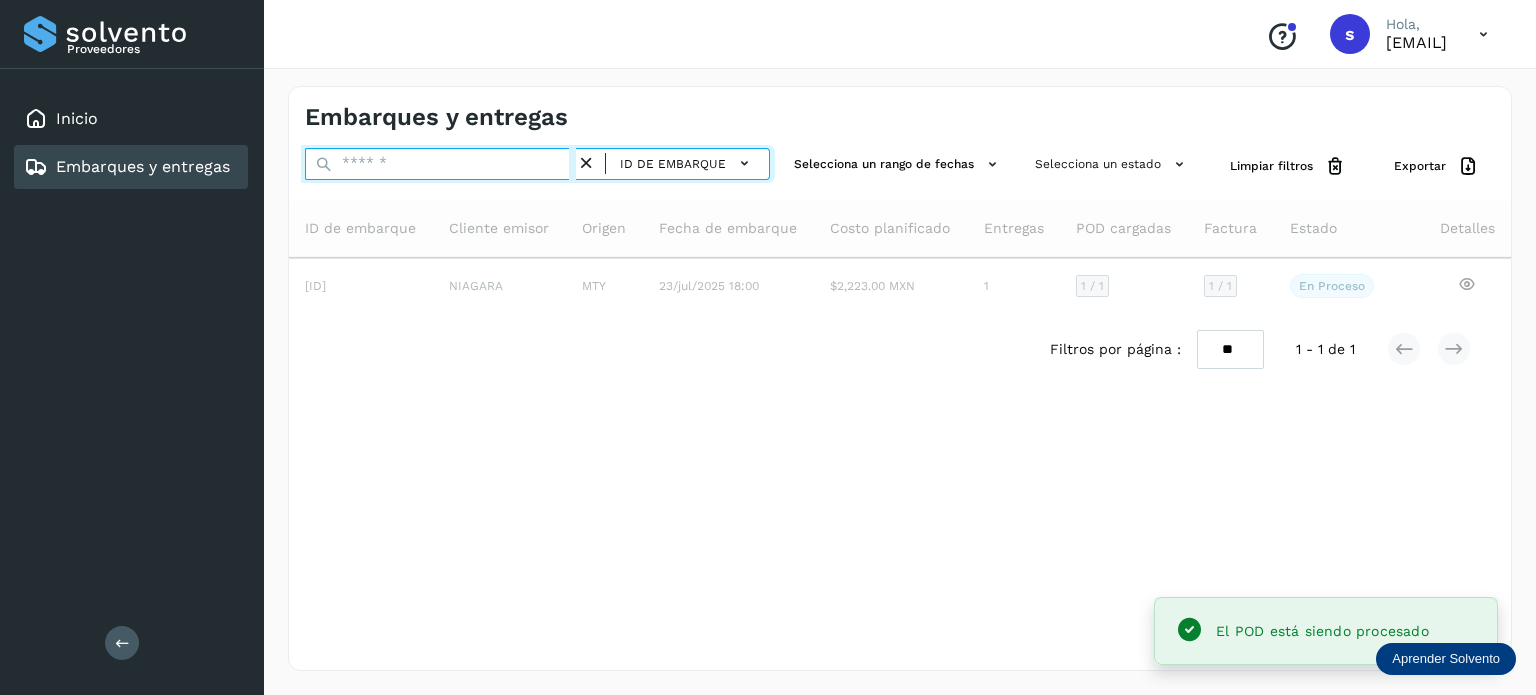 paste on "**********" 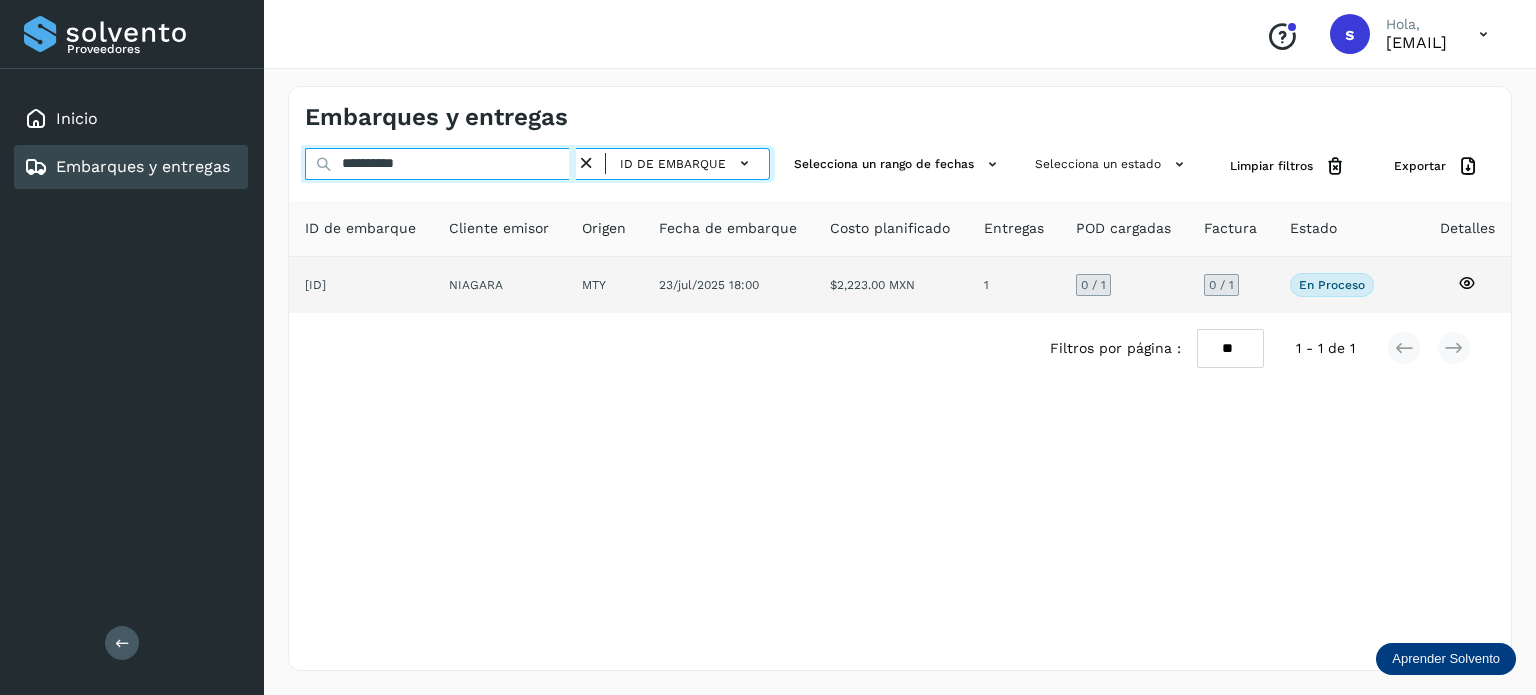 type on "**********" 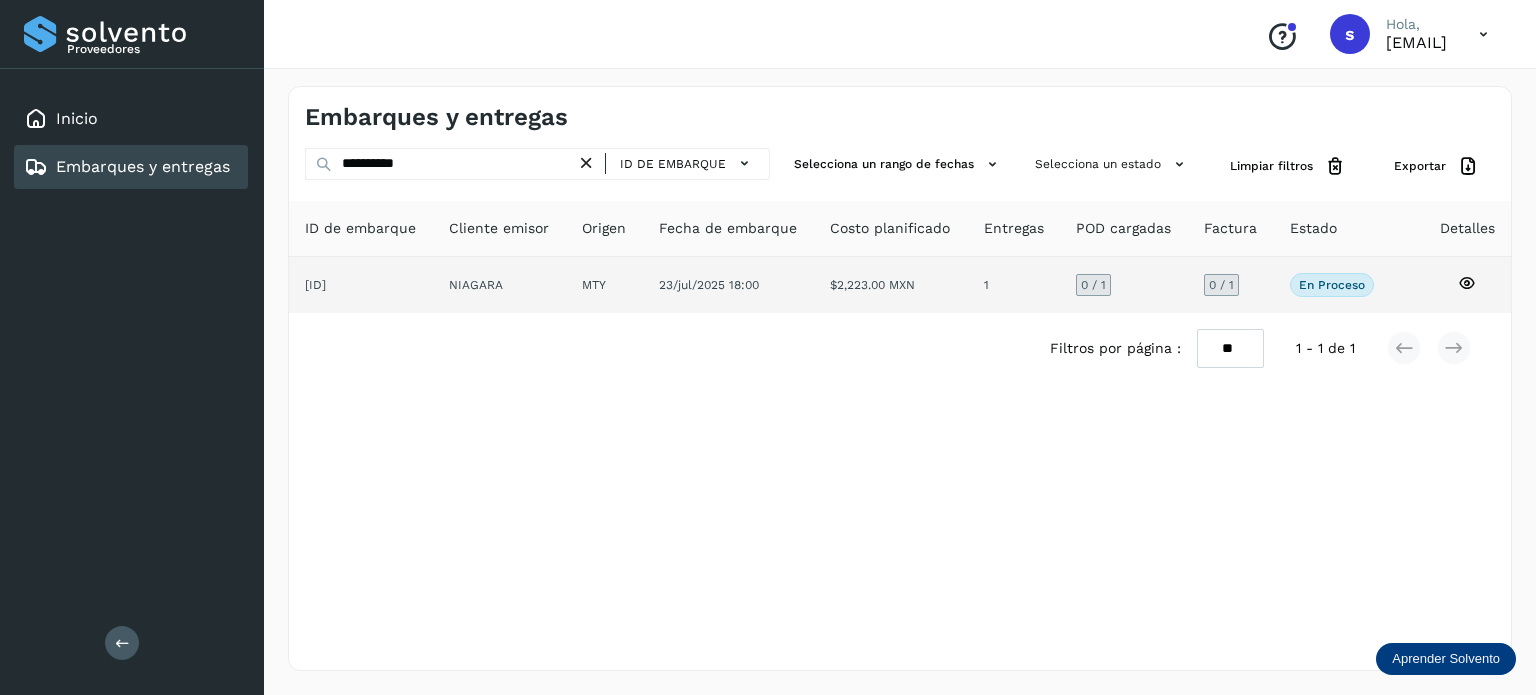 click on "MTY" 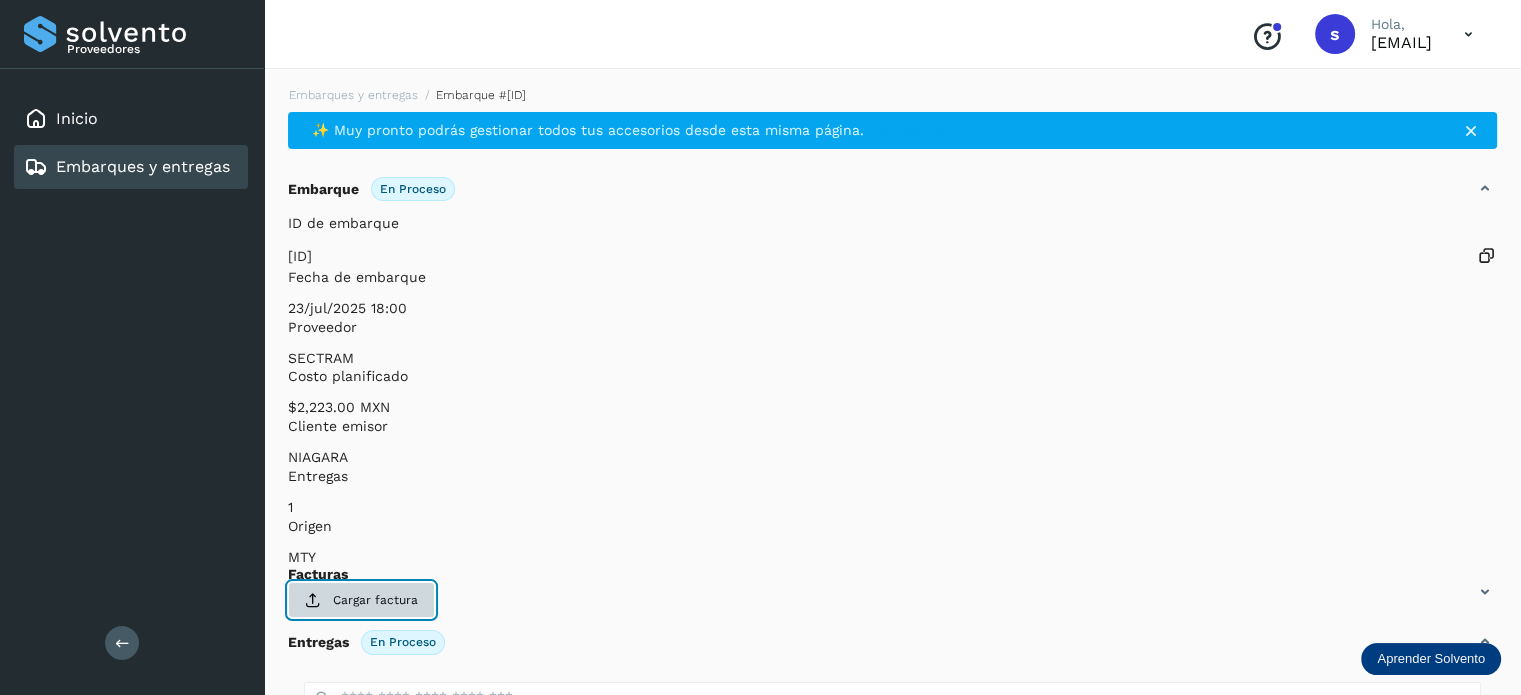 click on "Cargar factura" at bounding box center [361, 600] 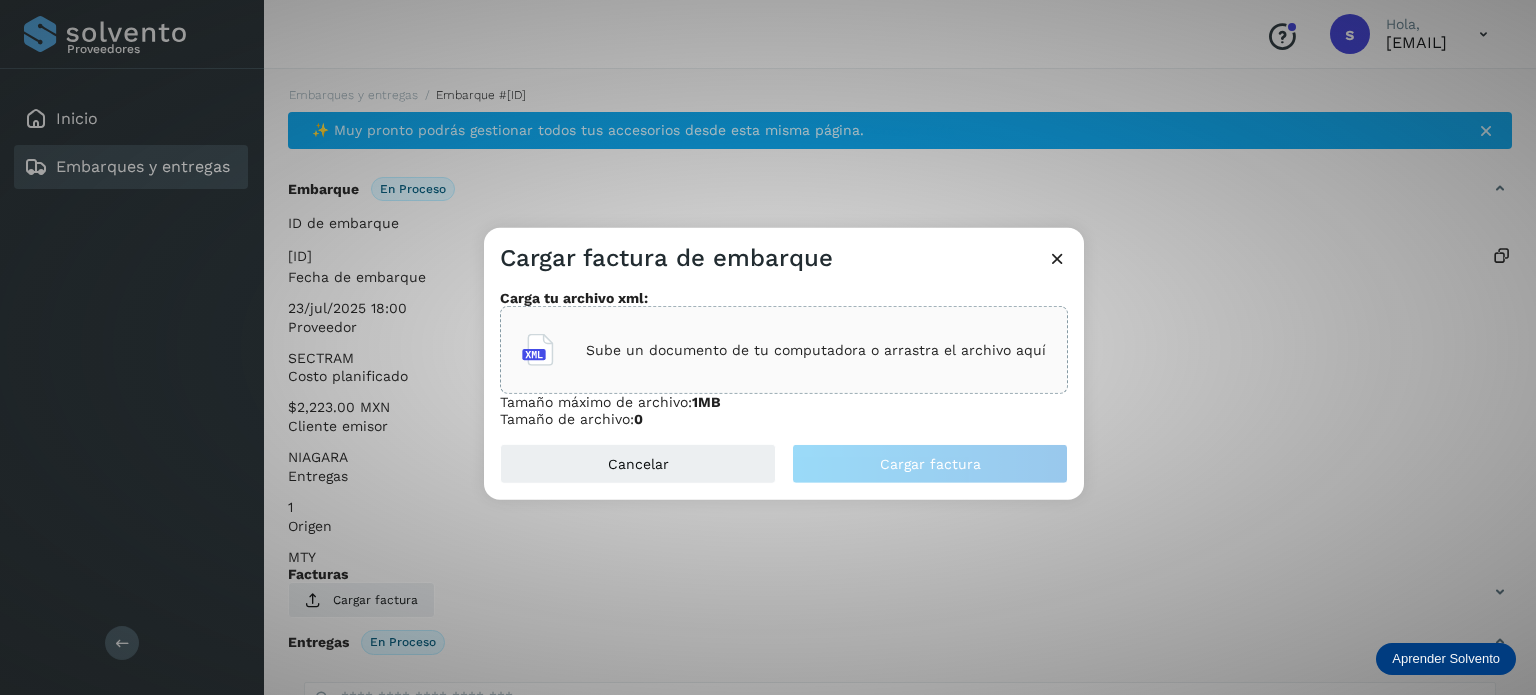 click on "Sube un documento de tu computadora o arrastra el archivo aquí" 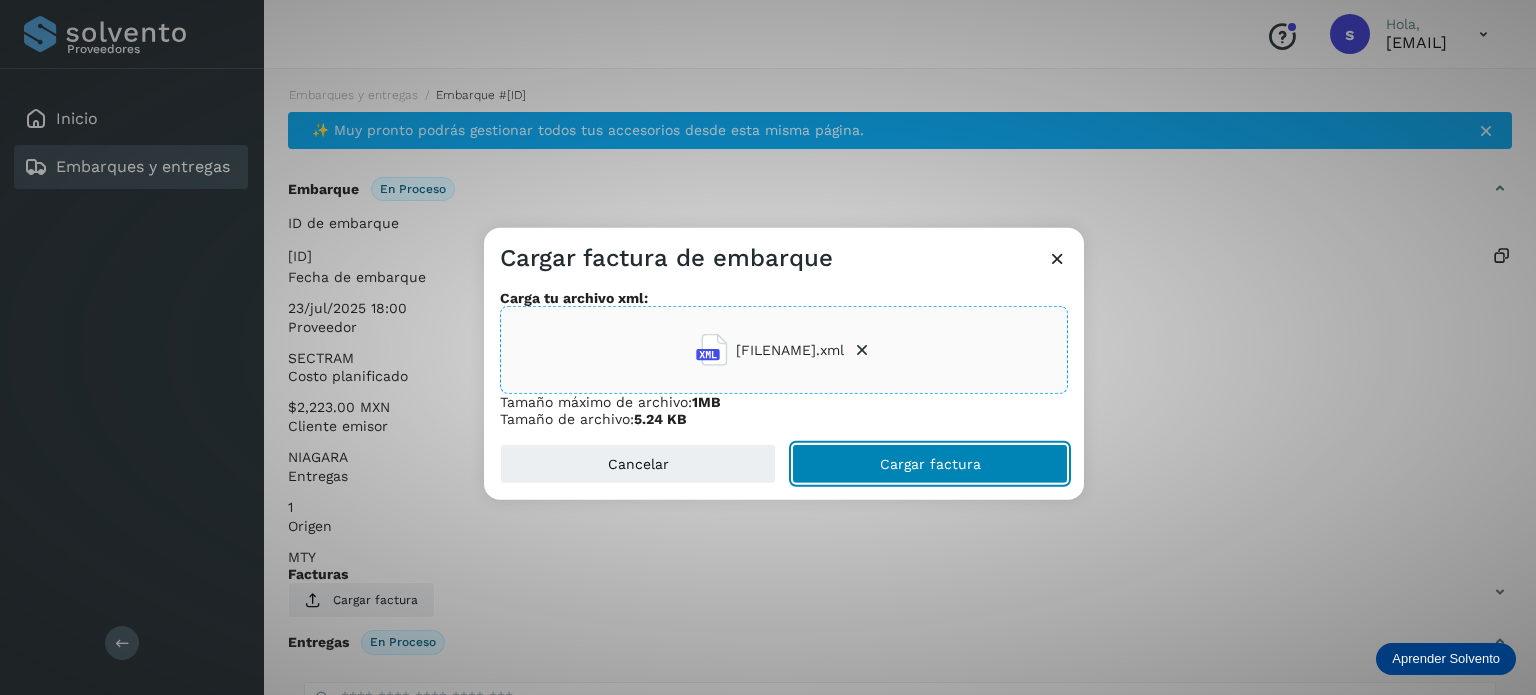 click on "Cargar factura" 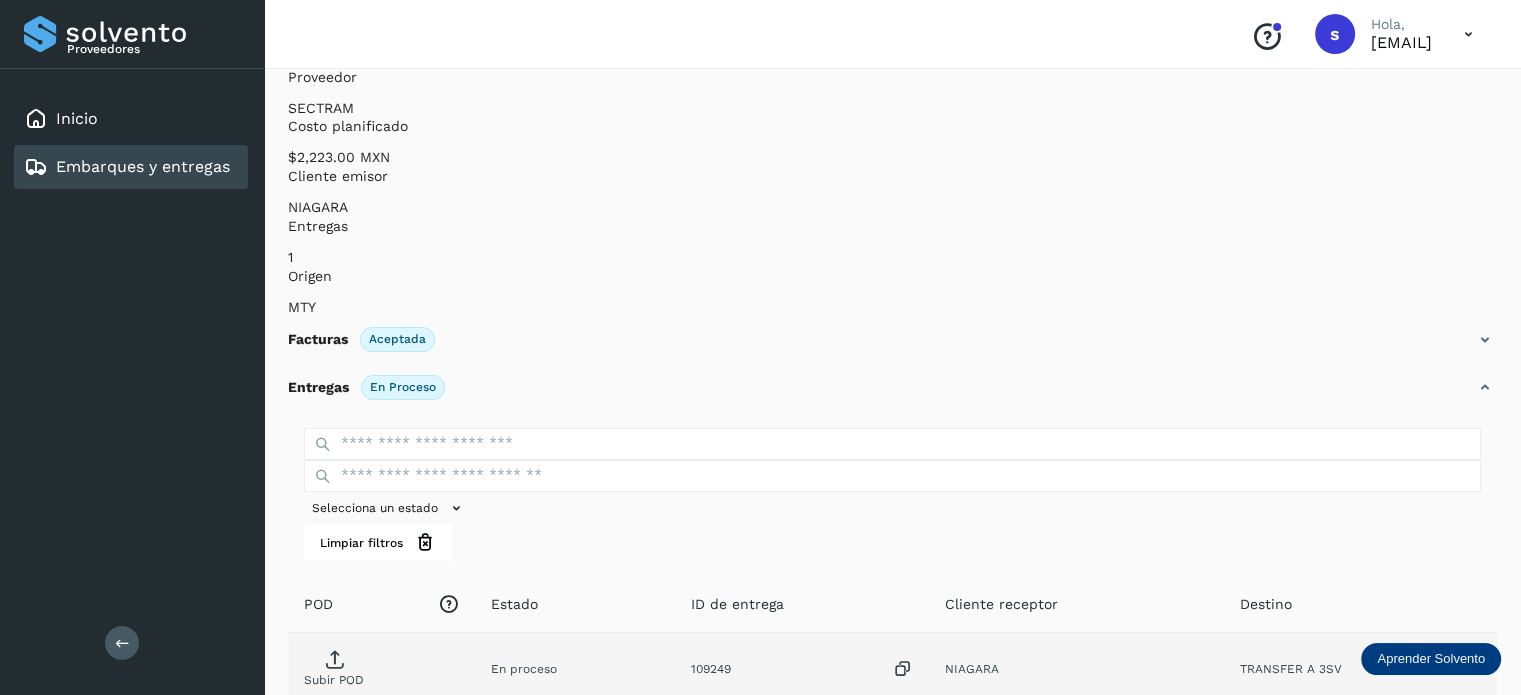 scroll, scrollTop: 249, scrollLeft: 0, axis: vertical 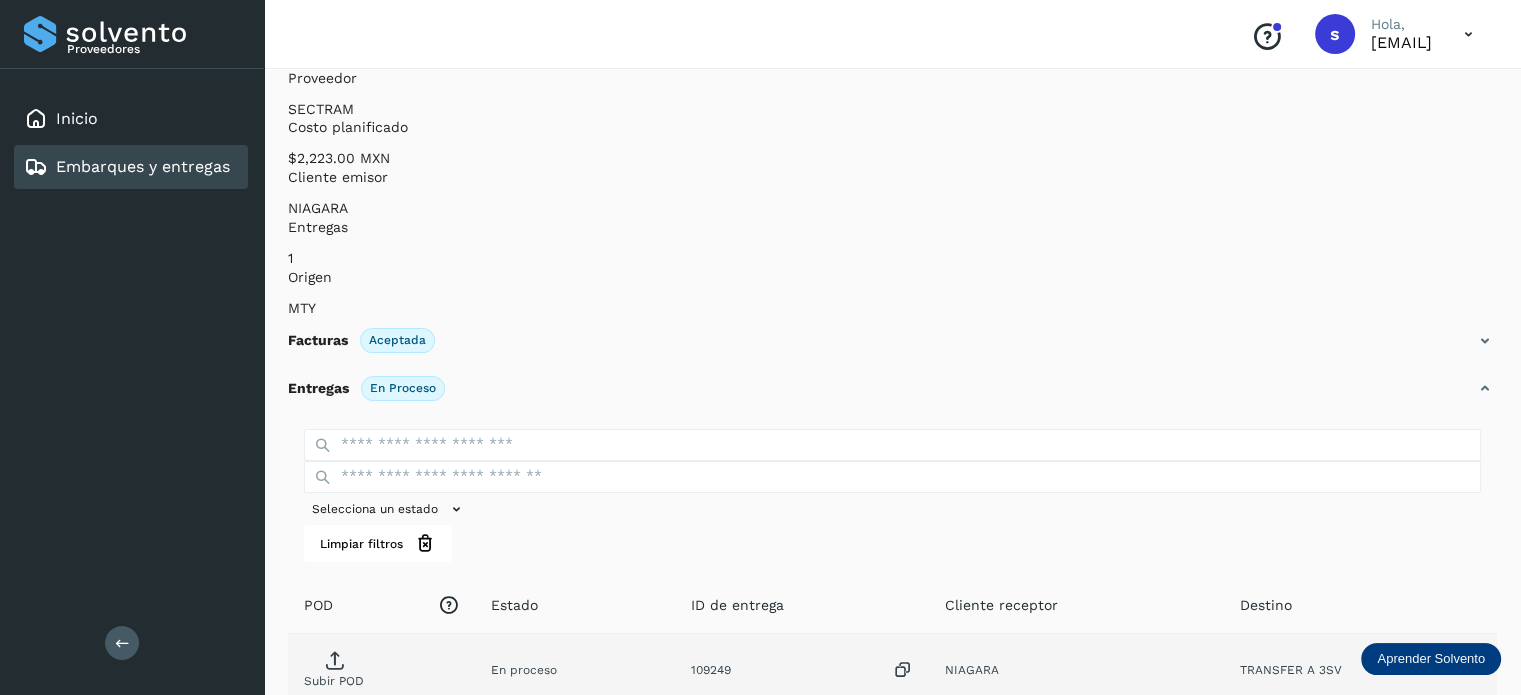 click on "Subir POD" at bounding box center [334, 673] 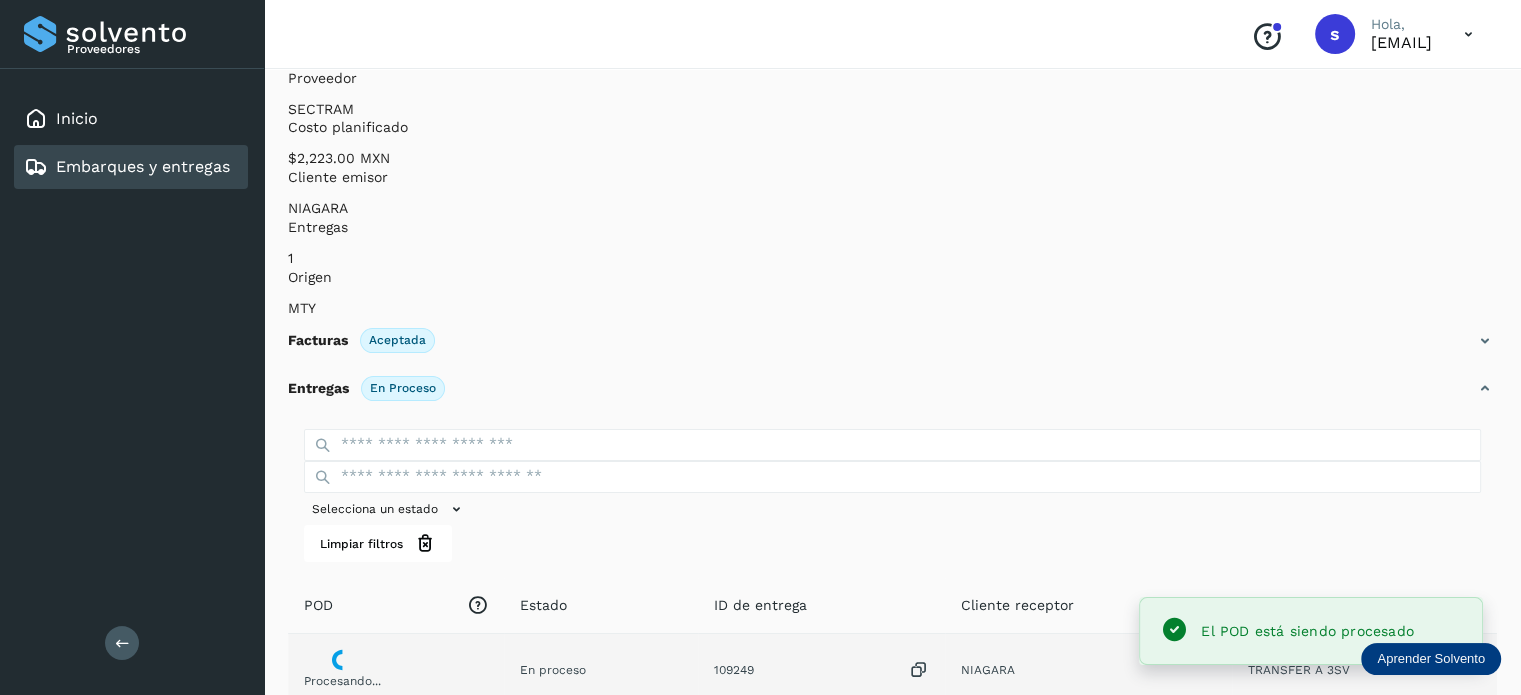 scroll, scrollTop: 0, scrollLeft: 0, axis: both 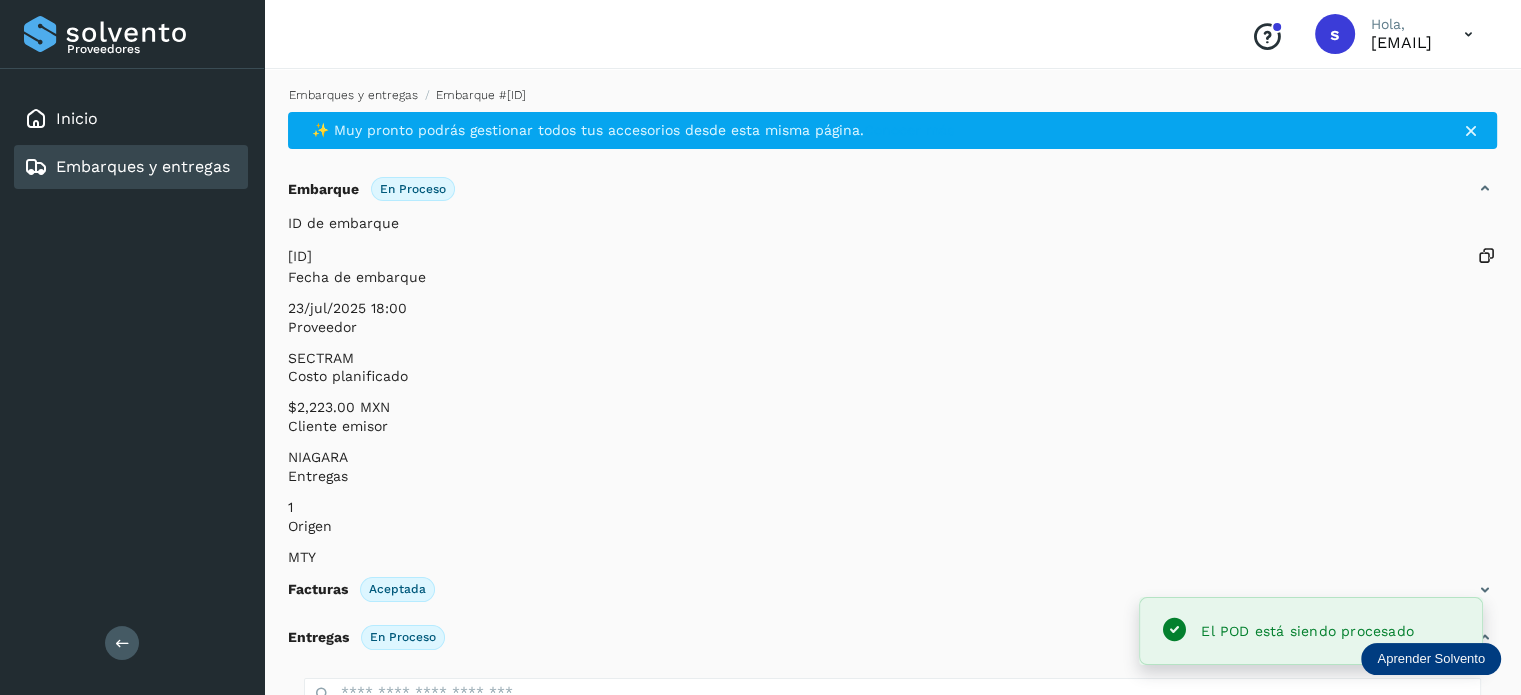 click on "Embarques y entregas" at bounding box center (353, 95) 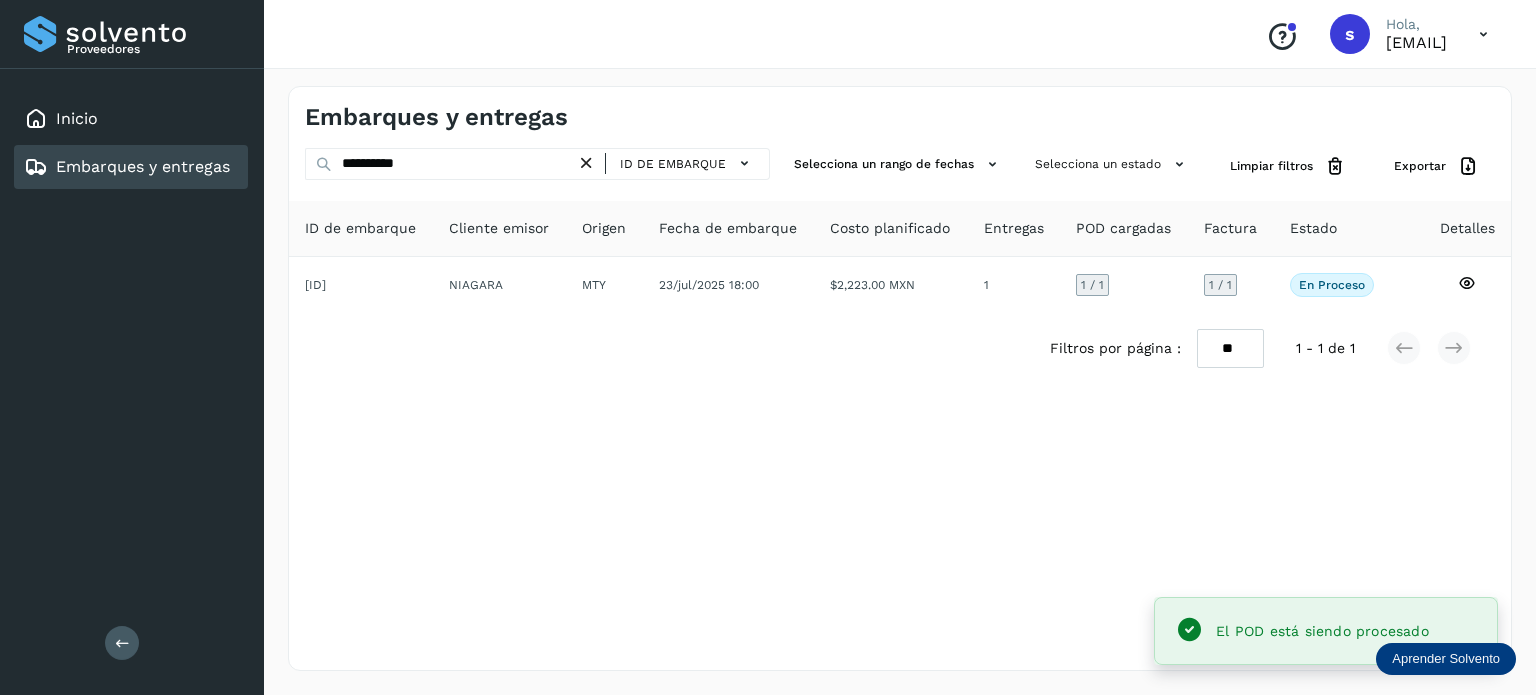click at bounding box center (586, 163) 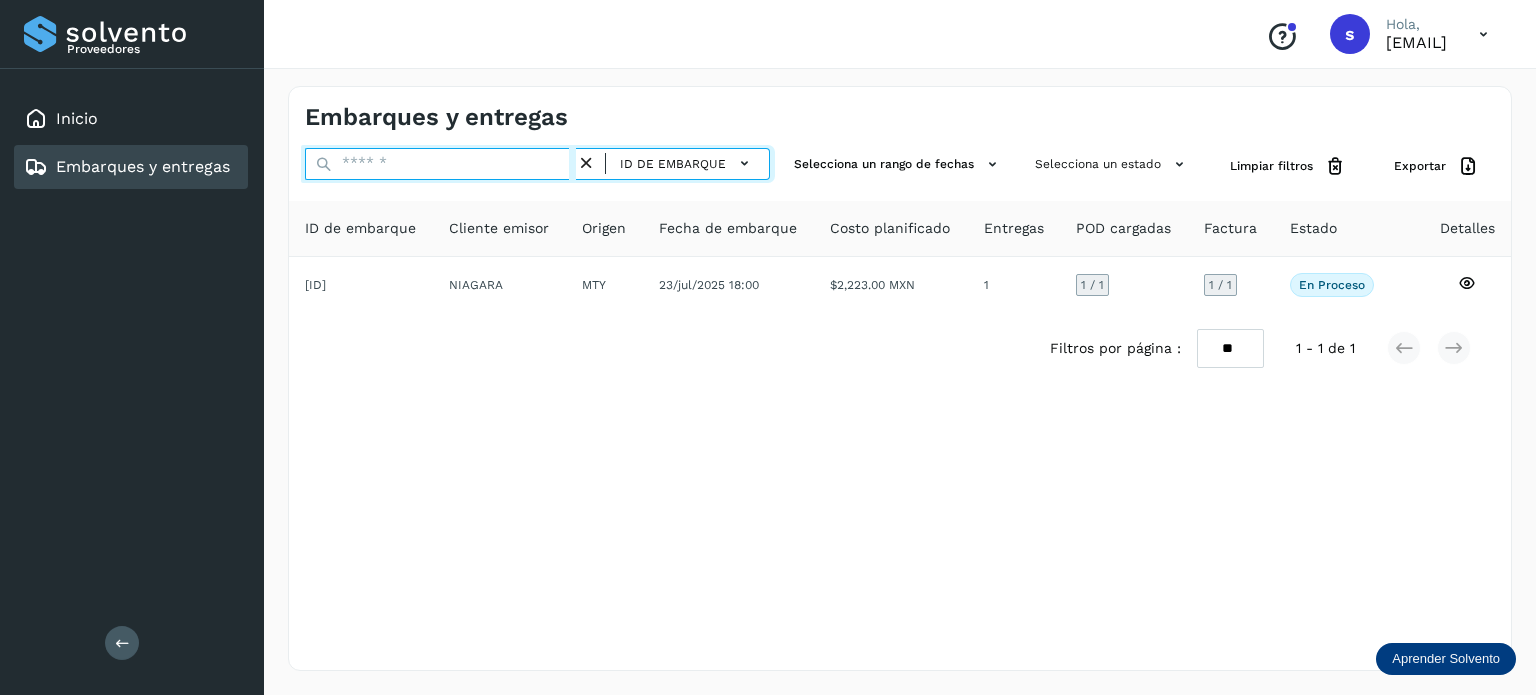click at bounding box center (440, 164) 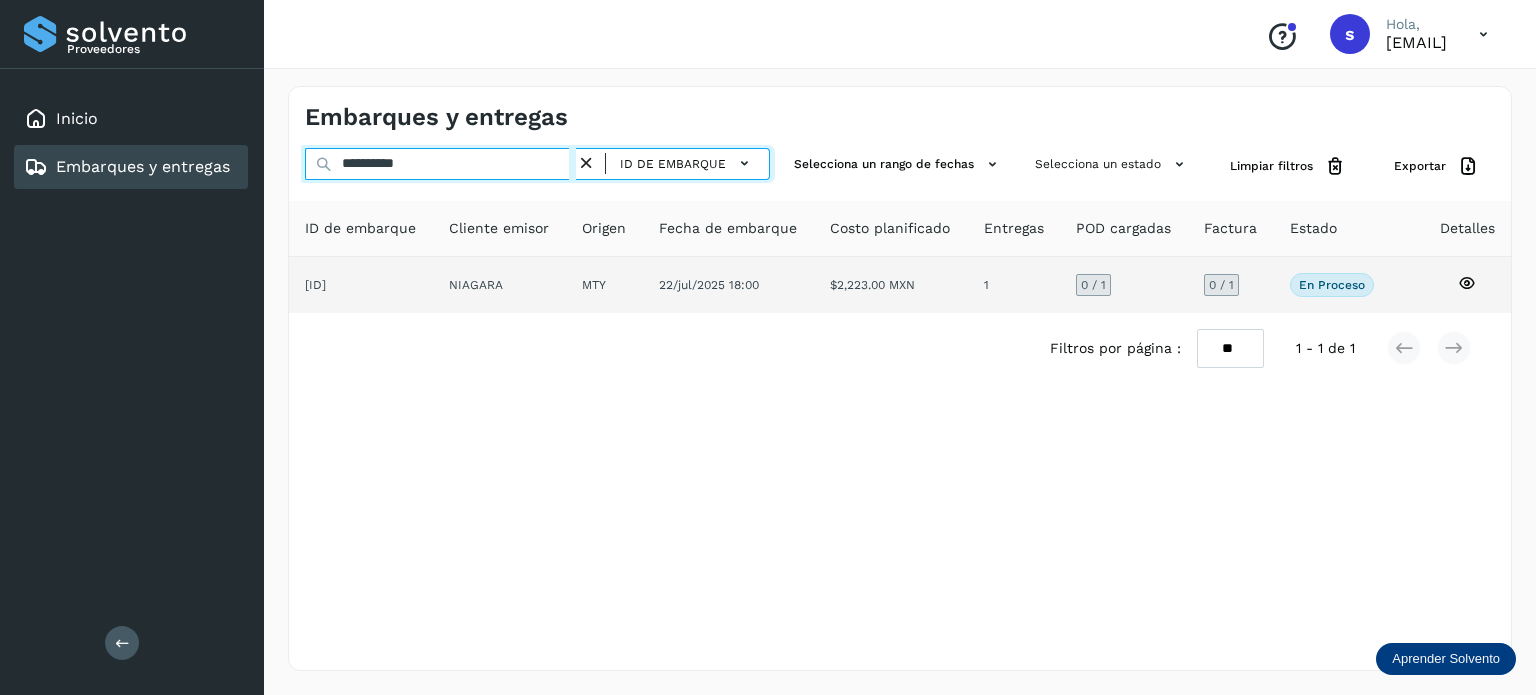 type on "**********" 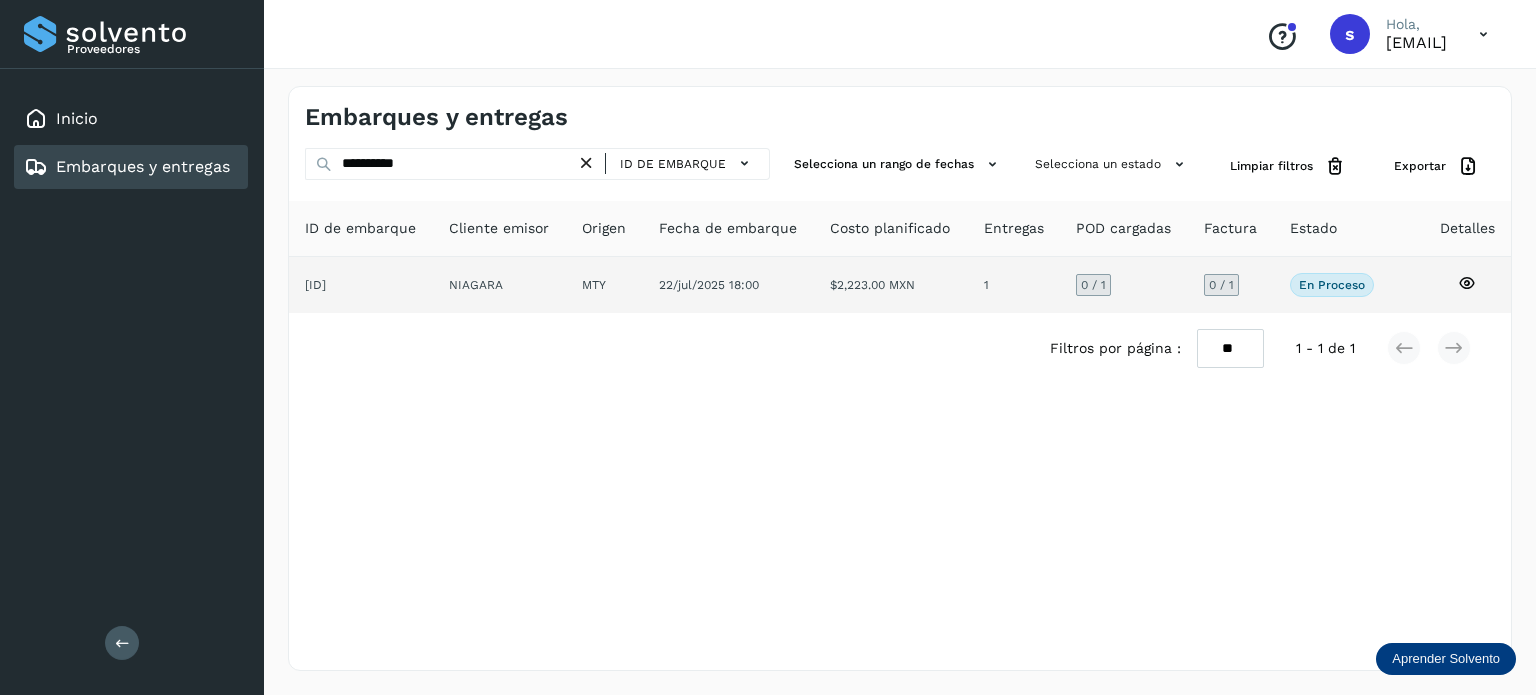 click on "NIAGARA" 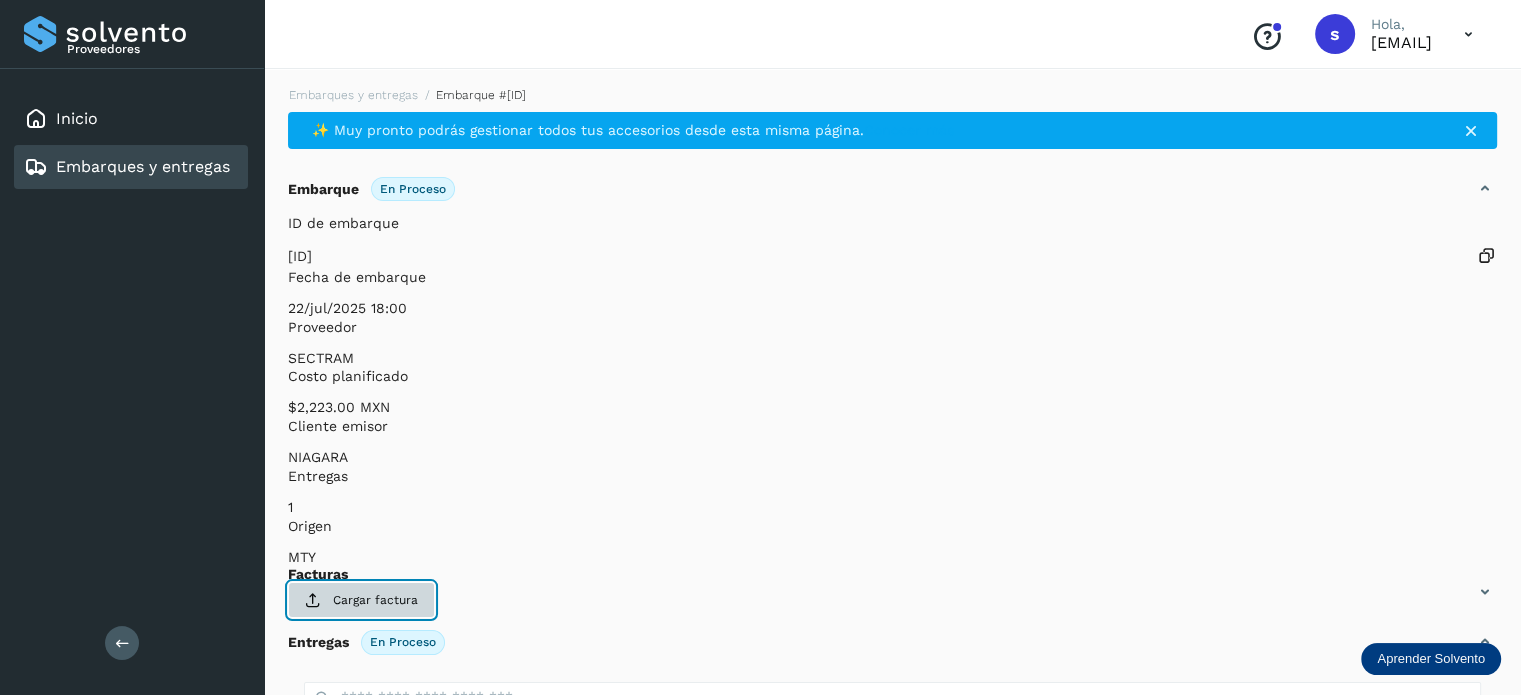 click on "Cargar factura" 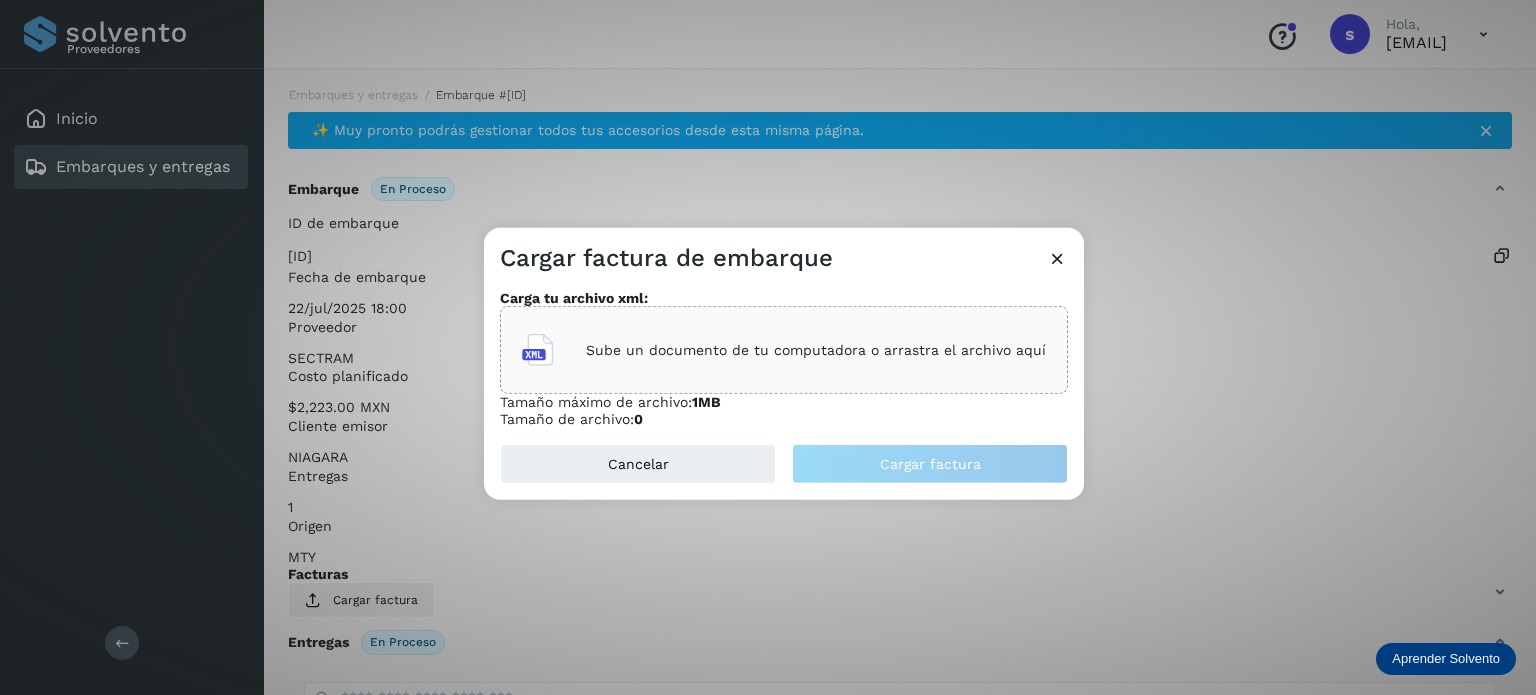 click on "Sube un documento de tu computadora o arrastra el archivo aquí" 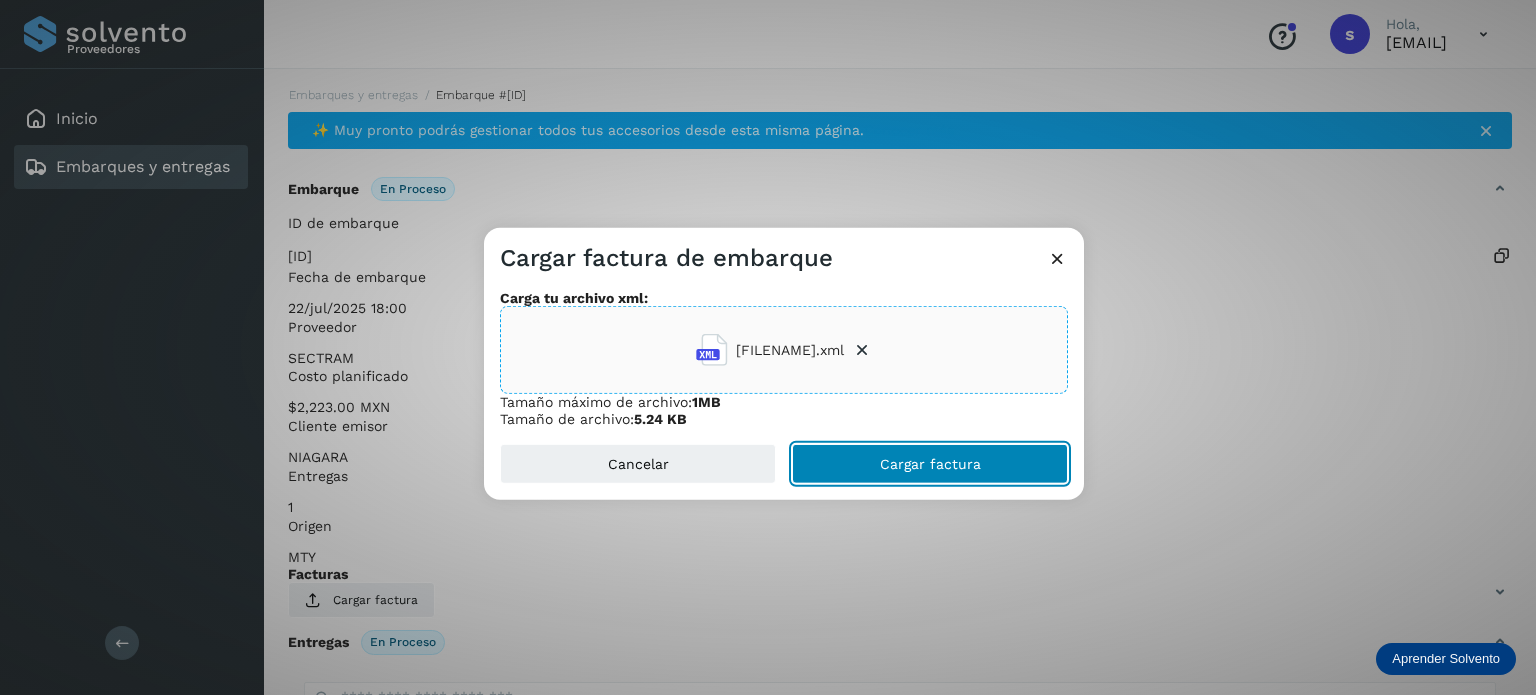 click on "Cargar factura" 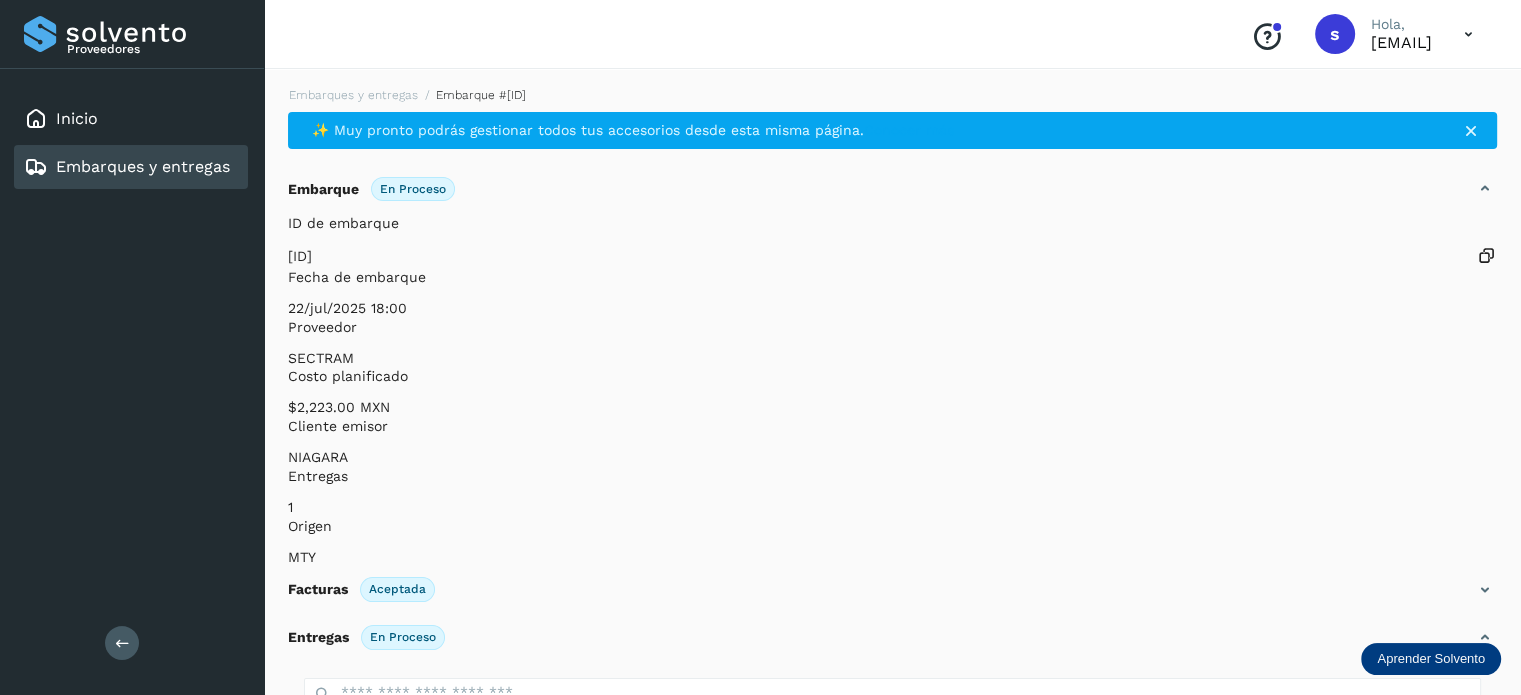 scroll, scrollTop: 250, scrollLeft: 0, axis: vertical 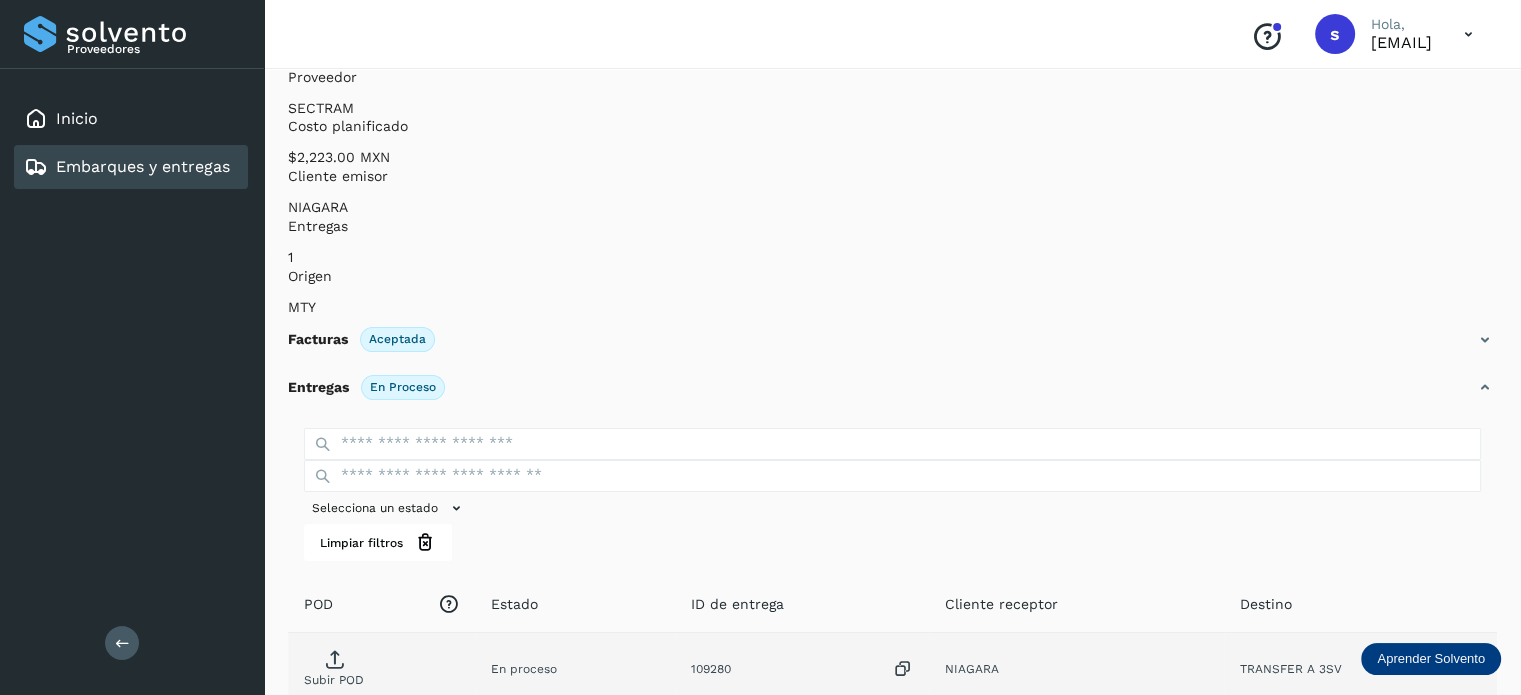 click on "Subir POD" at bounding box center (334, 680) 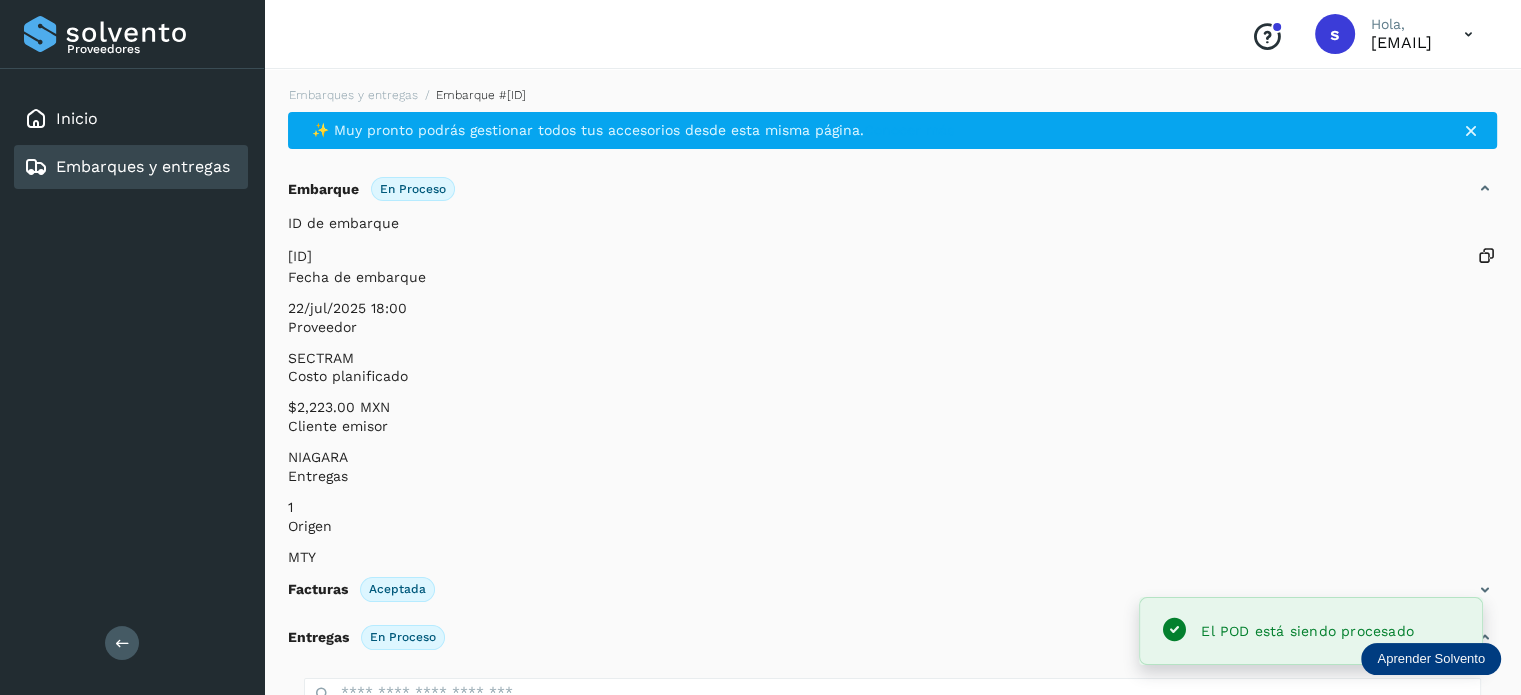 scroll, scrollTop: 0, scrollLeft: 0, axis: both 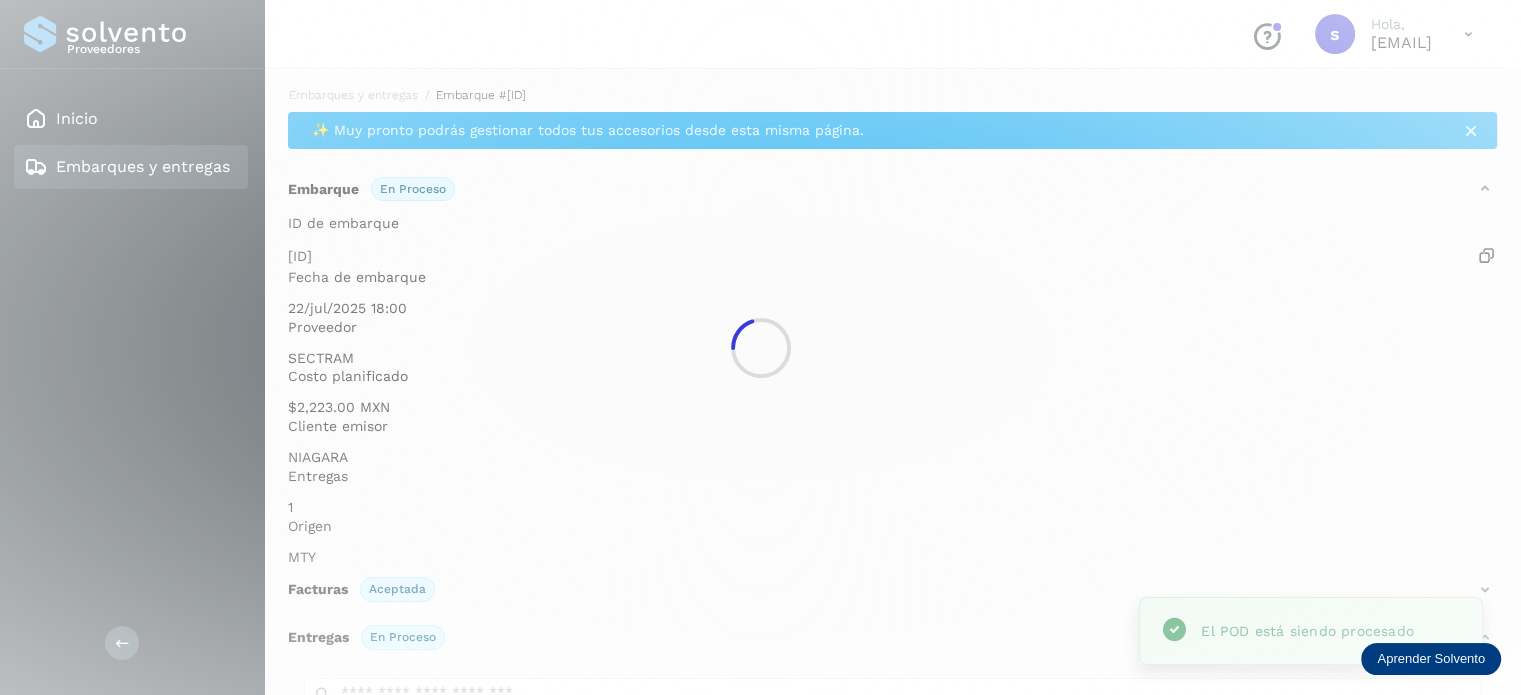 click 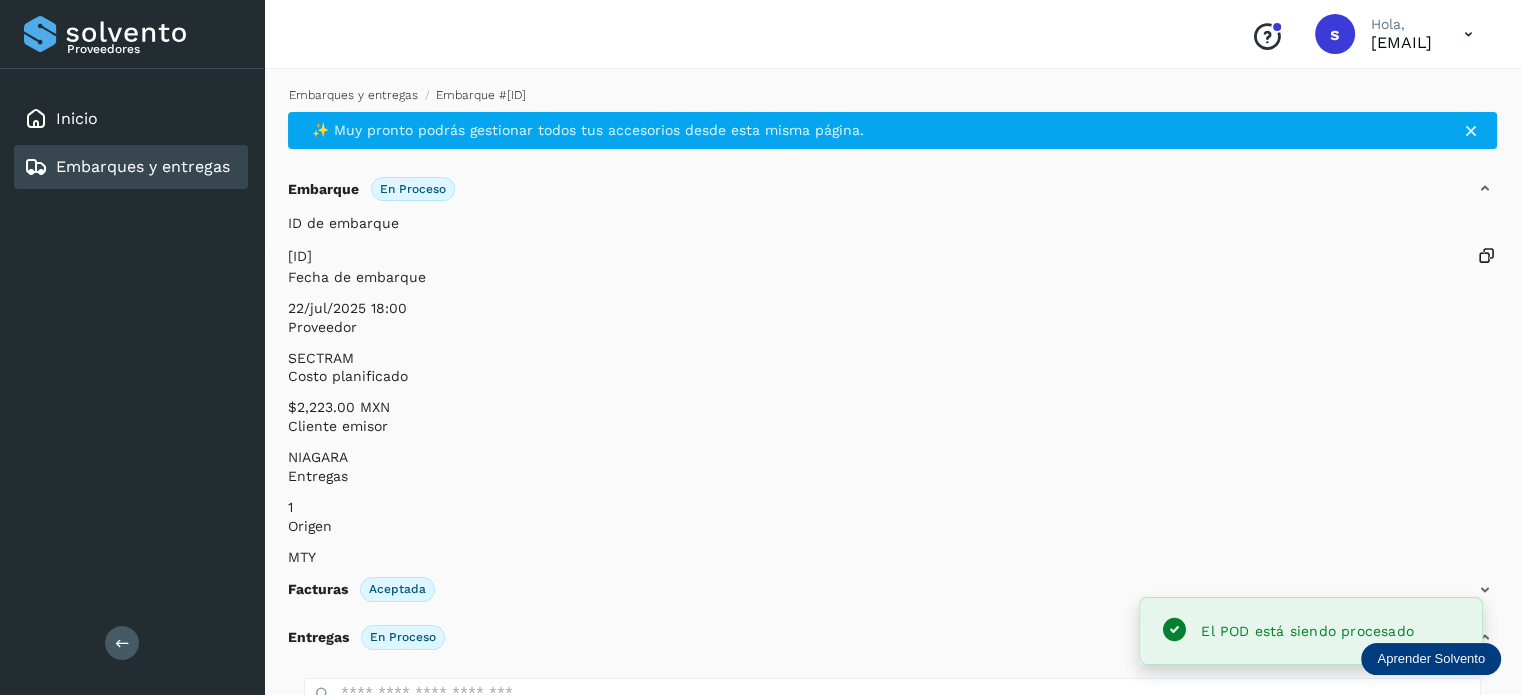 click on "Embarques y entregas" at bounding box center (353, 95) 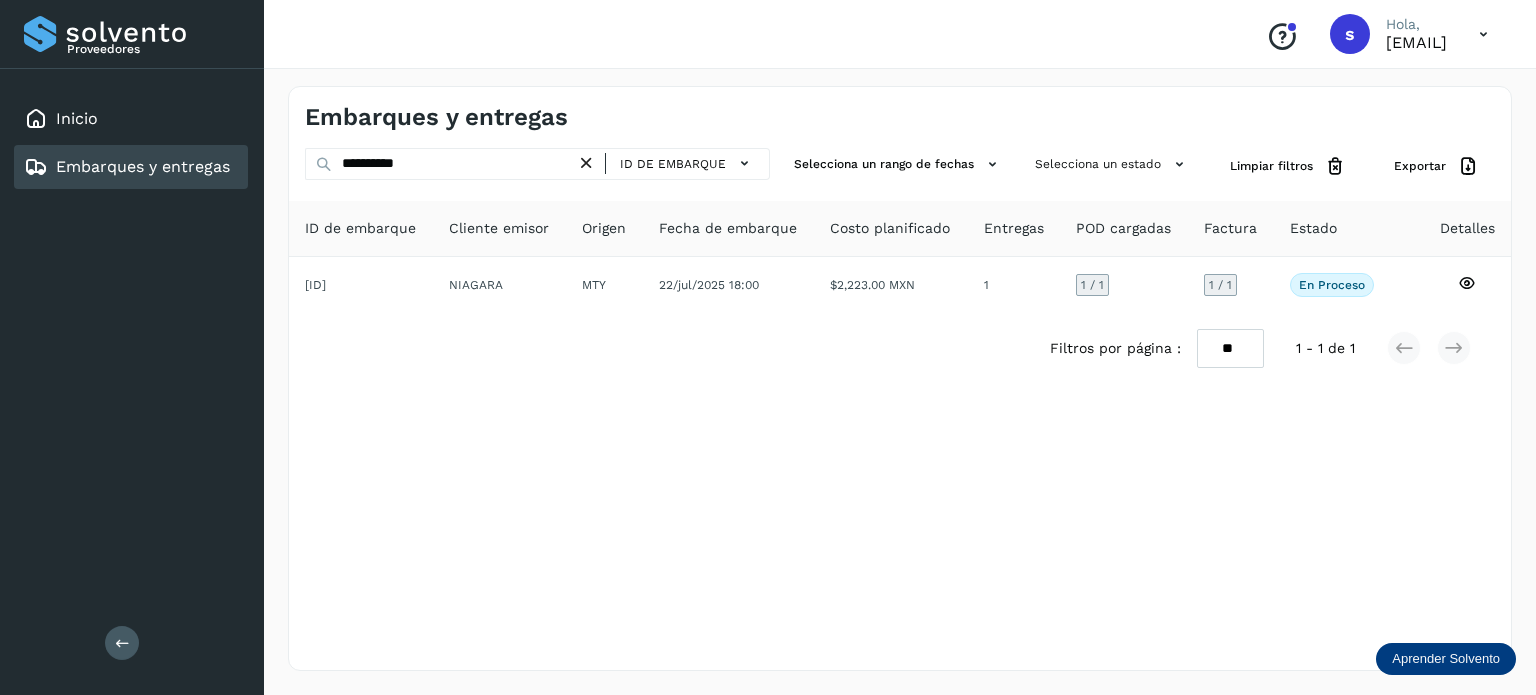 click at bounding box center [586, 163] 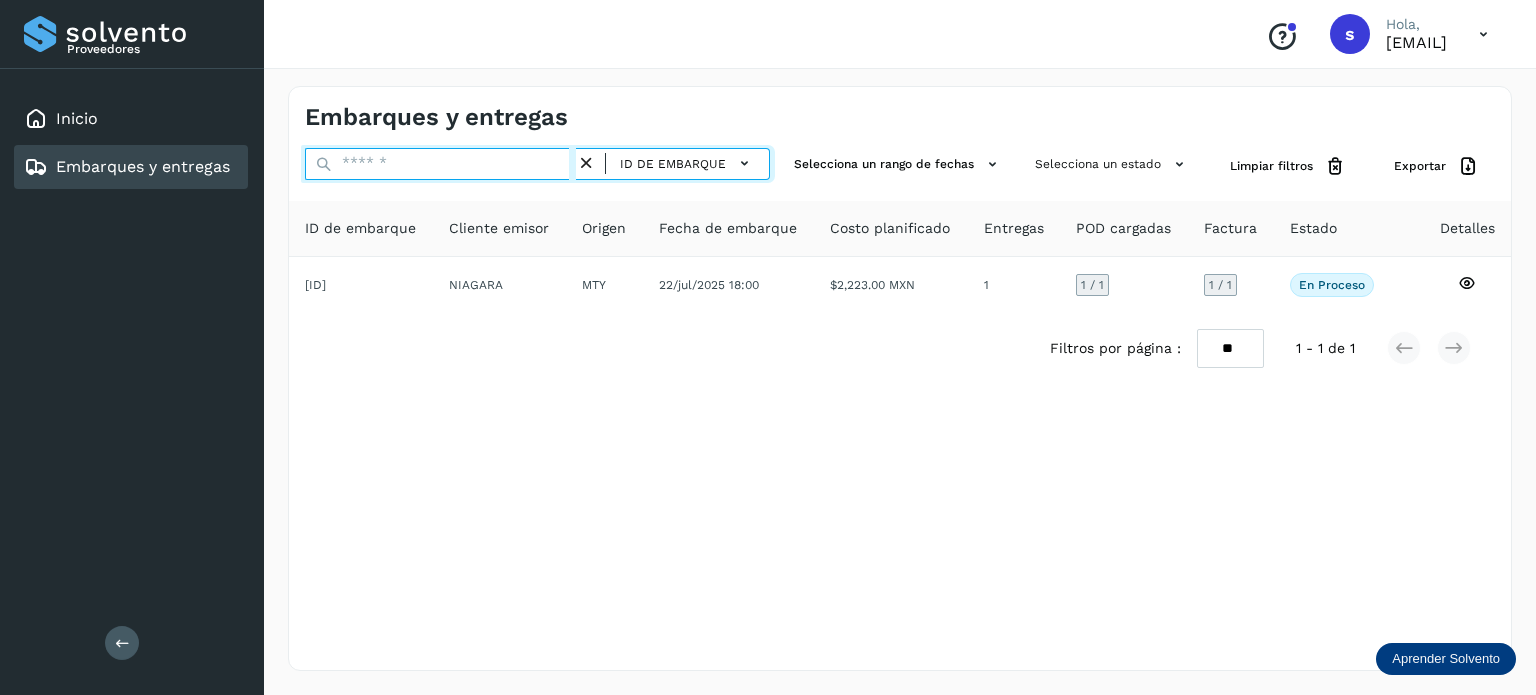 click at bounding box center [440, 164] 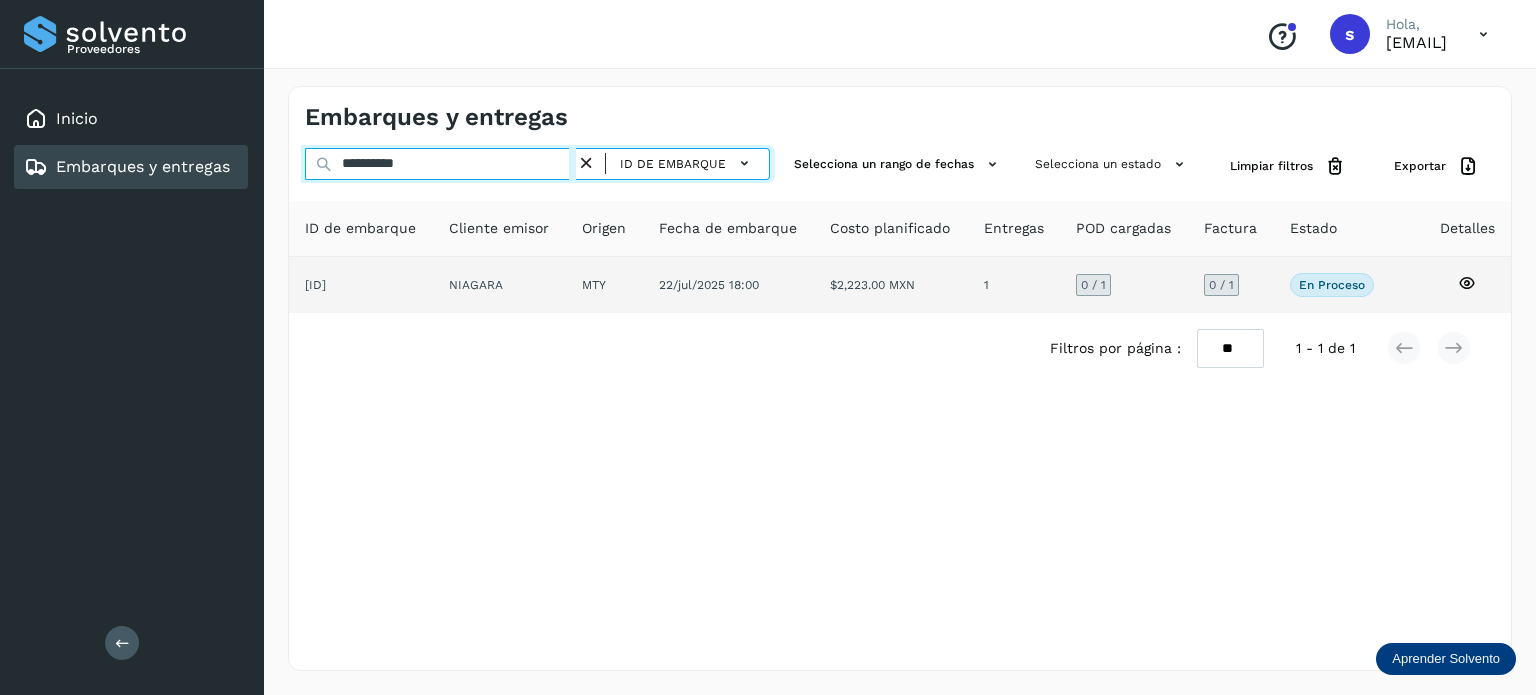 type on "**********" 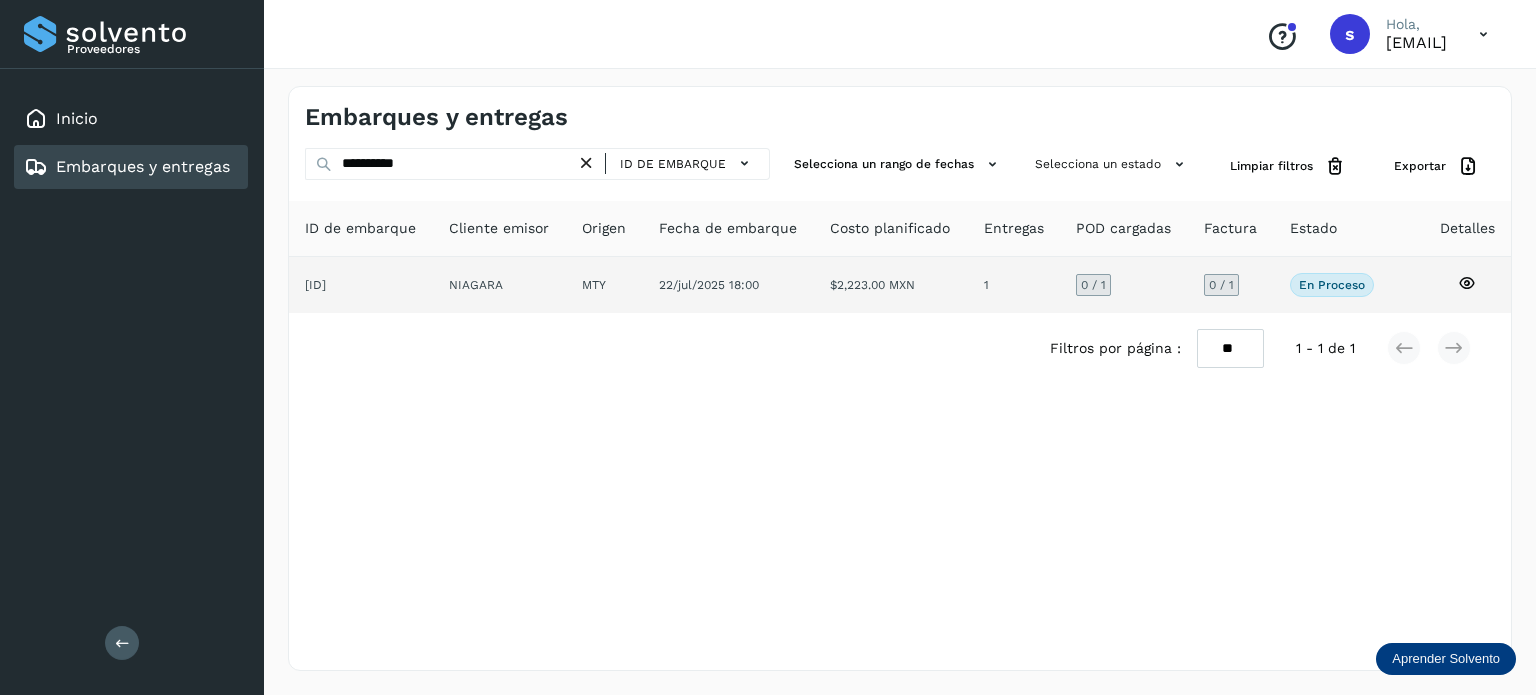 click on "MTY" 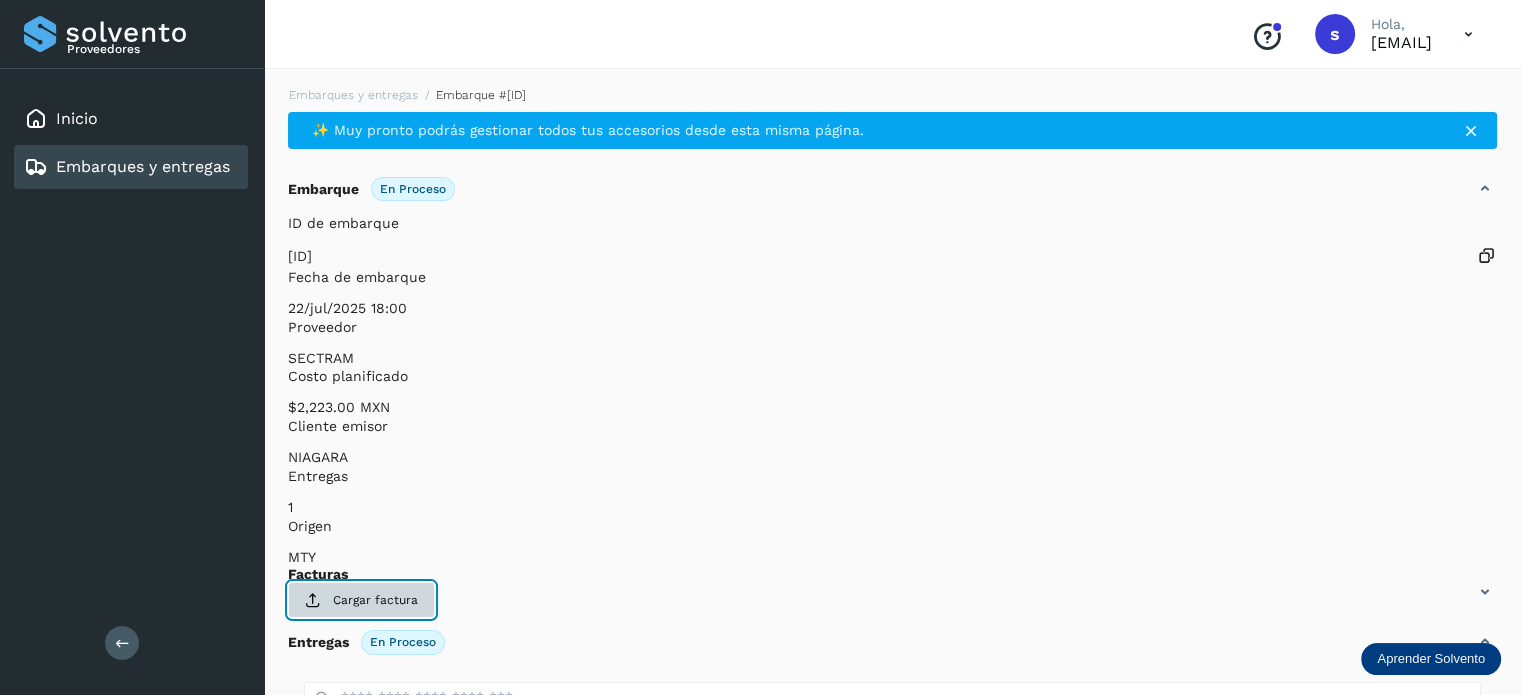 click on "Cargar factura" at bounding box center (361, 600) 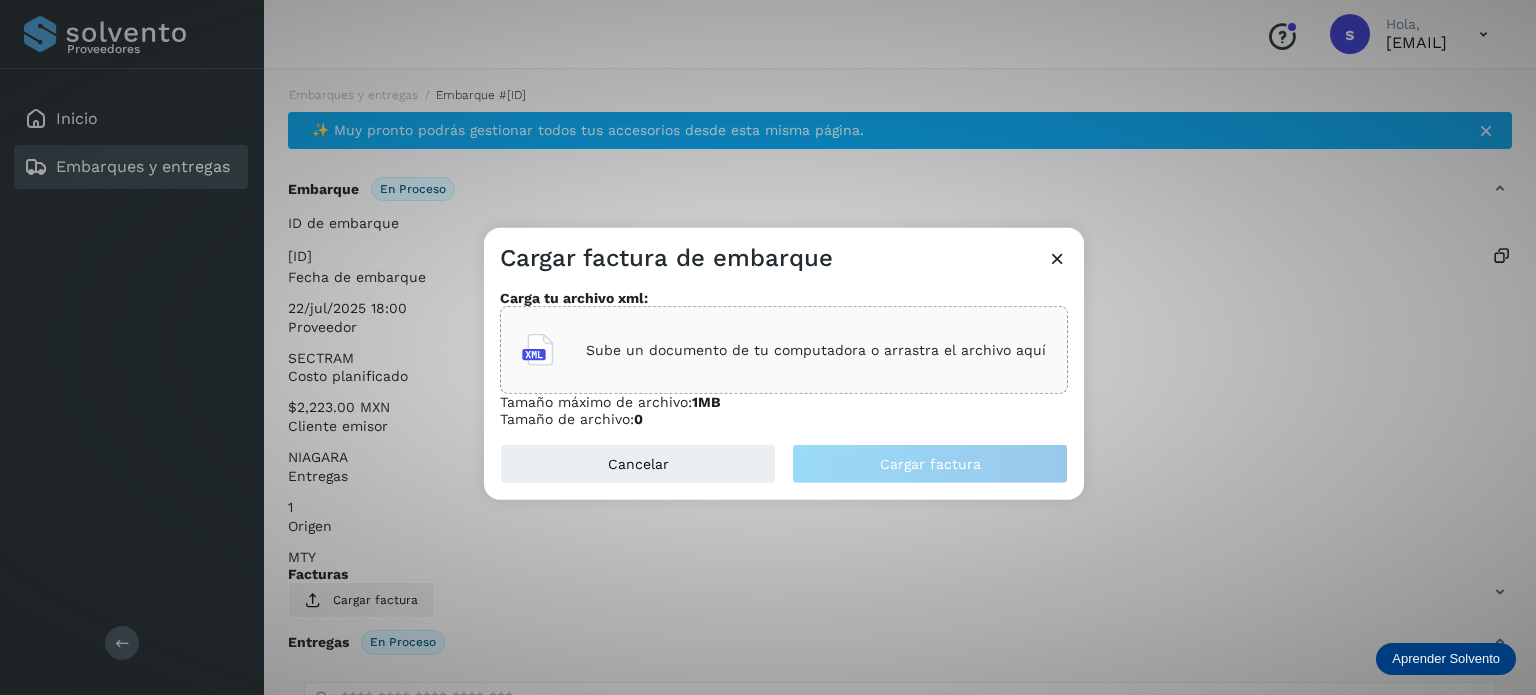 click on "Sube un documento de tu computadora o arrastra el archivo aquí" at bounding box center (816, 350) 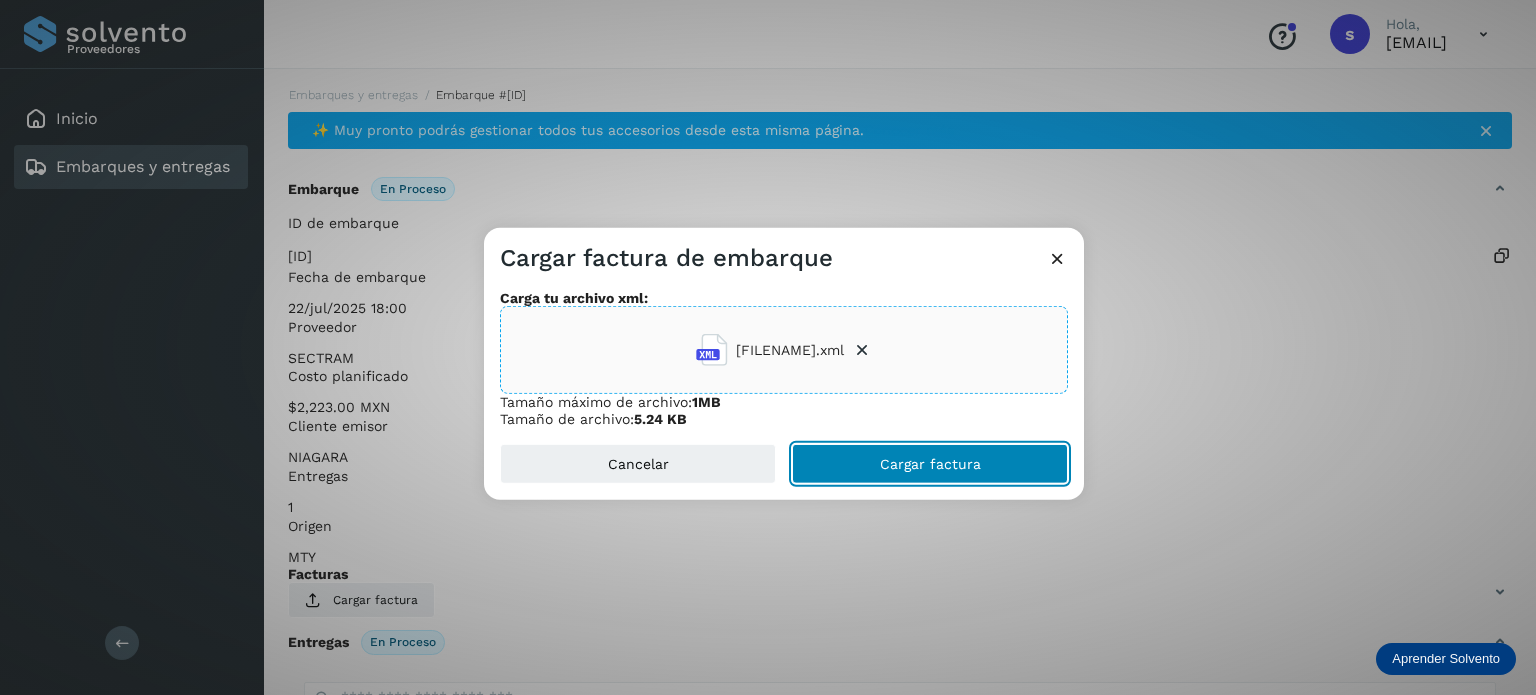 click on "Cargar factura" 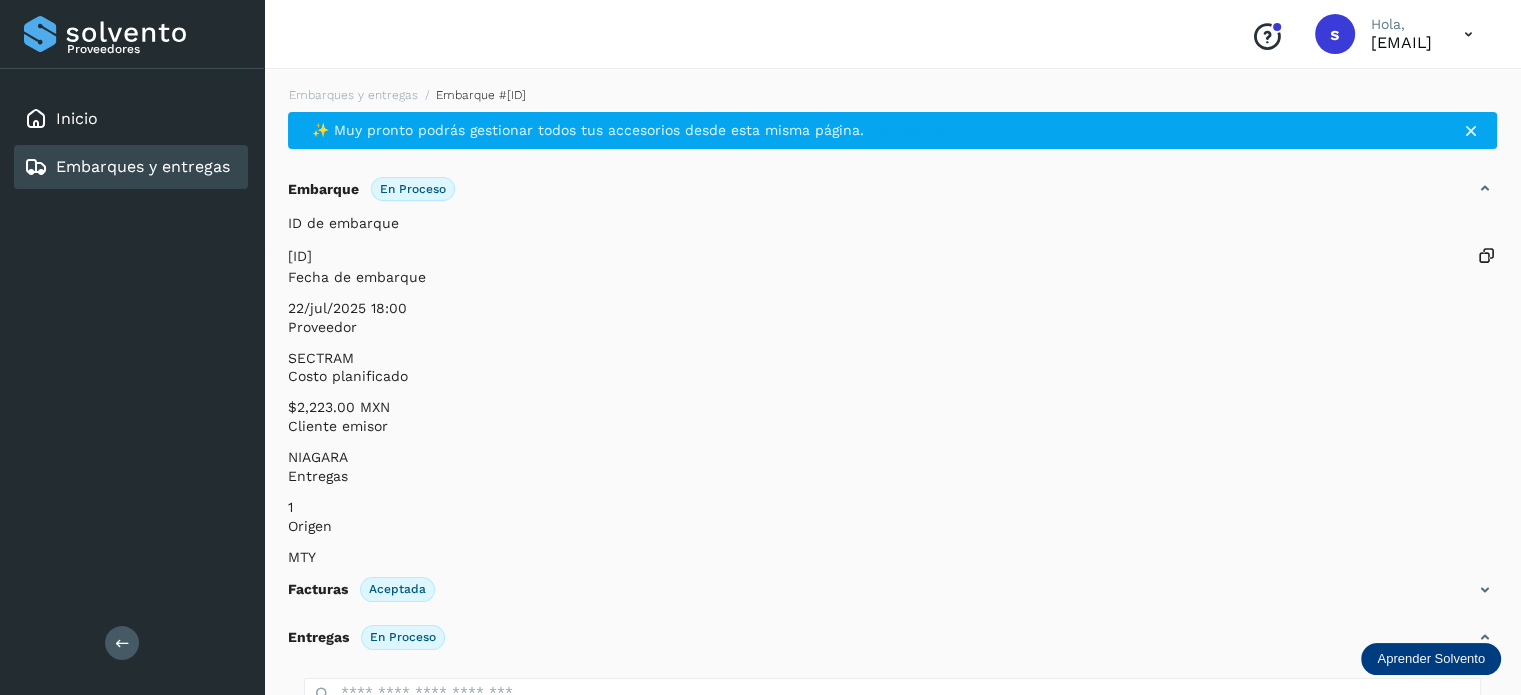 scroll, scrollTop: 250, scrollLeft: 0, axis: vertical 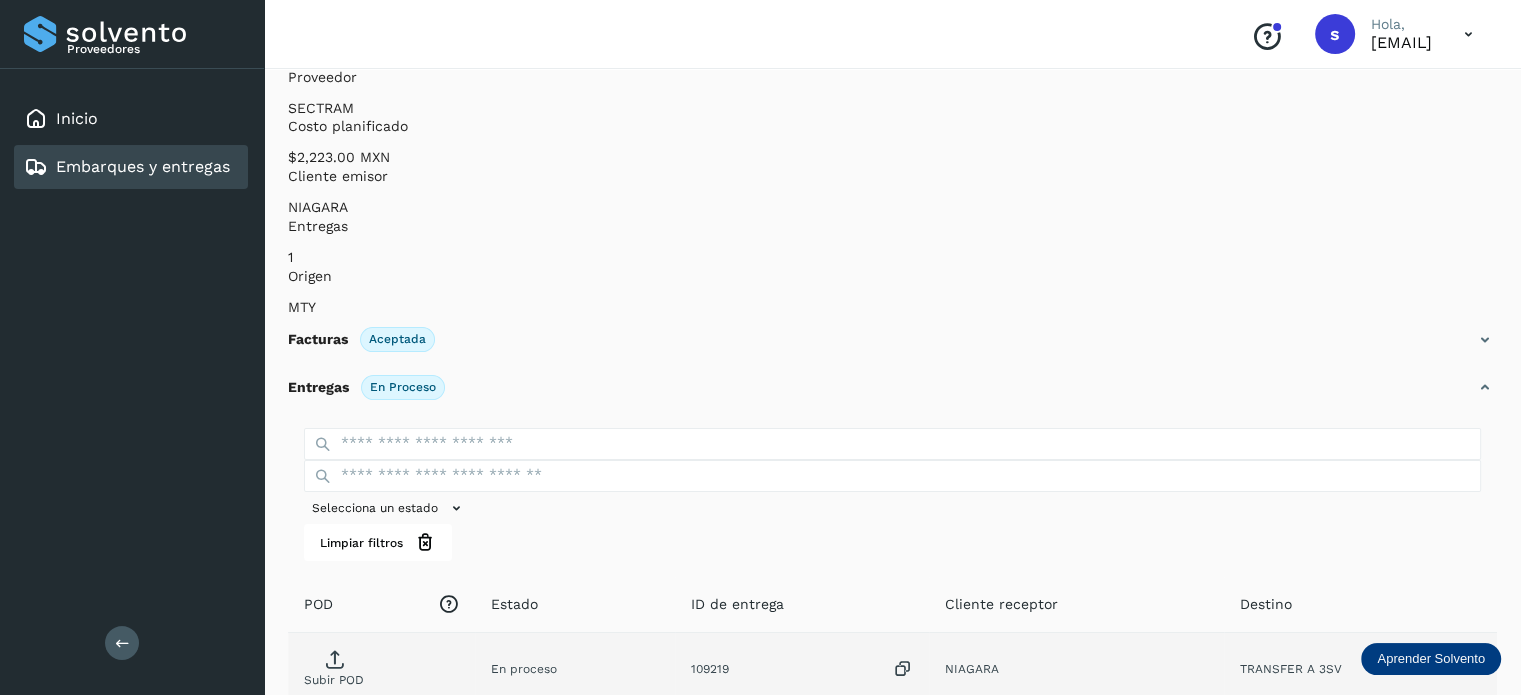 click on "Subir POD" at bounding box center [334, 680] 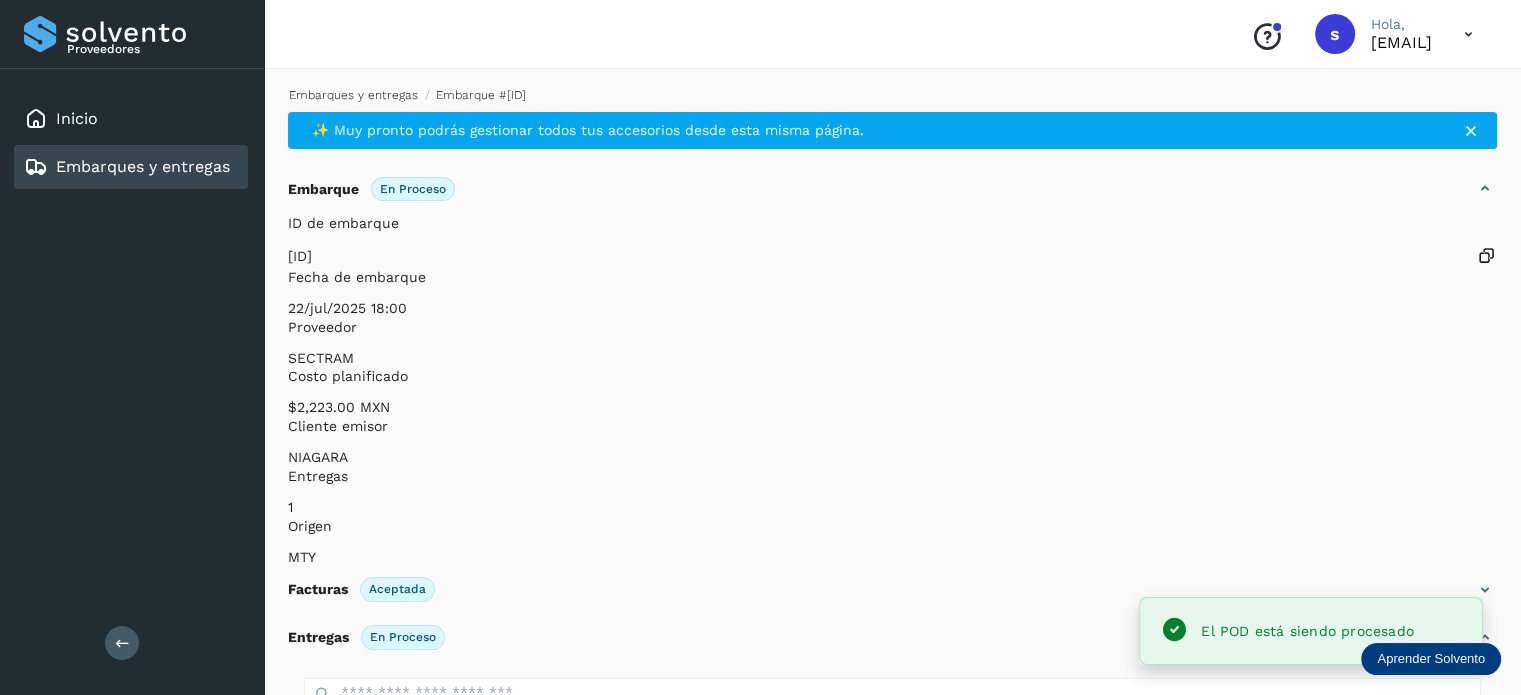 click on "Embarques y entregas" at bounding box center (353, 95) 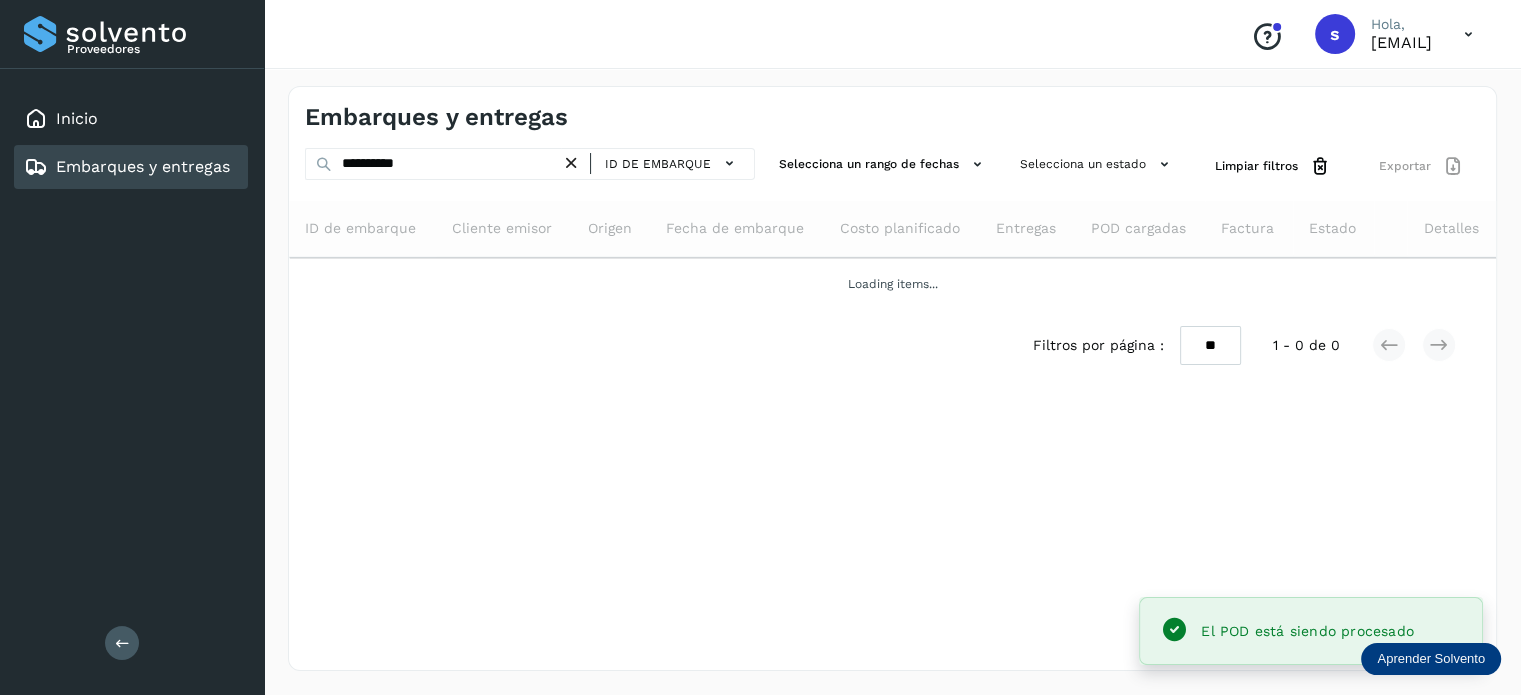 scroll, scrollTop: 0, scrollLeft: 0, axis: both 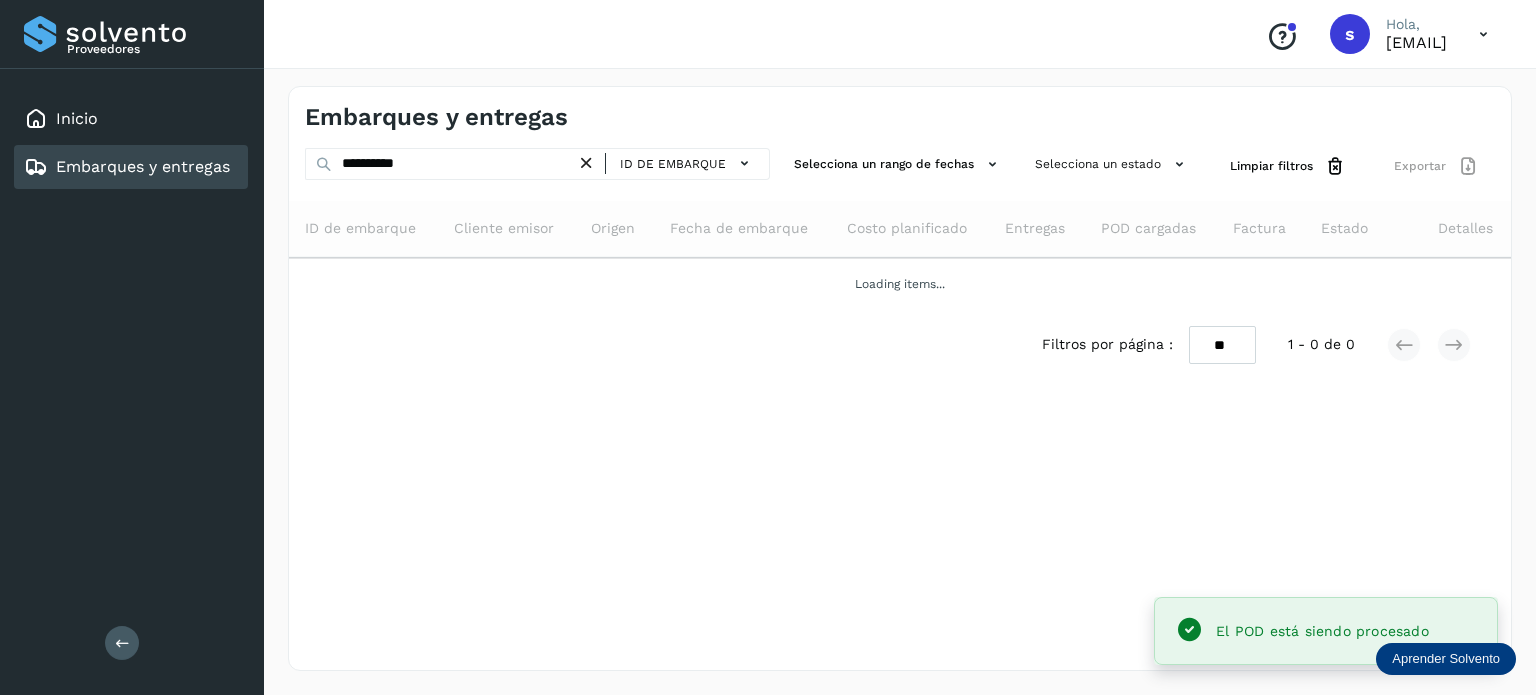 click at bounding box center (586, 163) 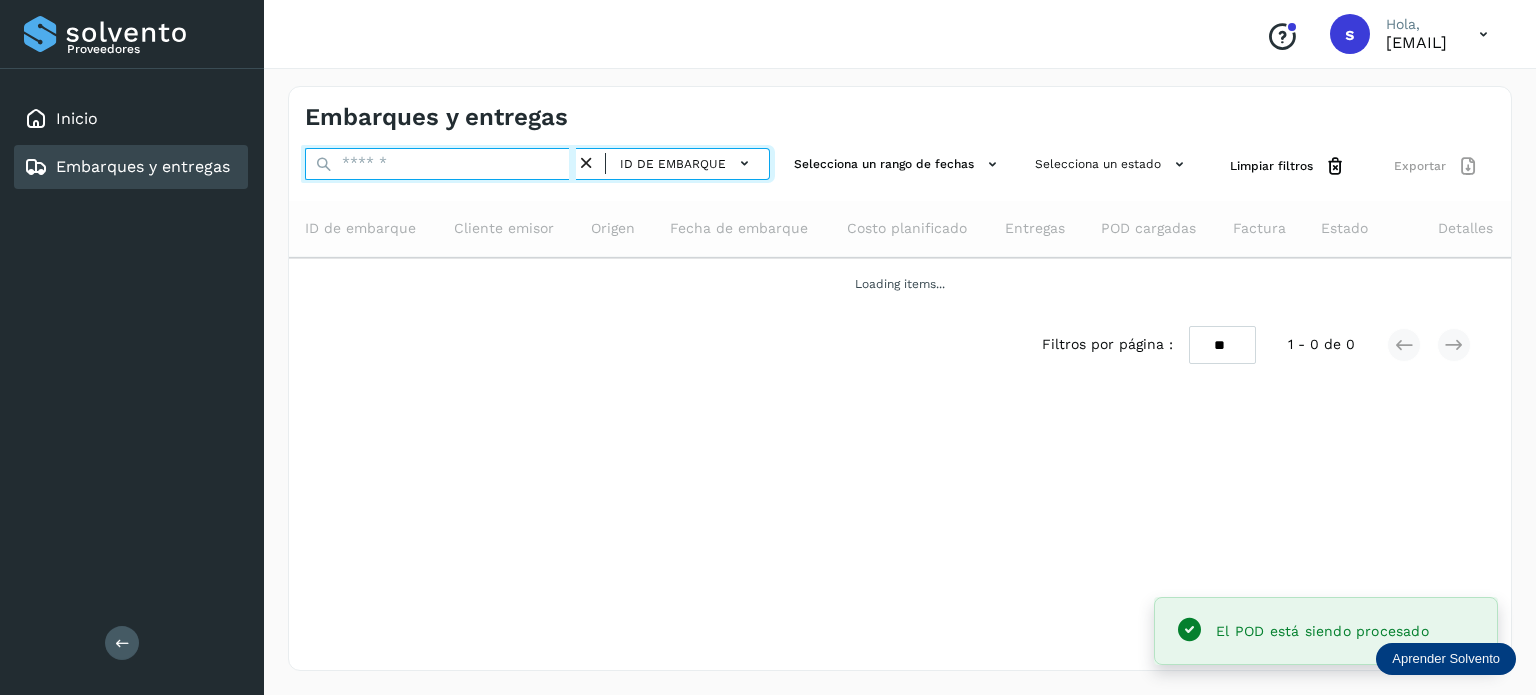click at bounding box center [440, 164] 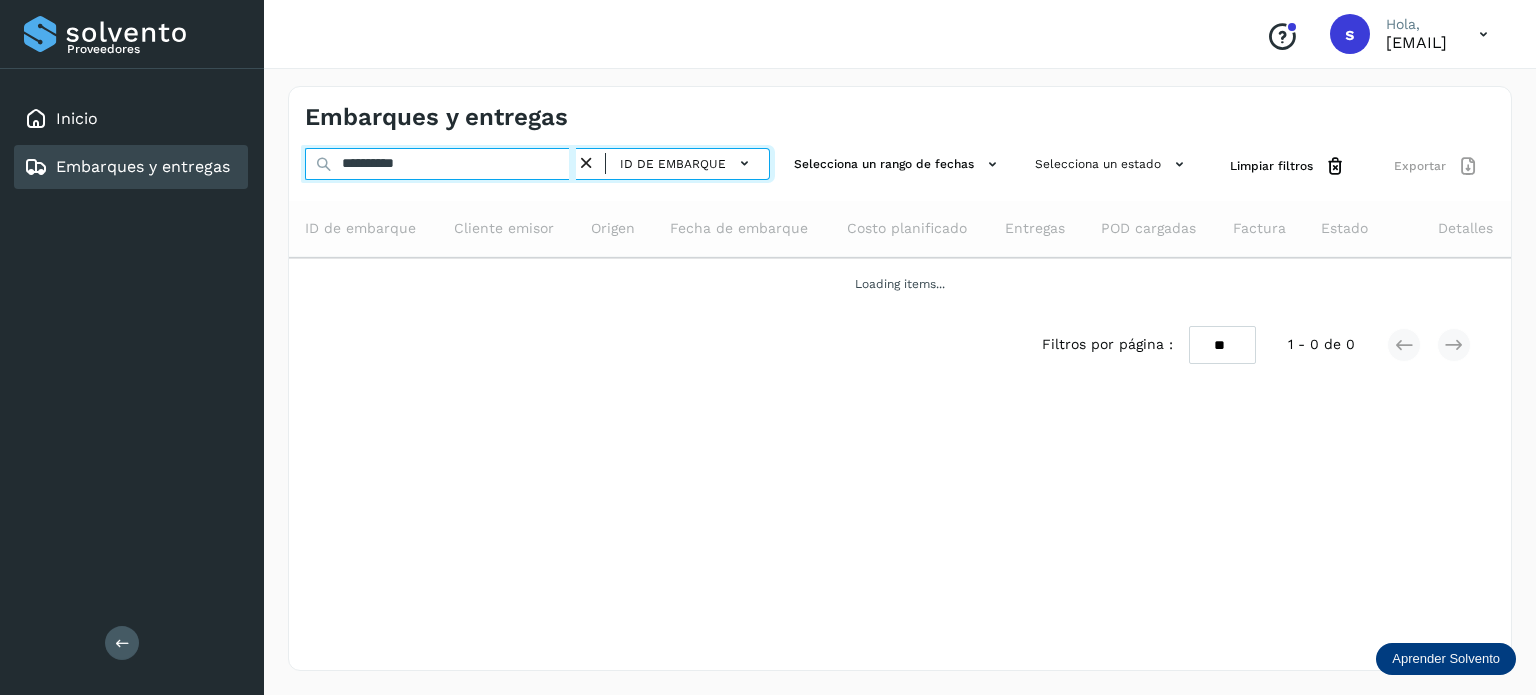 type on "**********" 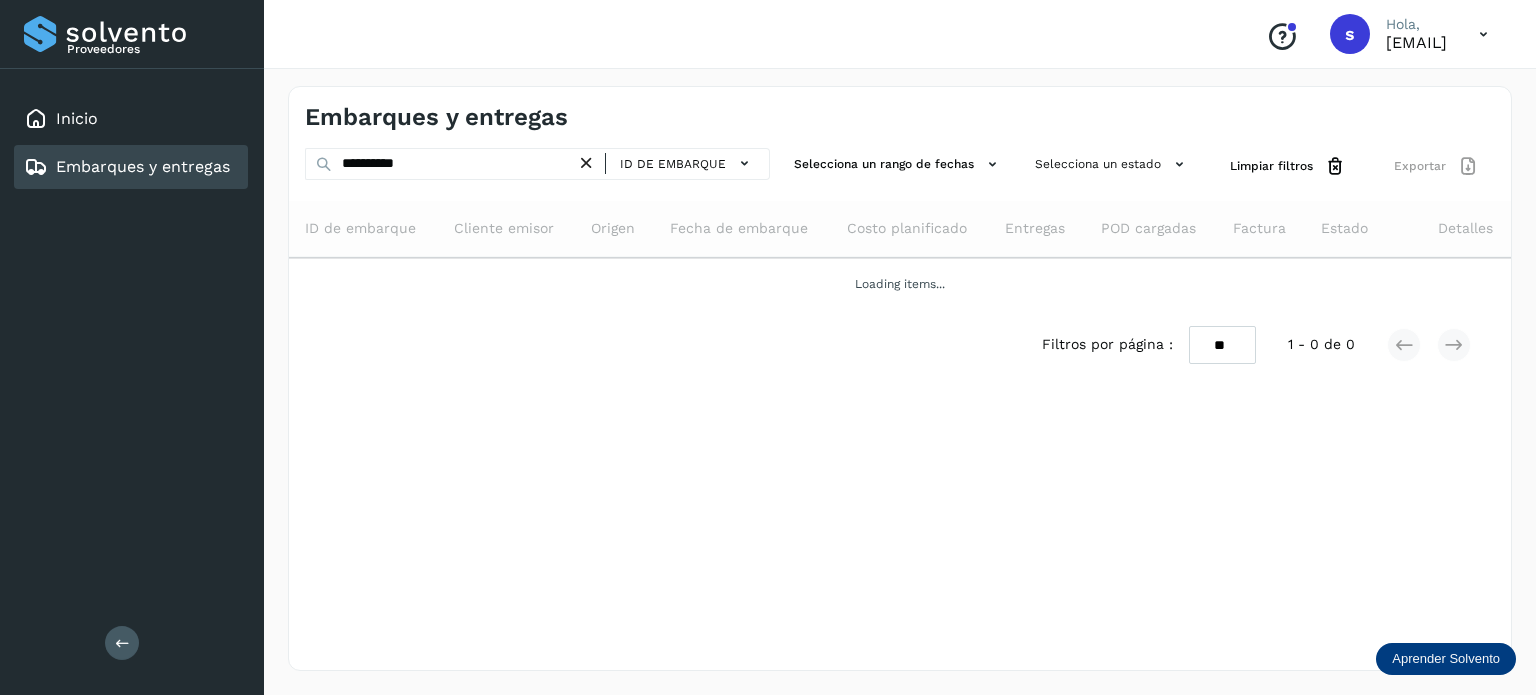 click at bounding box center [586, 163] 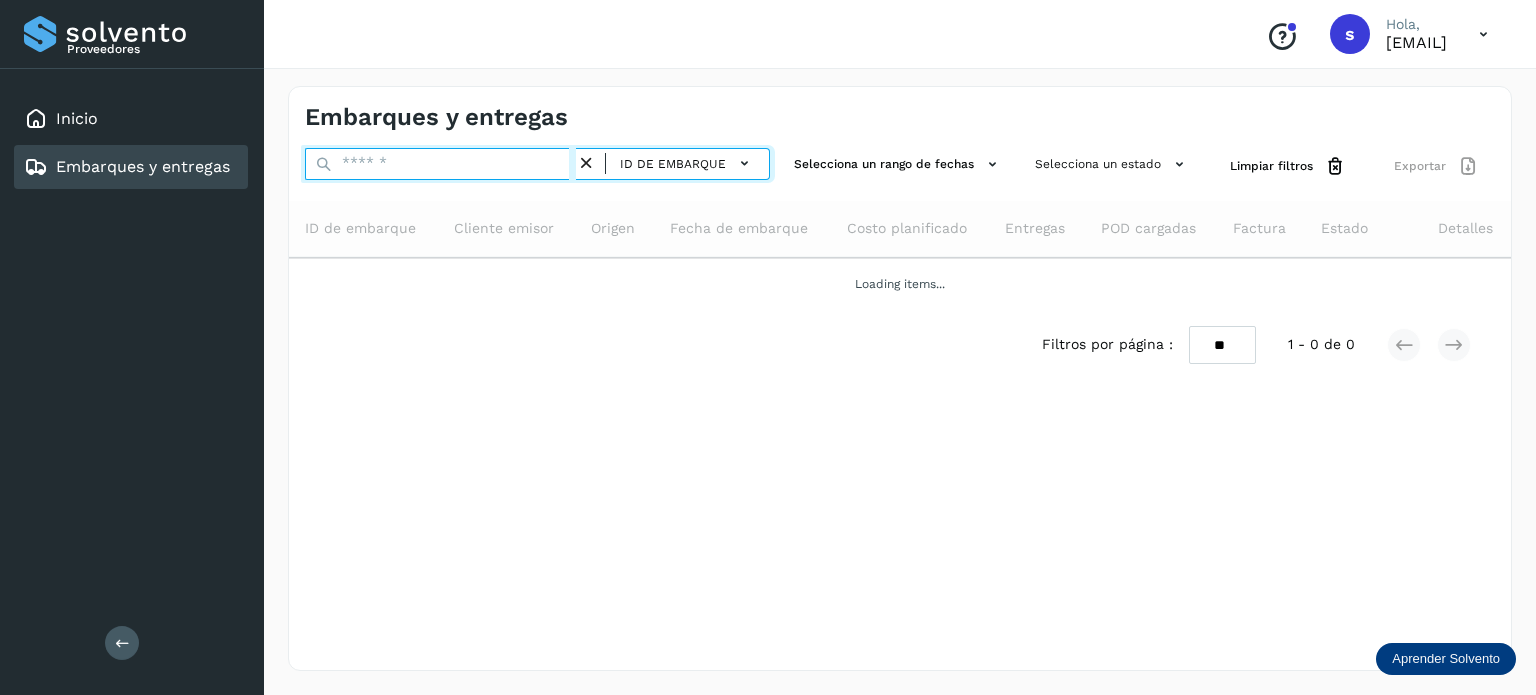 click at bounding box center (440, 164) 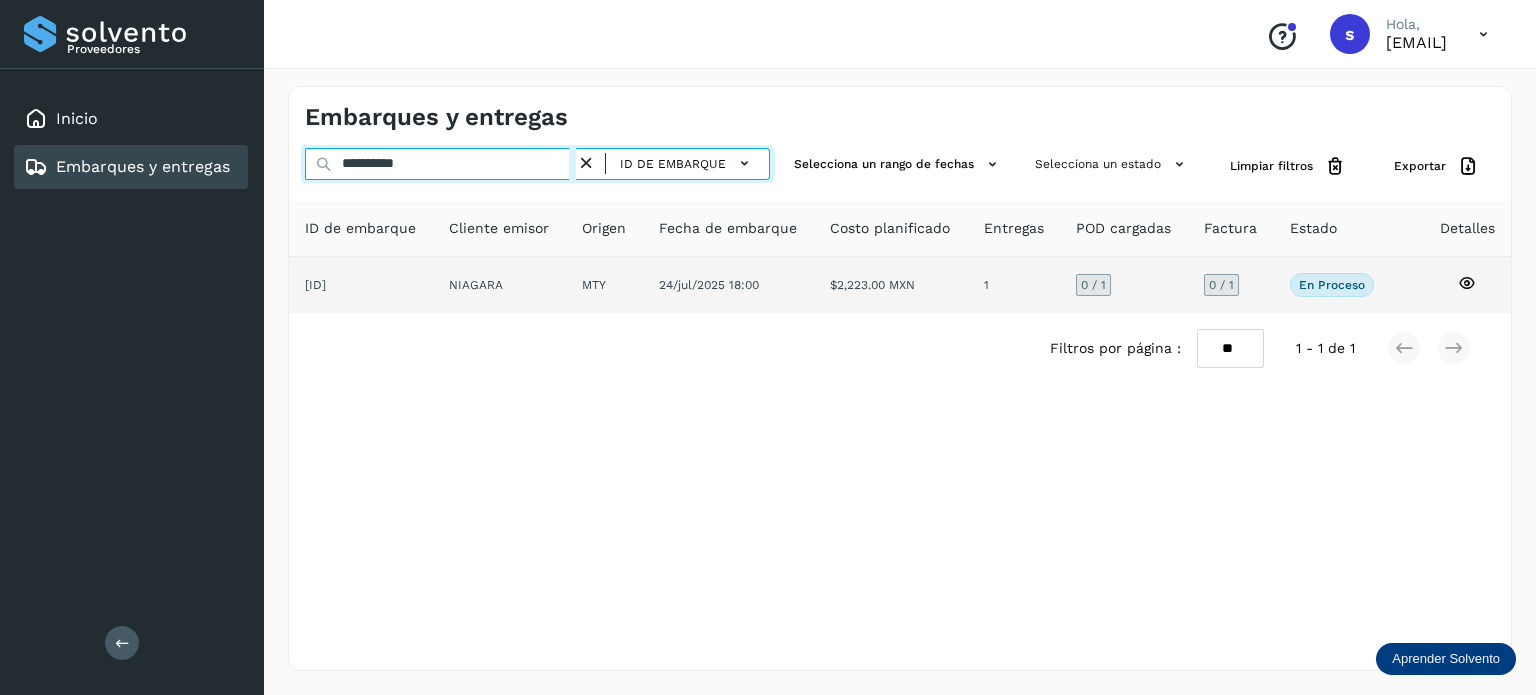 type on "**********" 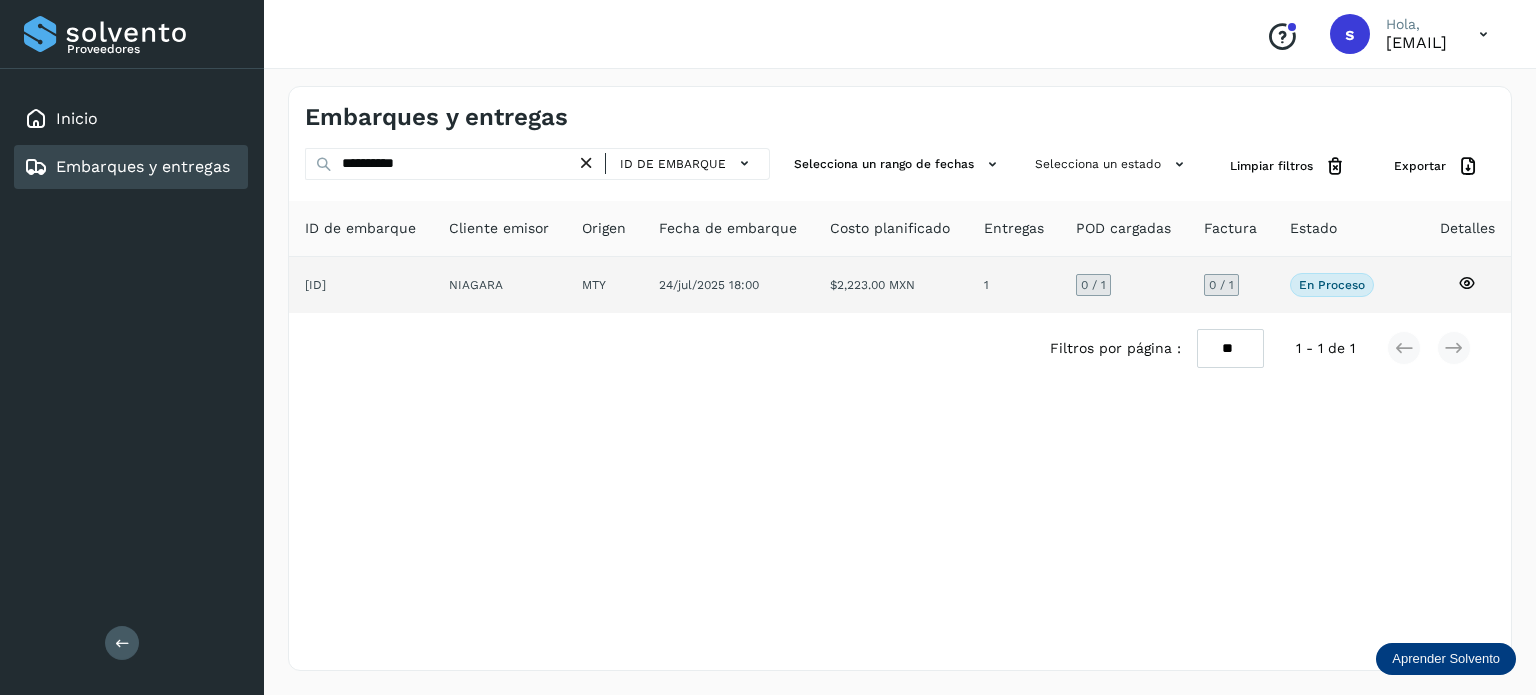 click on "NIAGARA" 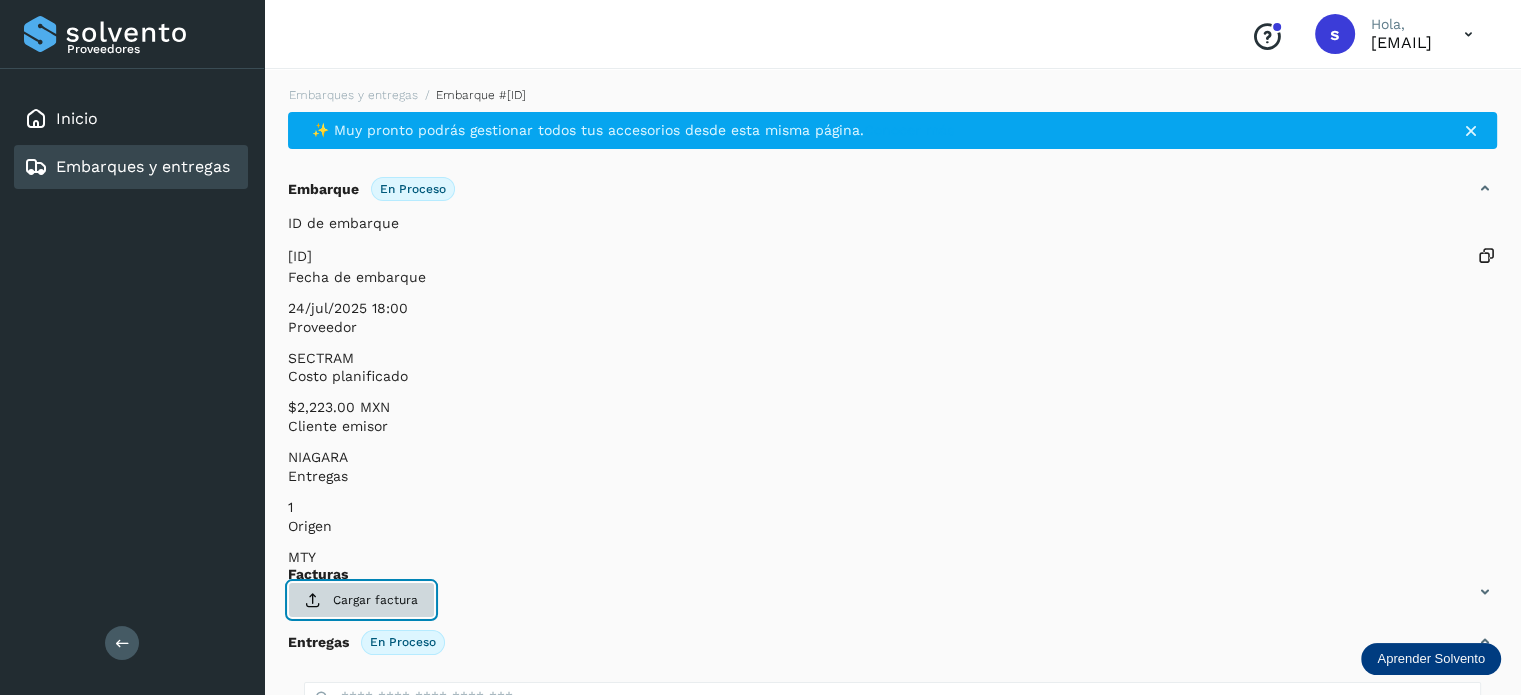 click on "Cargar factura" 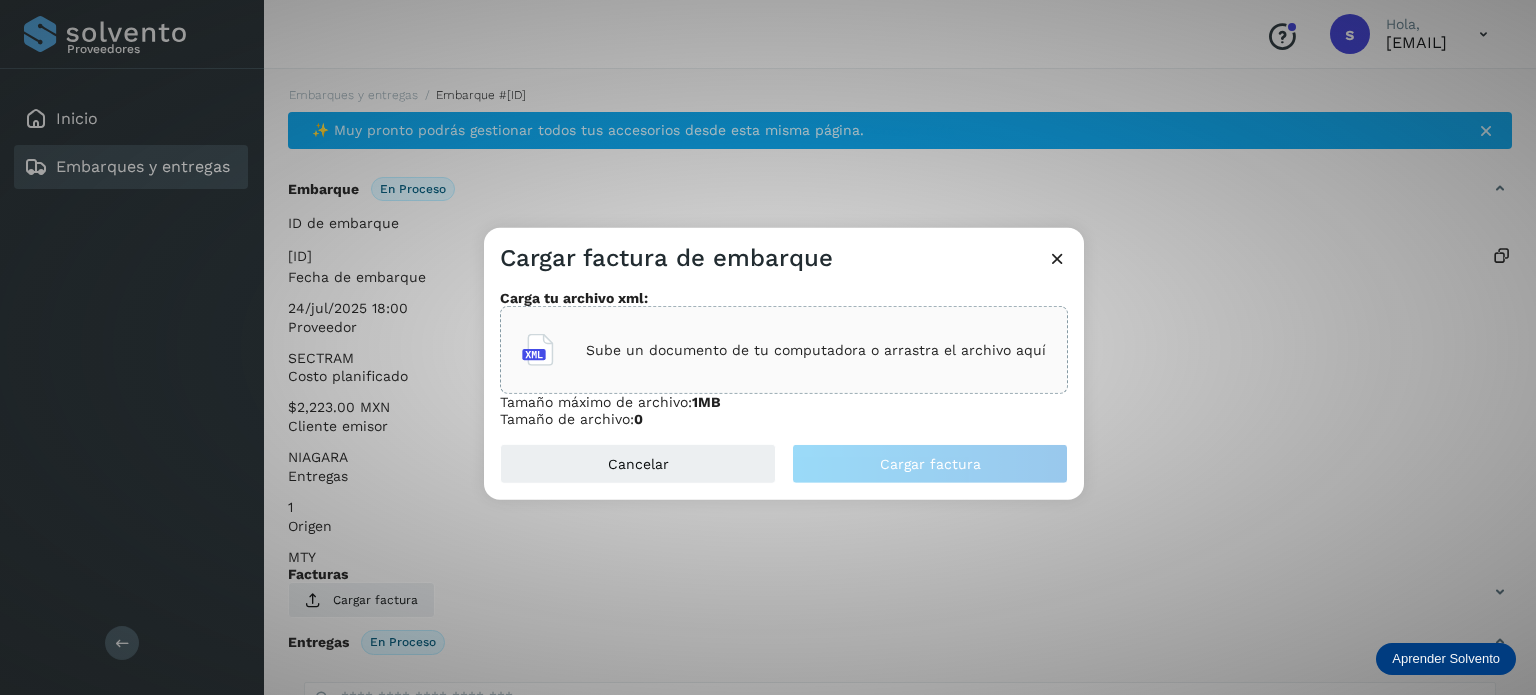 click on "Sube un documento de tu computadora o arrastra el archivo aquí" at bounding box center (816, 350) 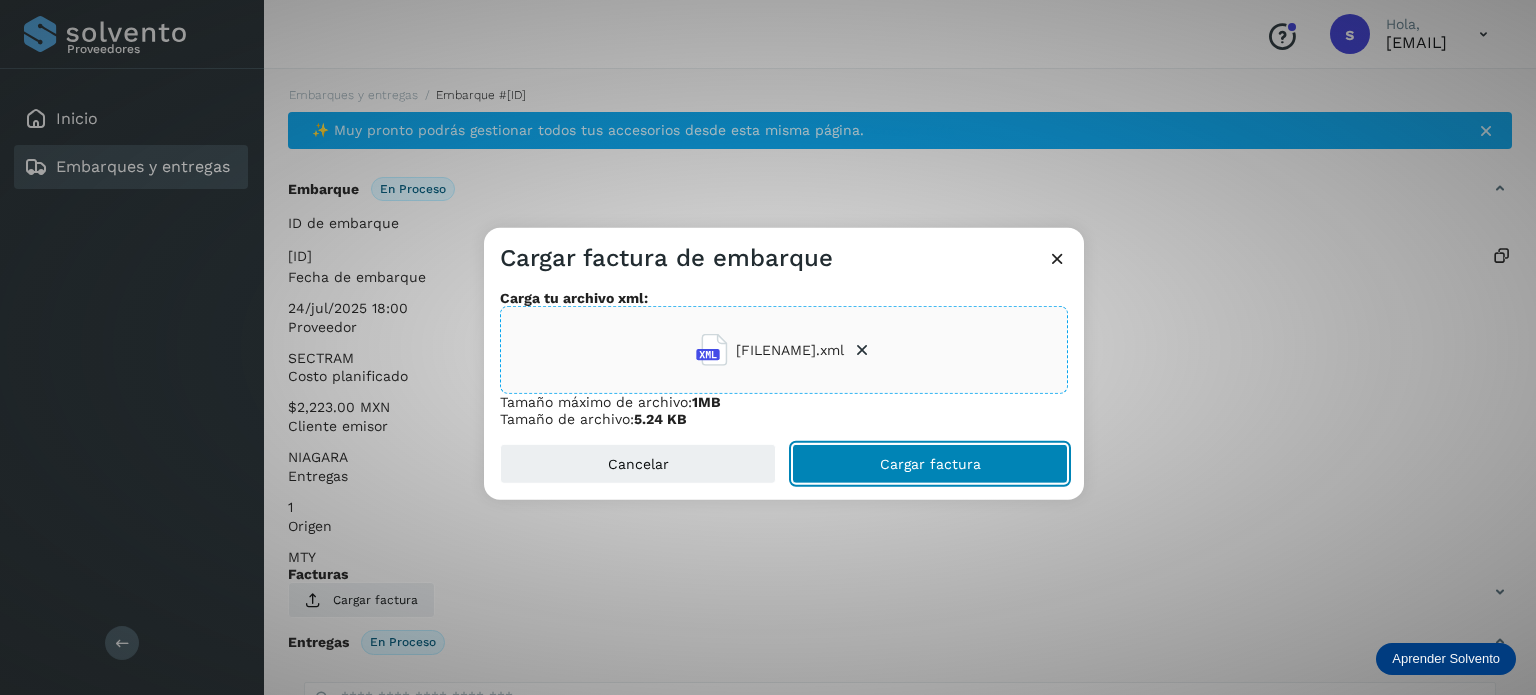 click on "Cargar factura" 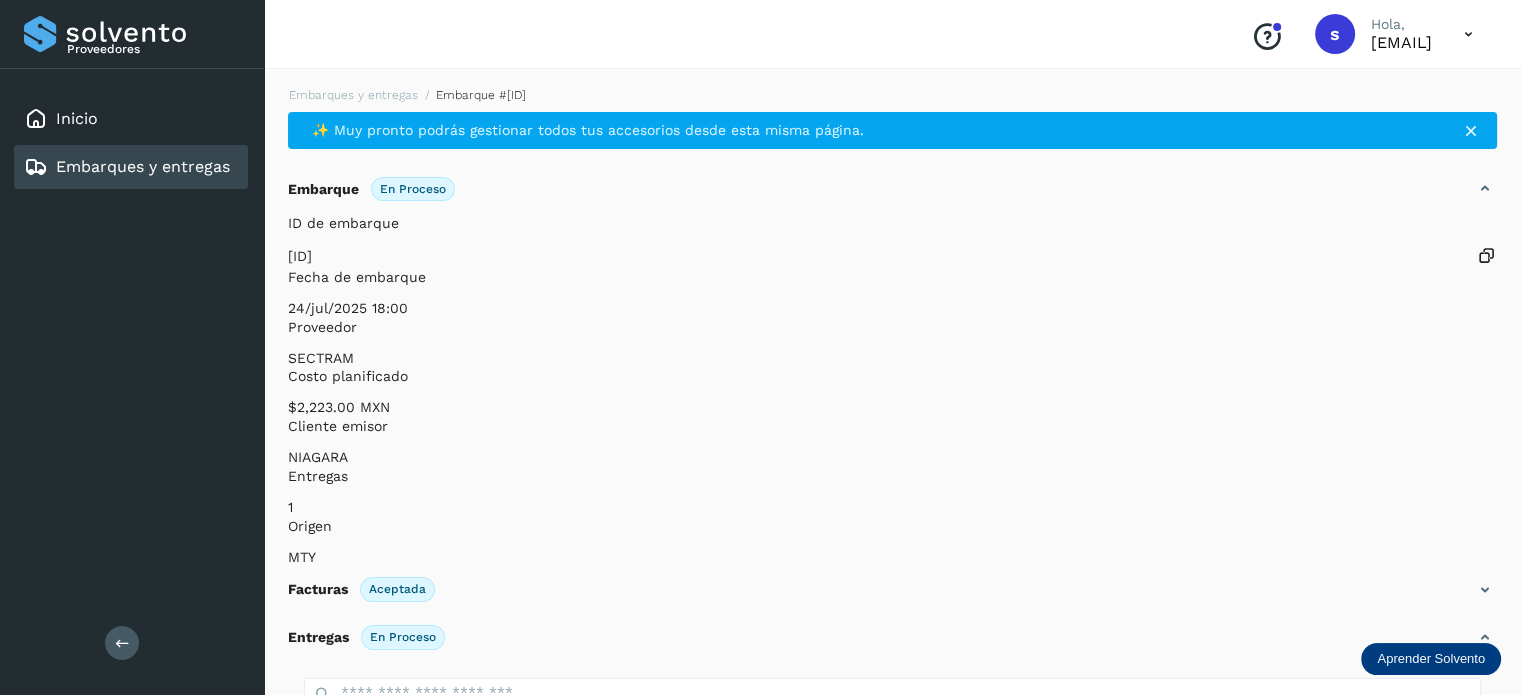 scroll, scrollTop: 250, scrollLeft: 0, axis: vertical 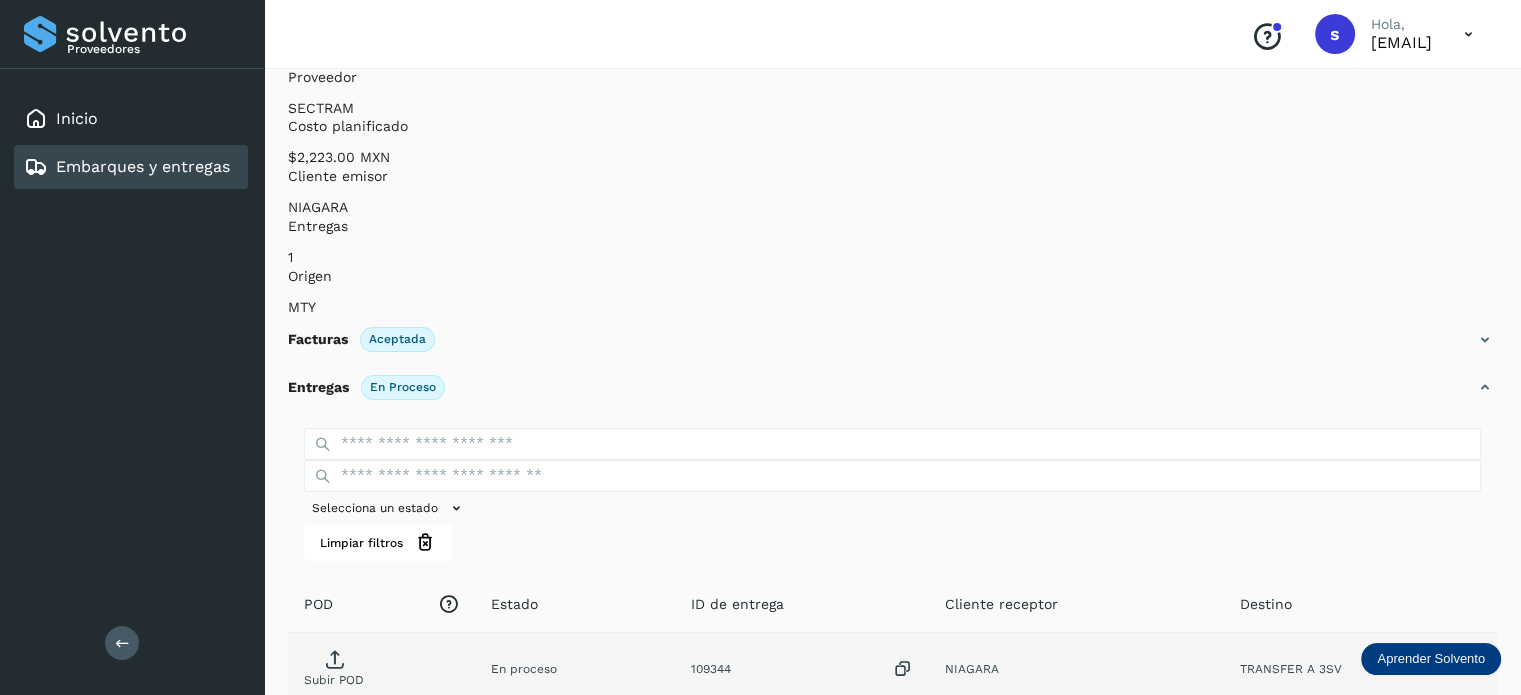 click on "Subir POD" at bounding box center (334, 680) 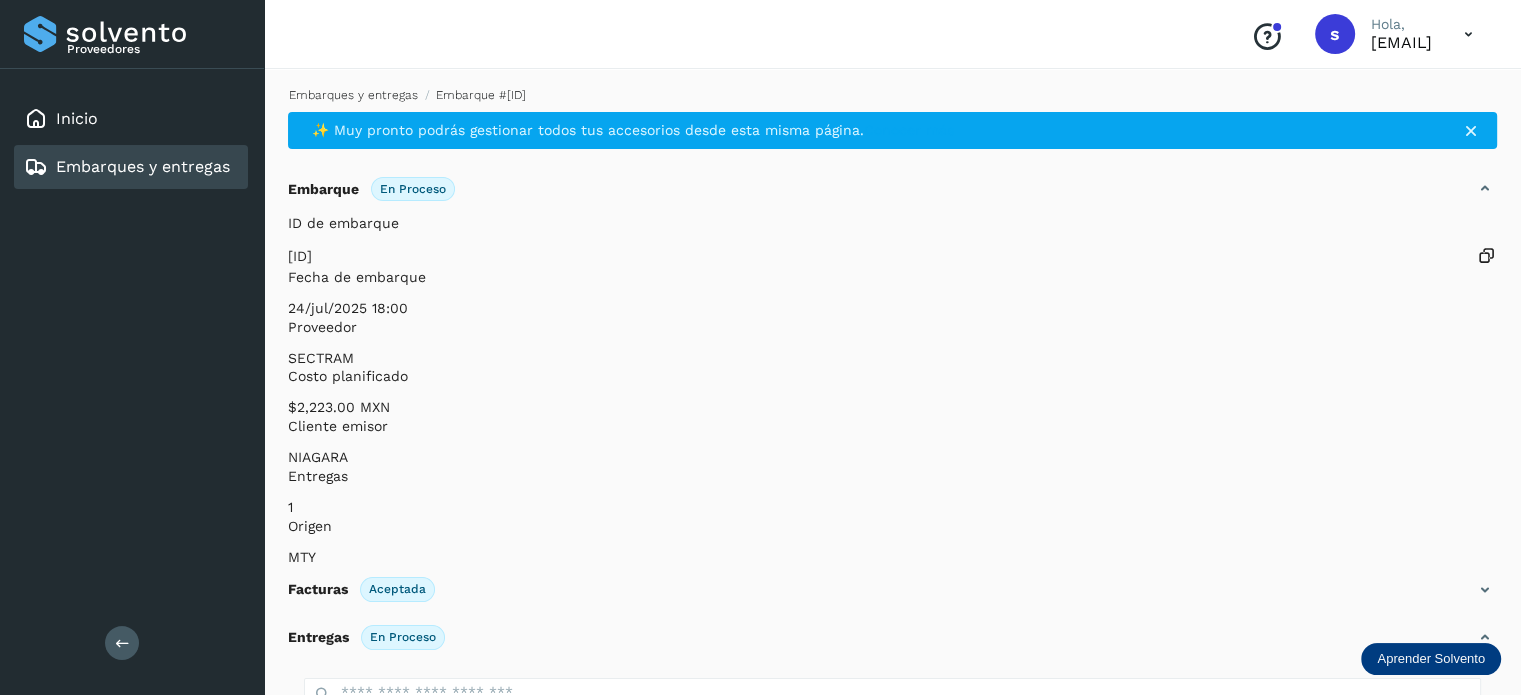 click on "Embarques y entregas" at bounding box center [353, 95] 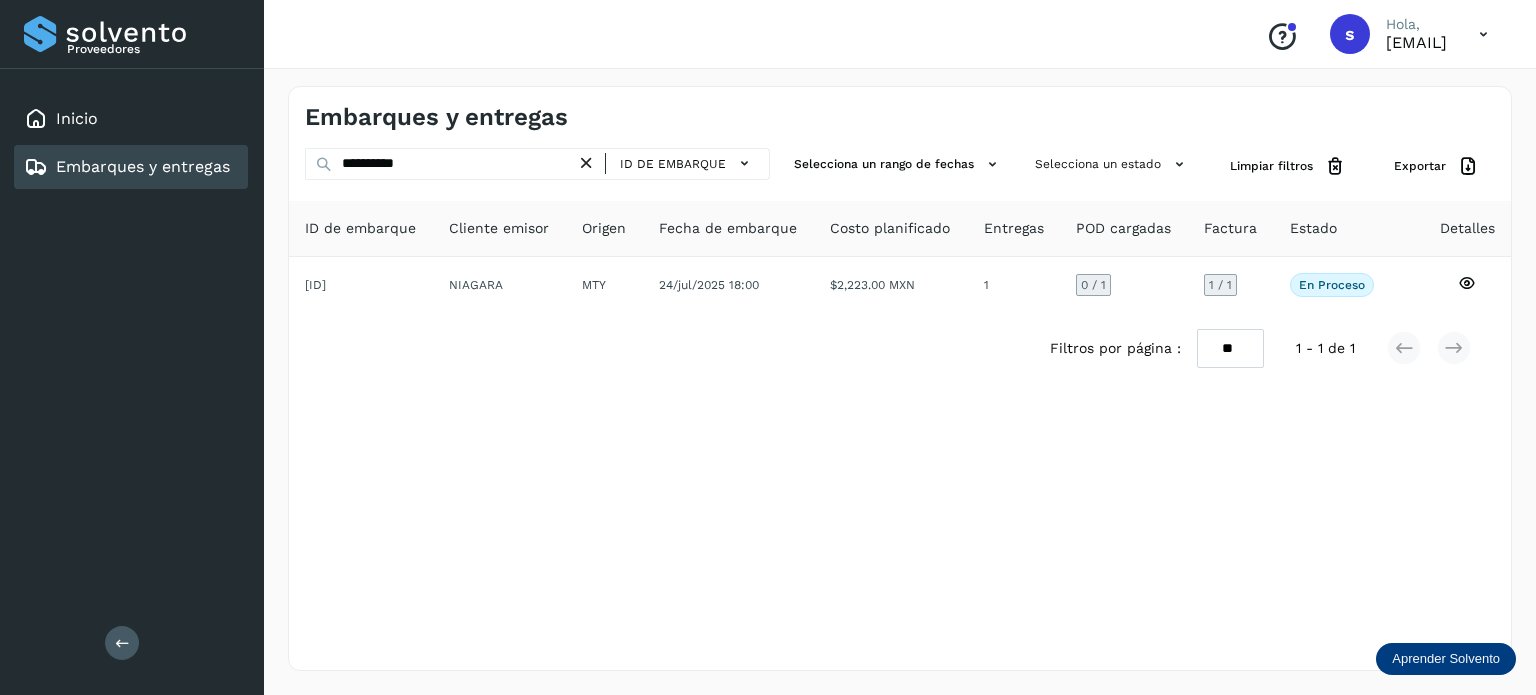 click at bounding box center [586, 163] 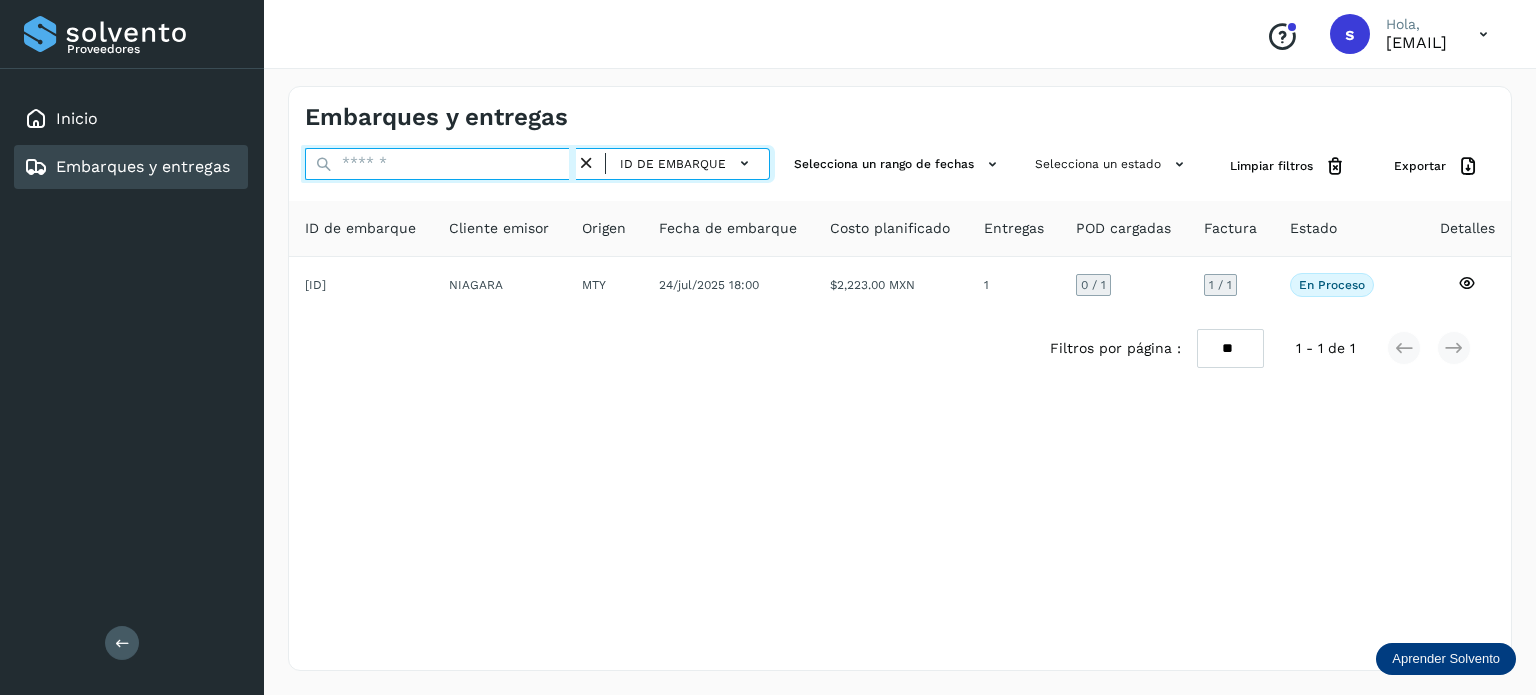 click at bounding box center (440, 164) 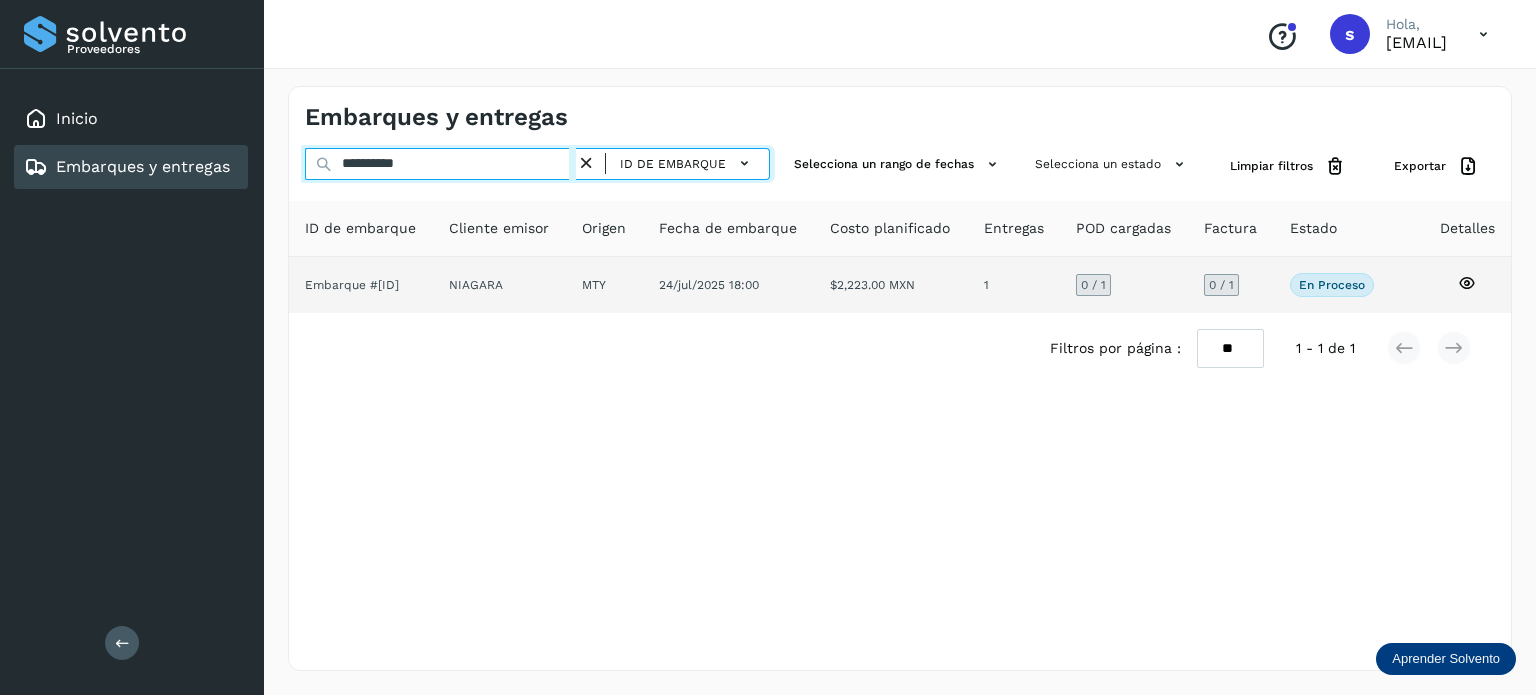 type on "**********" 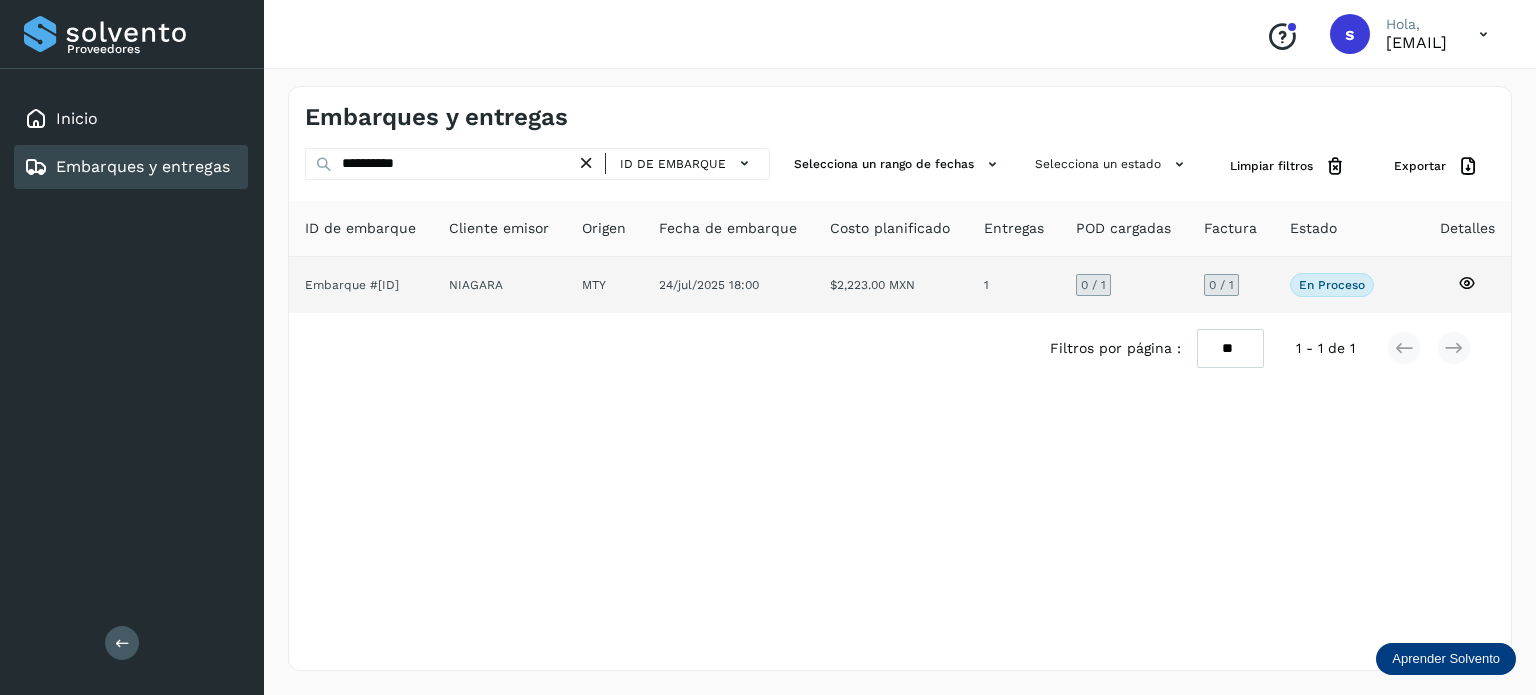 click on "MTY" 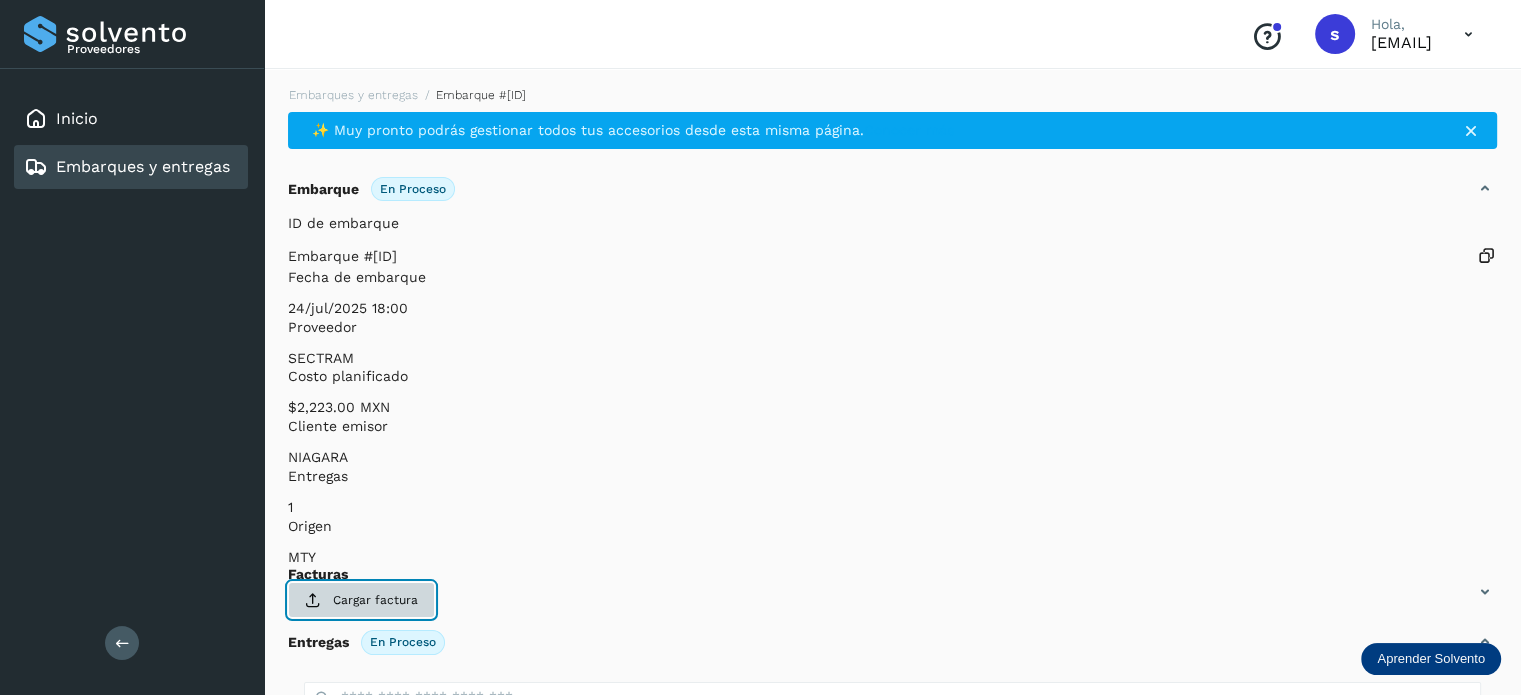 click at bounding box center [313, 600] 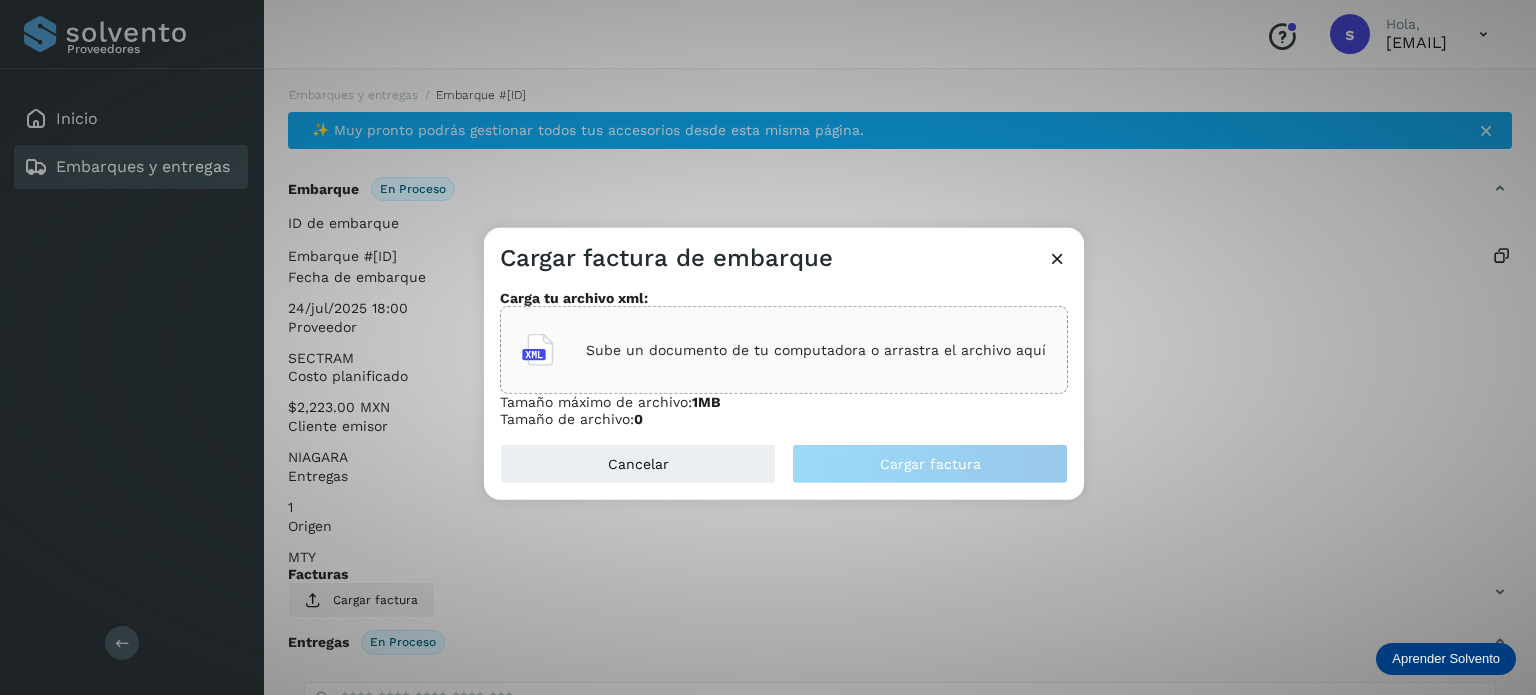 click on "Sube un documento de tu computadora o arrastra el archivo aquí" at bounding box center (816, 350) 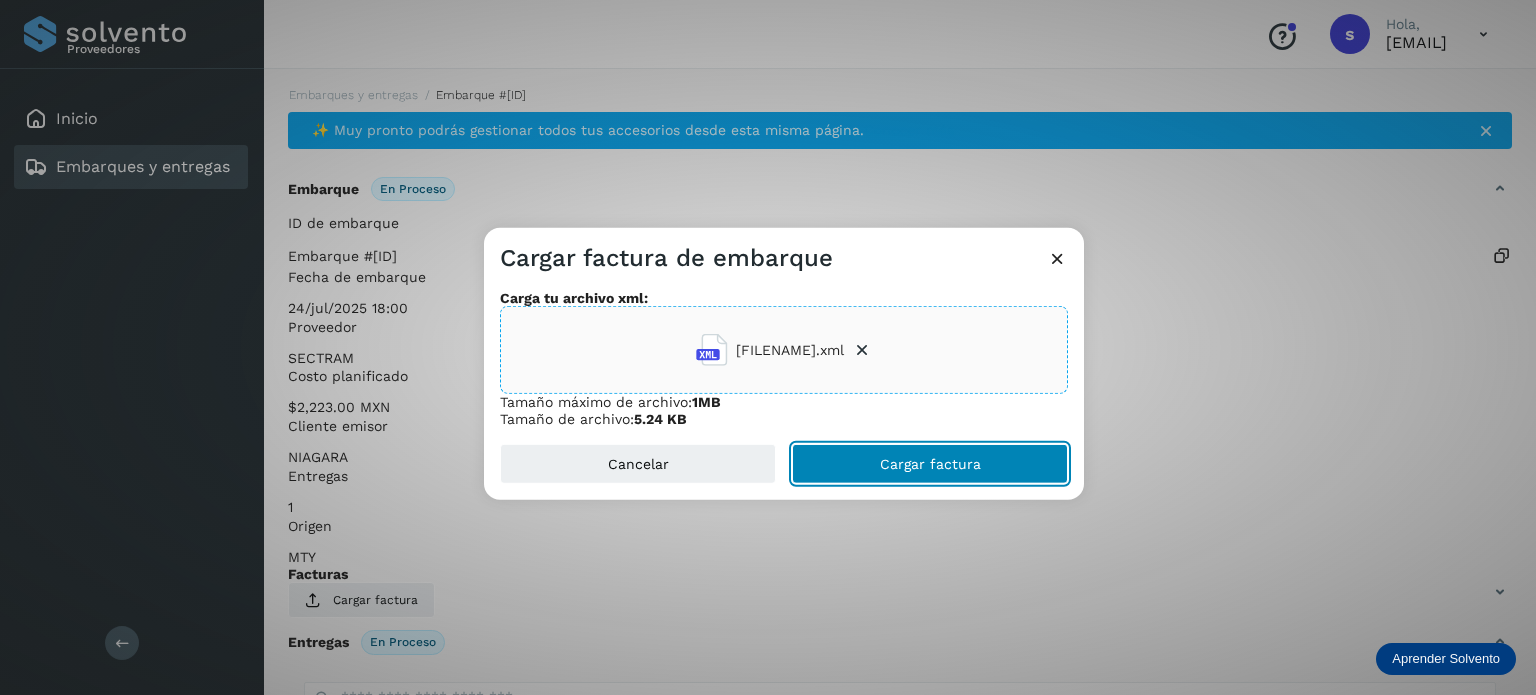 click on "Cargar factura" 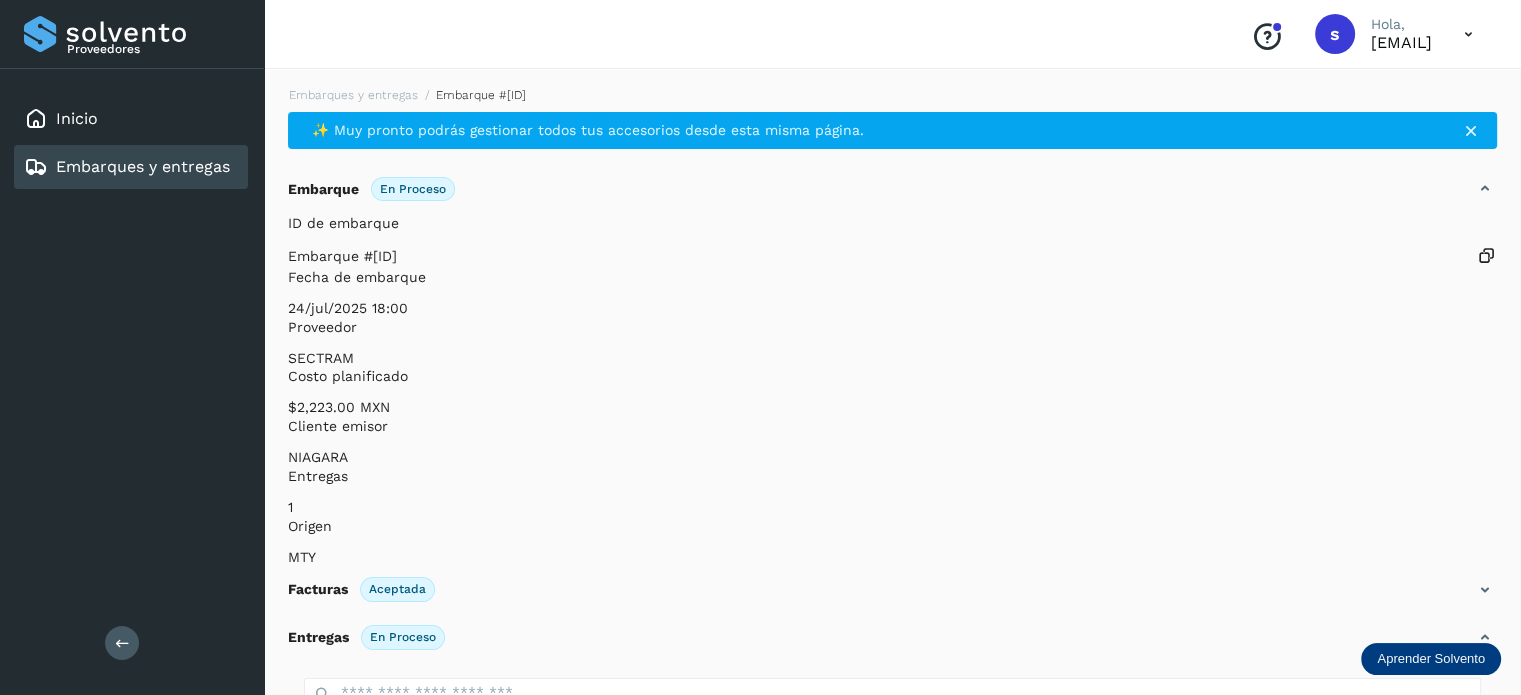 scroll, scrollTop: 250, scrollLeft: 0, axis: vertical 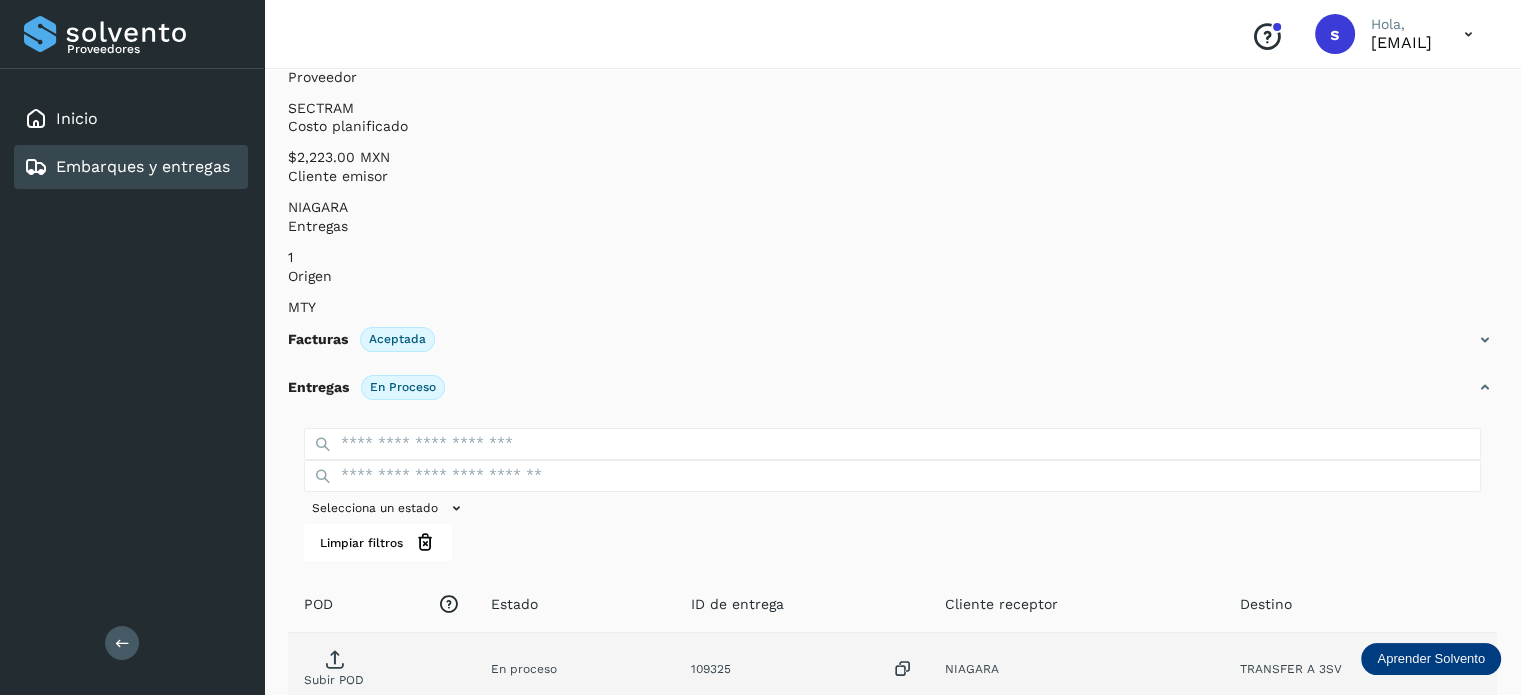 click on "Subir POD" at bounding box center [334, 680] 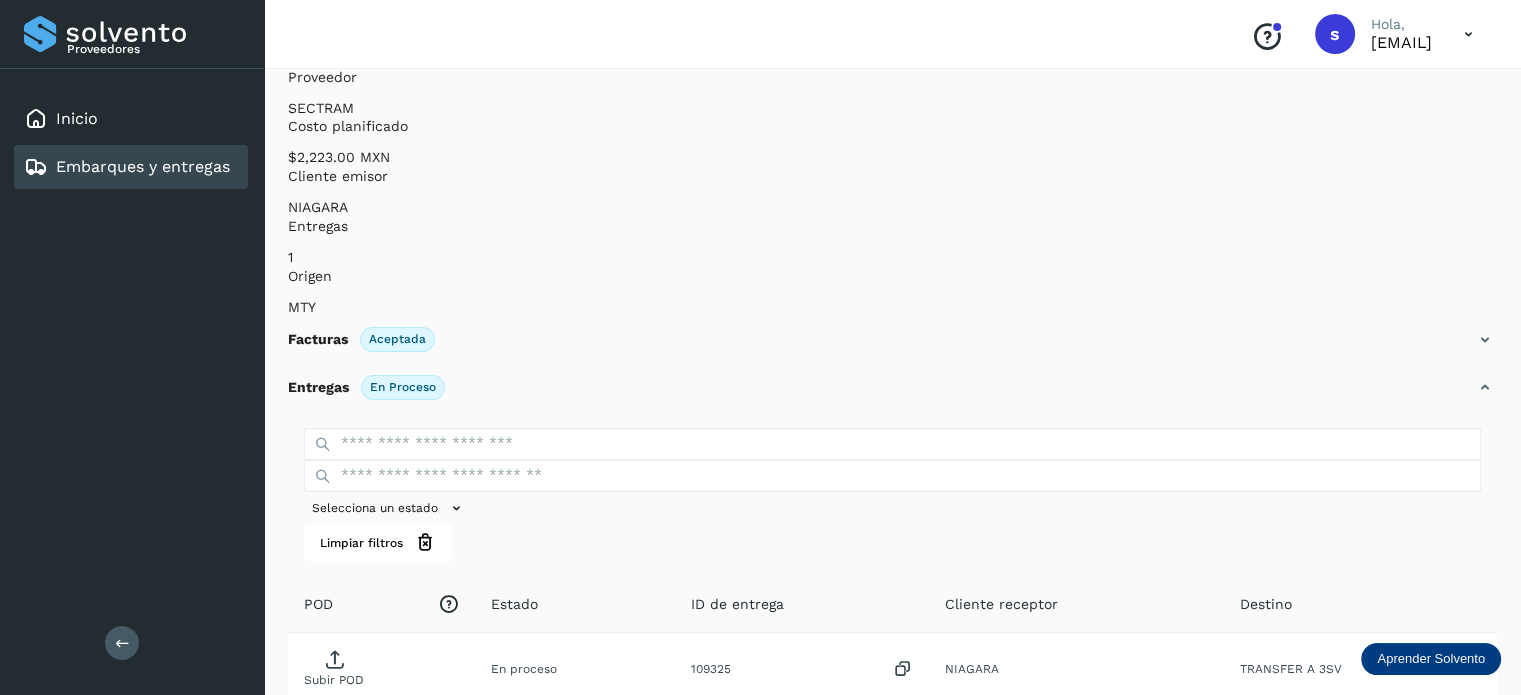 scroll, scrollTop: 0, scrollLeft: 0, axis: both 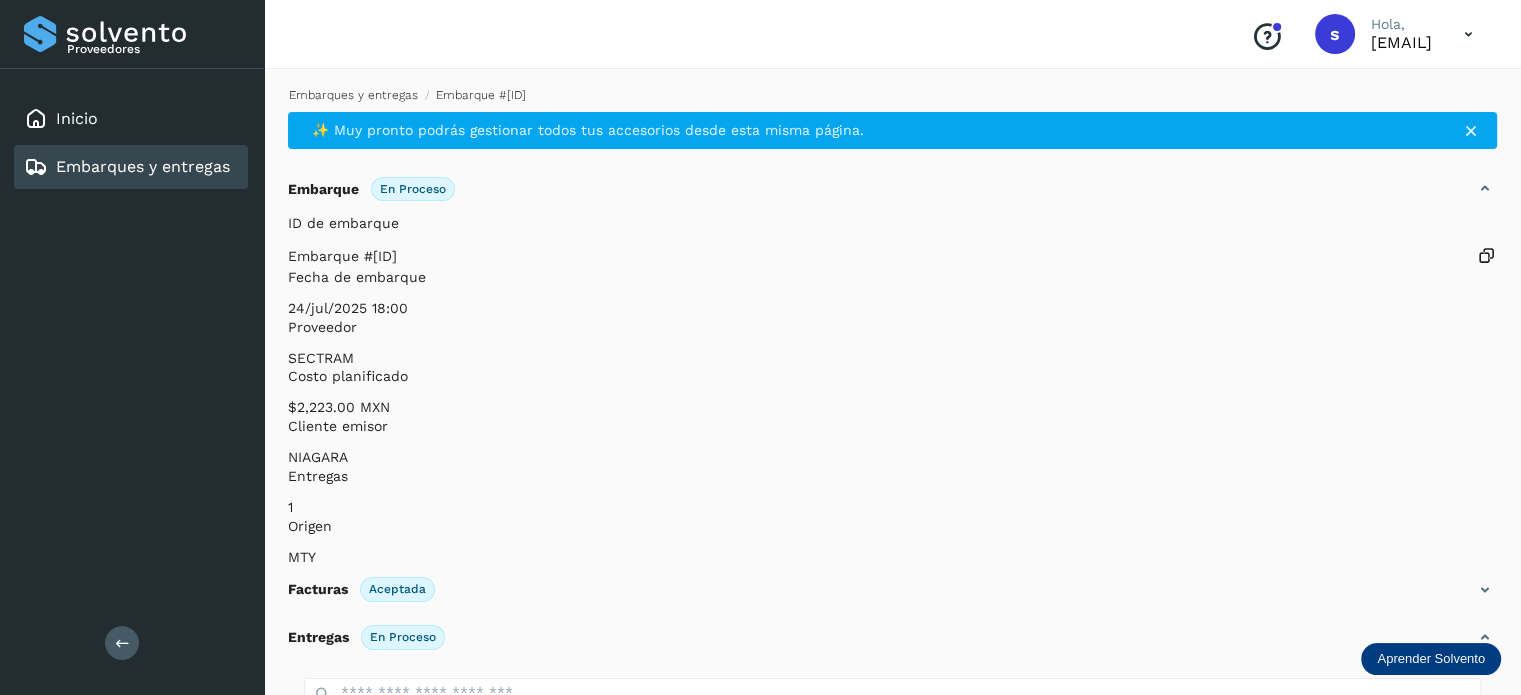 click on "Embarques y entregas" at bounding box center (353, 95) 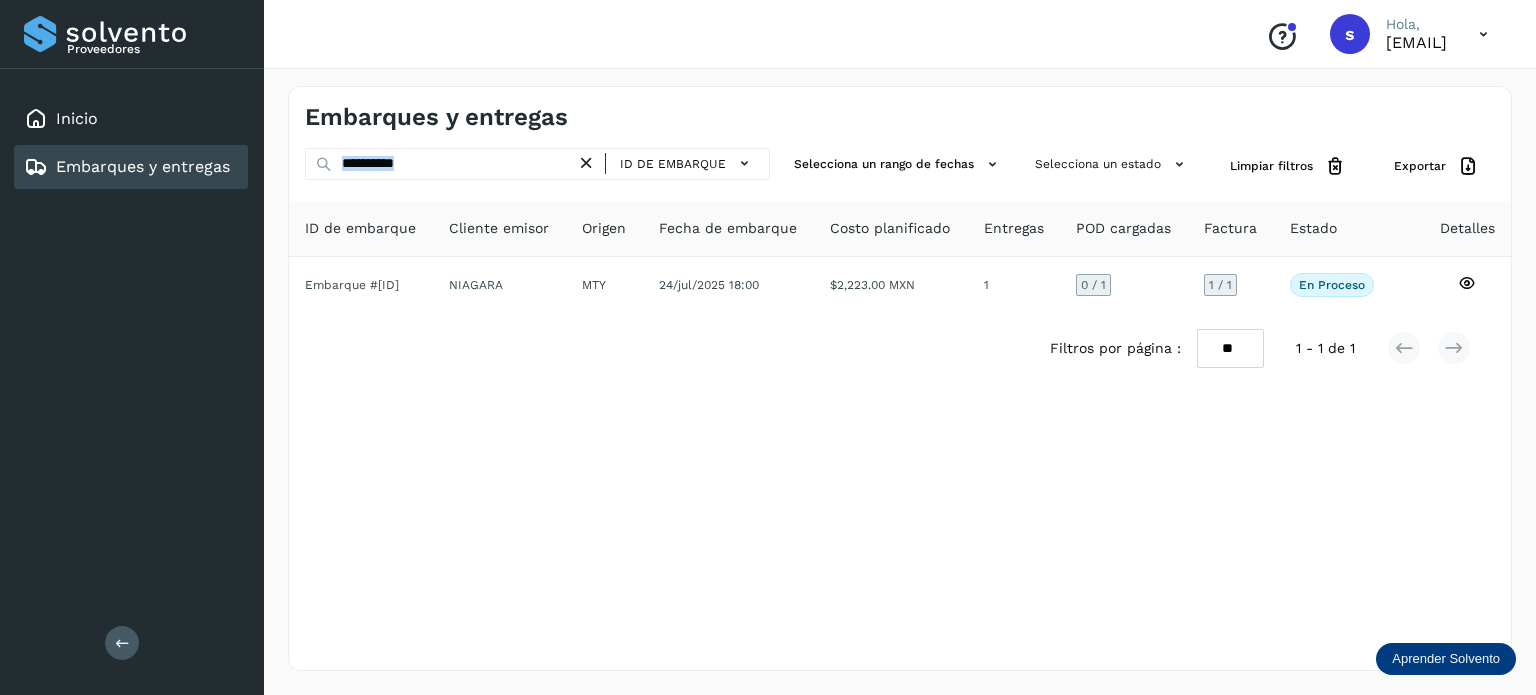 drag, startPoint x: 589, startPoint y: 168, endPoint x: 522, endPoint y: 163, distance: 67.18631 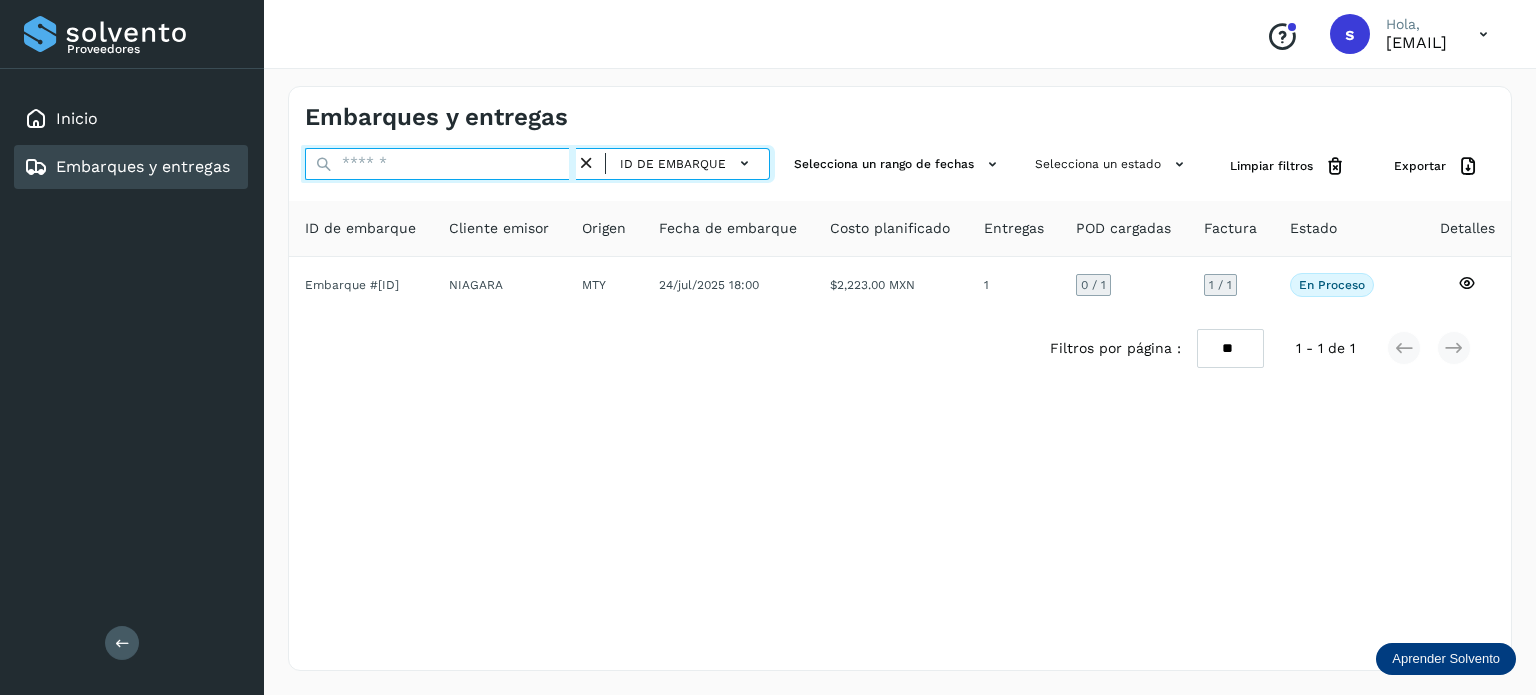 click at bounding box center (440, 164) 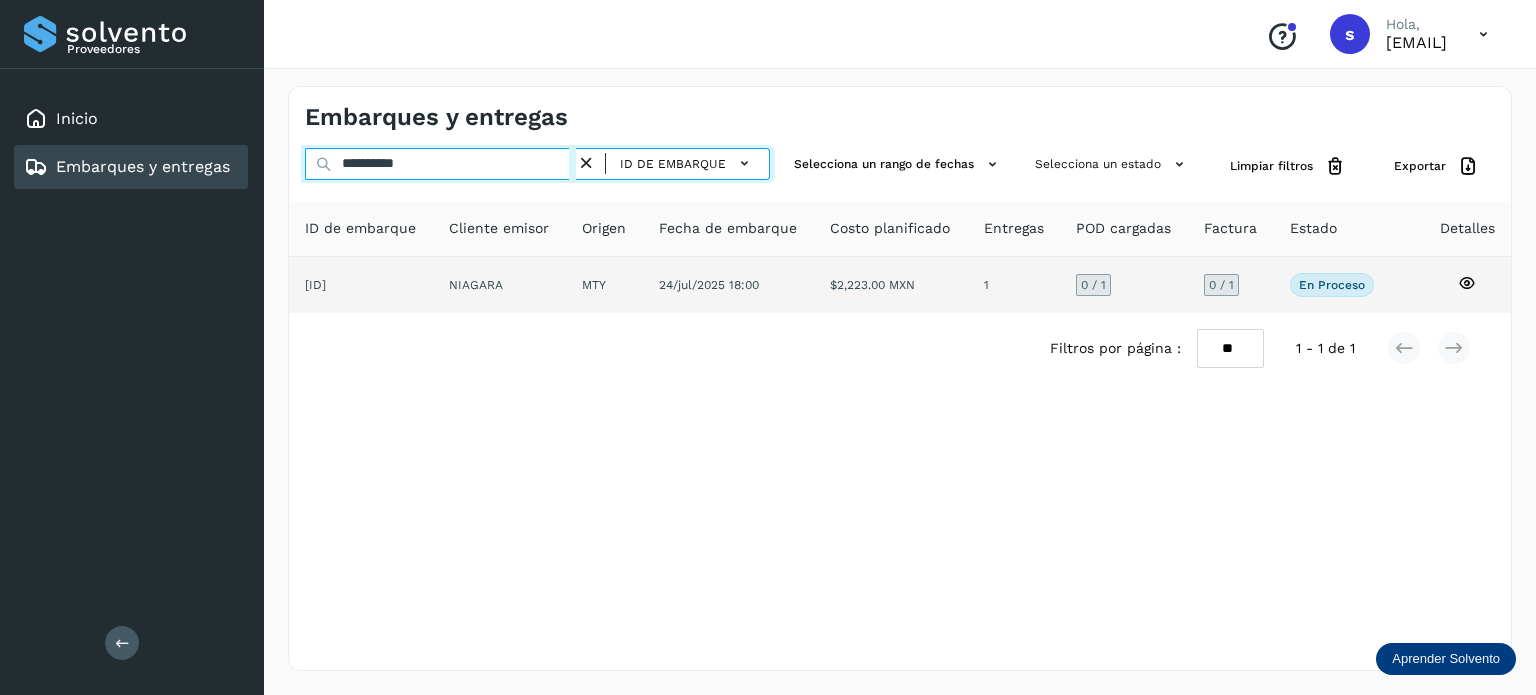 type on "**********" 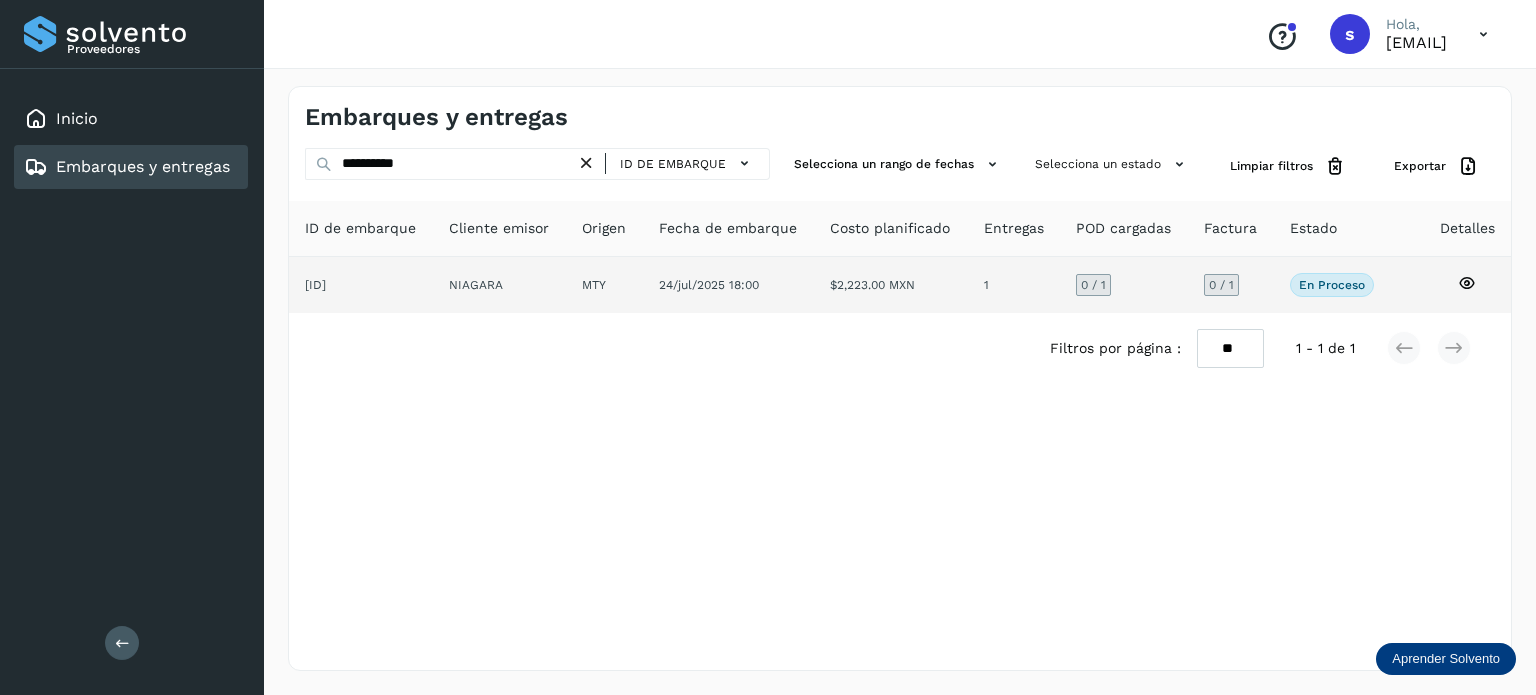 click on "NIAGARA" 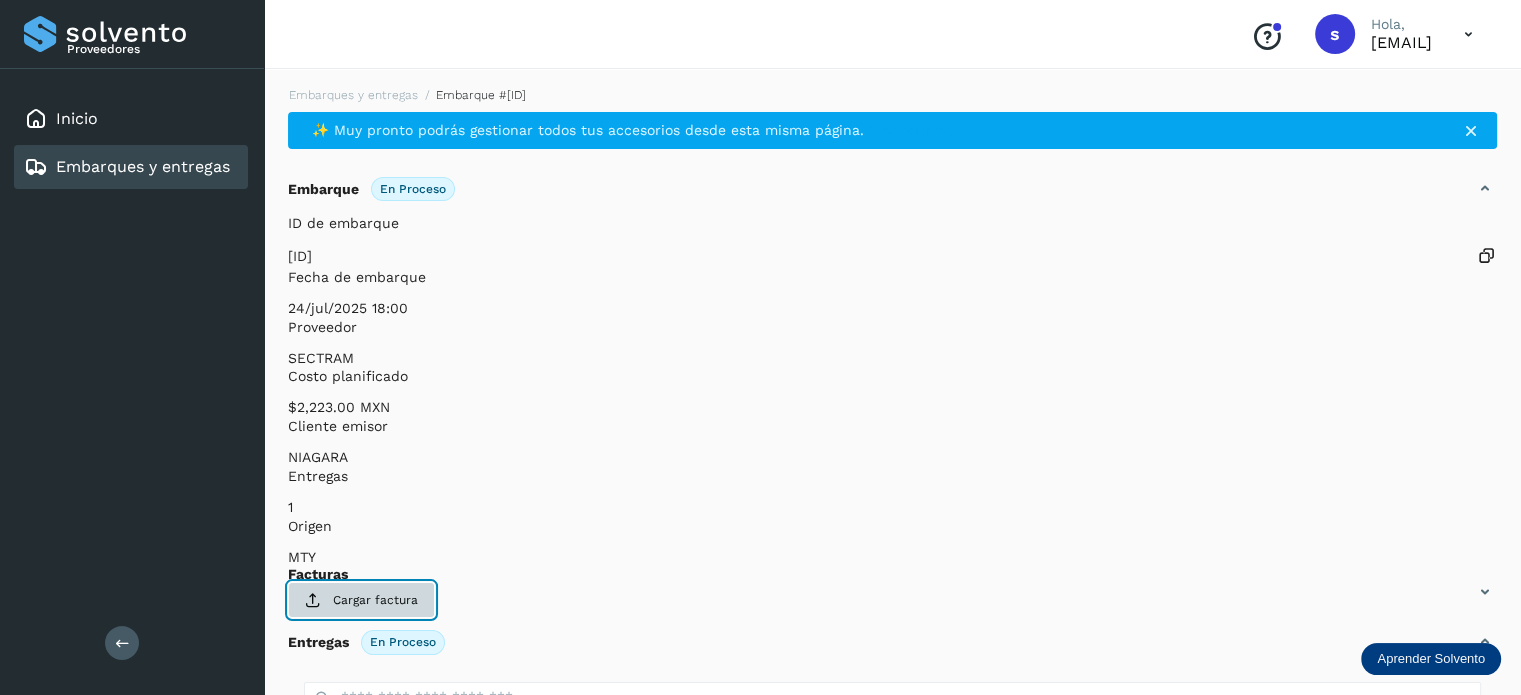 click on "Cargar factura" 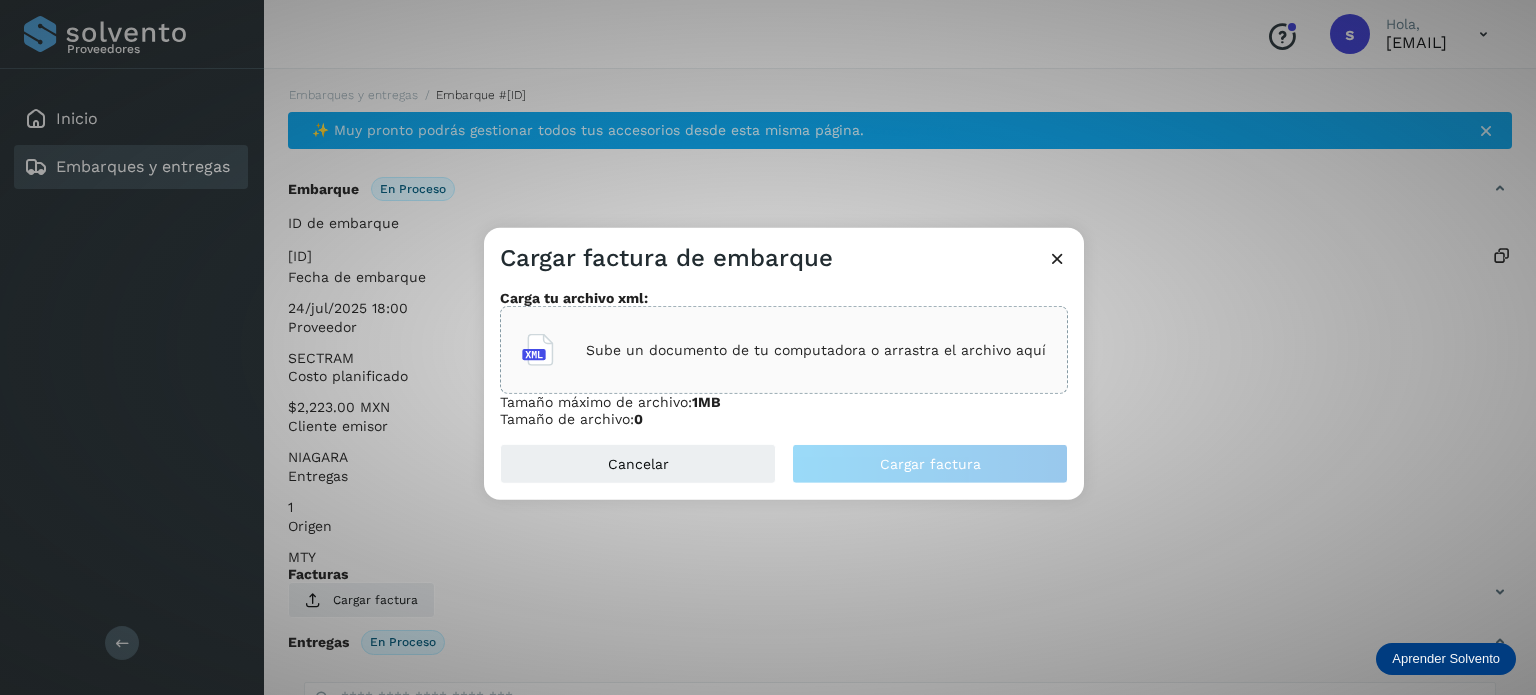 click on "Sube un documento de tu computadora o arrastra el archivo aquí" at bounding box center [816, 350] 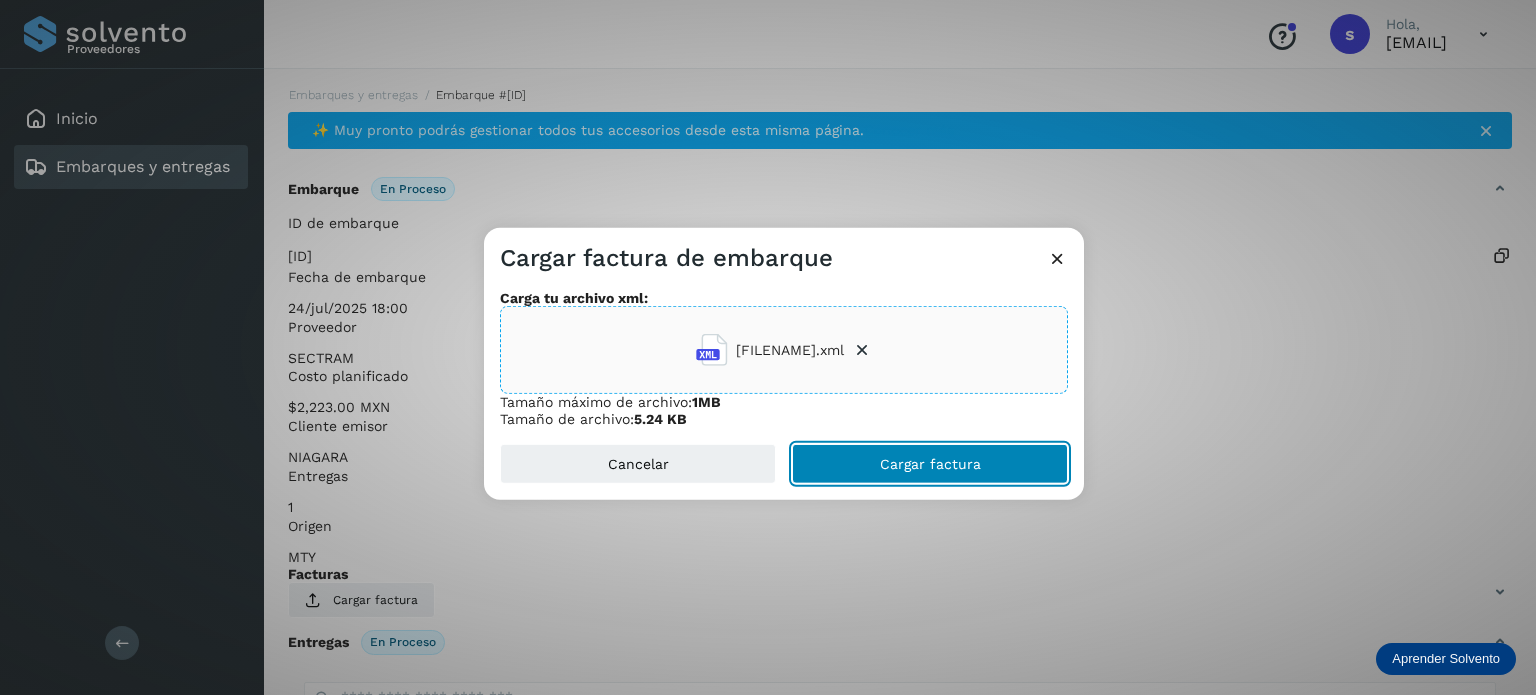 click on "Cargar factura" 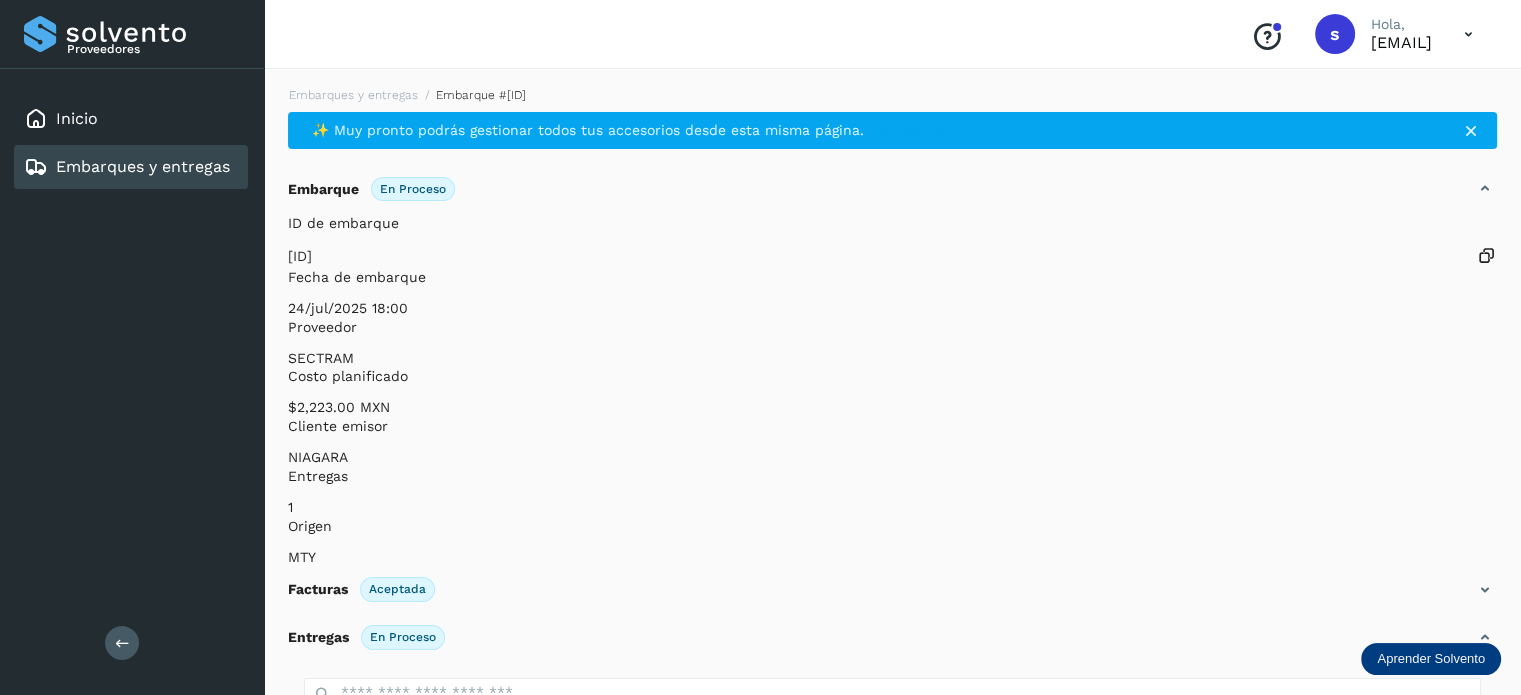 scroll, scrollTop: 250, scrollLeft: 0, axis: vertical 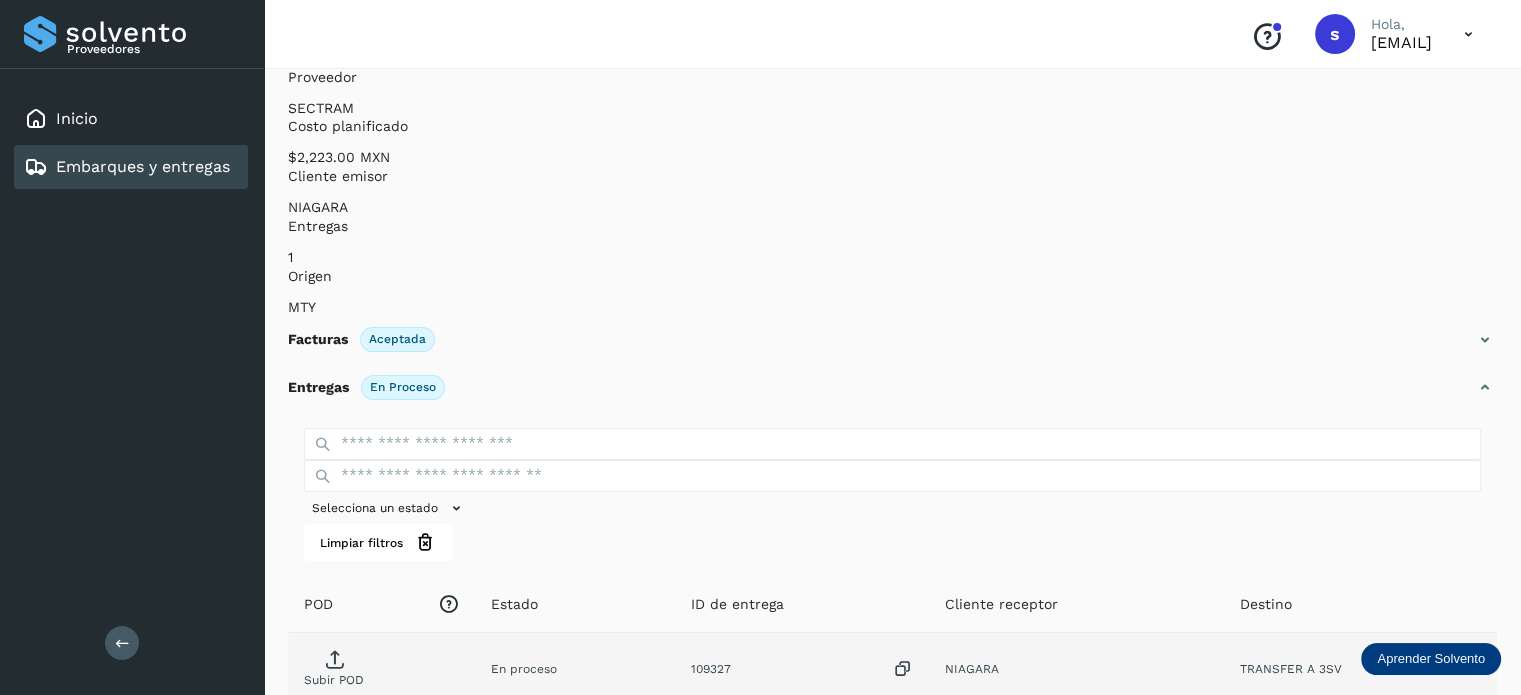 click on "Subir POD" at bounding box center (334, 680) 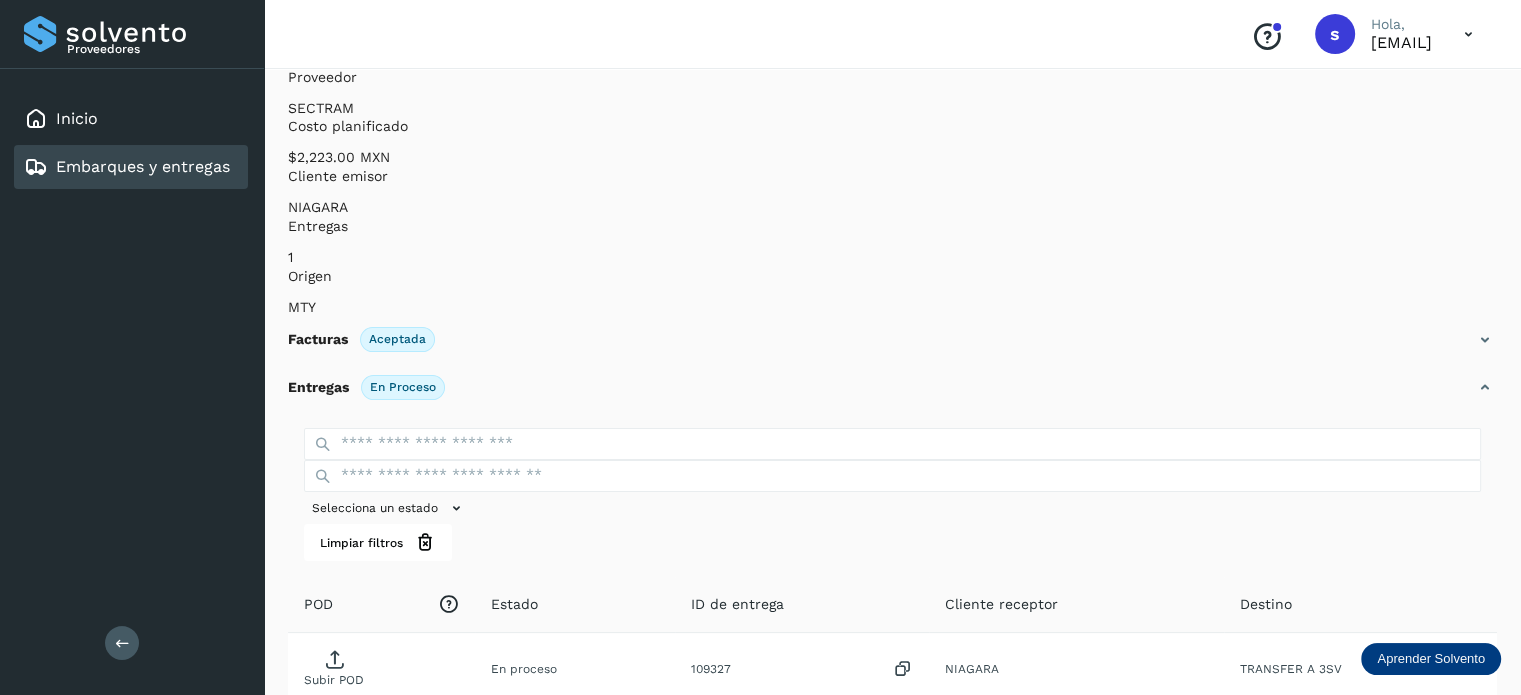 scroll, scrollTop: 0, scrollLeft: 0, axis: both 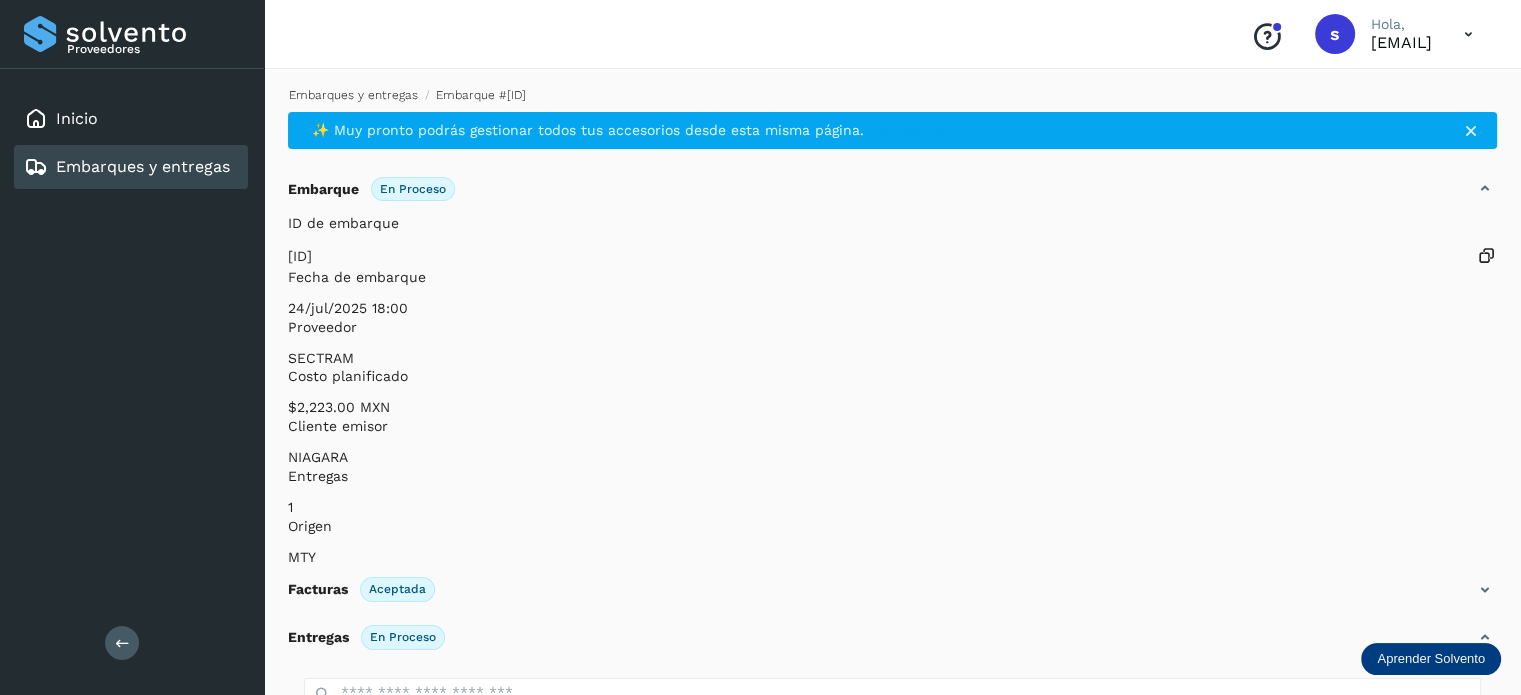 click on "Embarques y entregas" at bounding box center (353, 95) 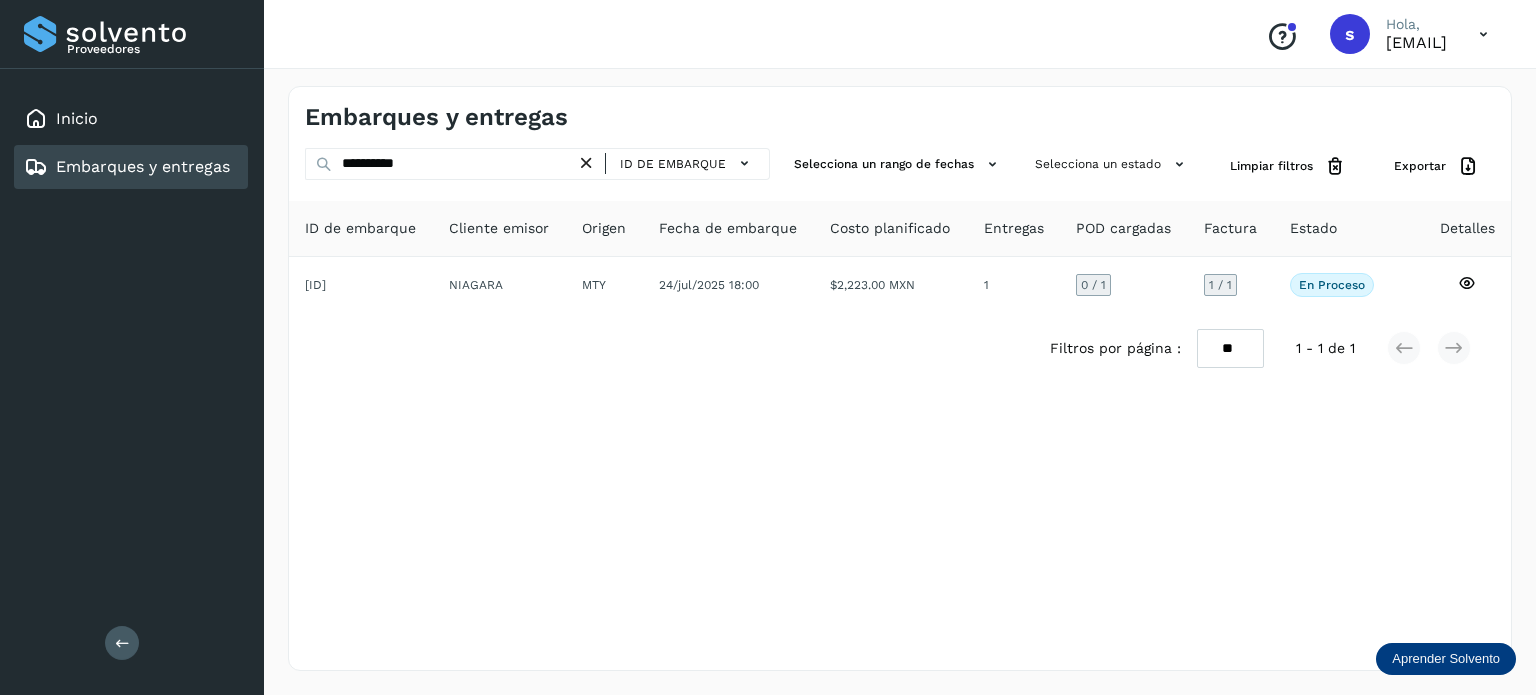 click at bounding box center (586, 163) 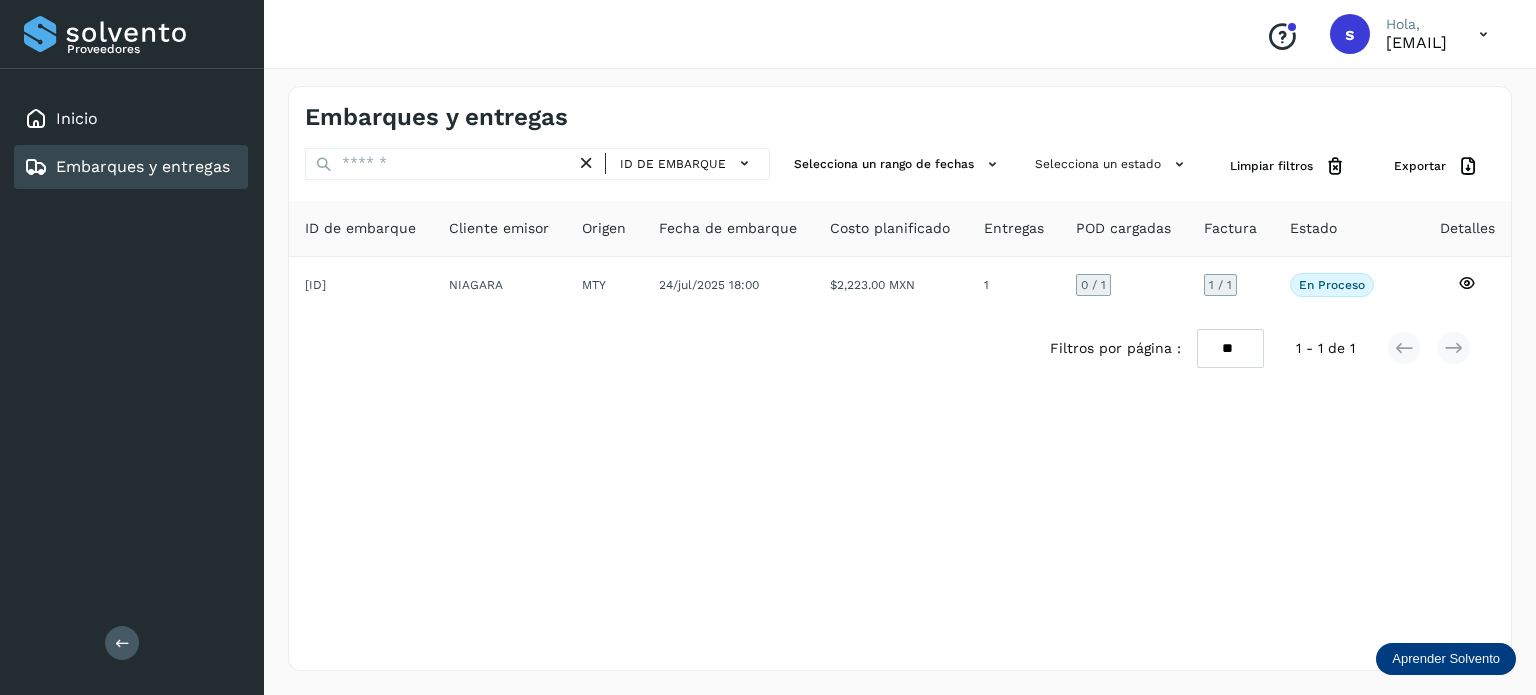 click at bounding box center [586, 163] 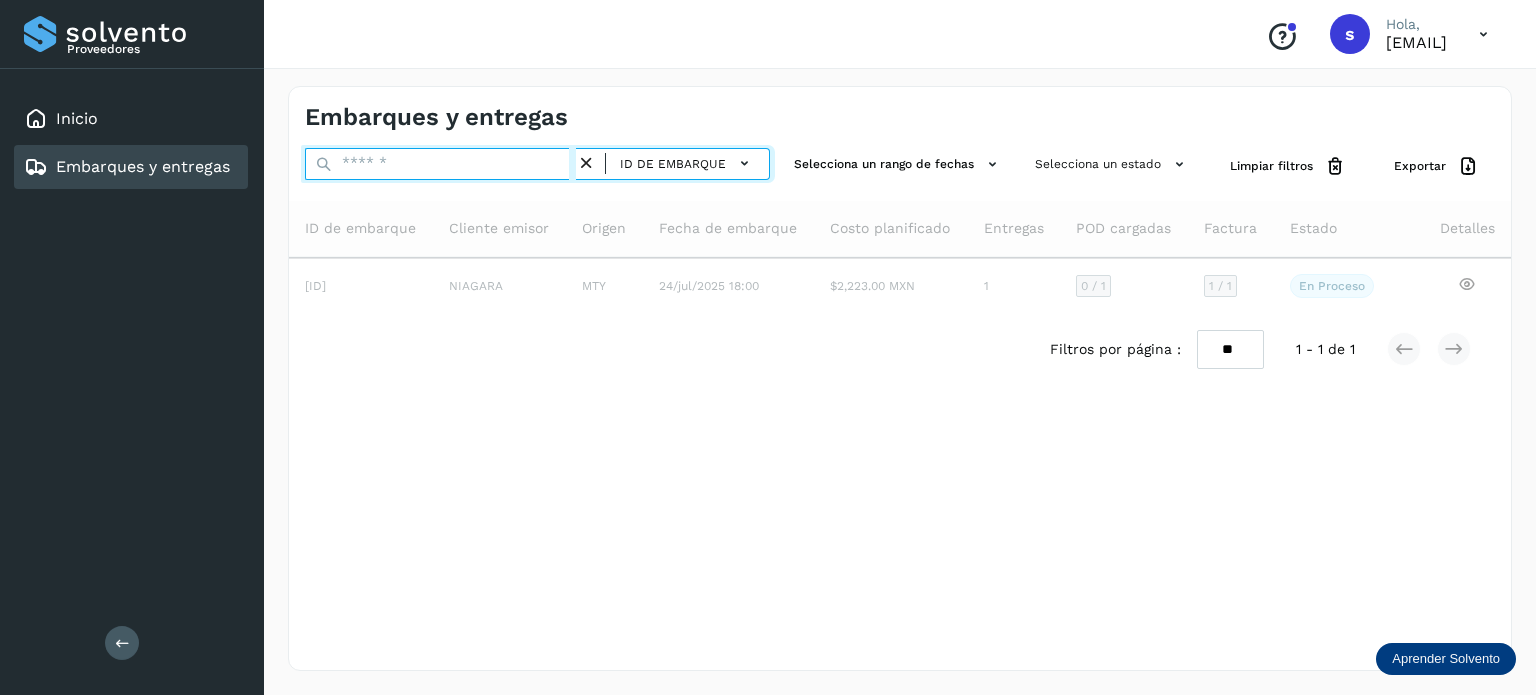 click at bounding box center (440, 164) 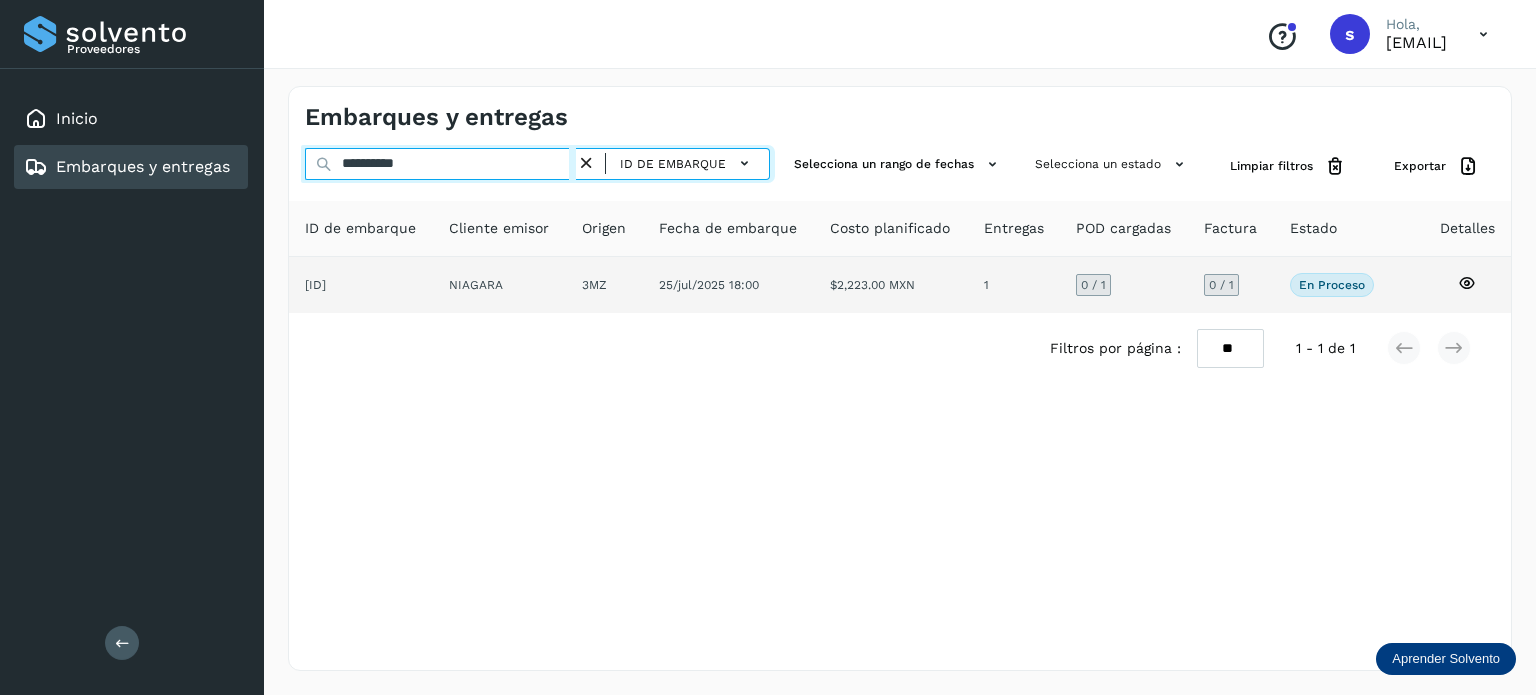 type on "**********" 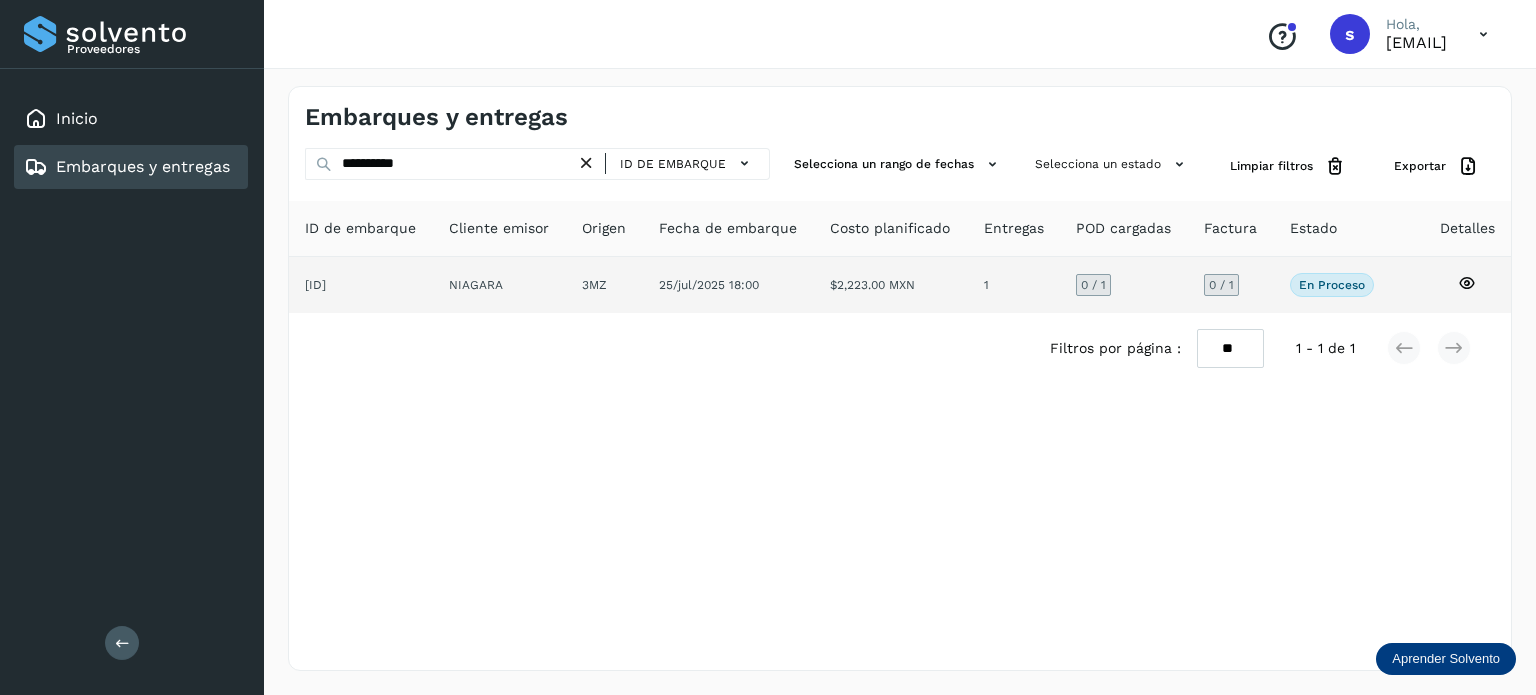 click on "NIAGARA" 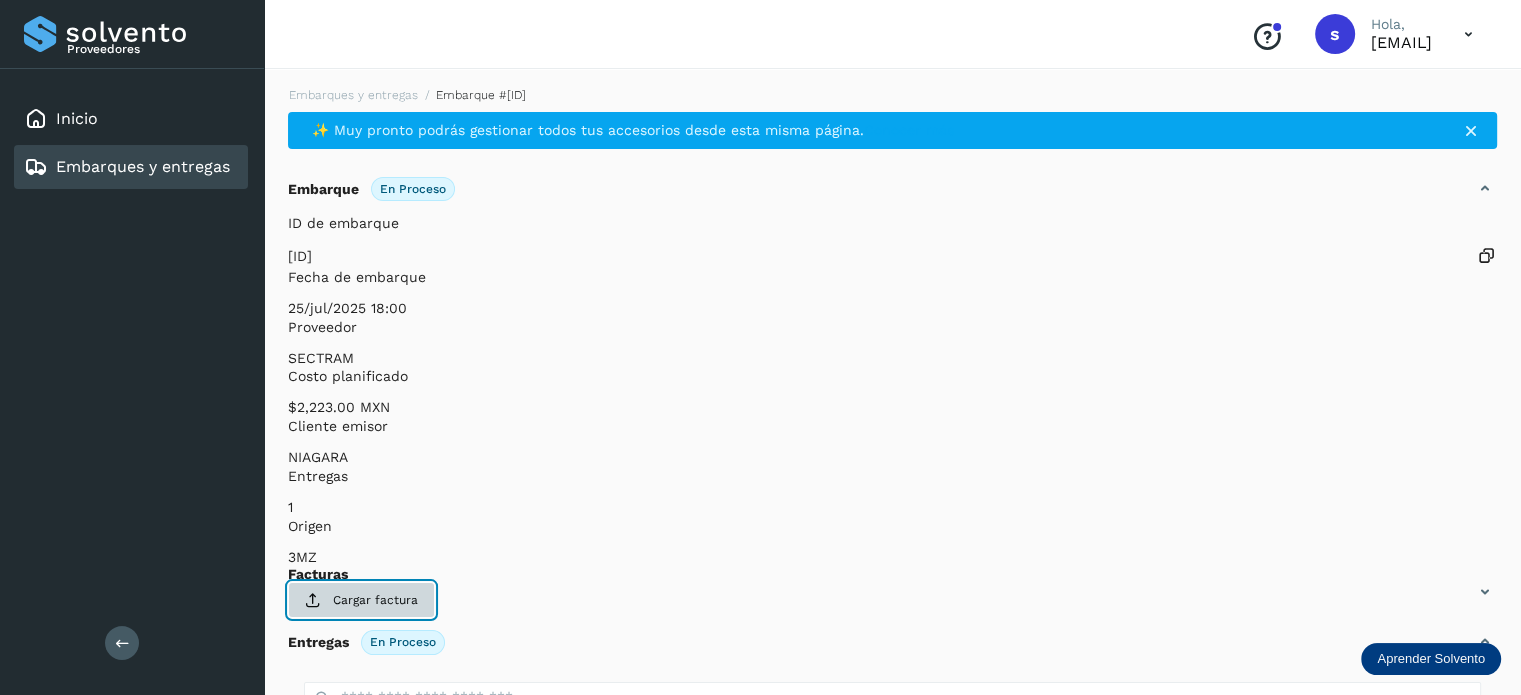 click on "Cargar factura" at bounding box center (361, 600) 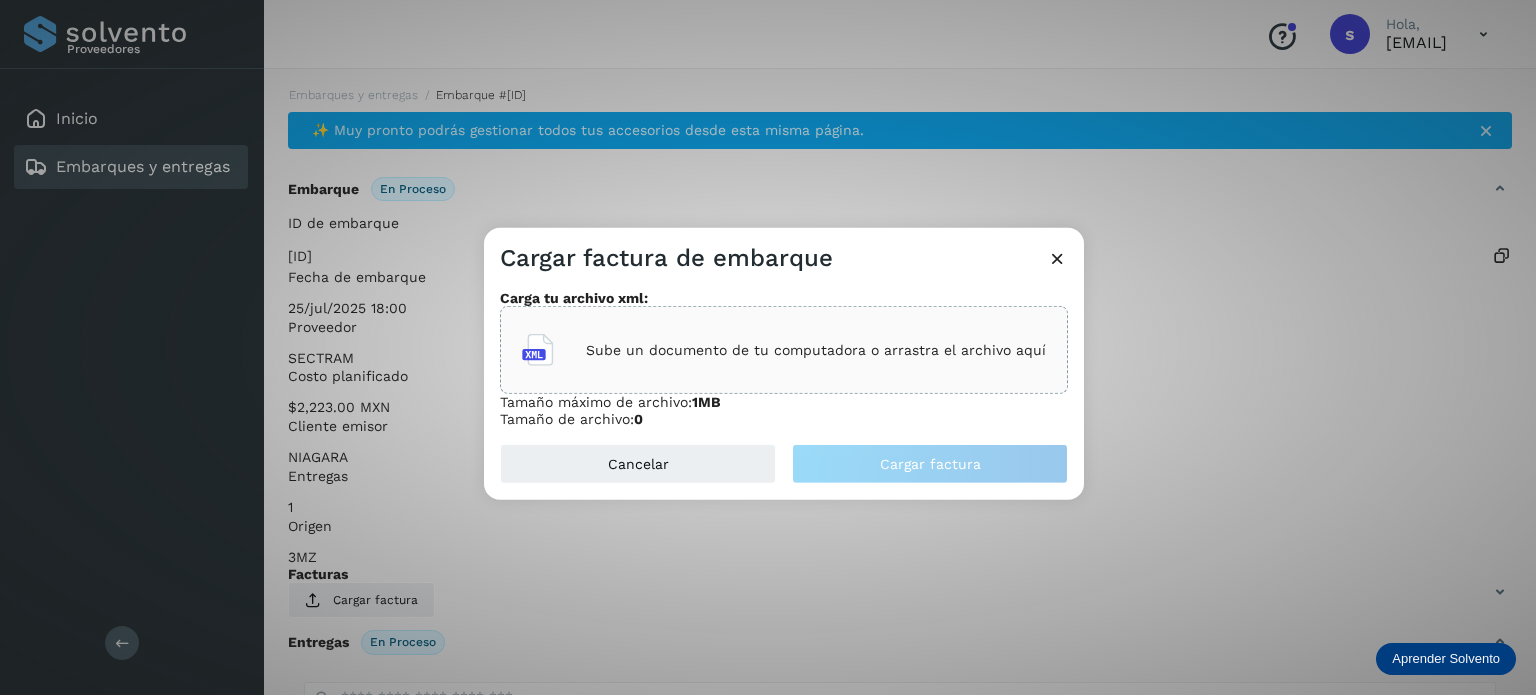 click on "Sube un documento de tu computadora o arrastra el archivo aquí" at bounding box center [816, 350] 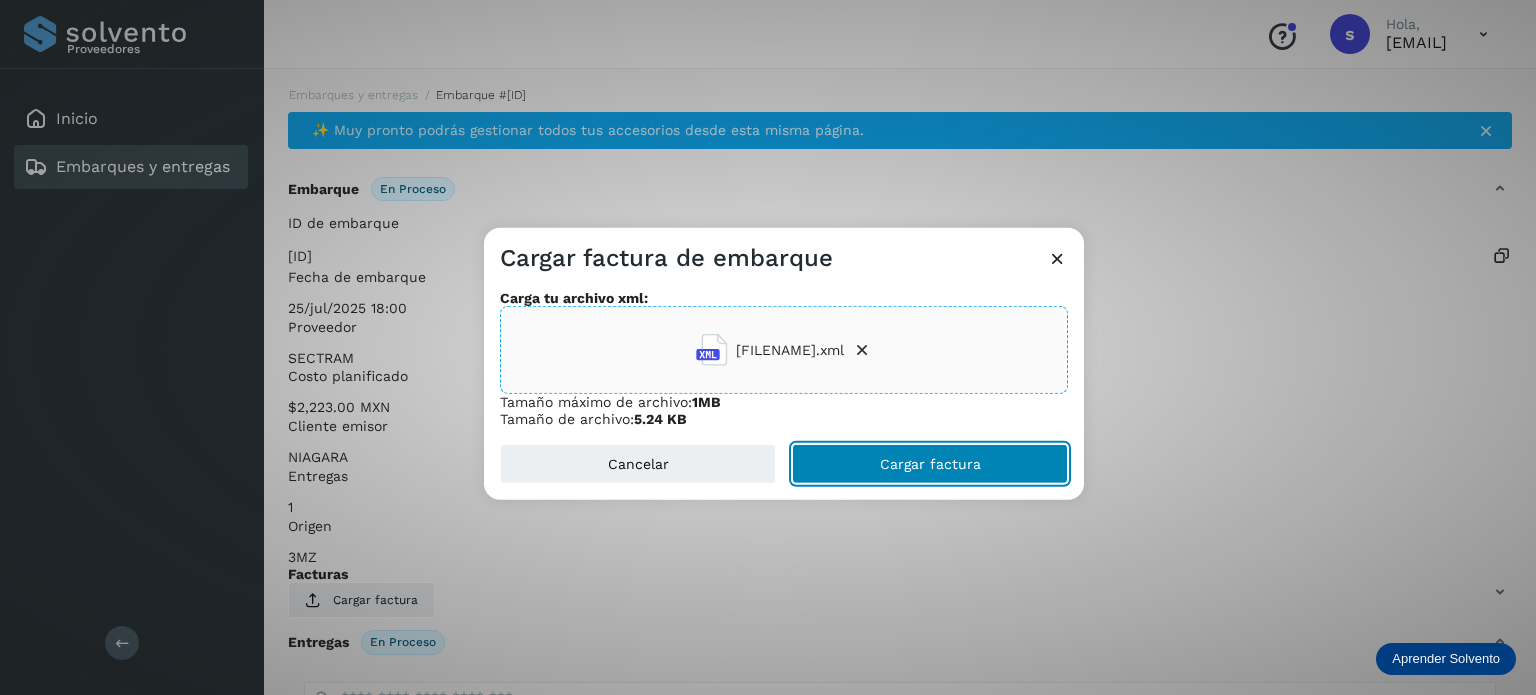 click on "Cargar factura" 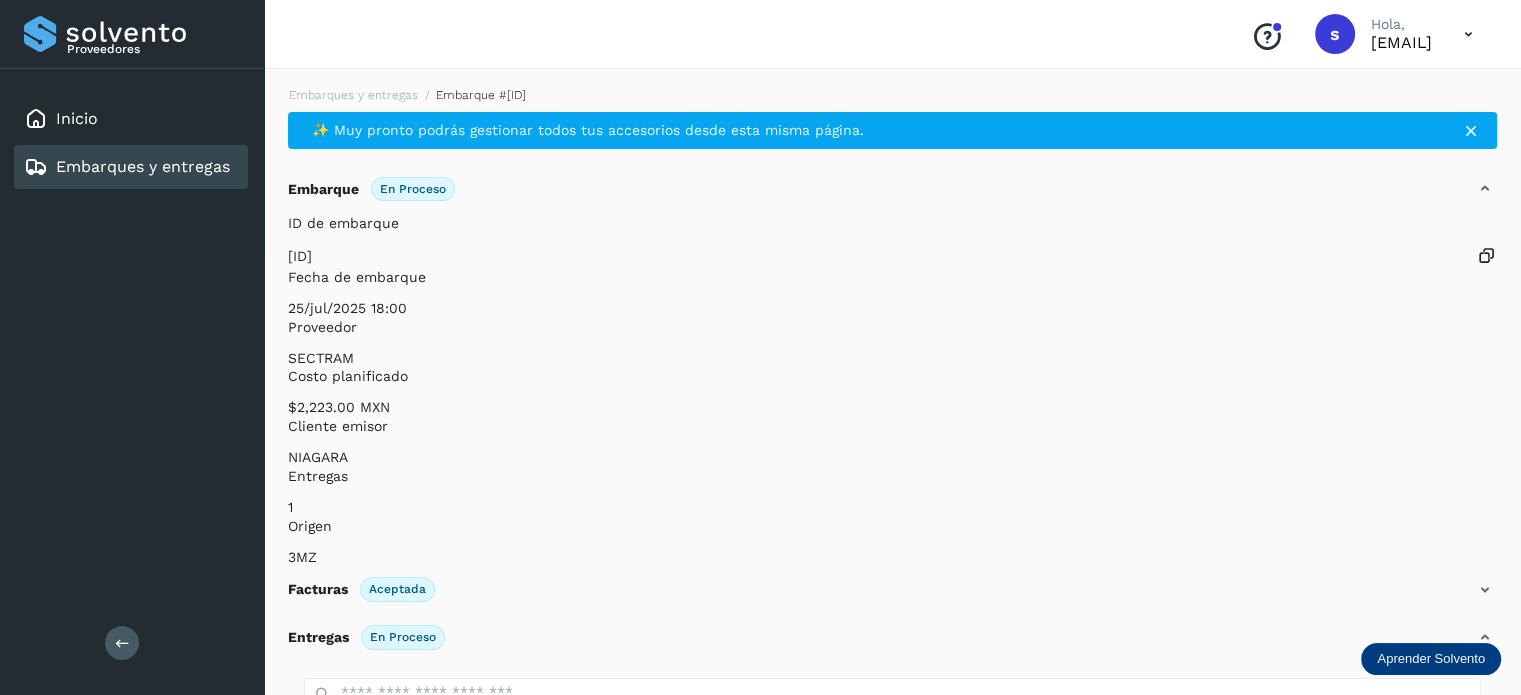 scroll, scrollTop: 250, scrollLeft: 0, axis: vertical 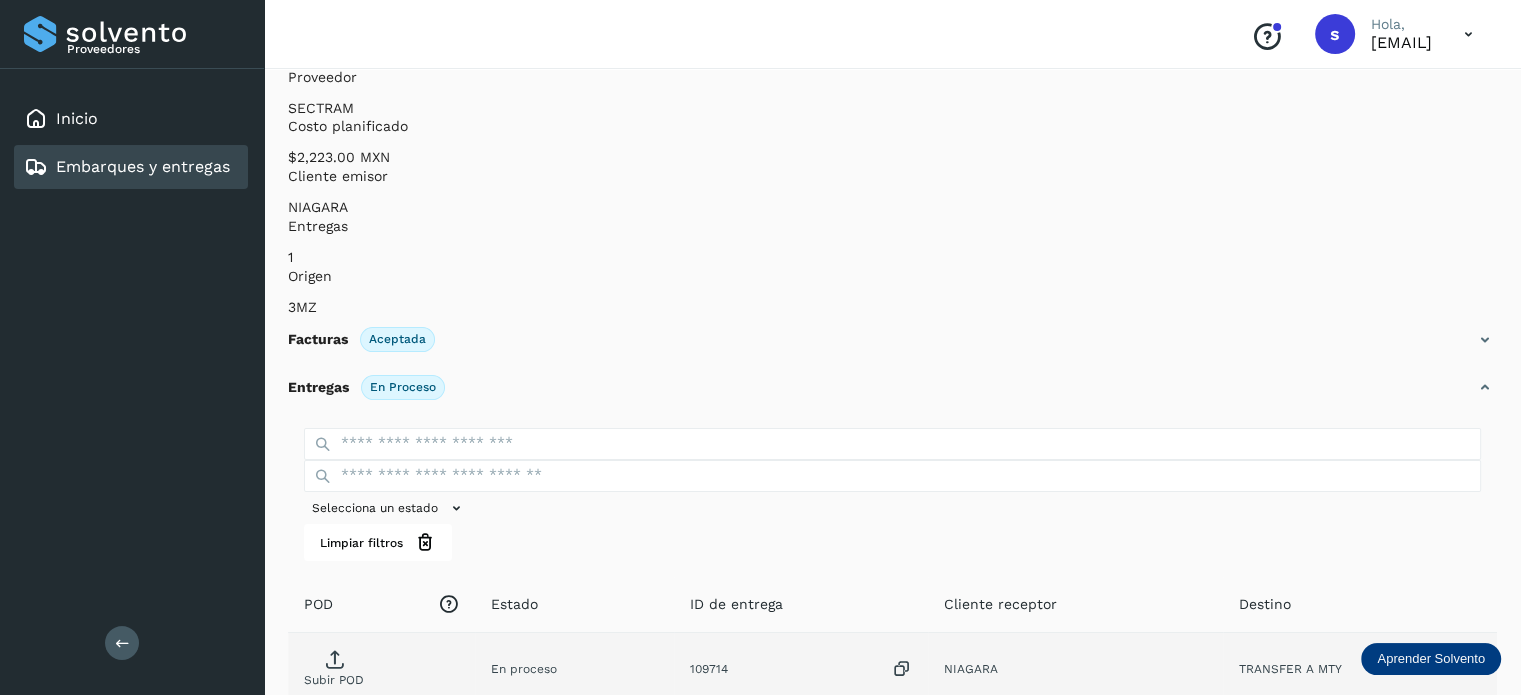 click on "Subir POD" at bounding box center (334, 672) 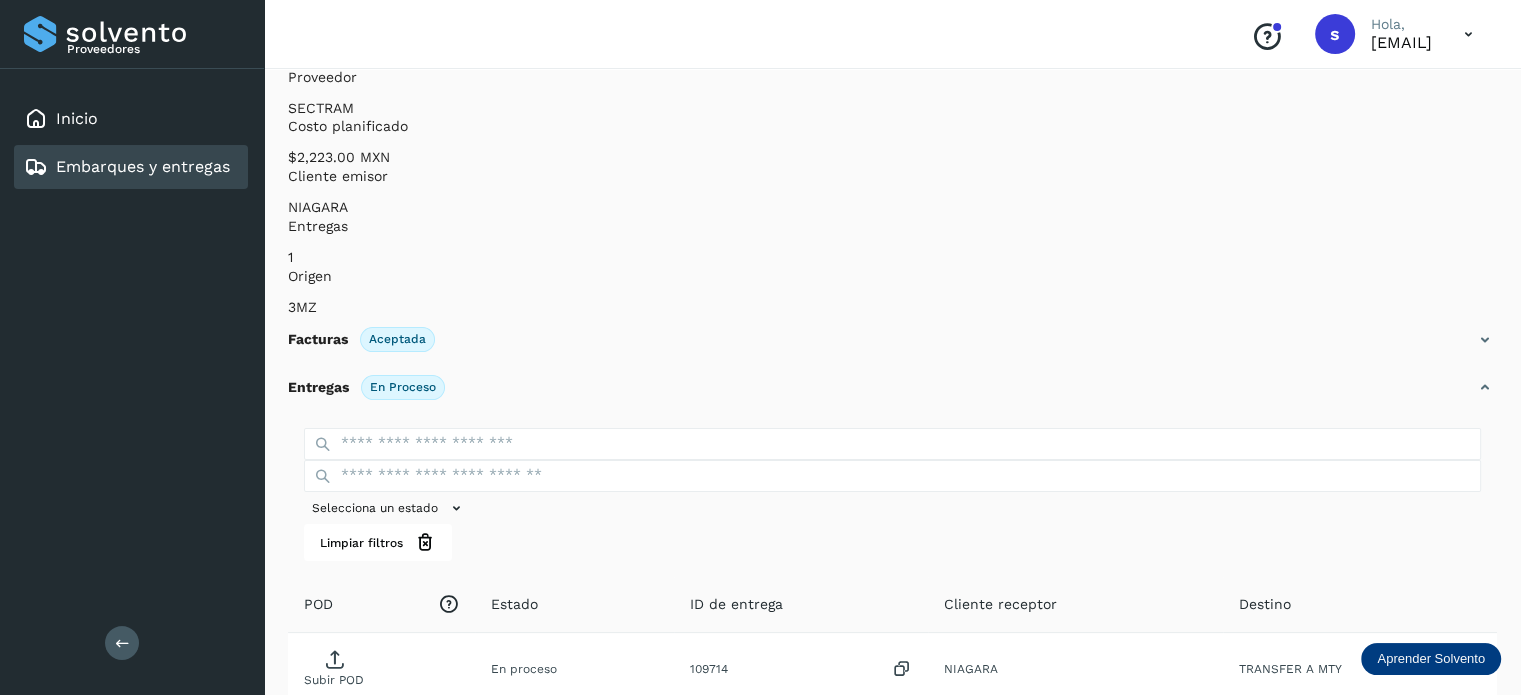 scroll, scrollTop: 0, scrollLeft: 0, axis: both 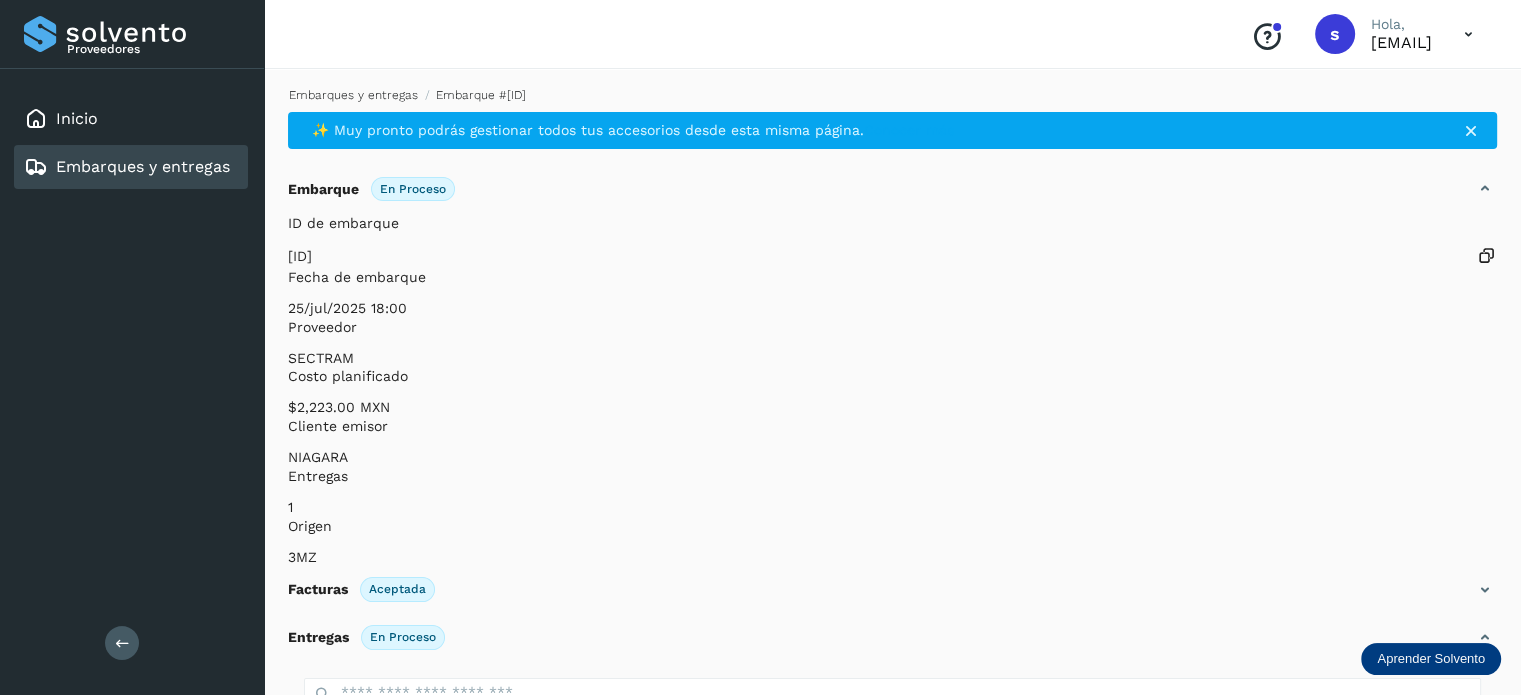 click on "Embarques y entregas" at bounding box center (353, 95) 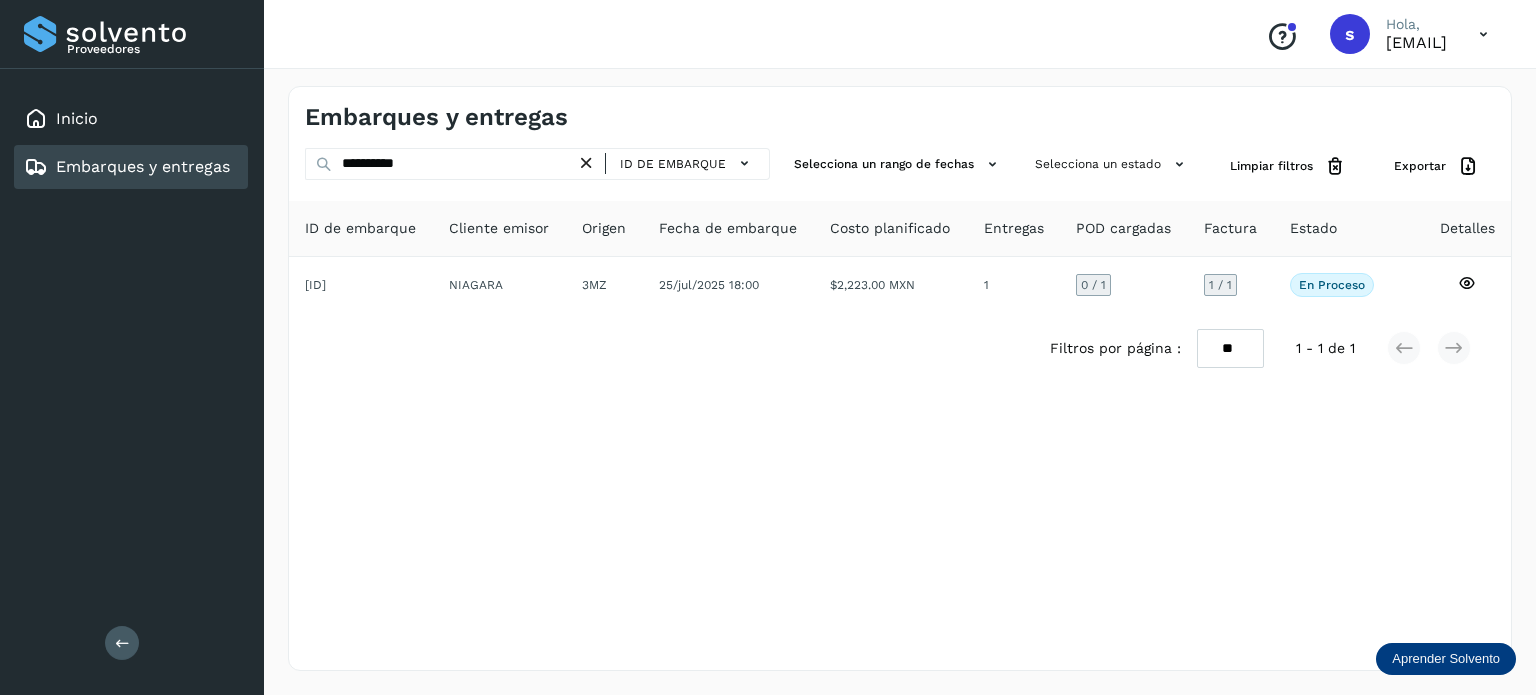 click at bounding box center (586, 163) 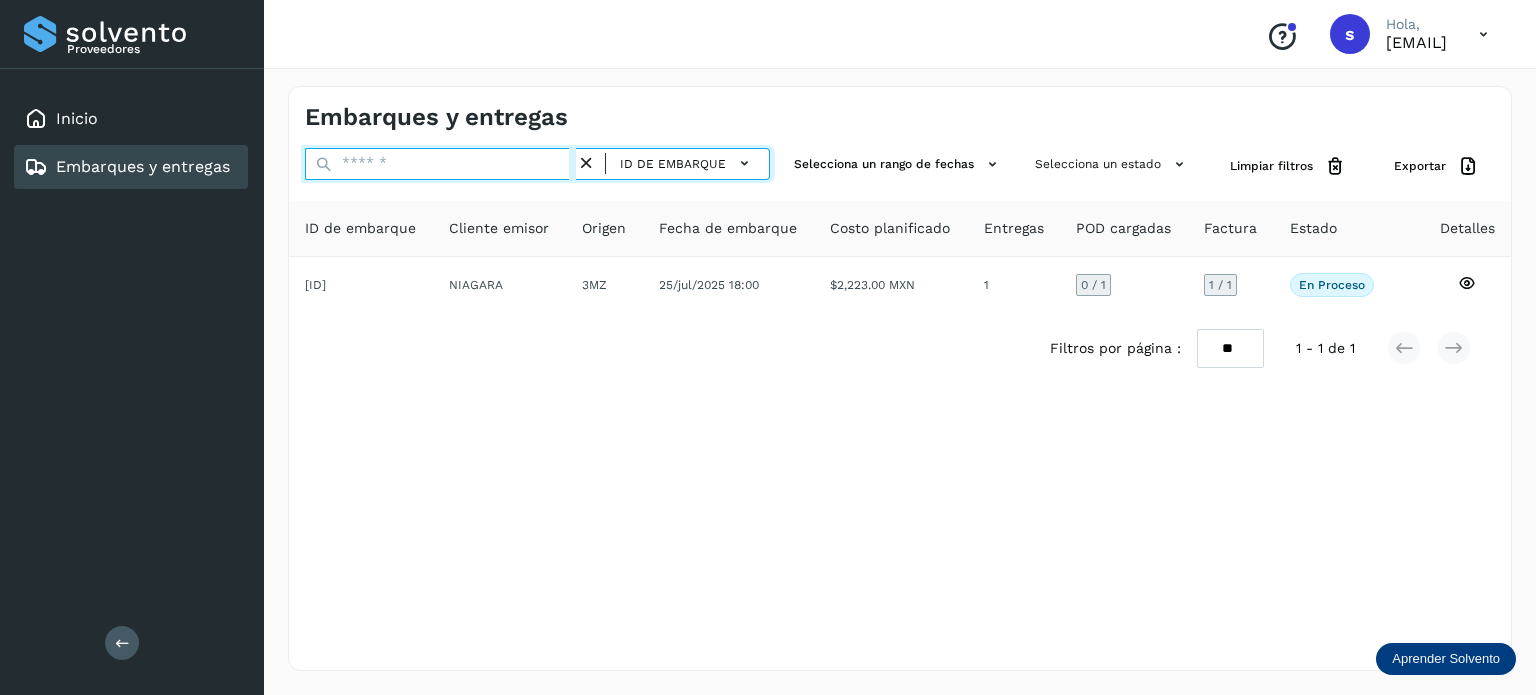 click at bounding box center (440, 164) 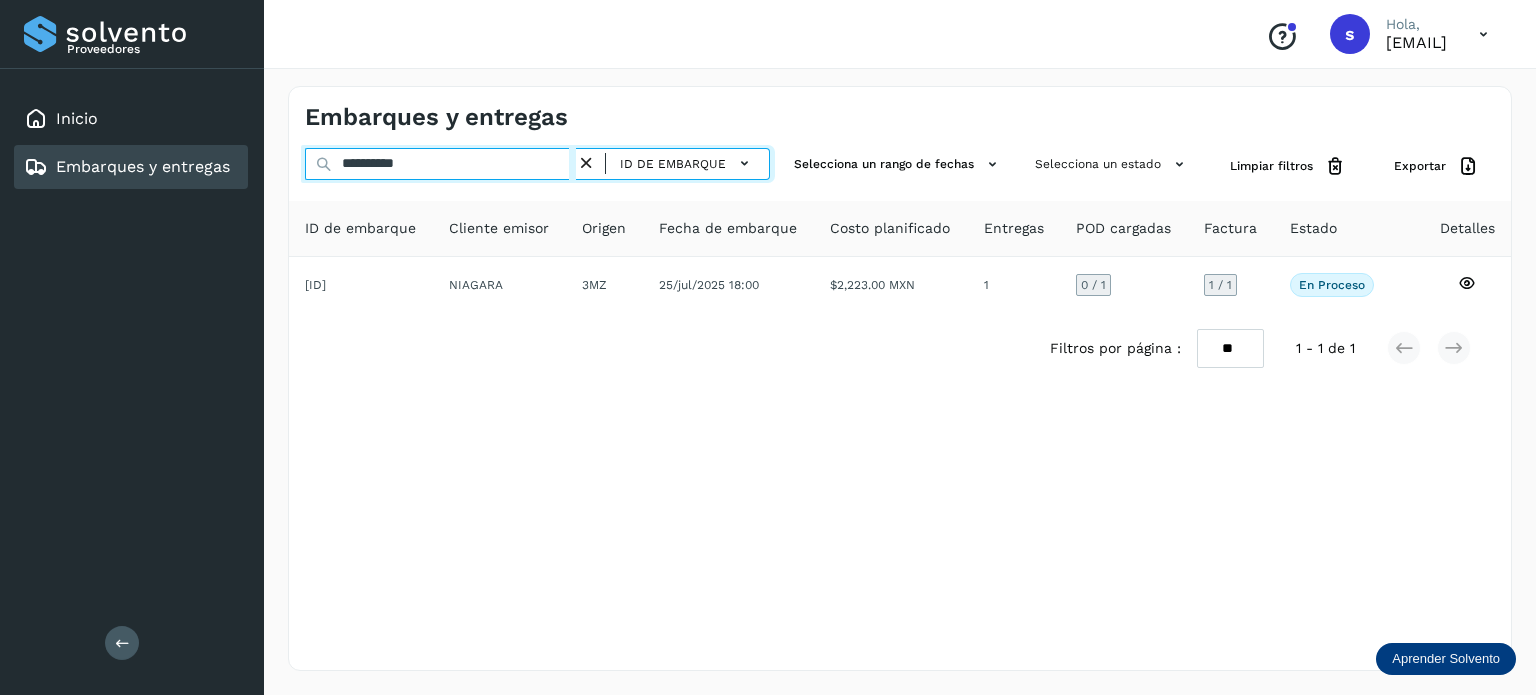 type on "**********" 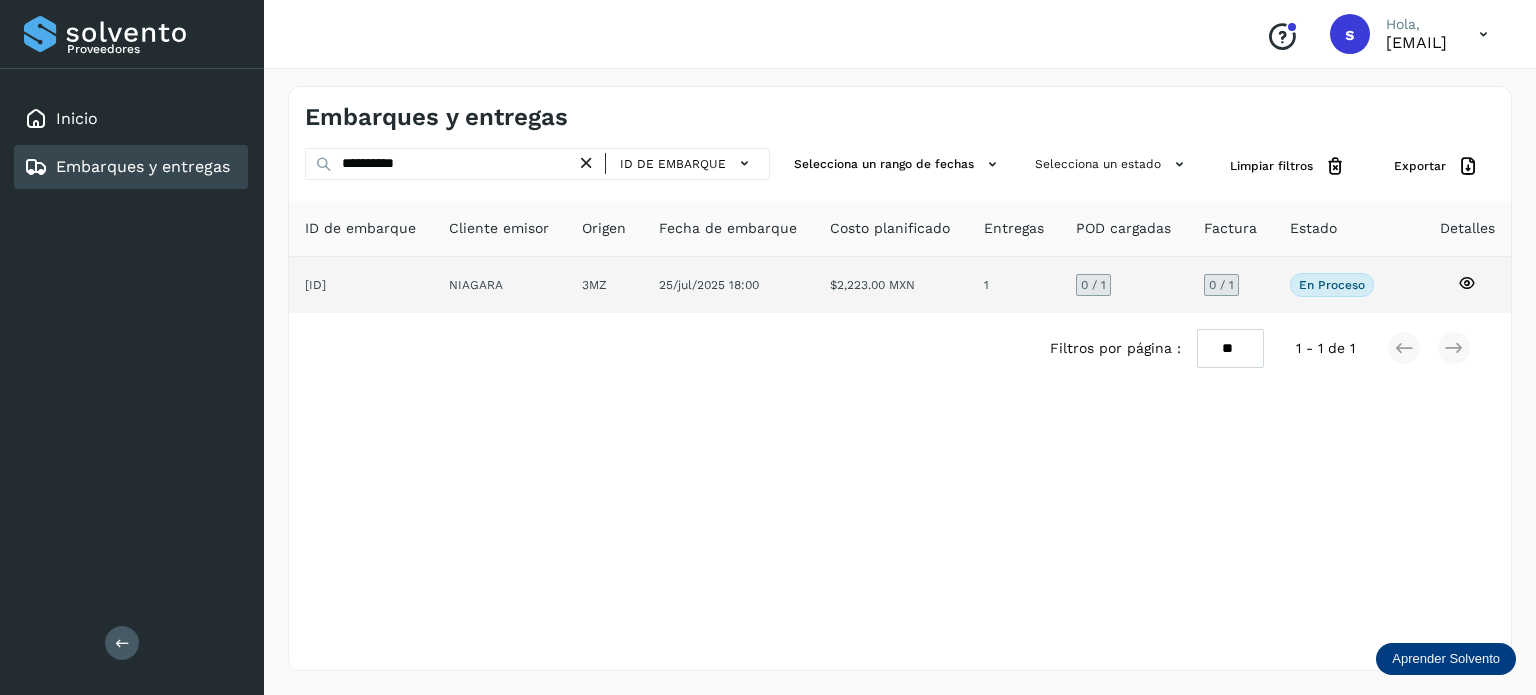 click on "25/jul/2025 18:00" 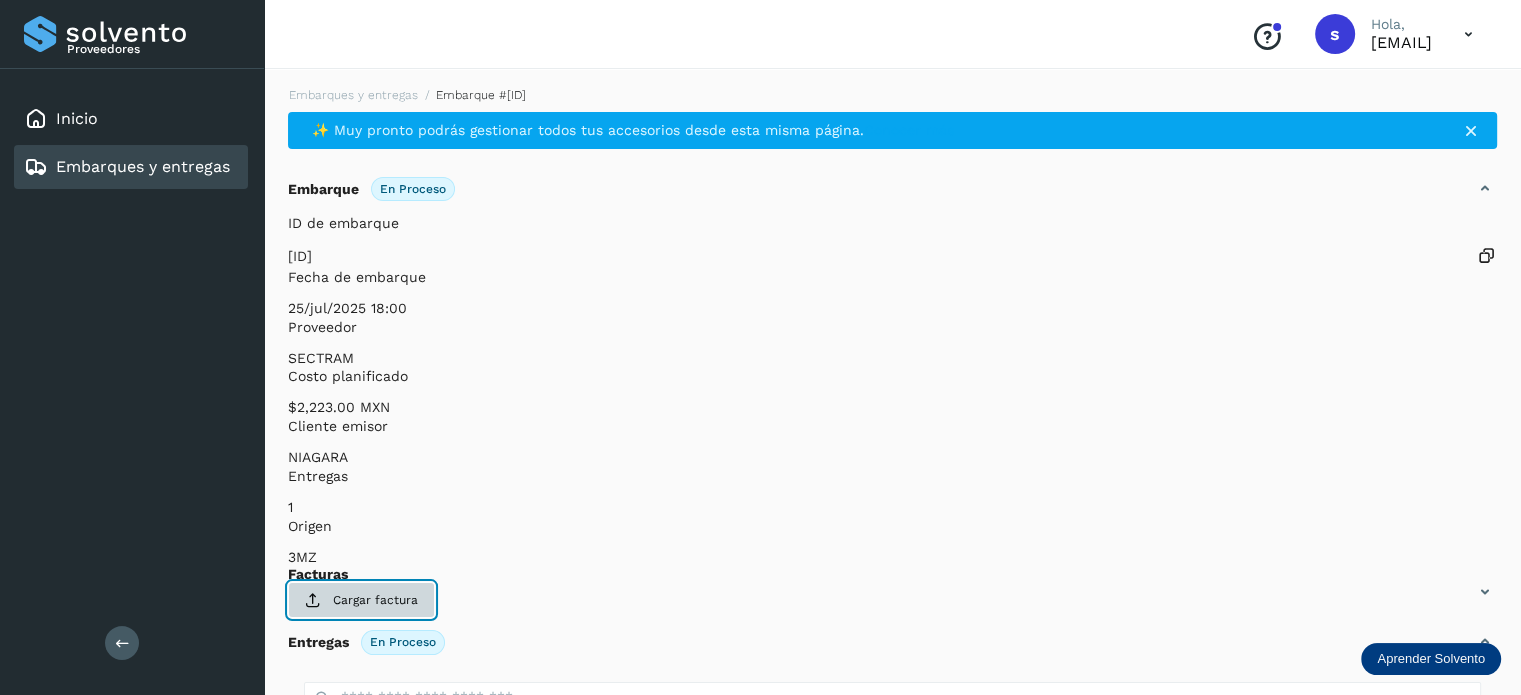 click on "Cargar factura" at bounding box center [361, 600] 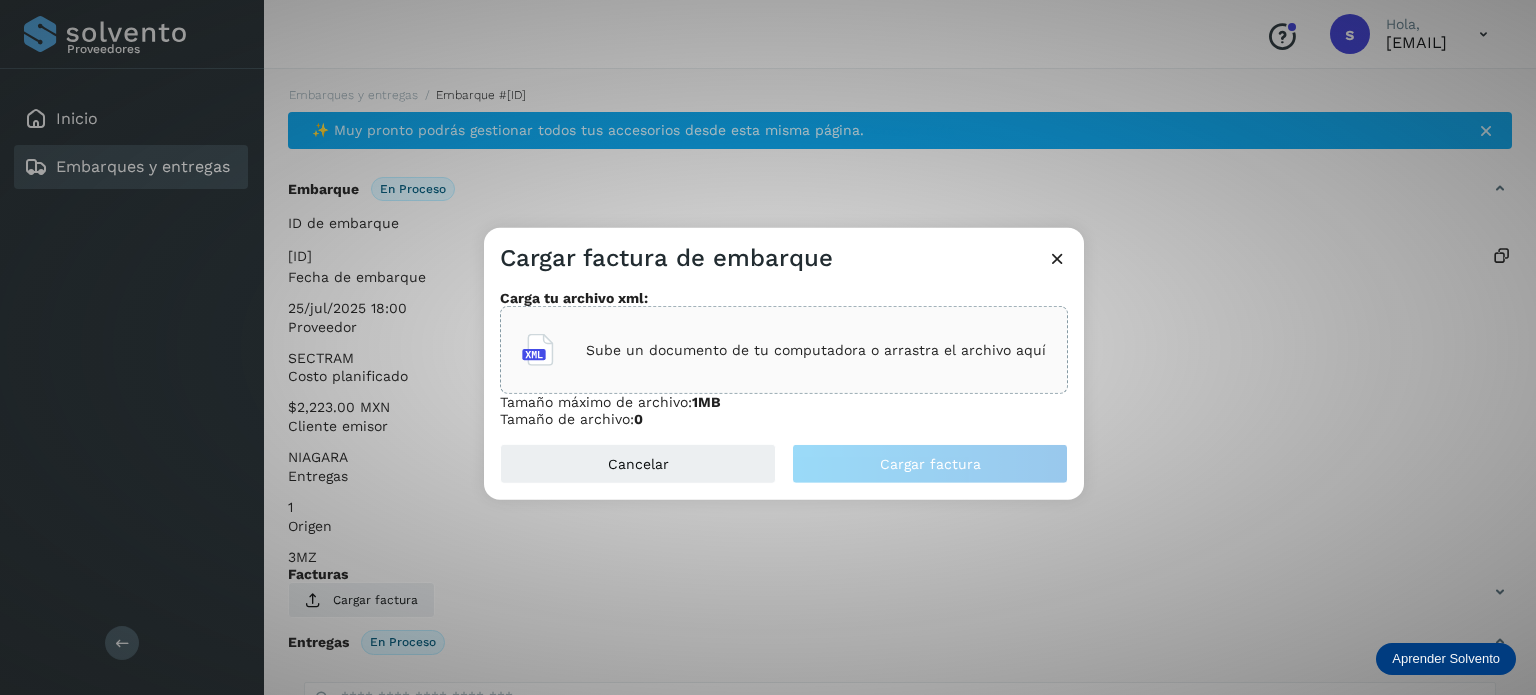 click on "Sube un documento de tu computadora o arrastra el archivo aquí" 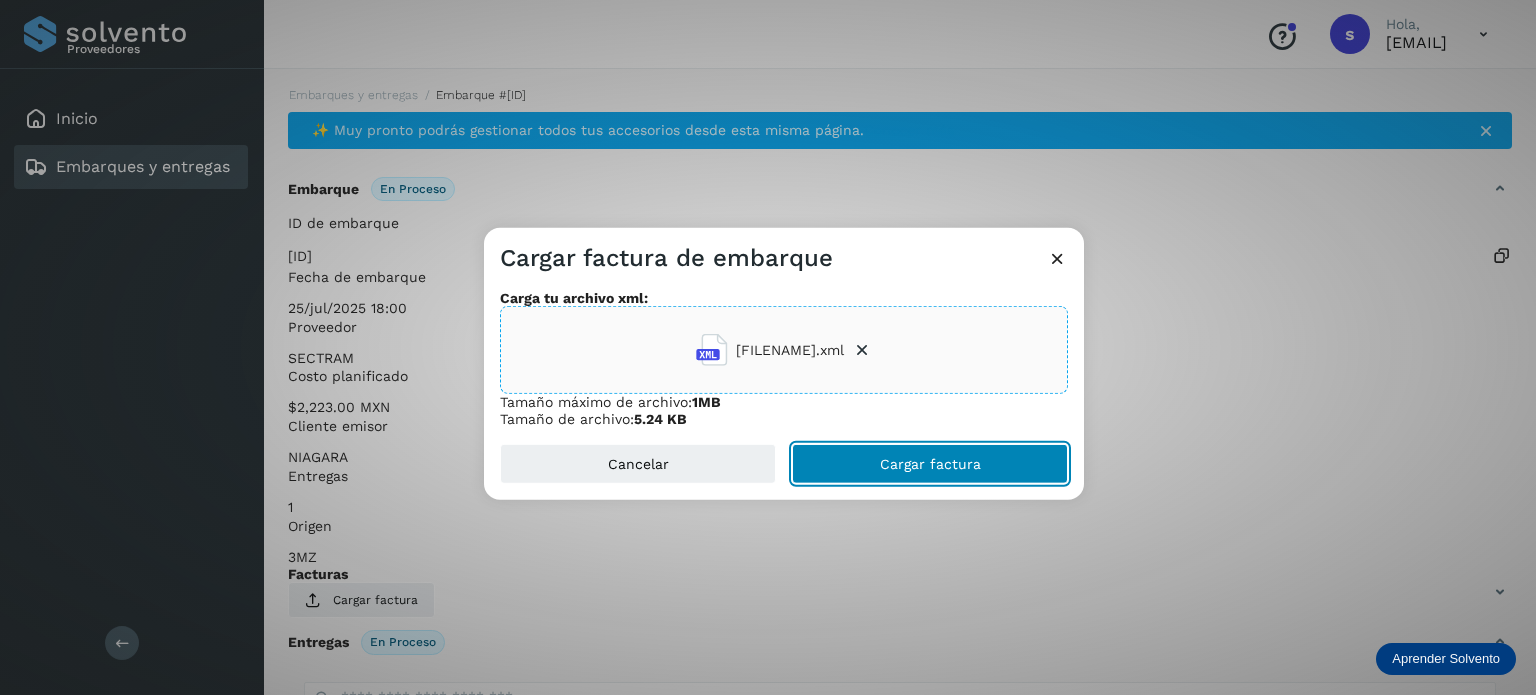 click on "Cargar factura" 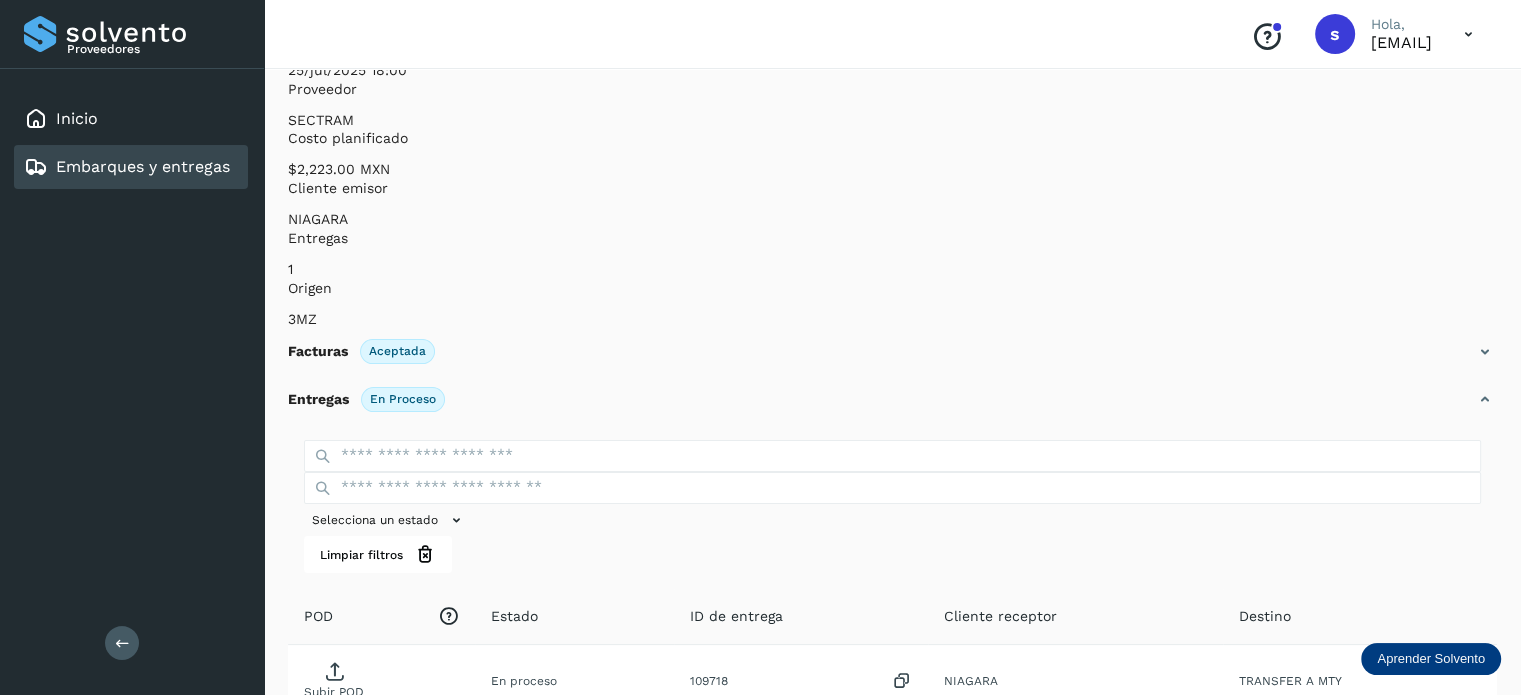 scroll, scrollTop: 250, scrollLeft: 0, axis: vertical 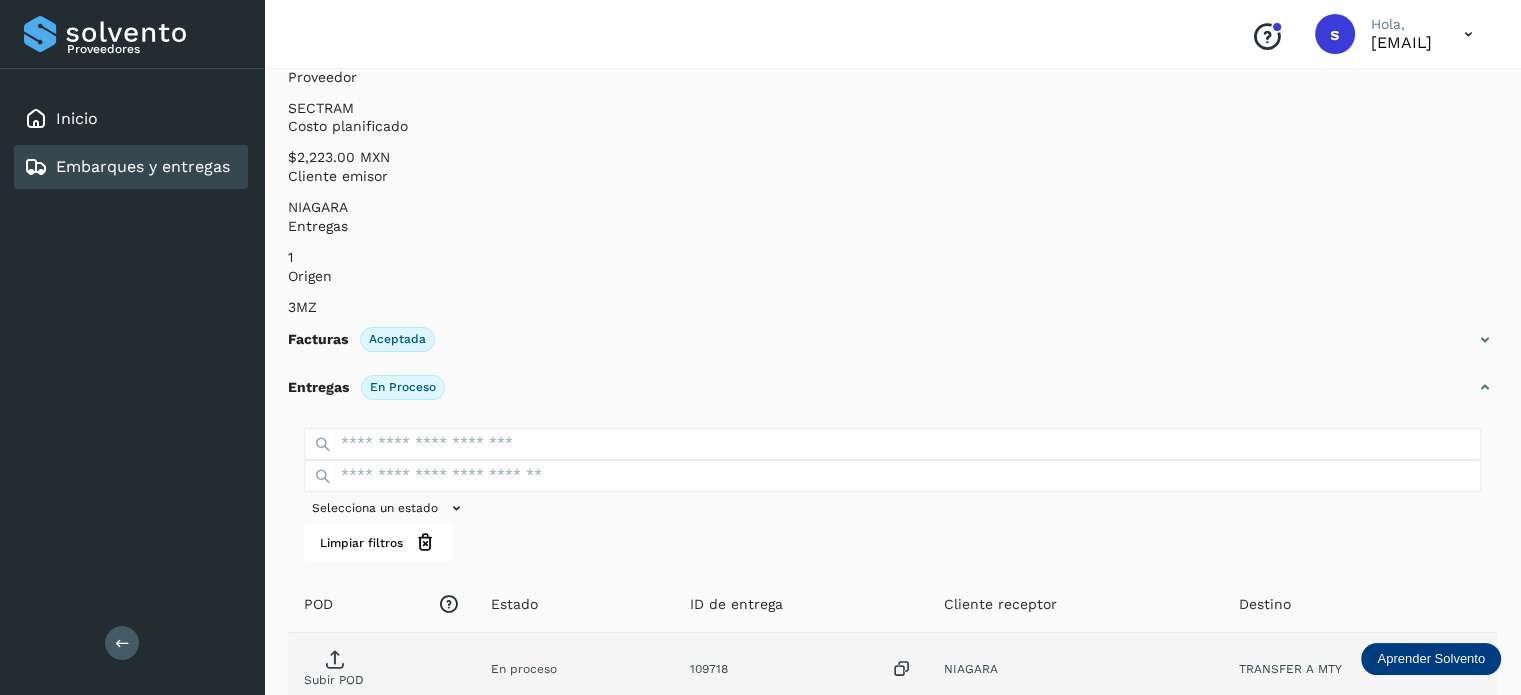 click on "Subir POD" at bounding box center [334, 672] 